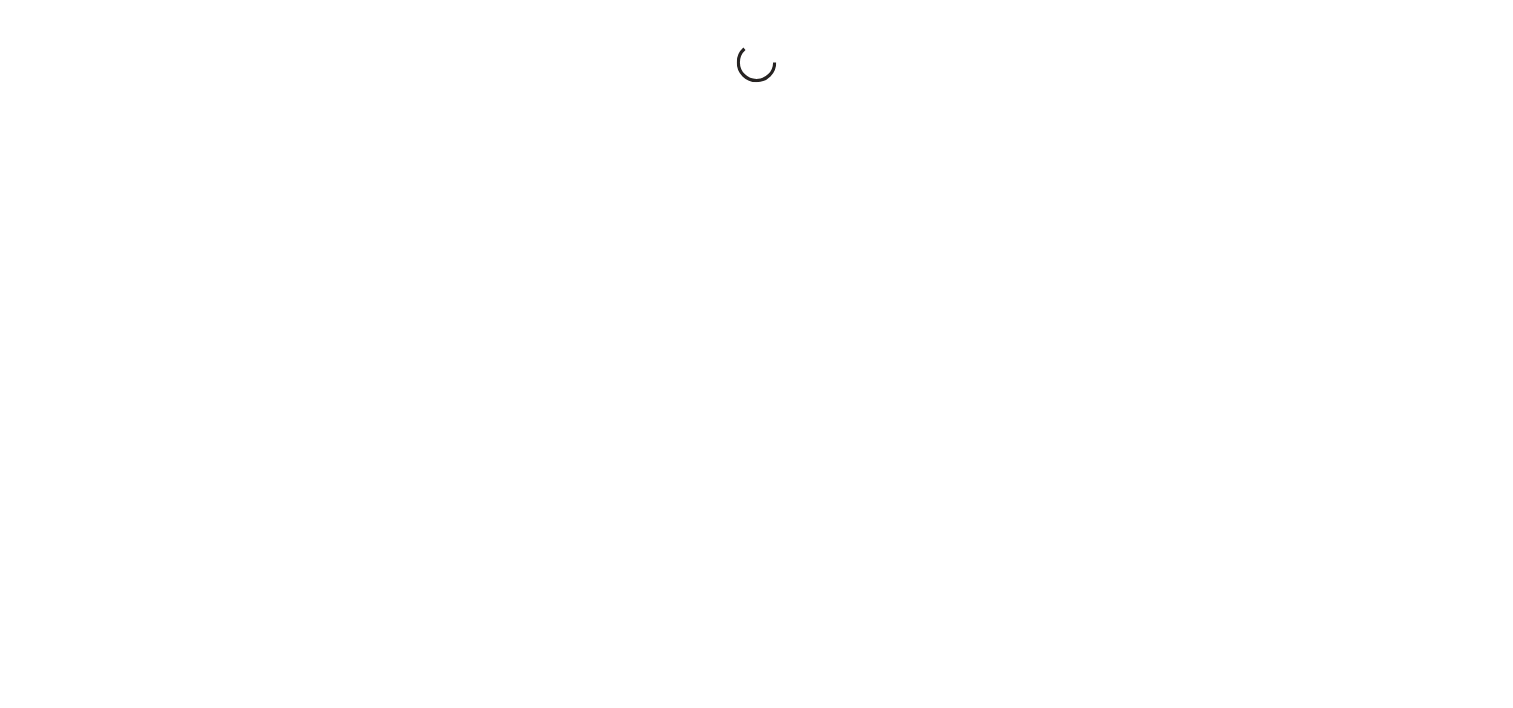 scroll, scrollTop: 0, scrollLeft: 0, axis: both 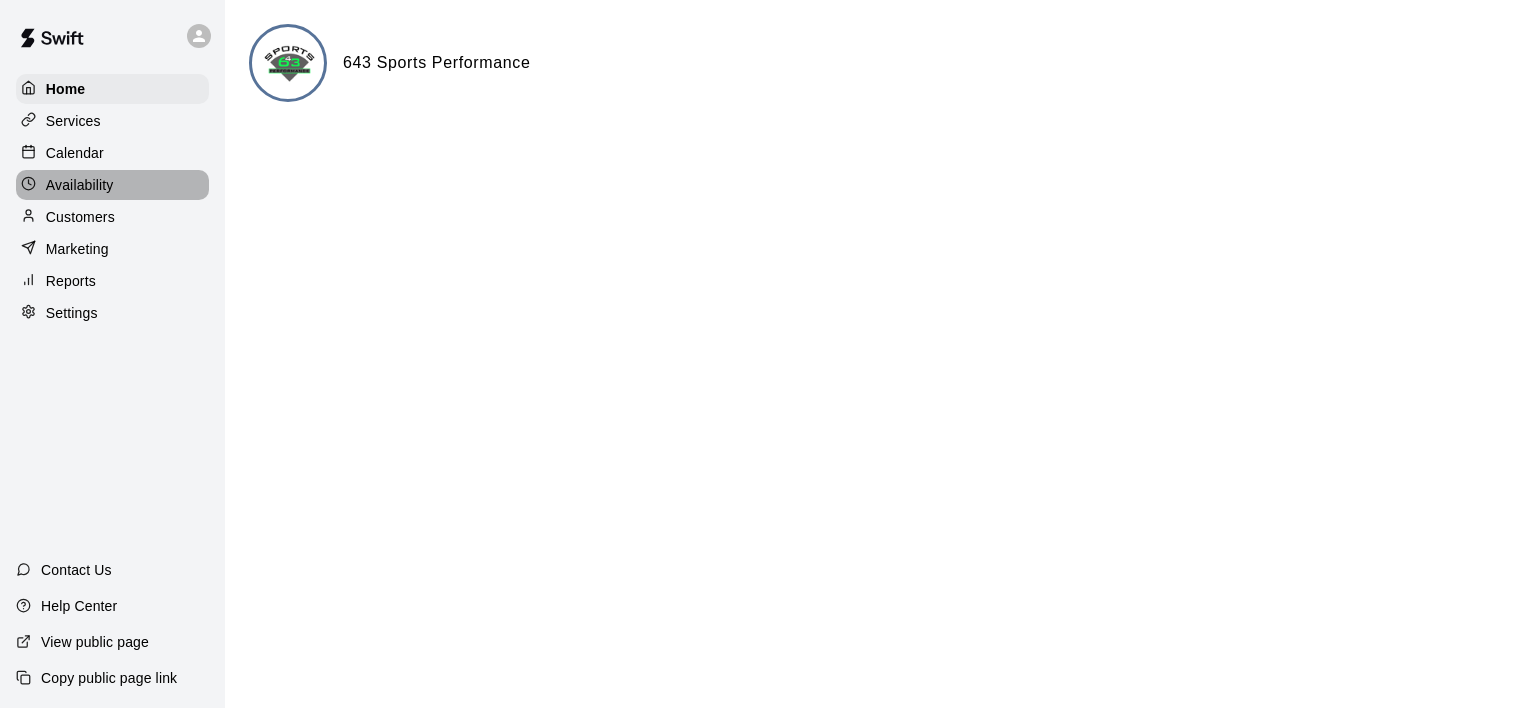 click on "Availability" at bounding box center [80, 185] 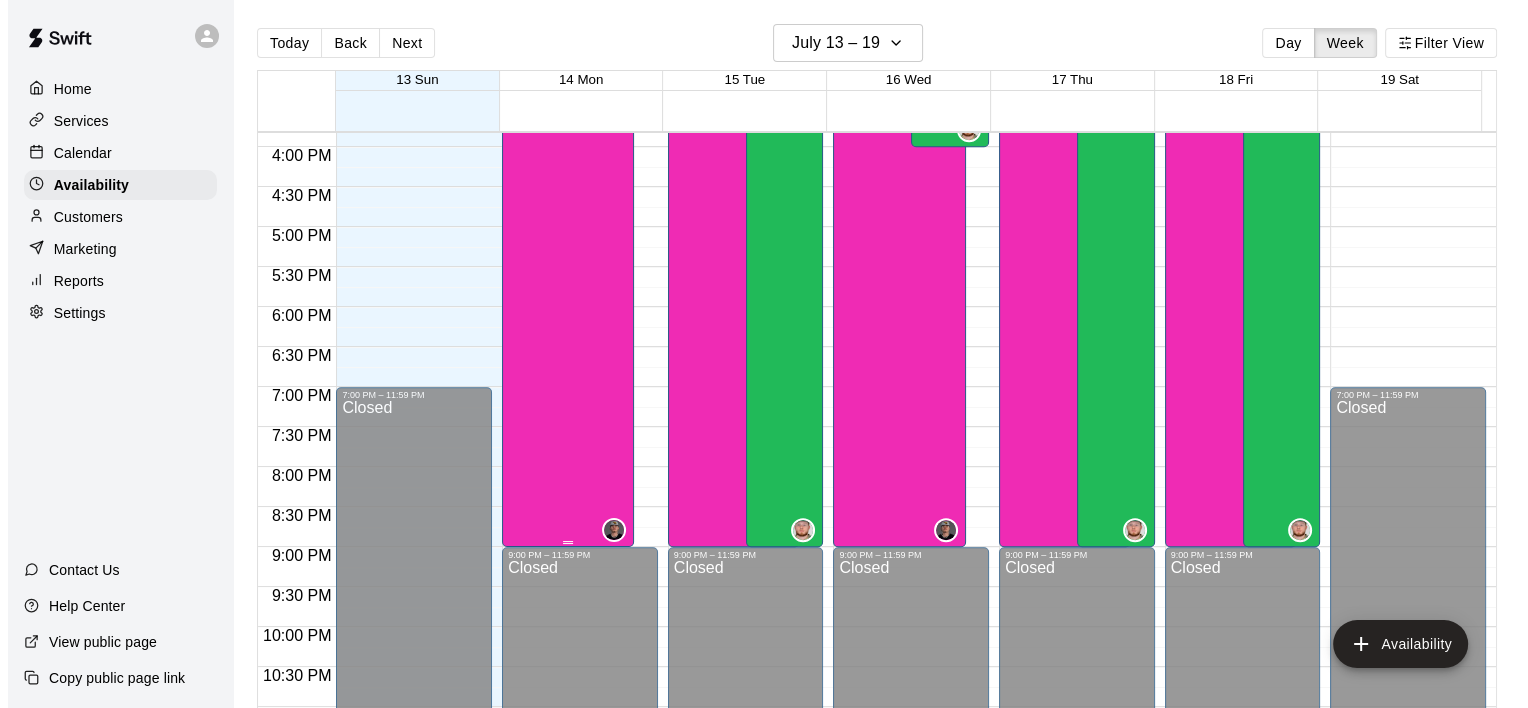 scroll, scrollTop: 1320, scrollLeft: 0, axis: vertical 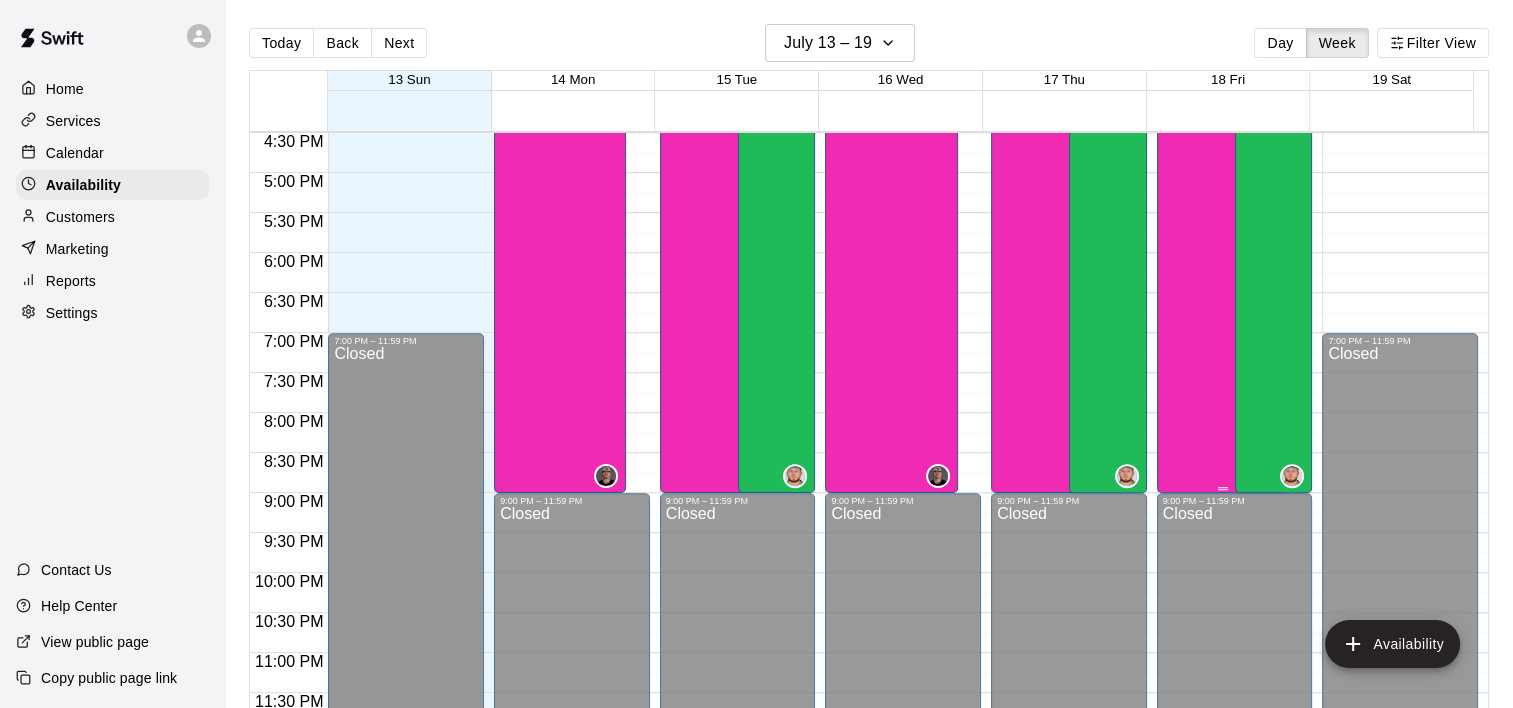 click on "9:00 AM – 9:00 PM [FIRST] [LAST] Cage 2, Tee 2" at bounding box center (1223, 13) 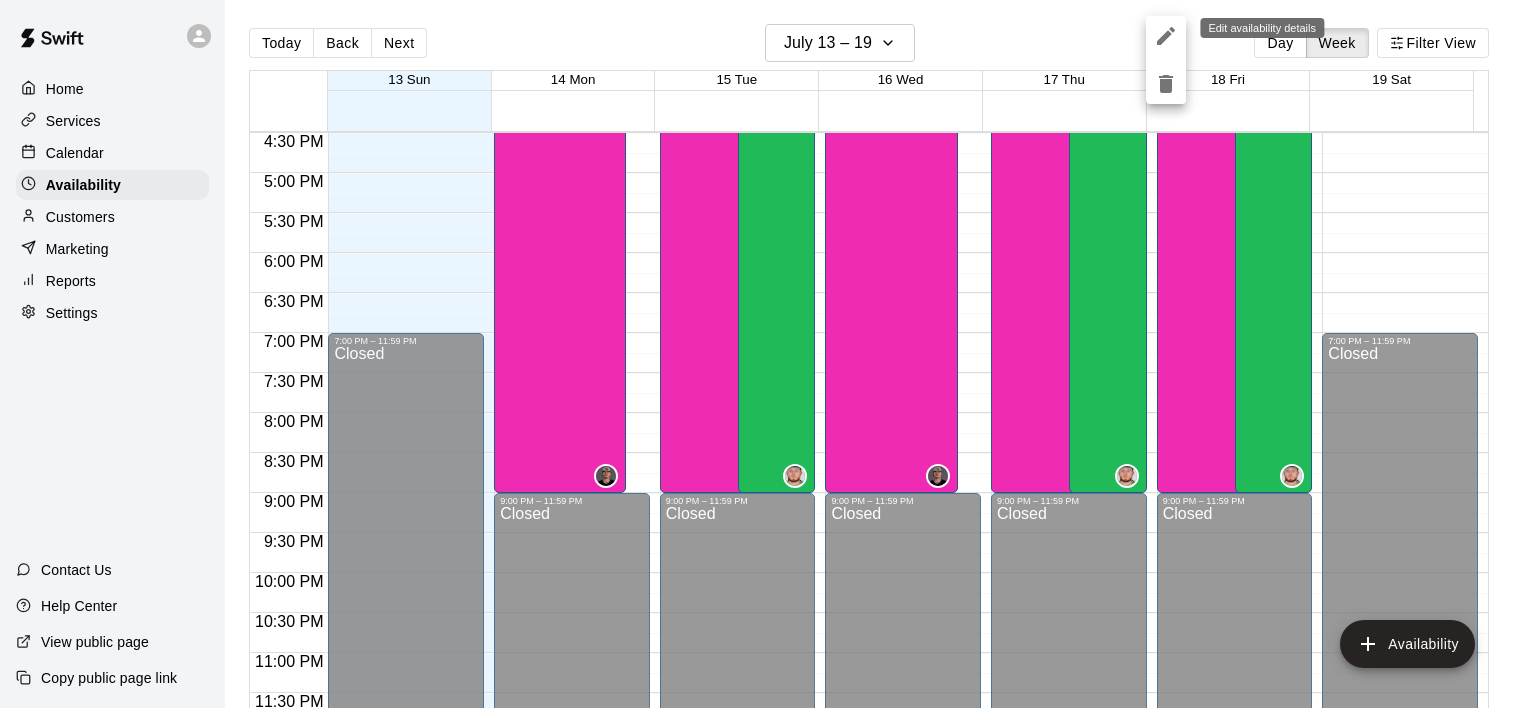 click 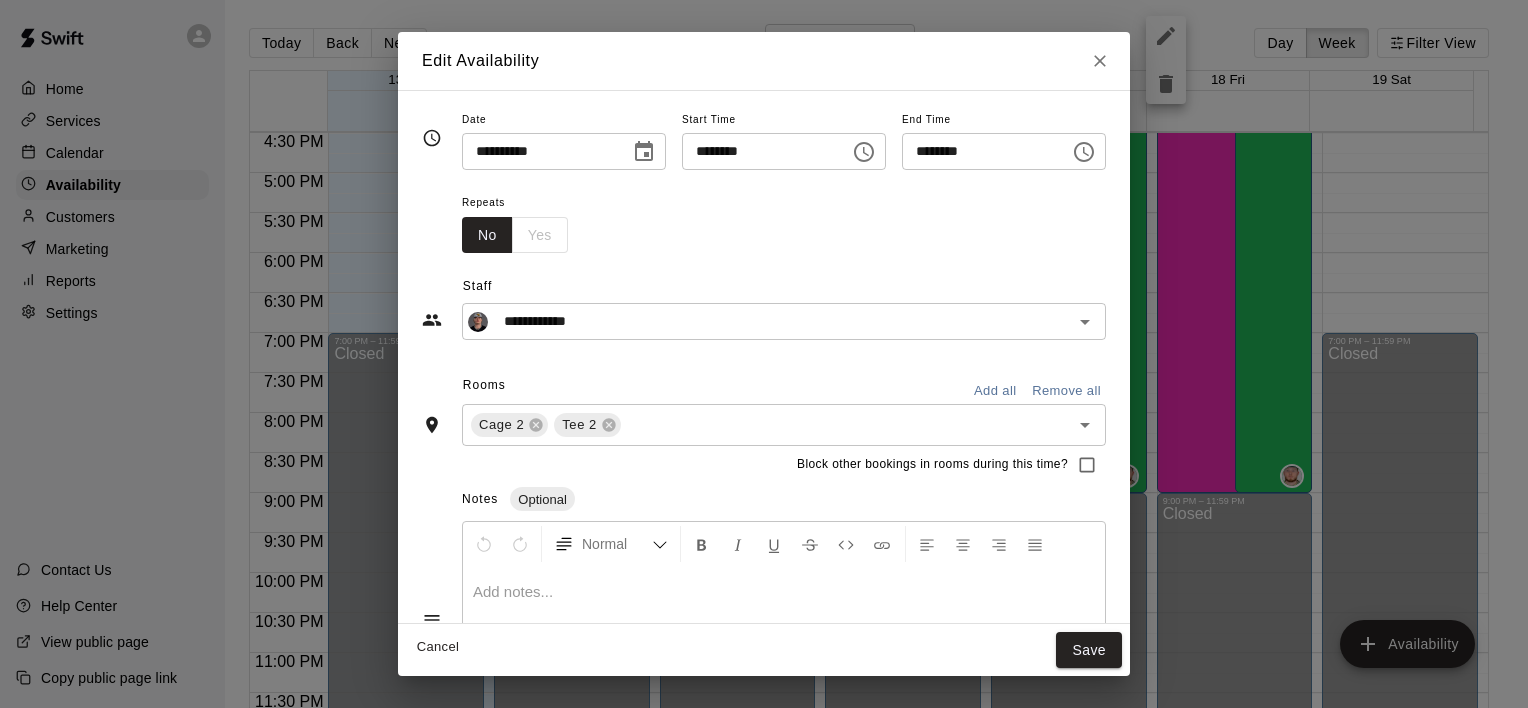click 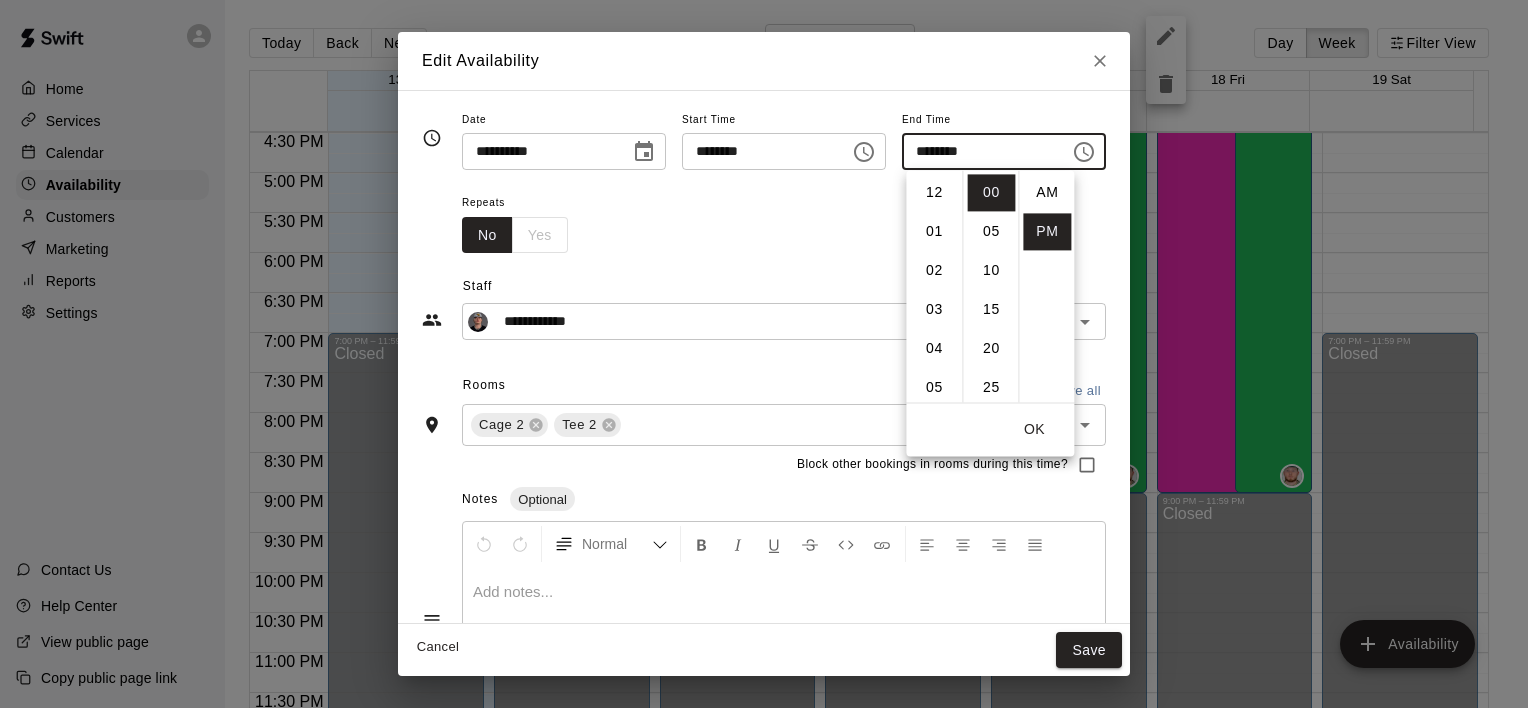 scroll, scrollTop: 351, scrollLeft: 0, axis: vertical 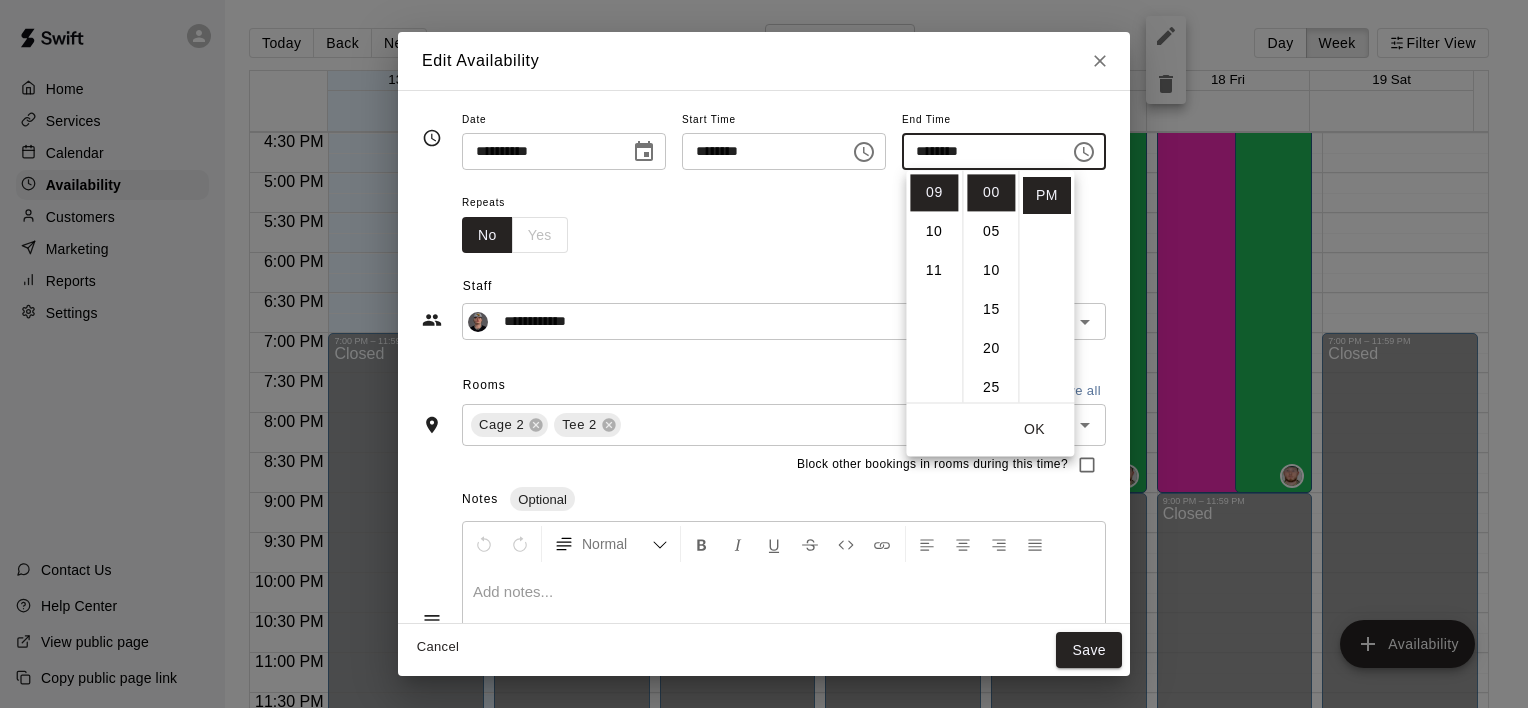 click on "**********" at bounding box center [764, 296] 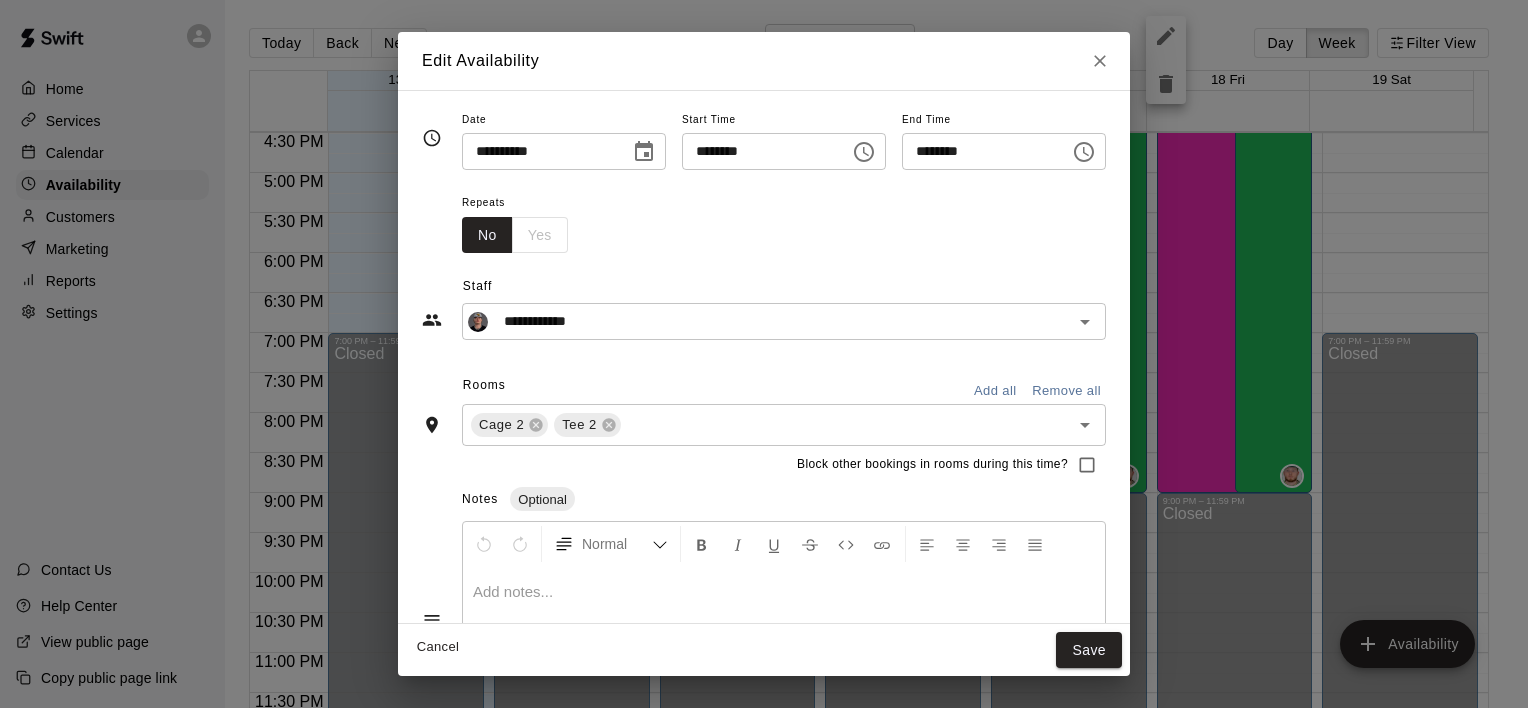 click on "********" at bounding box center [979, 151] 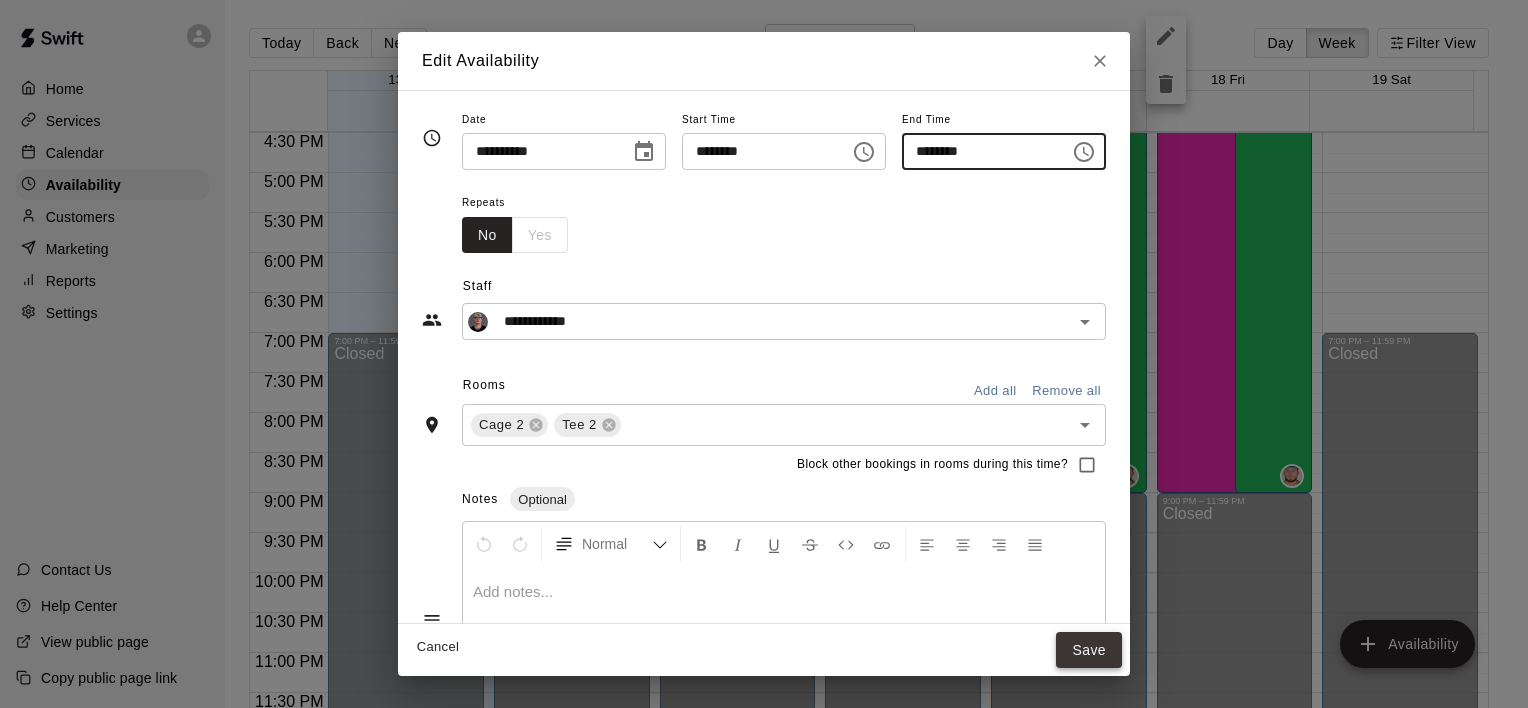 type on "********" 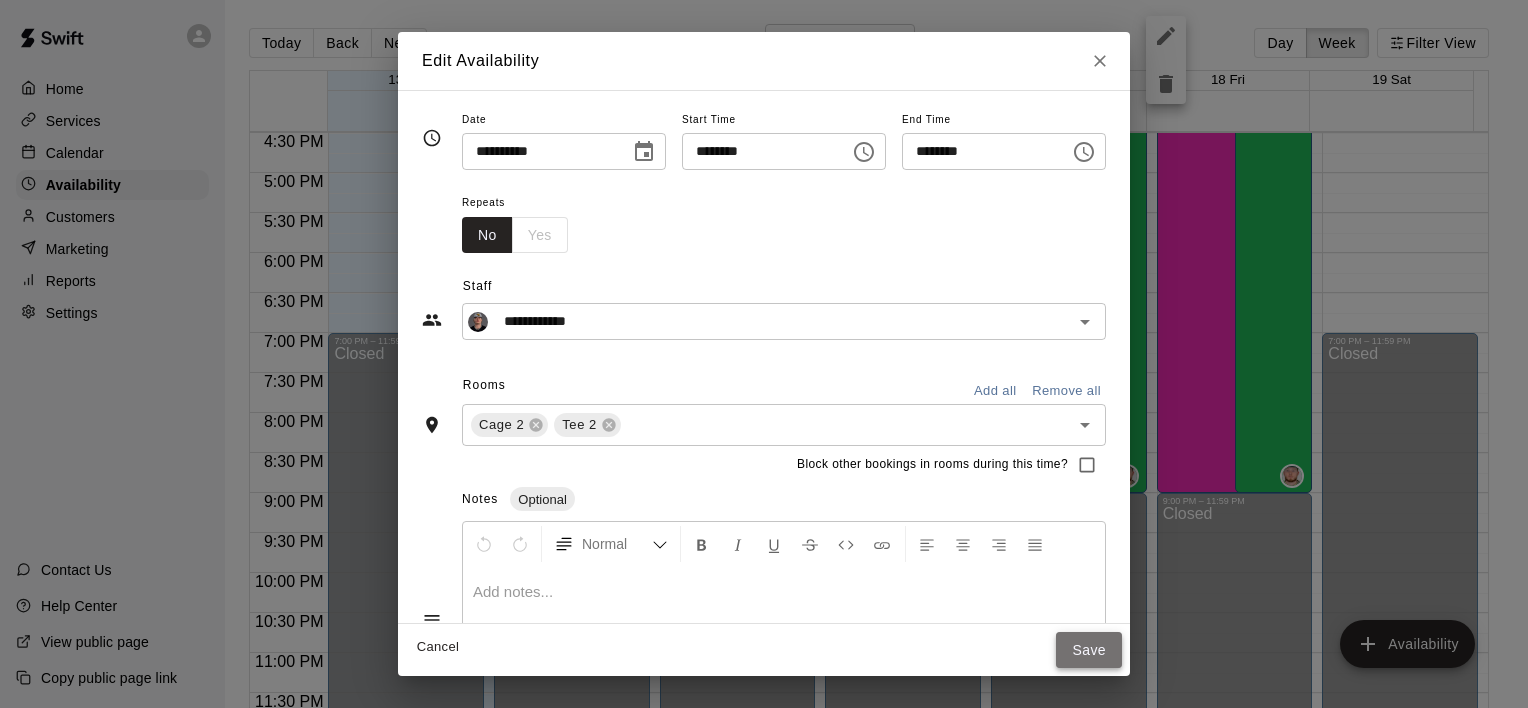 click on "Save" at bounding box center [1089, 650] 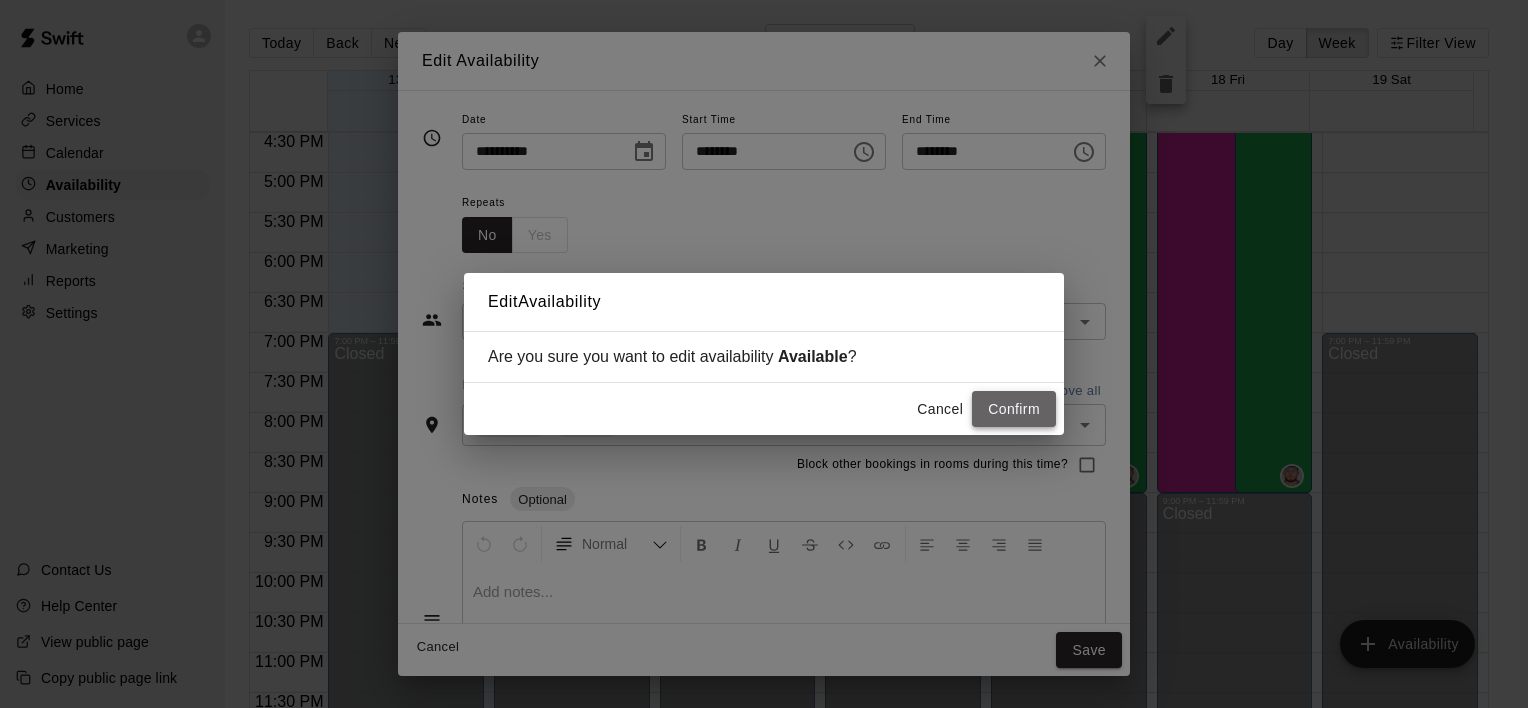 click on "Confirm" at bounding box center [1014, 409] 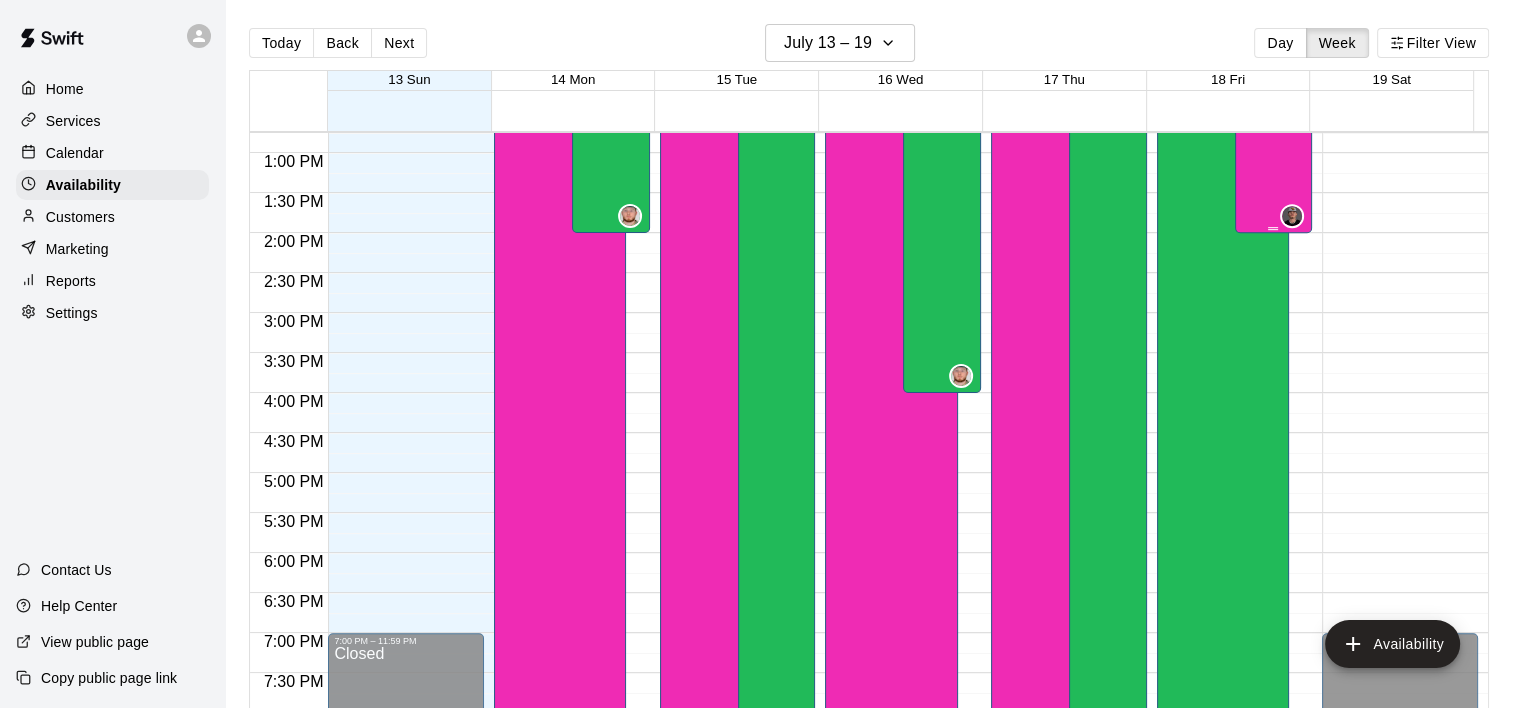 scroll, scrollTop: 1220, scrollLeft: 0, axis: vertical 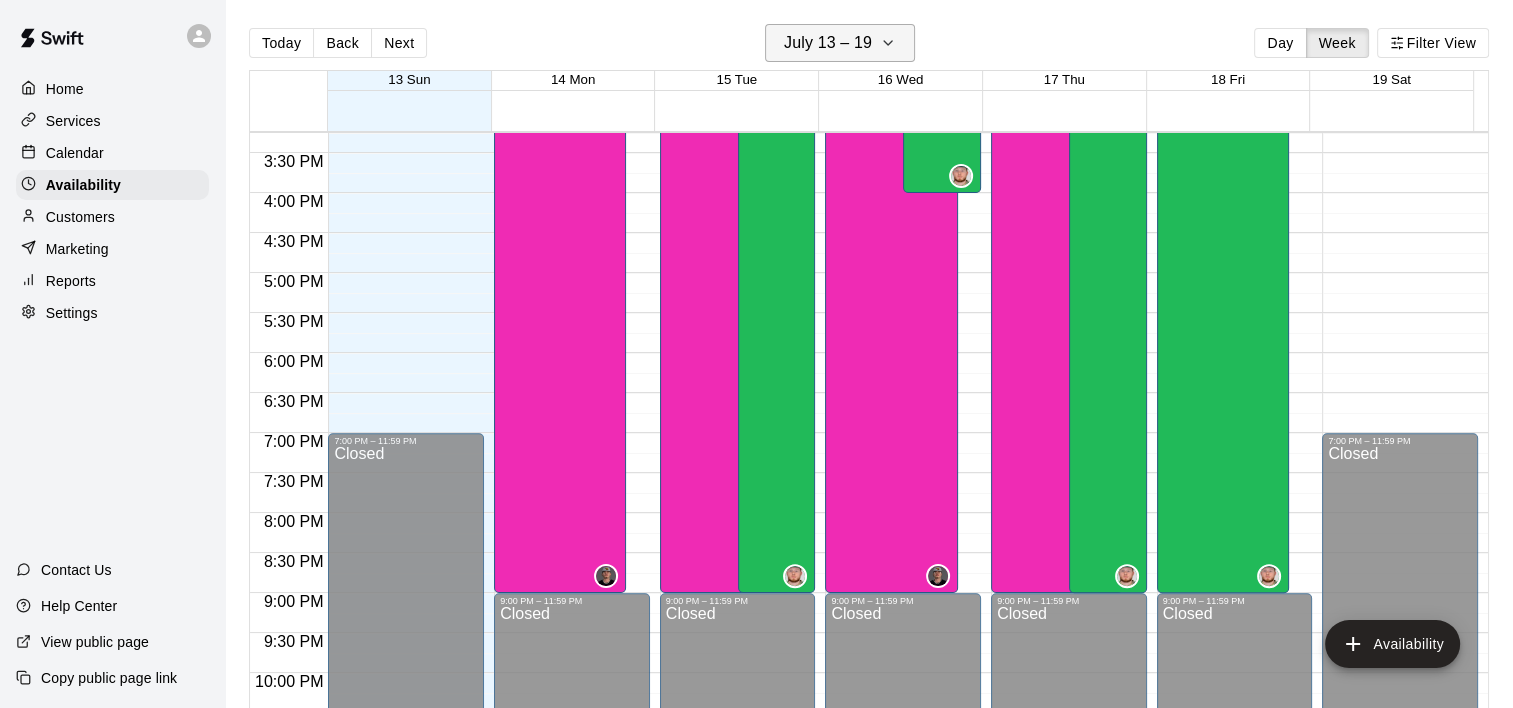 click 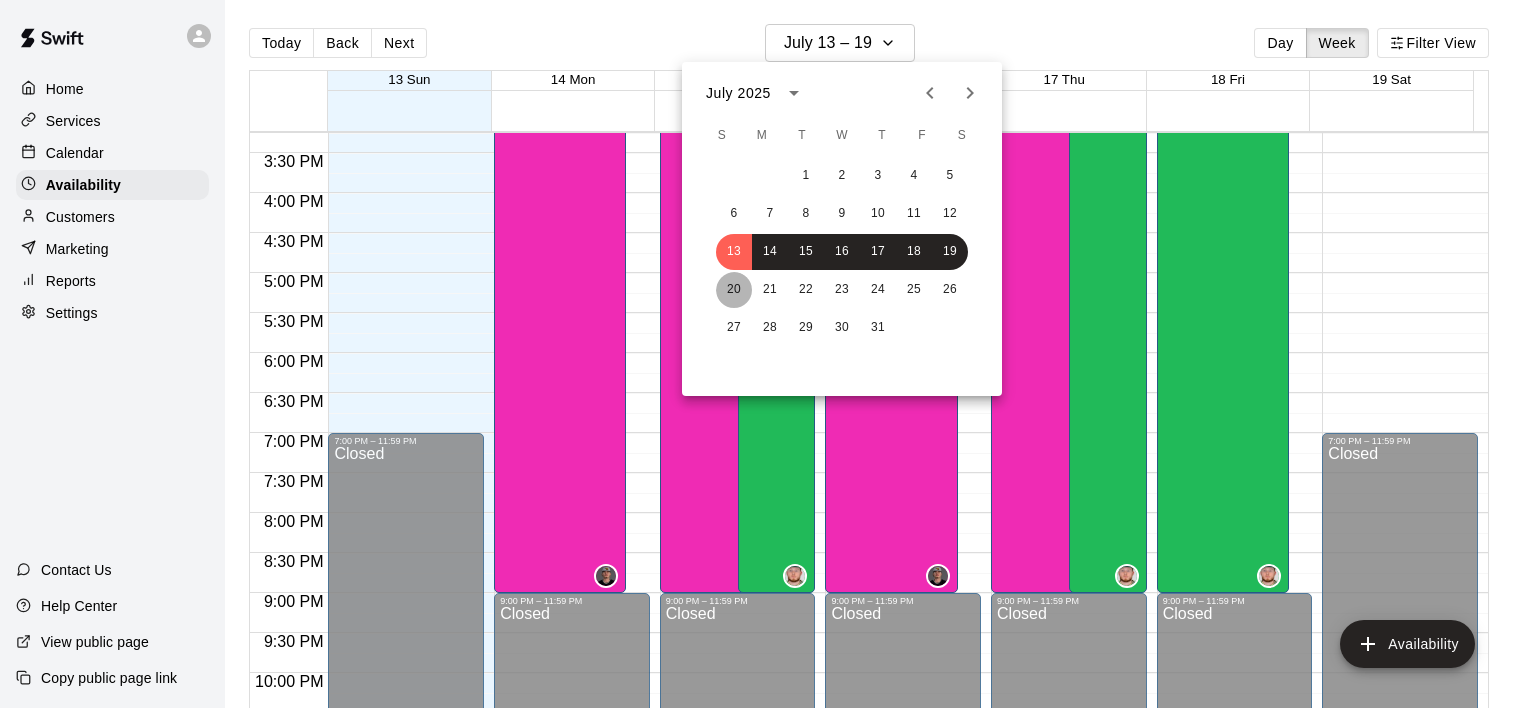 click on "20" at bounding box center [734, 290] 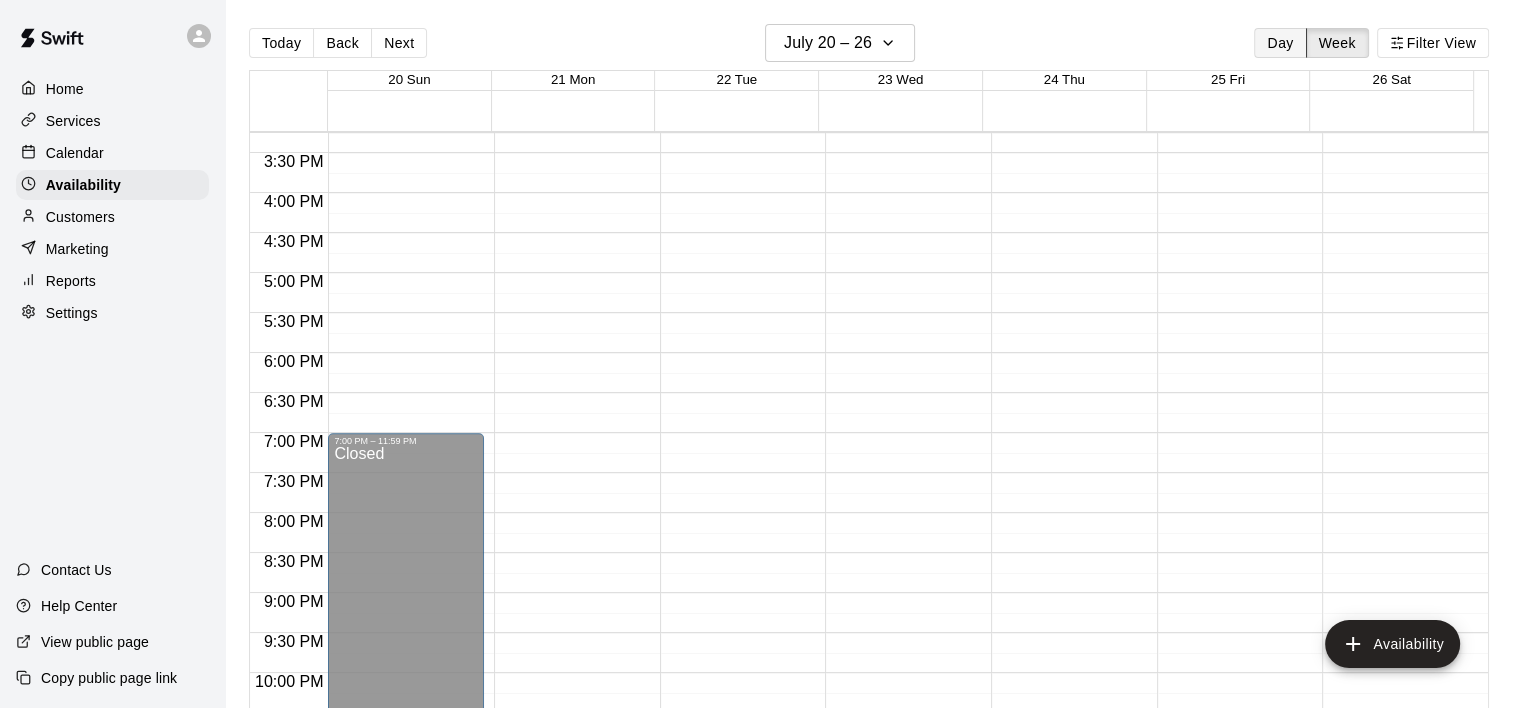 click on "Day" at bounding box center (1280, 43) 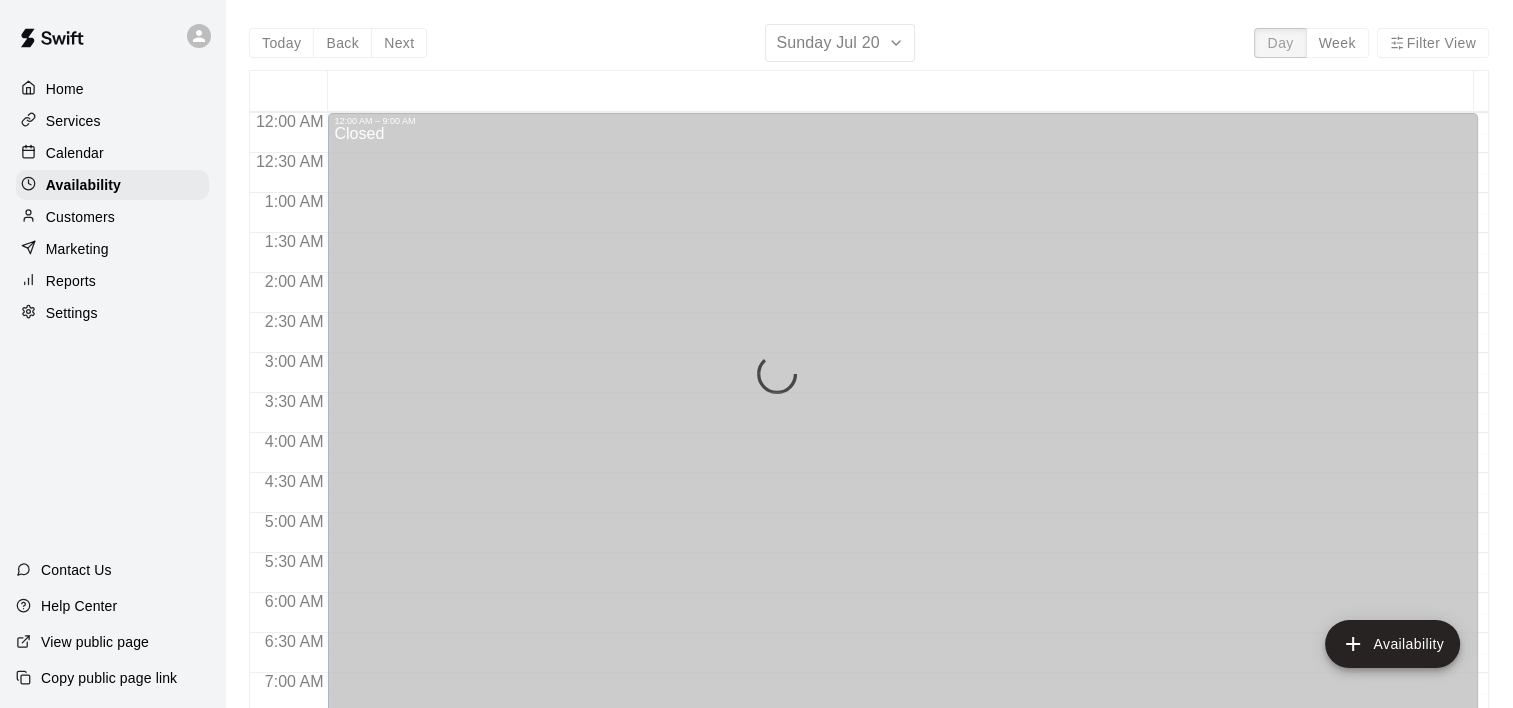 scroll, scrollTop: 623, scrollLeft: 0, axis: vertical 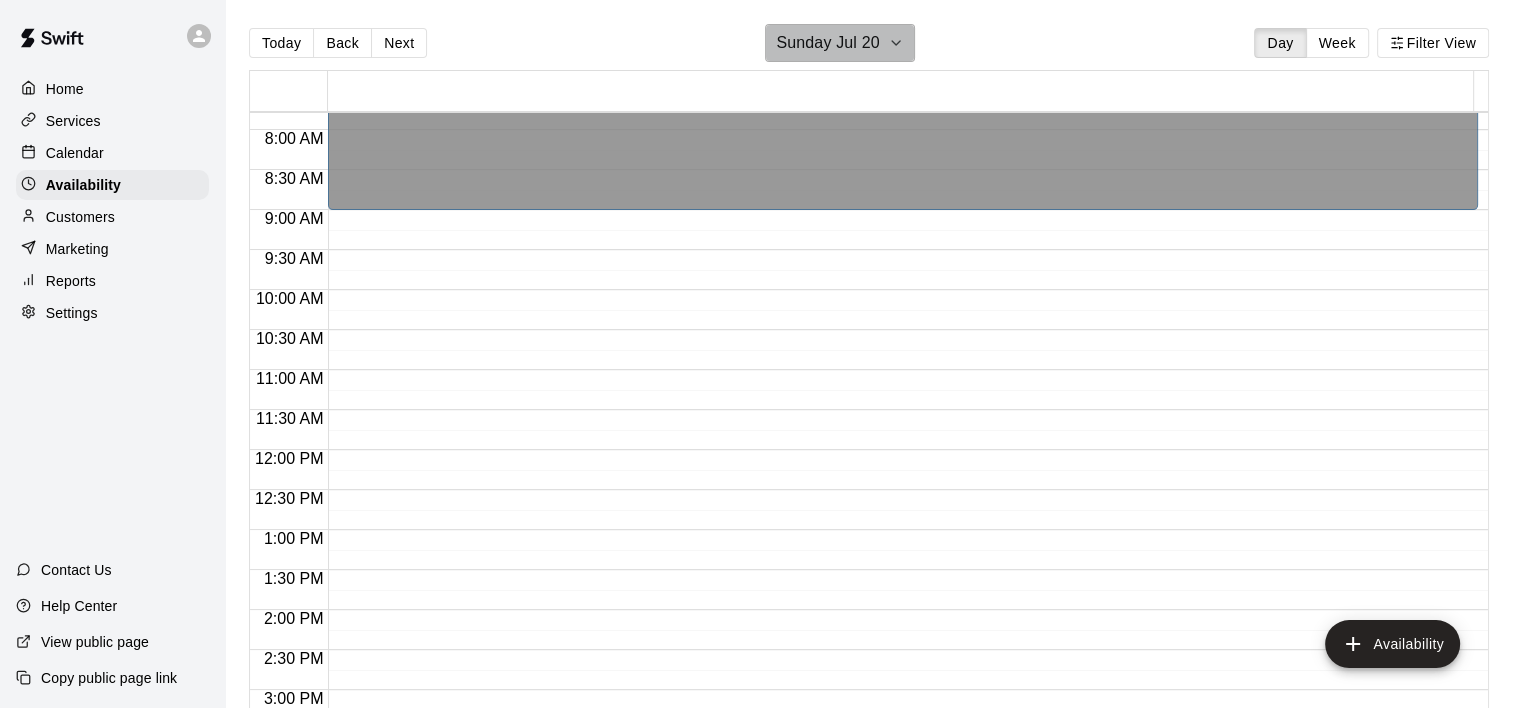 click 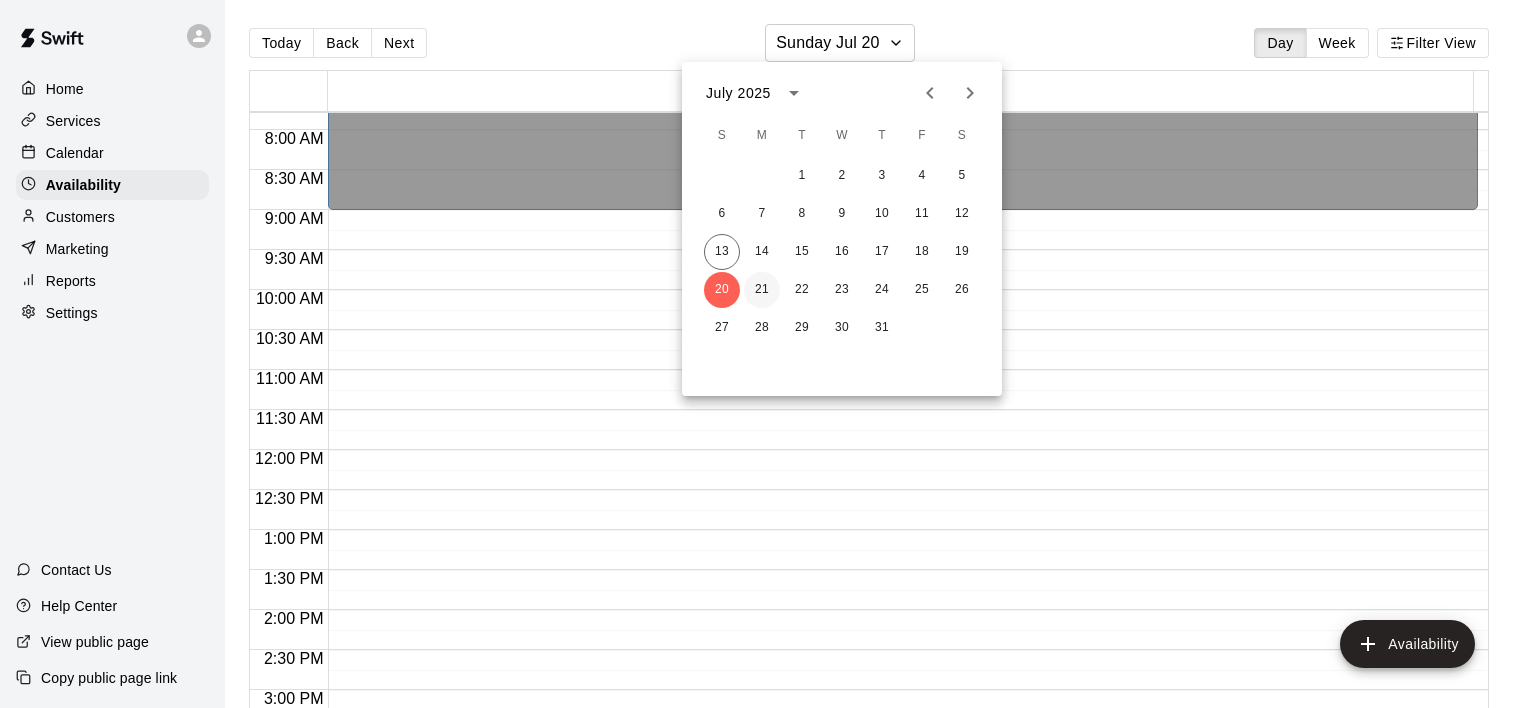 click on "21" at bounding box center [762, 290] 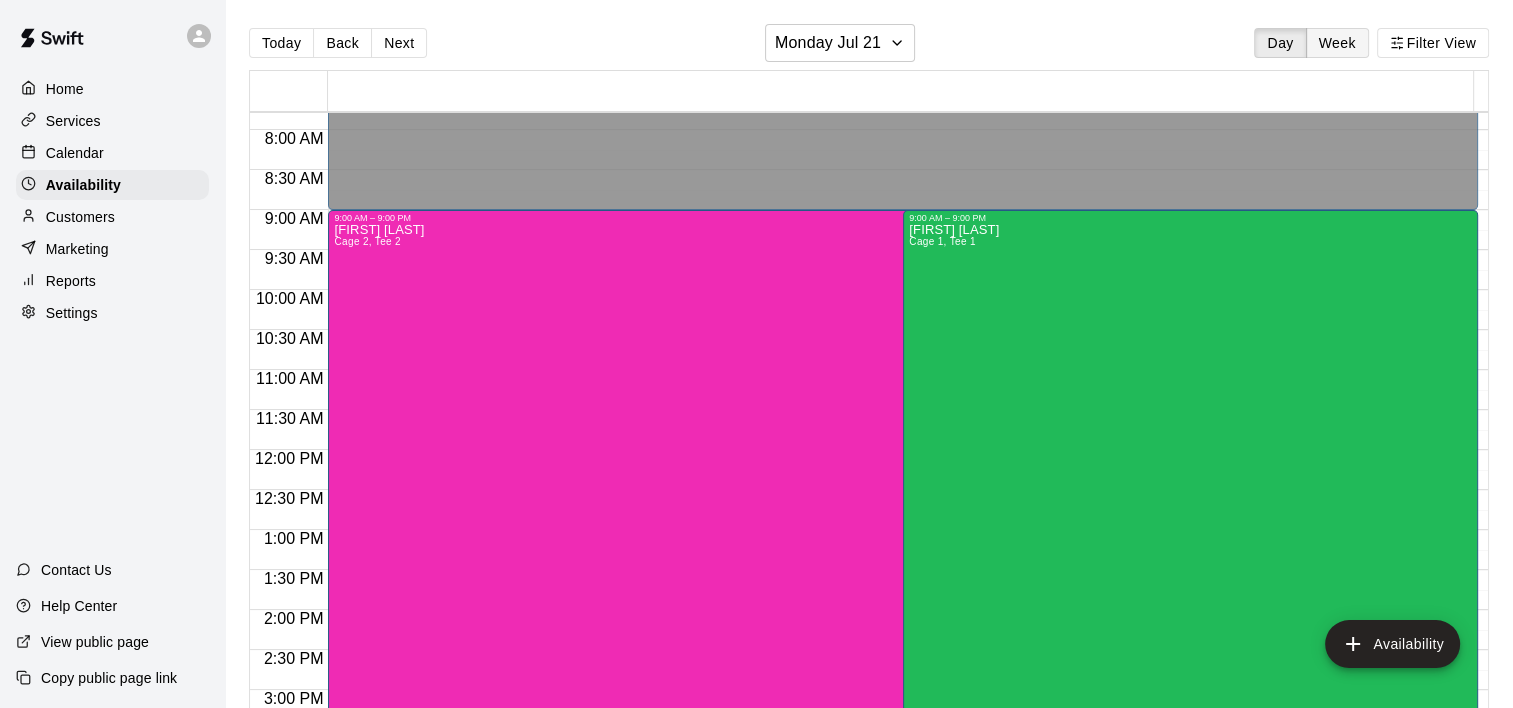 click on "Week" at bounding box center (1337, 43) 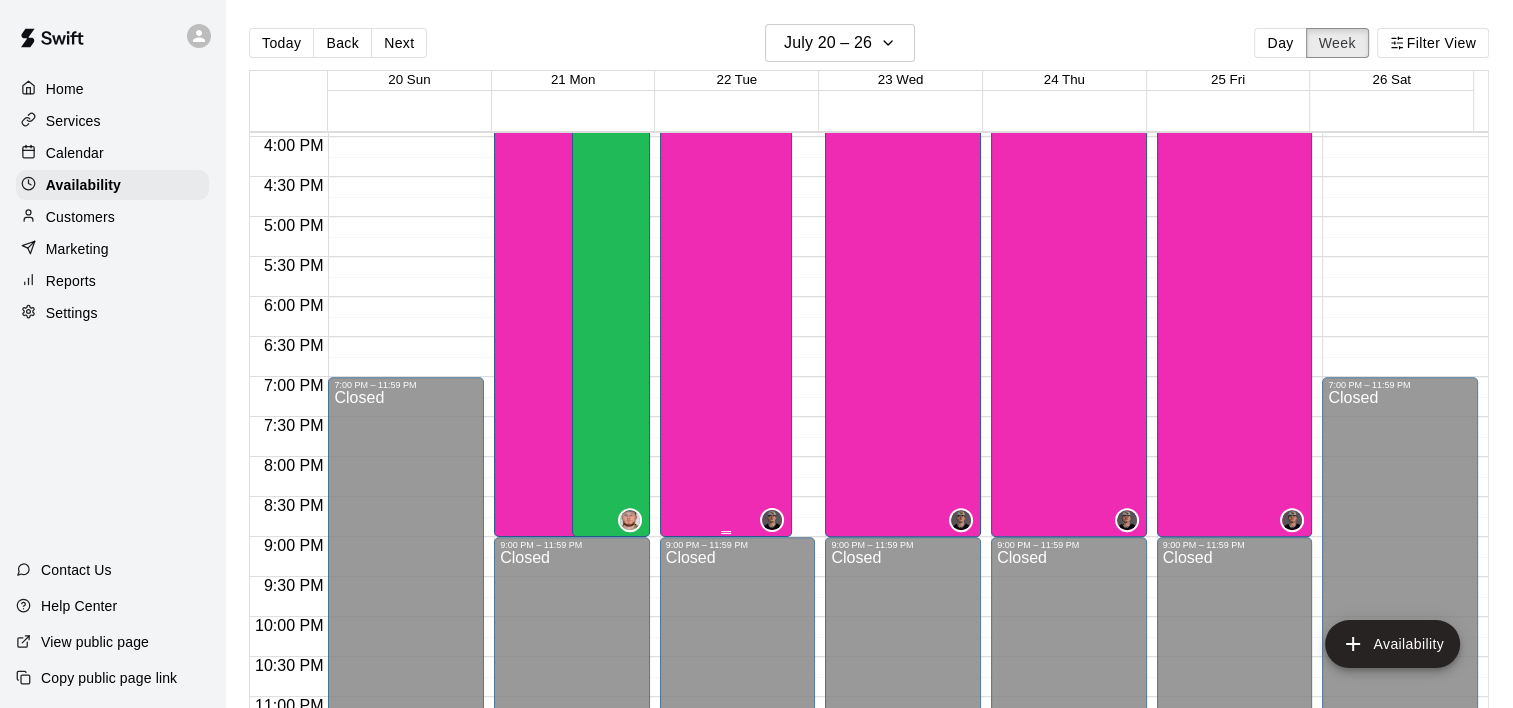 scroll, scrollTop: 1320, scrollLeft: 0, axis: vertical 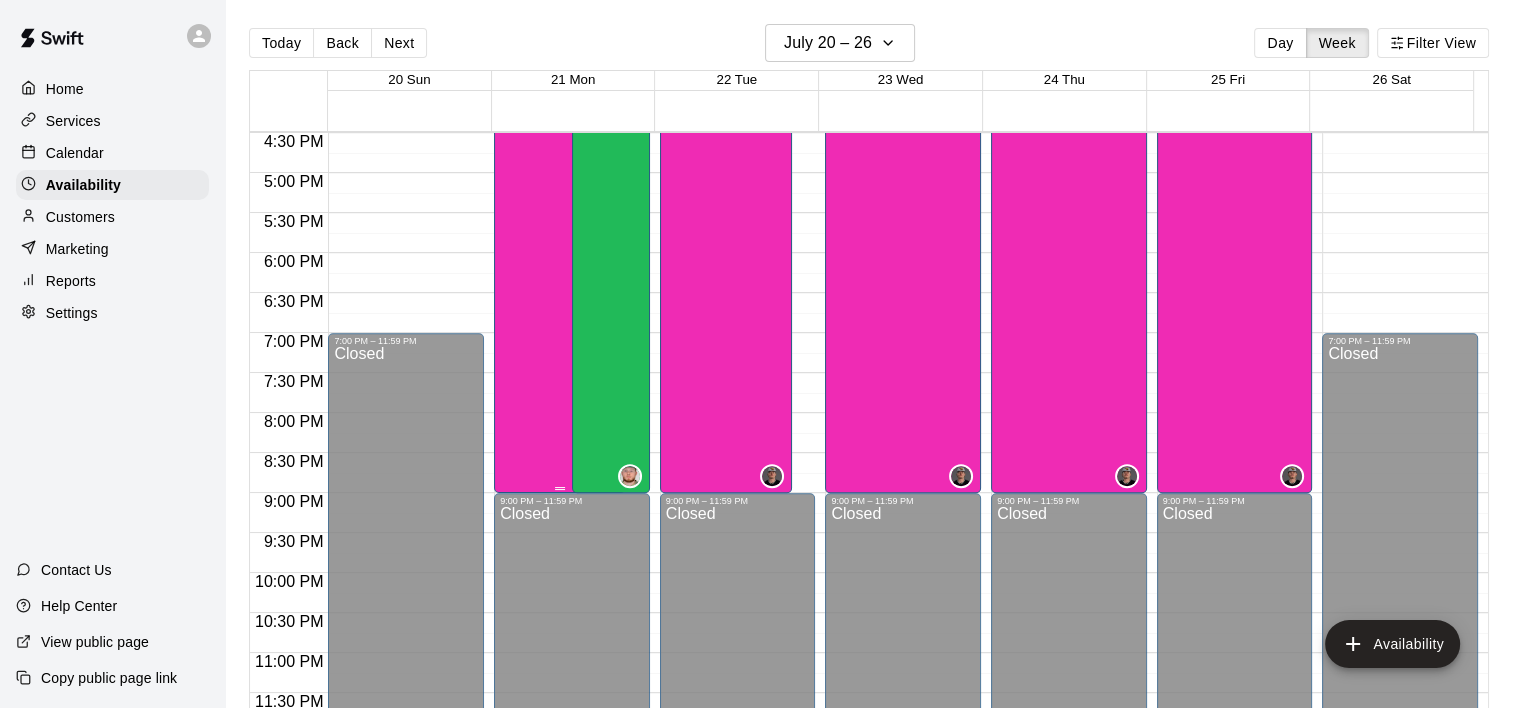 click on "[FIRST] [LAST] Cage 2, Tee 2" at bounding box center (560, 23) 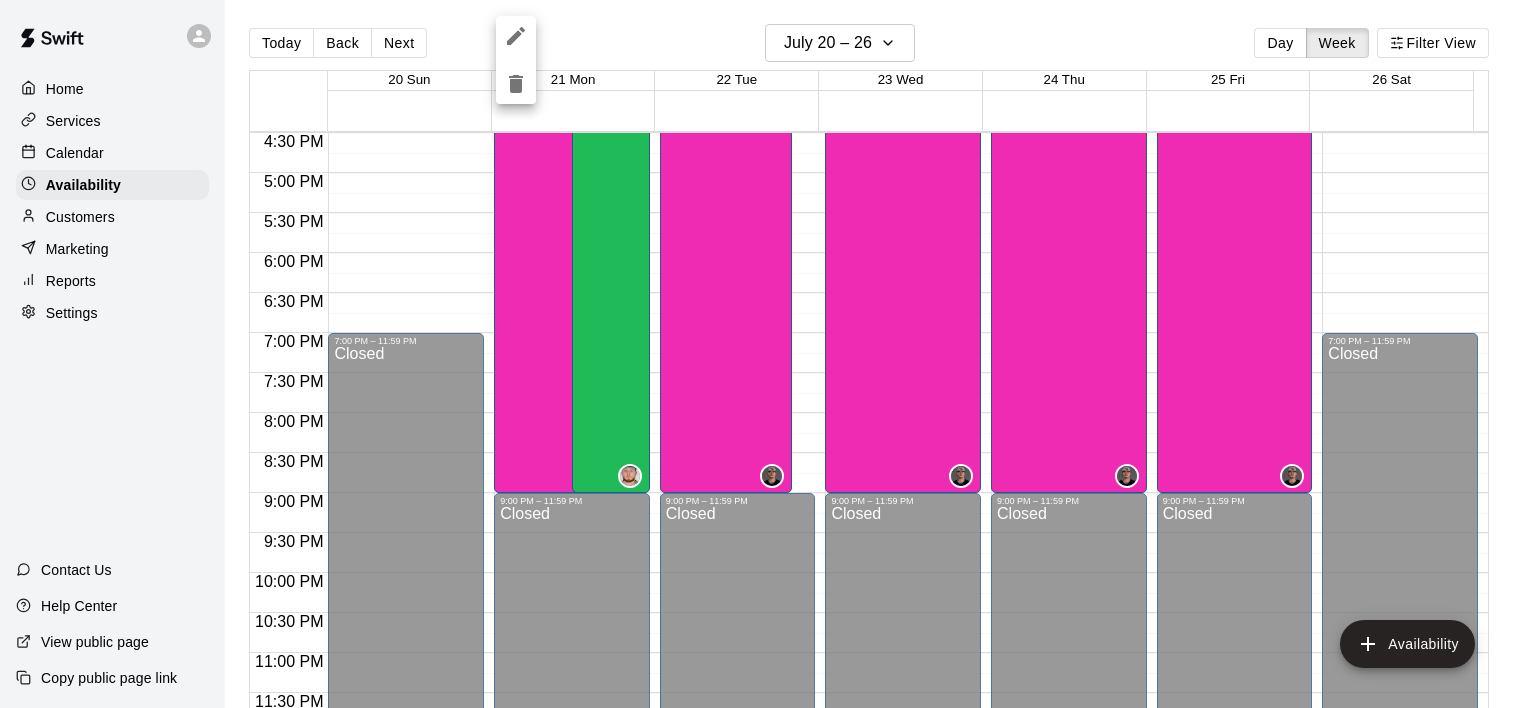 click 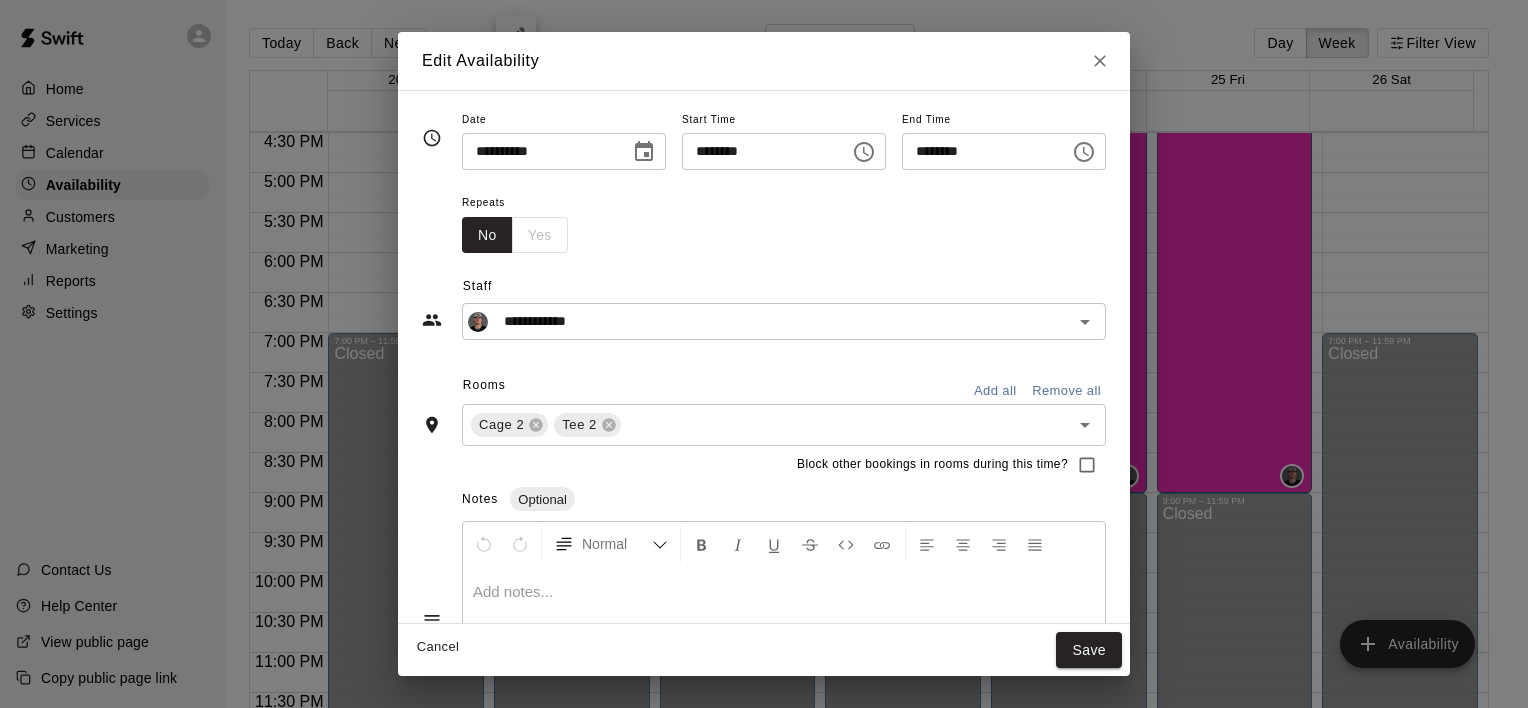 click on "********" at bounding box center (979, 151) 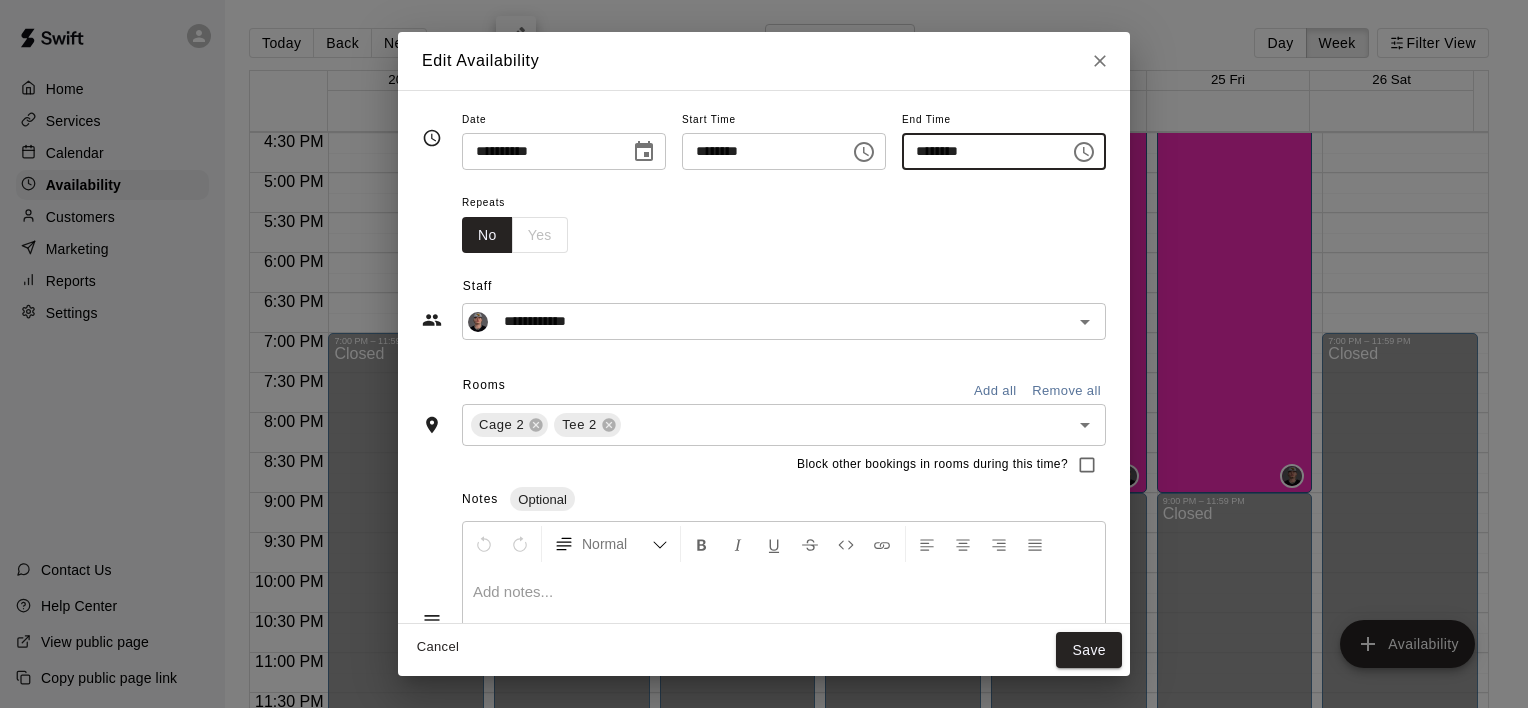 click on "********" at bounding box center (979, 151) 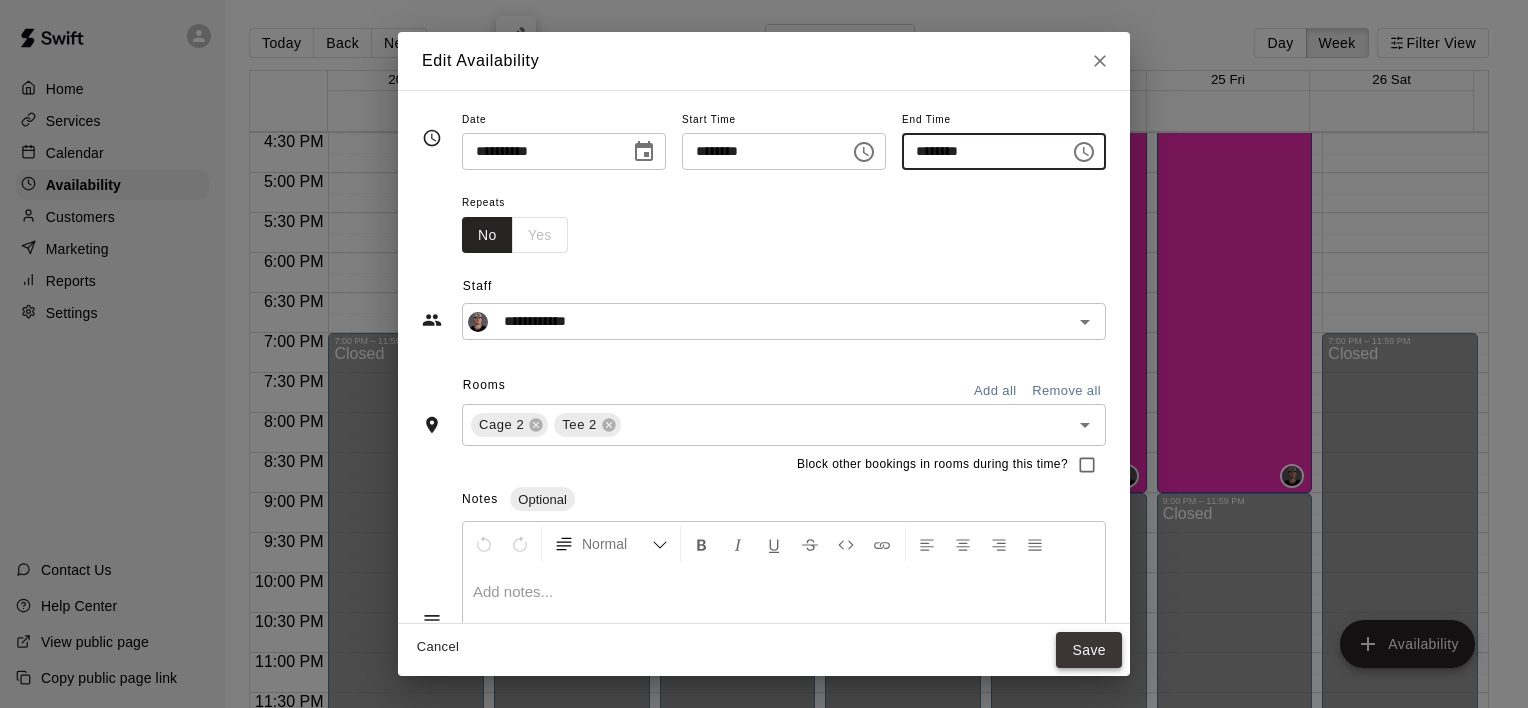 type on "********" 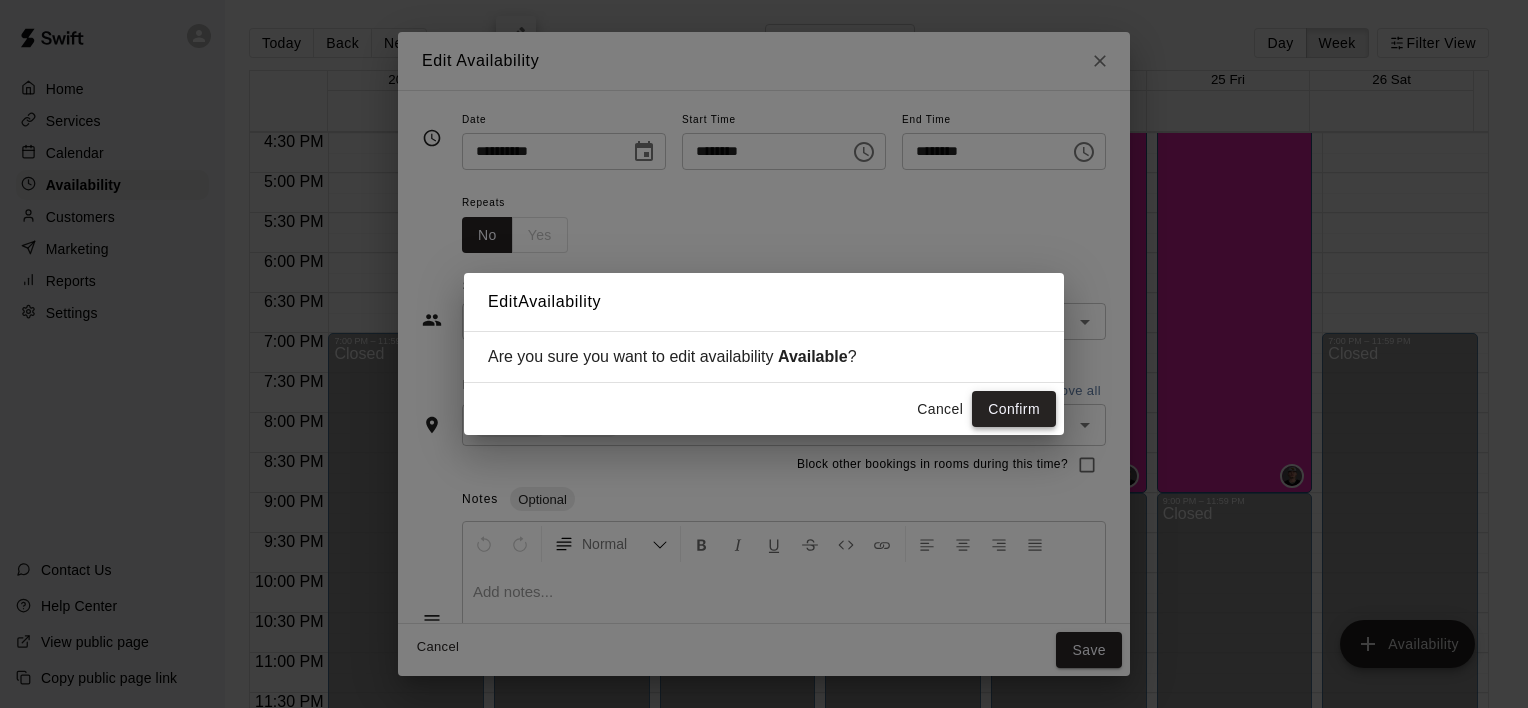 click on "Confirm" at bounding box center [1014, 409] 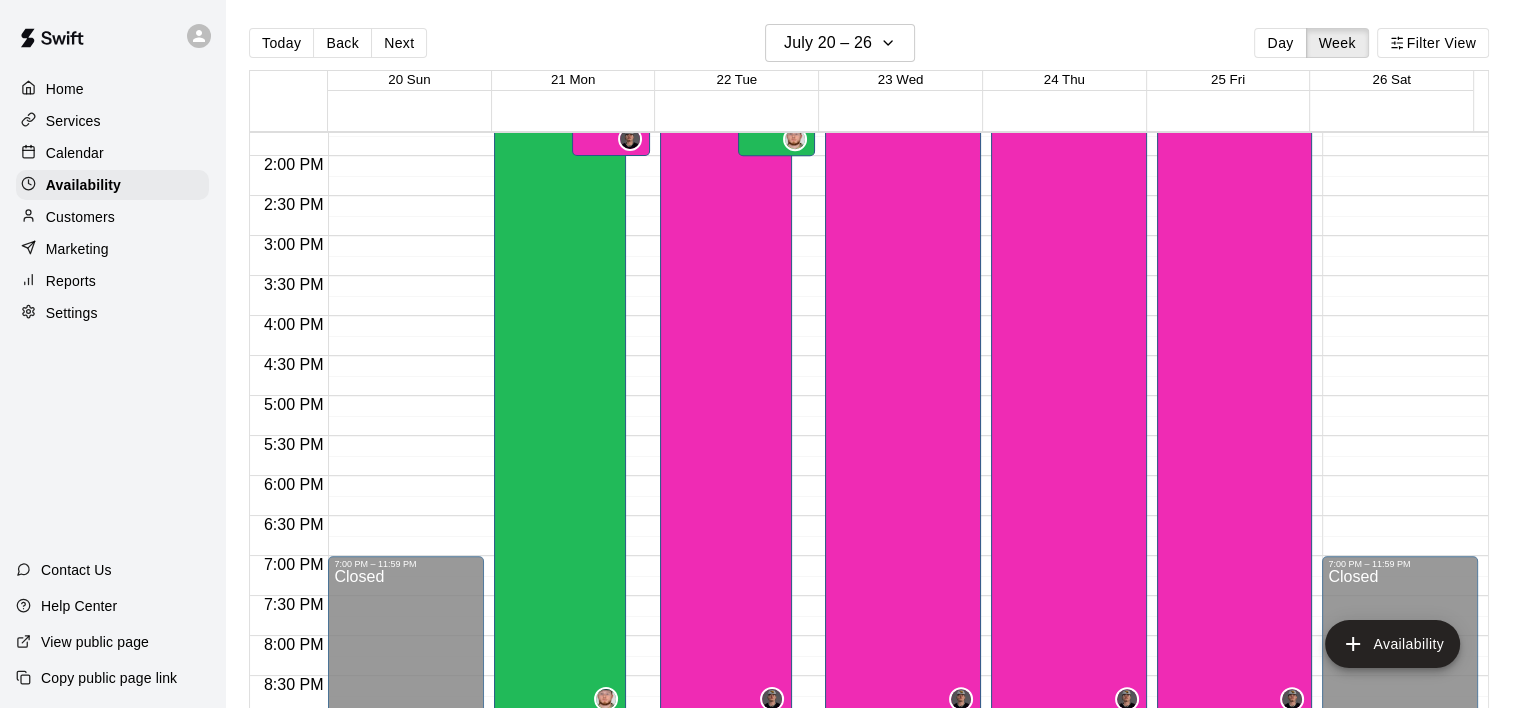 scroll, scrollTop: 1220, scrollLeft: 0, axis: vertical 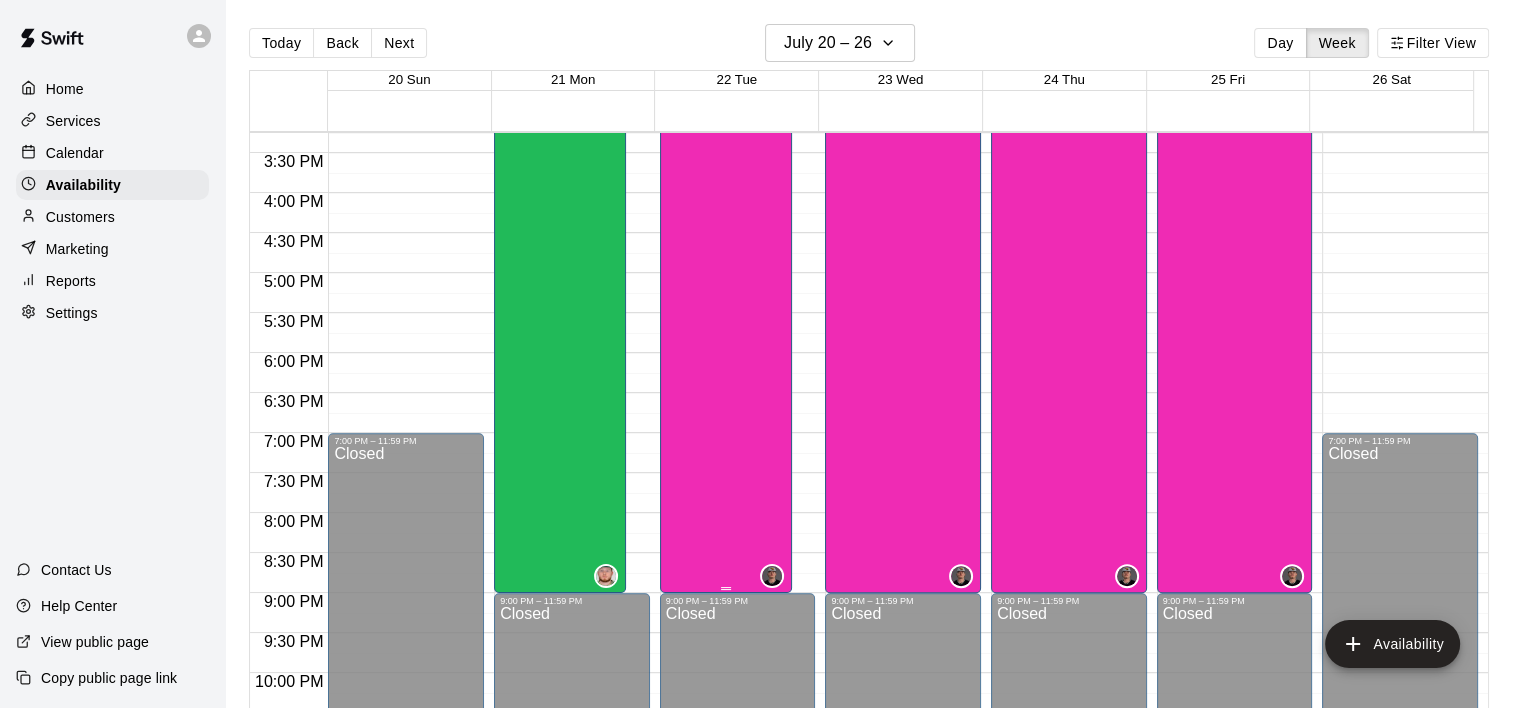 click at bounding box center [726, 588] 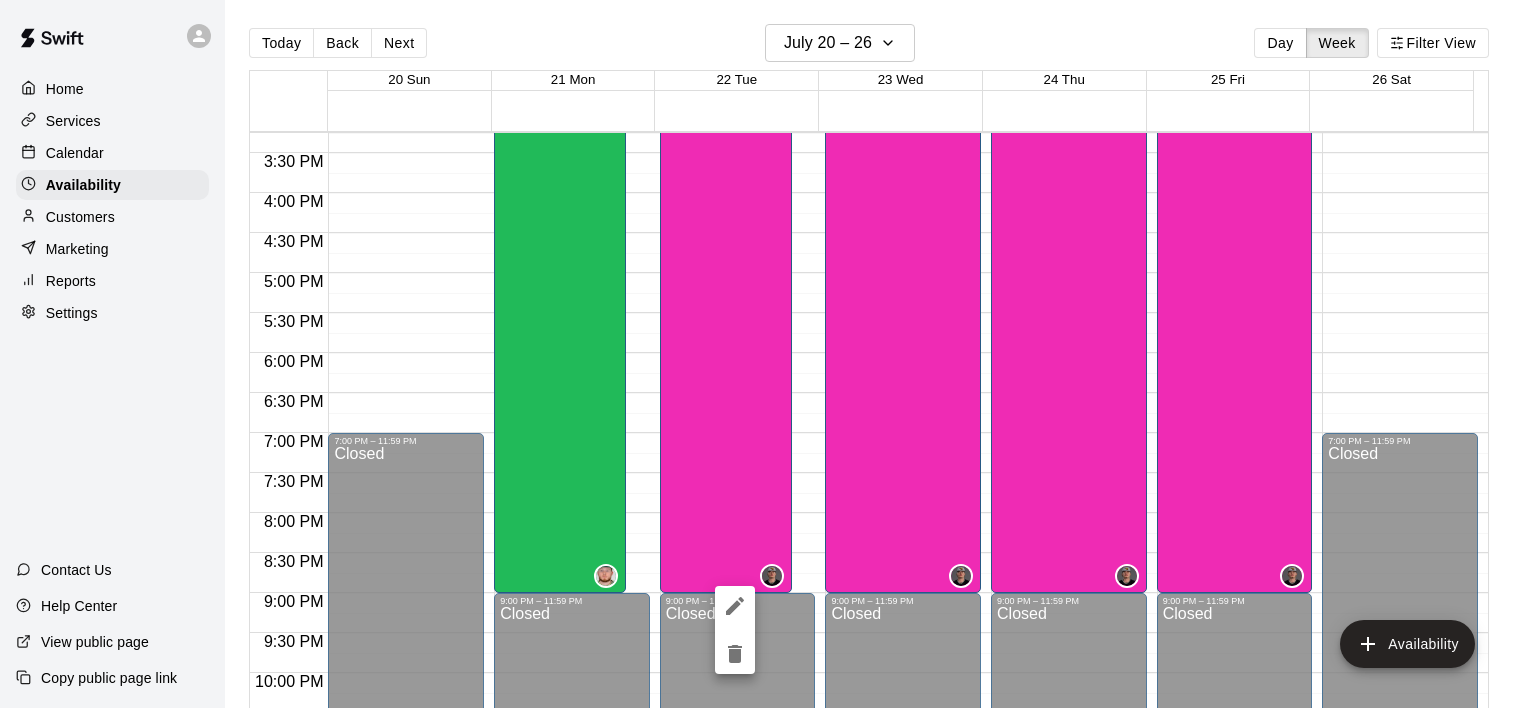 click at bounding box center [735, 606] 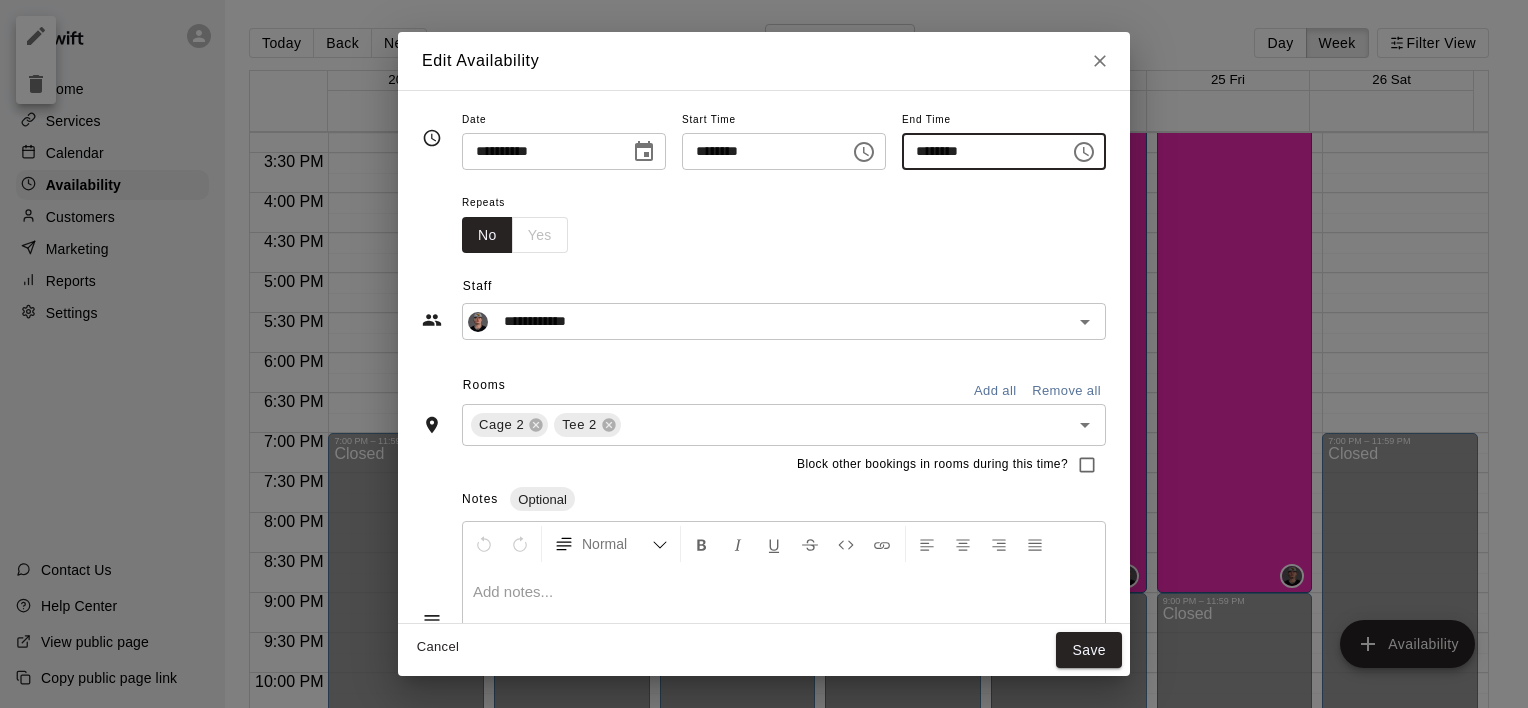 click on "********" at bounding box center (979, 151) 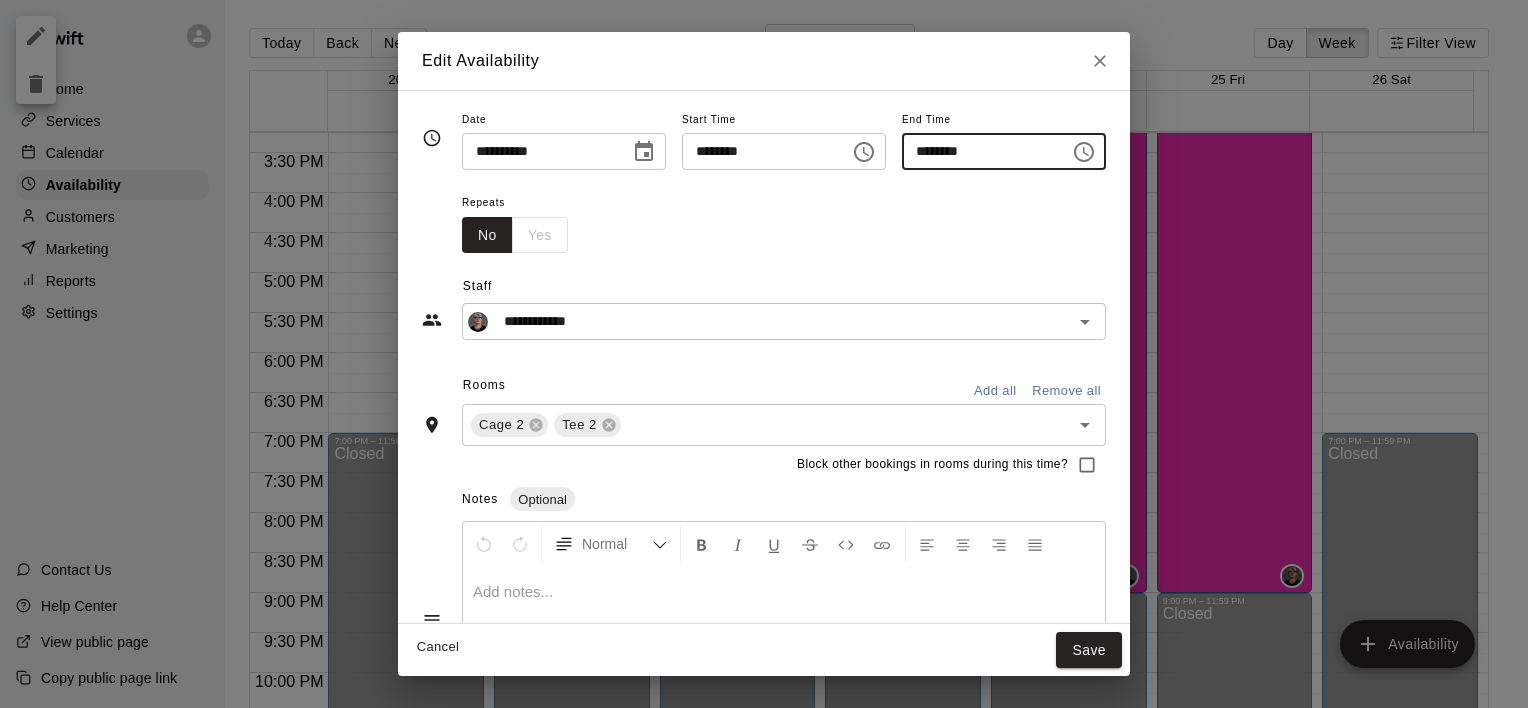 click on "********" at bounding box center [979, 151] 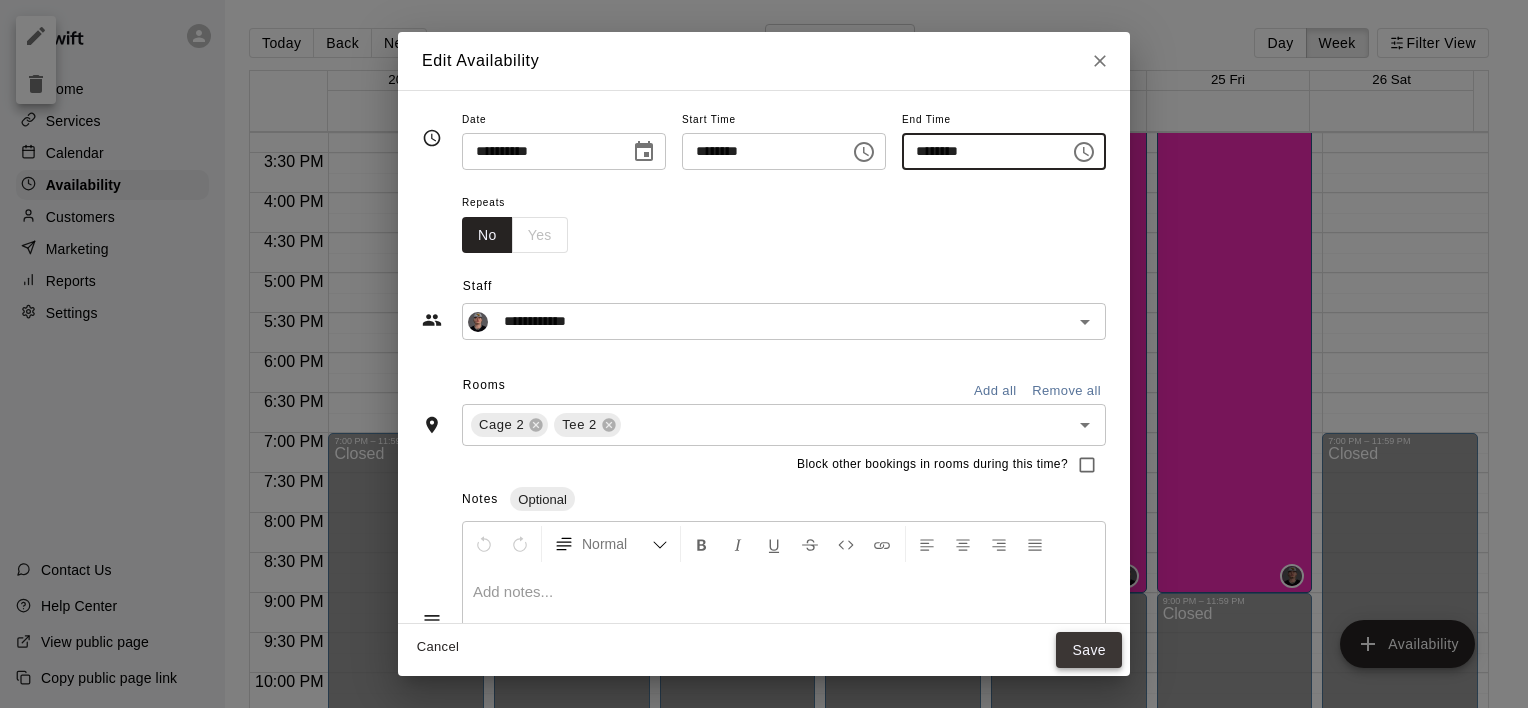 type on "********" 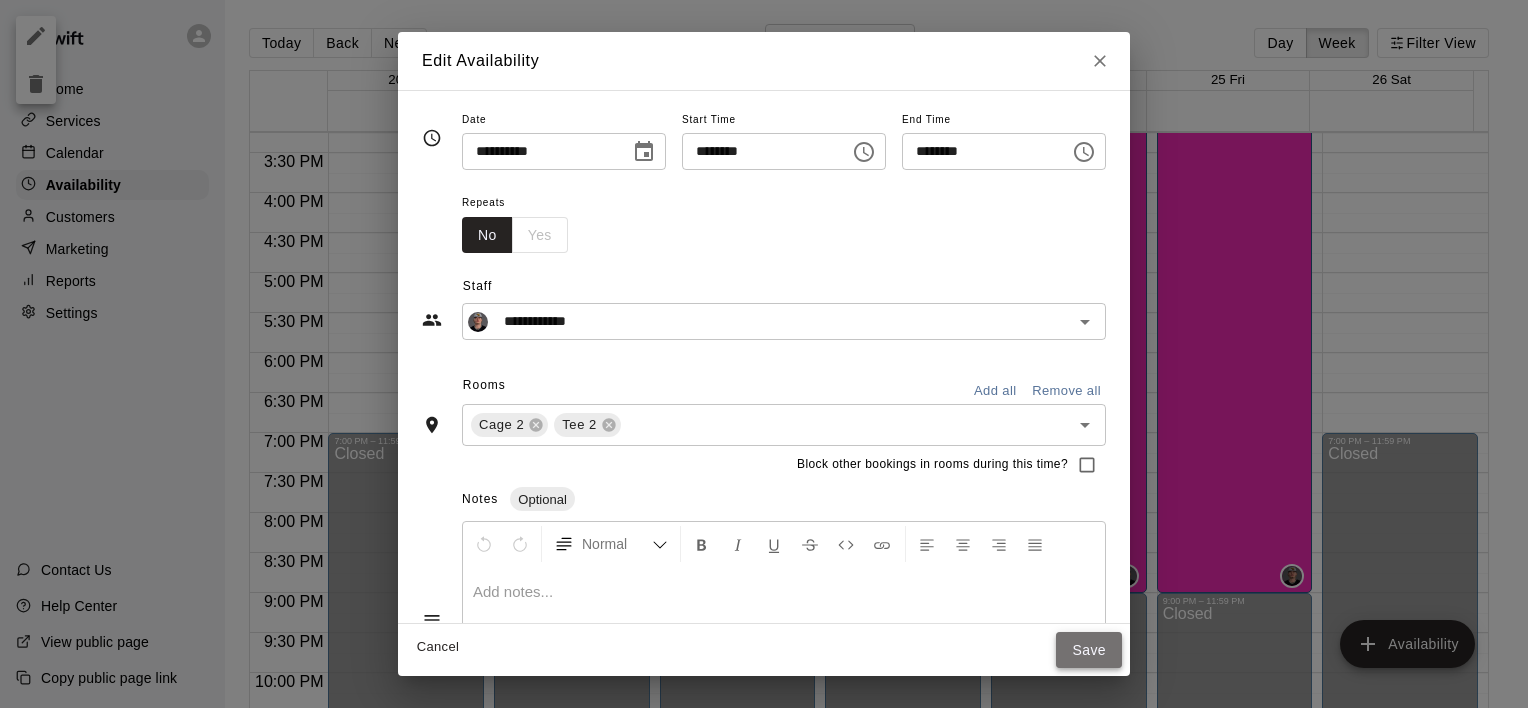 click on "Save" at bounding box center (1089, 650) 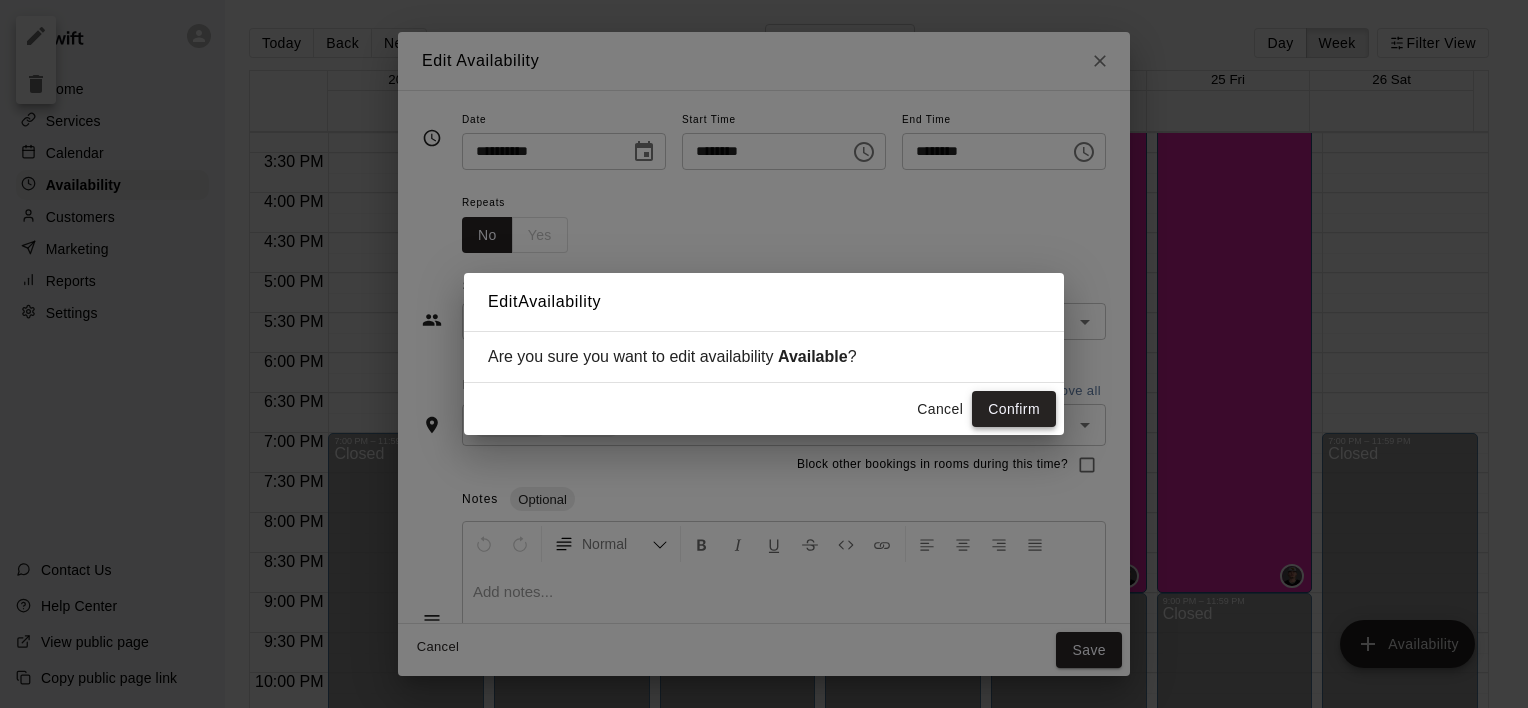 click on "Confirm" at bounding box center (1014, 409) 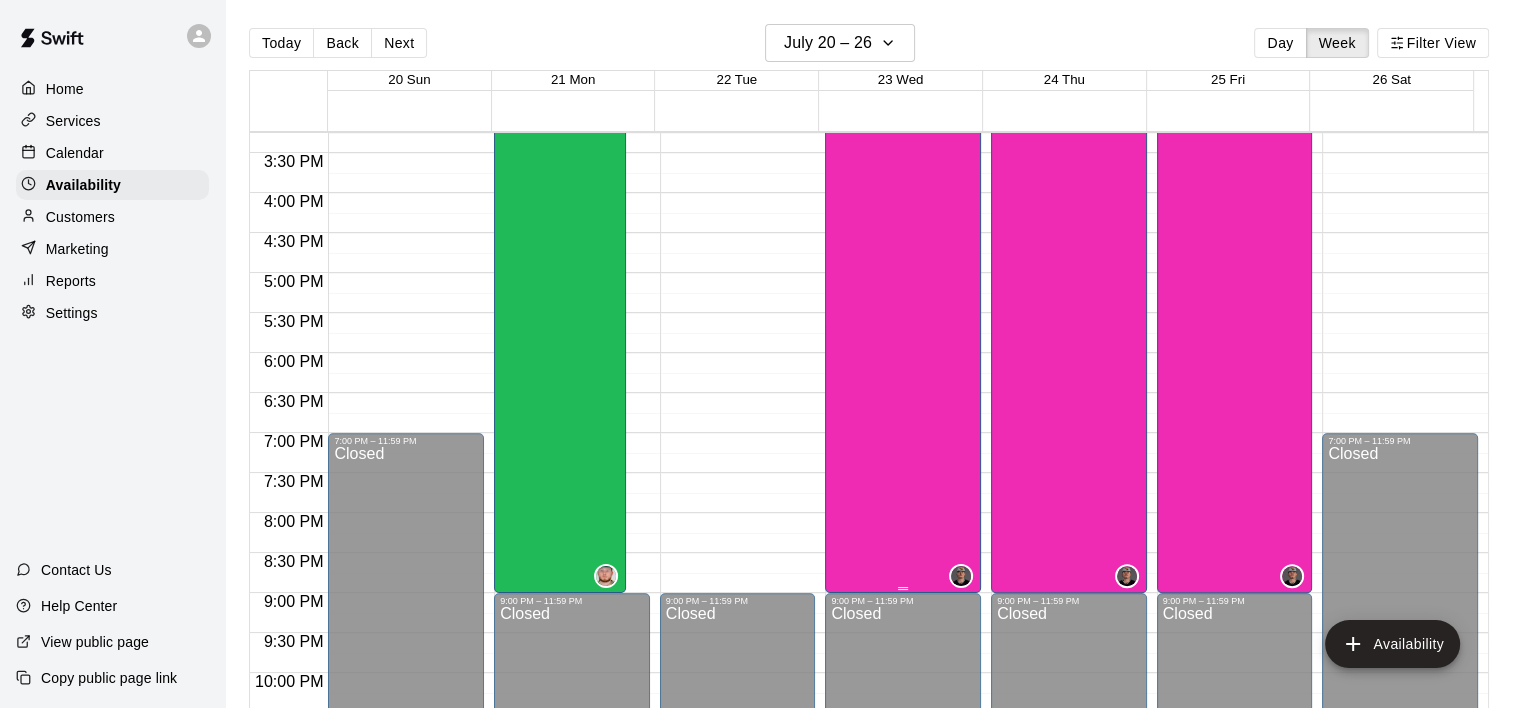 click on "[FIRST] [LAST] Cage 2, Tee 2" at bounding box center [903, 123] 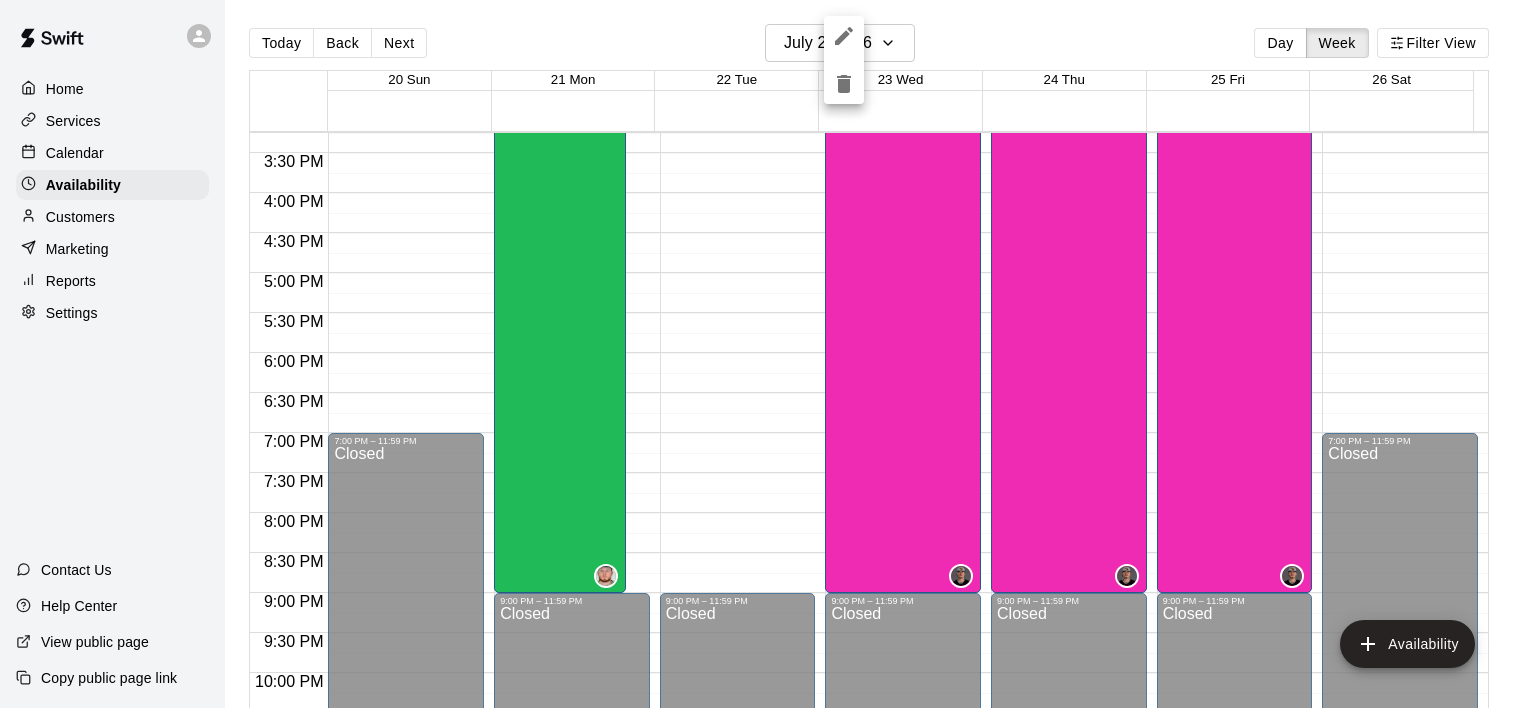 click 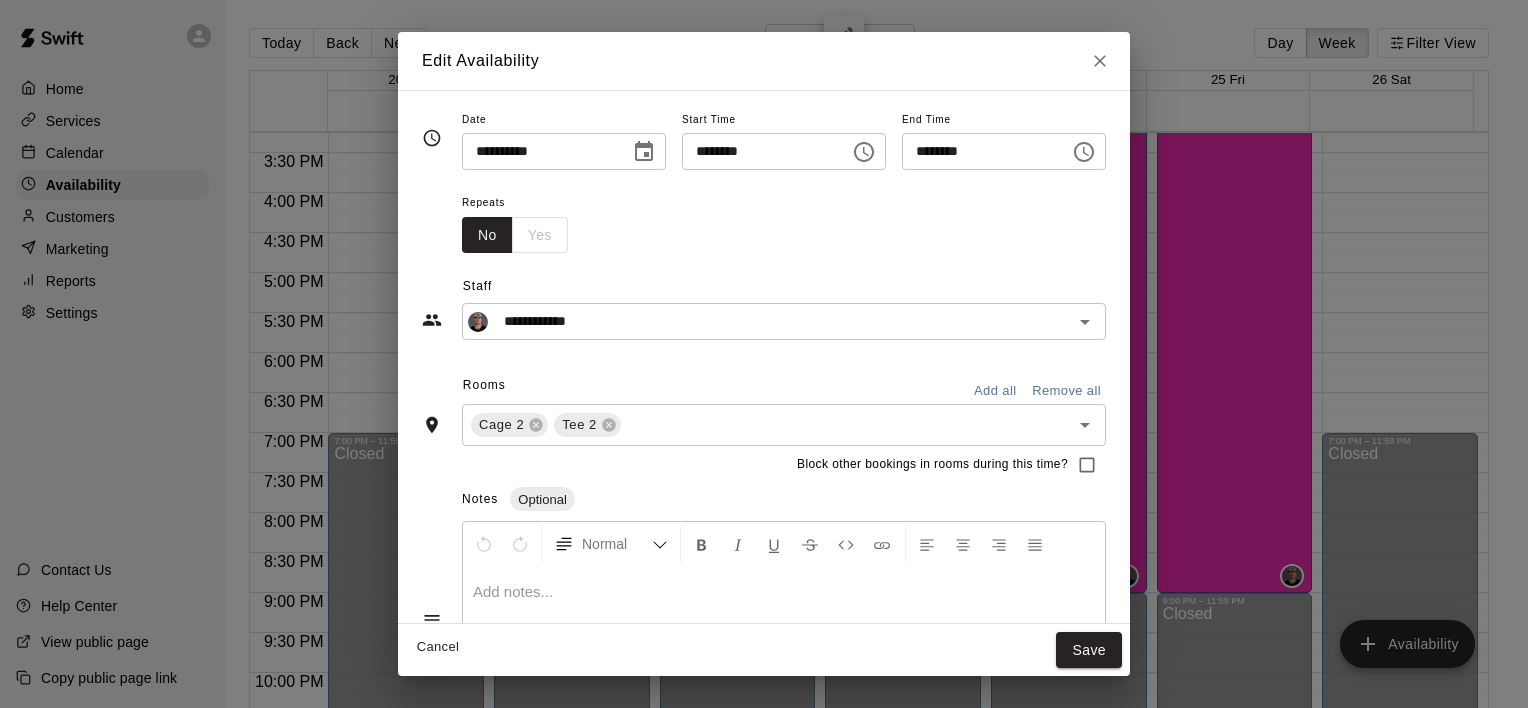 click on "********" at bounding box center (979, 151) 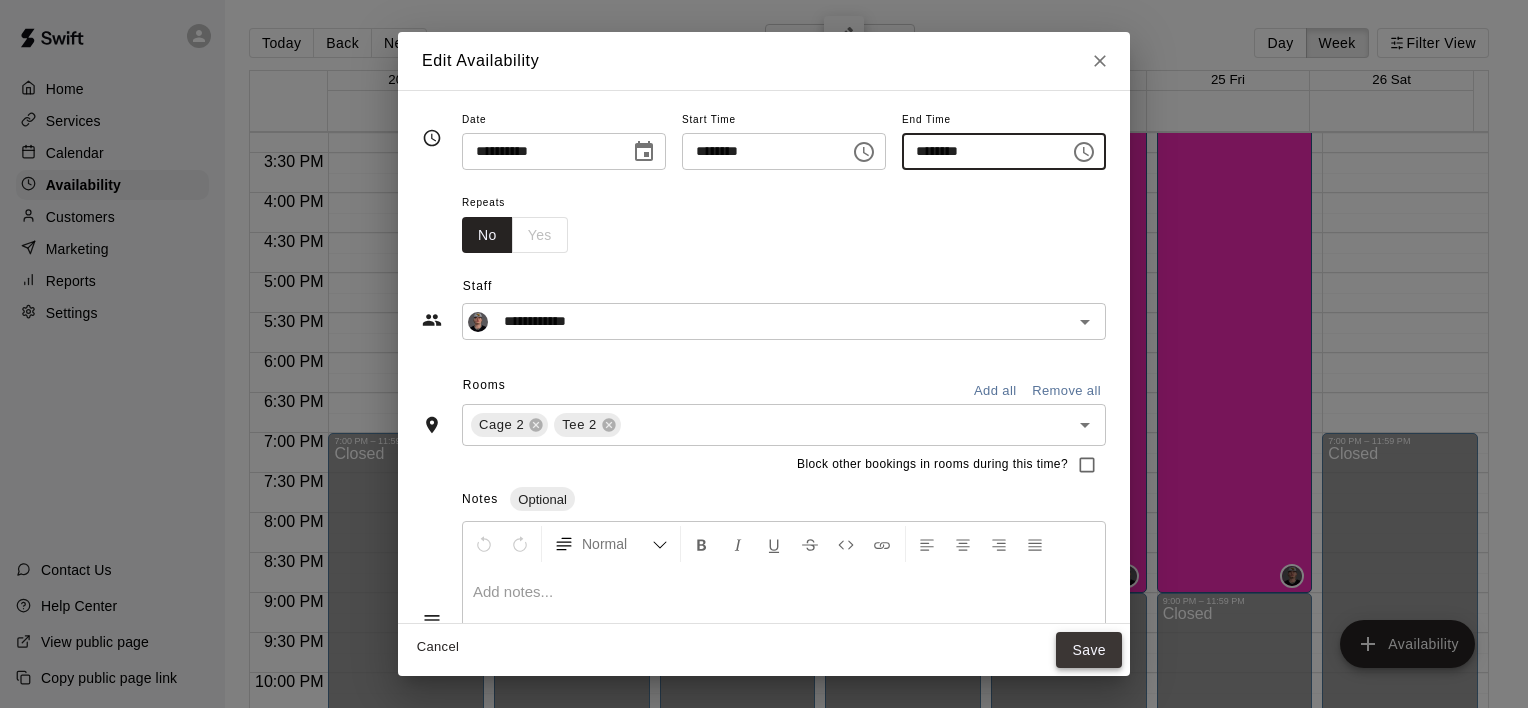 type on "********" 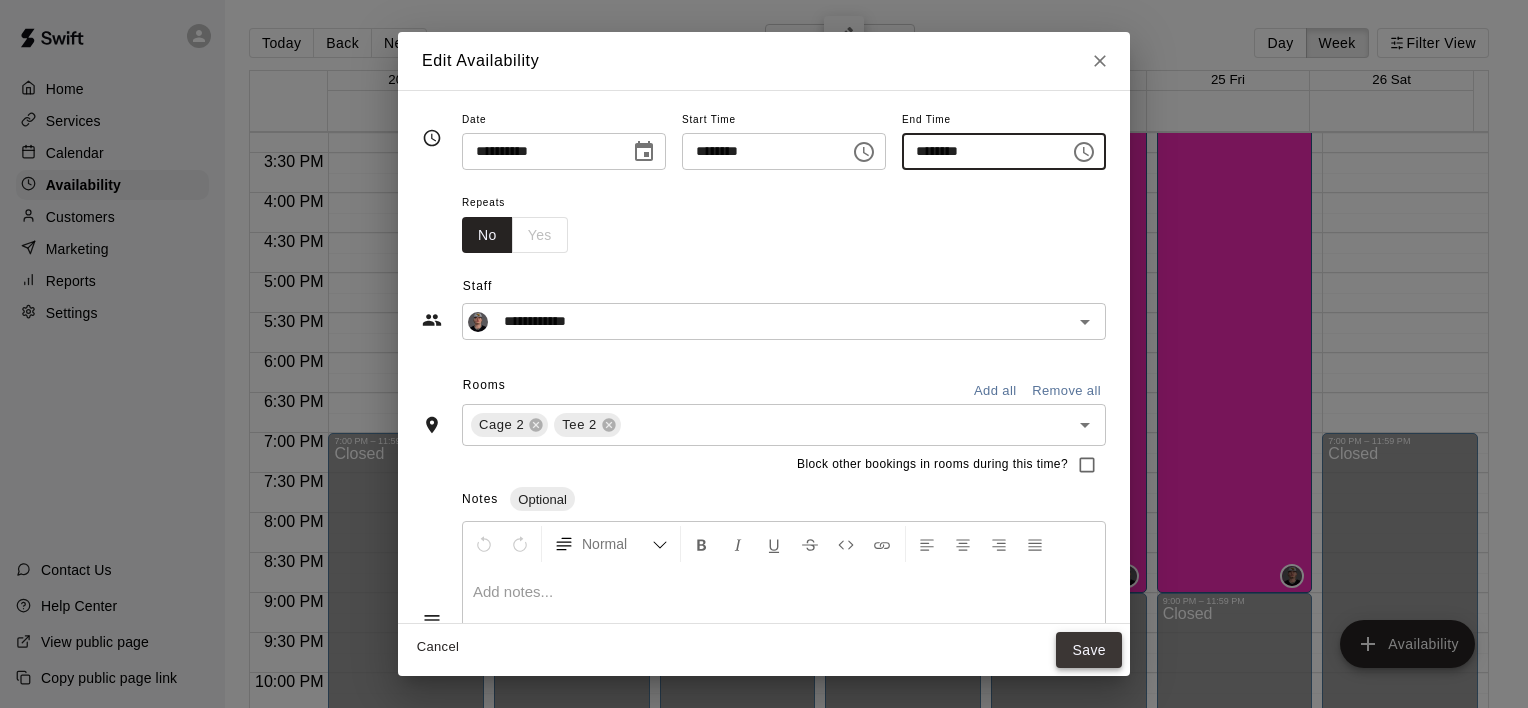 click on "Save" at bounding box center [1089, 650] 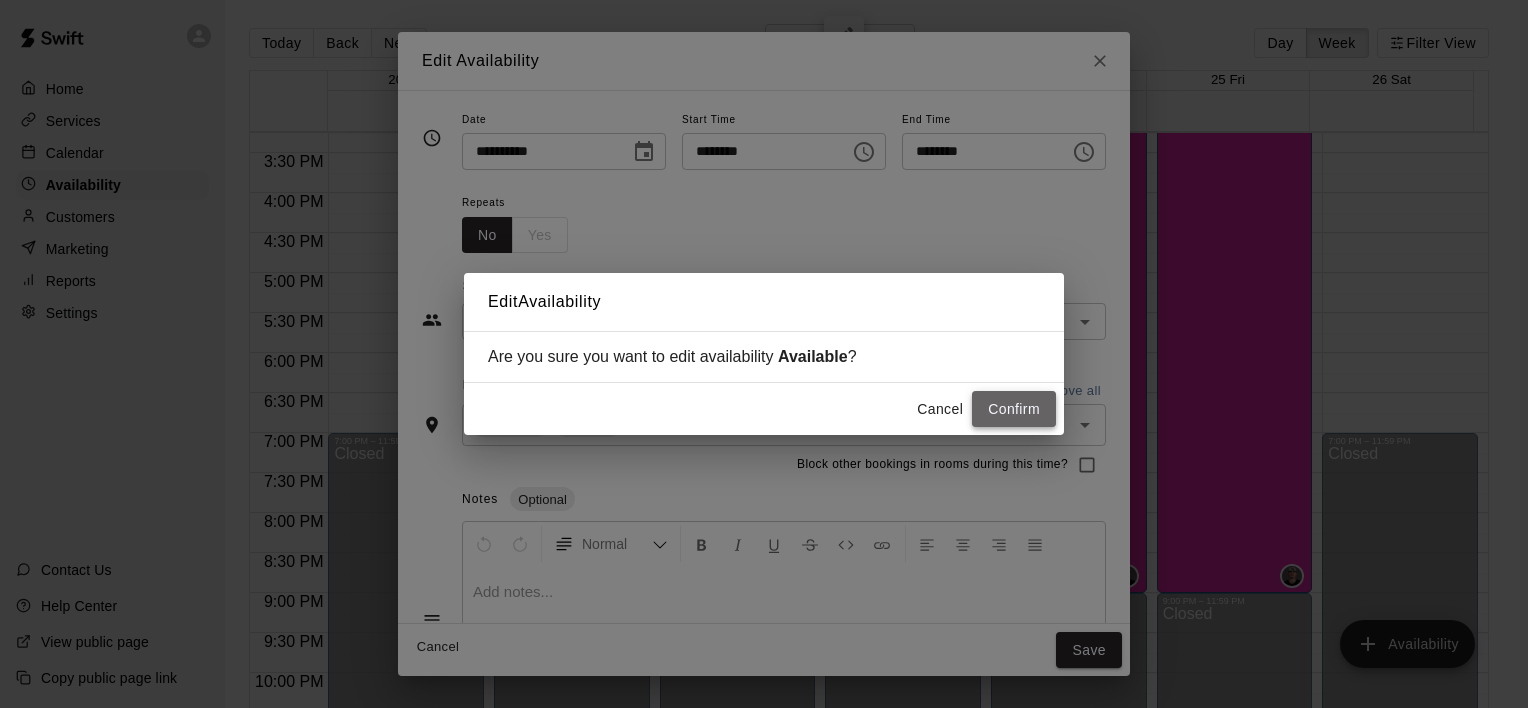 click on "Confirm" at bounding box center (1014, 409) 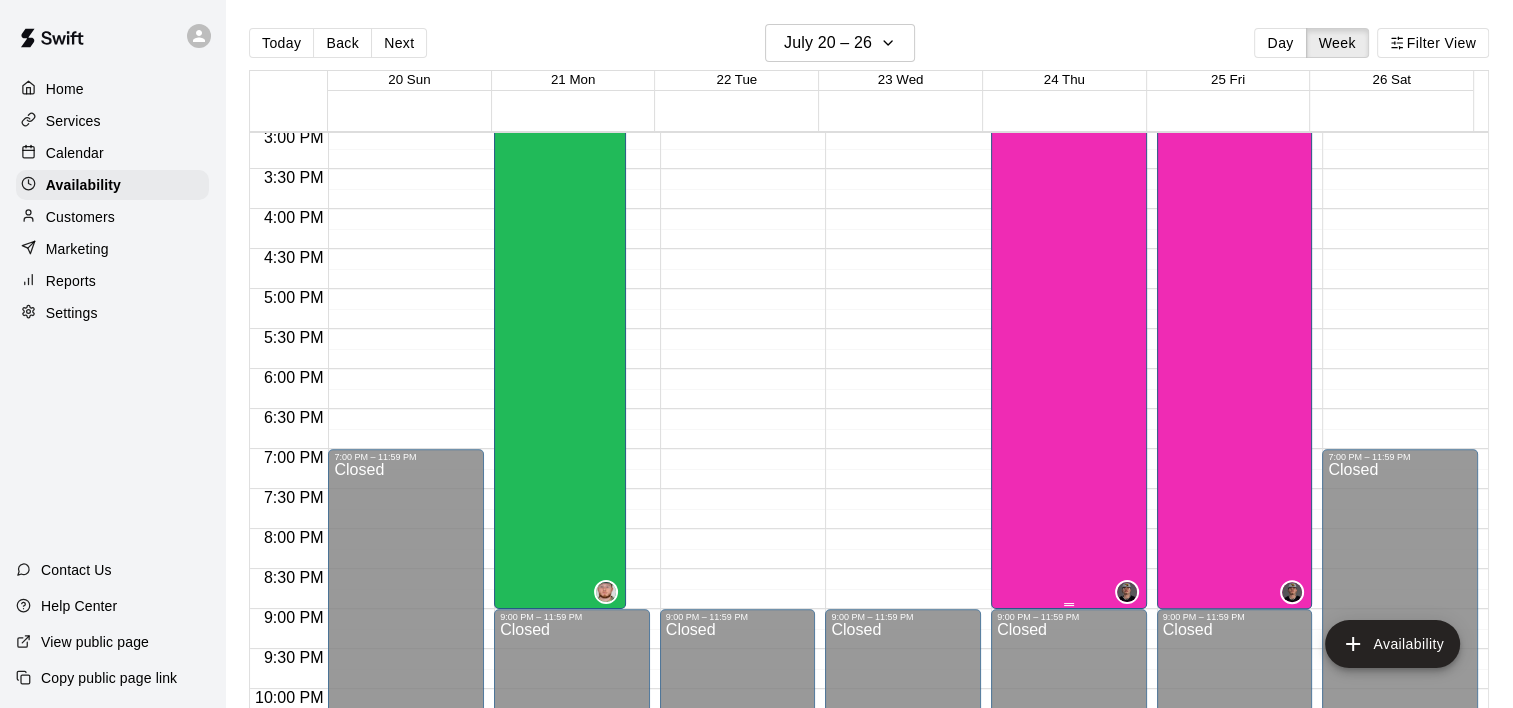 scroll, scrollTop: 1220, scrollLeft: 0, axis: vertical 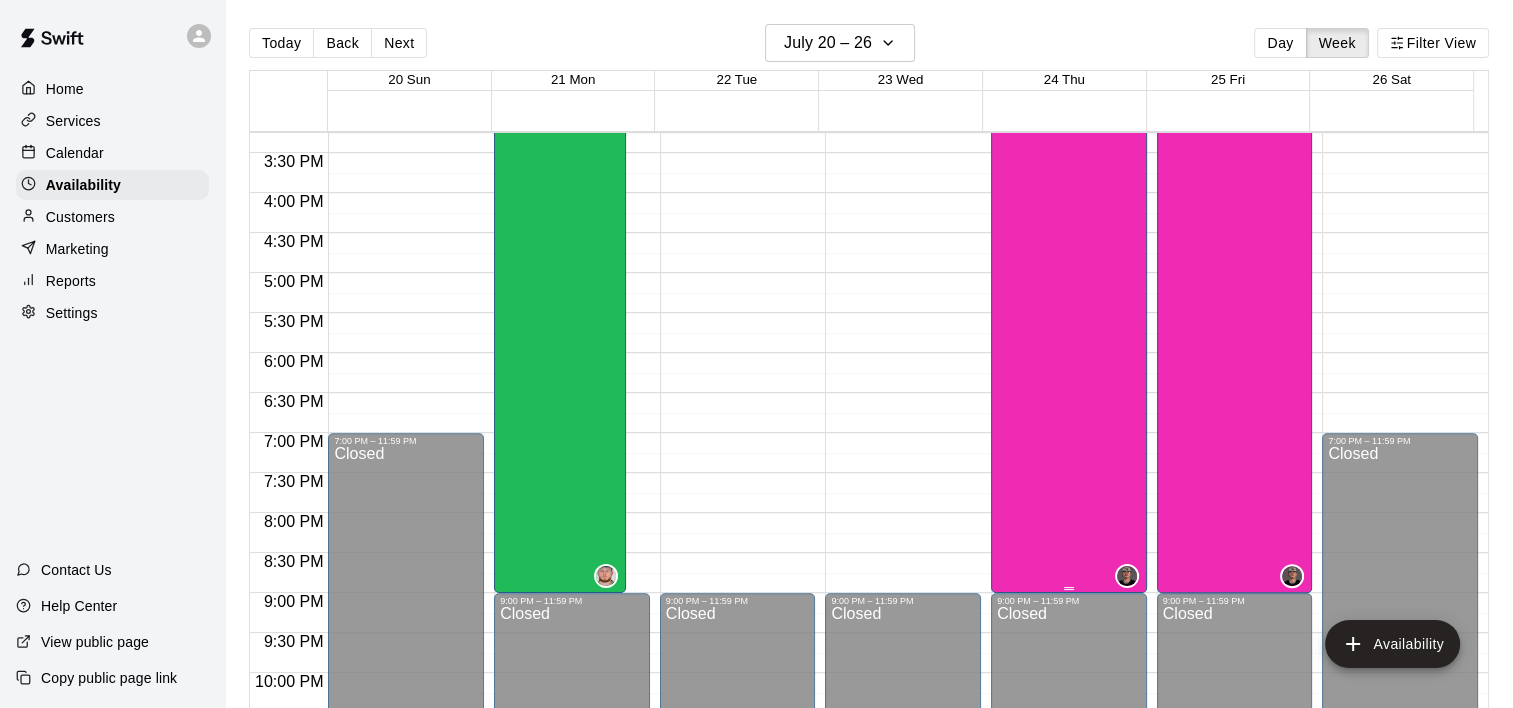 click at bounding box center (1069, 588) 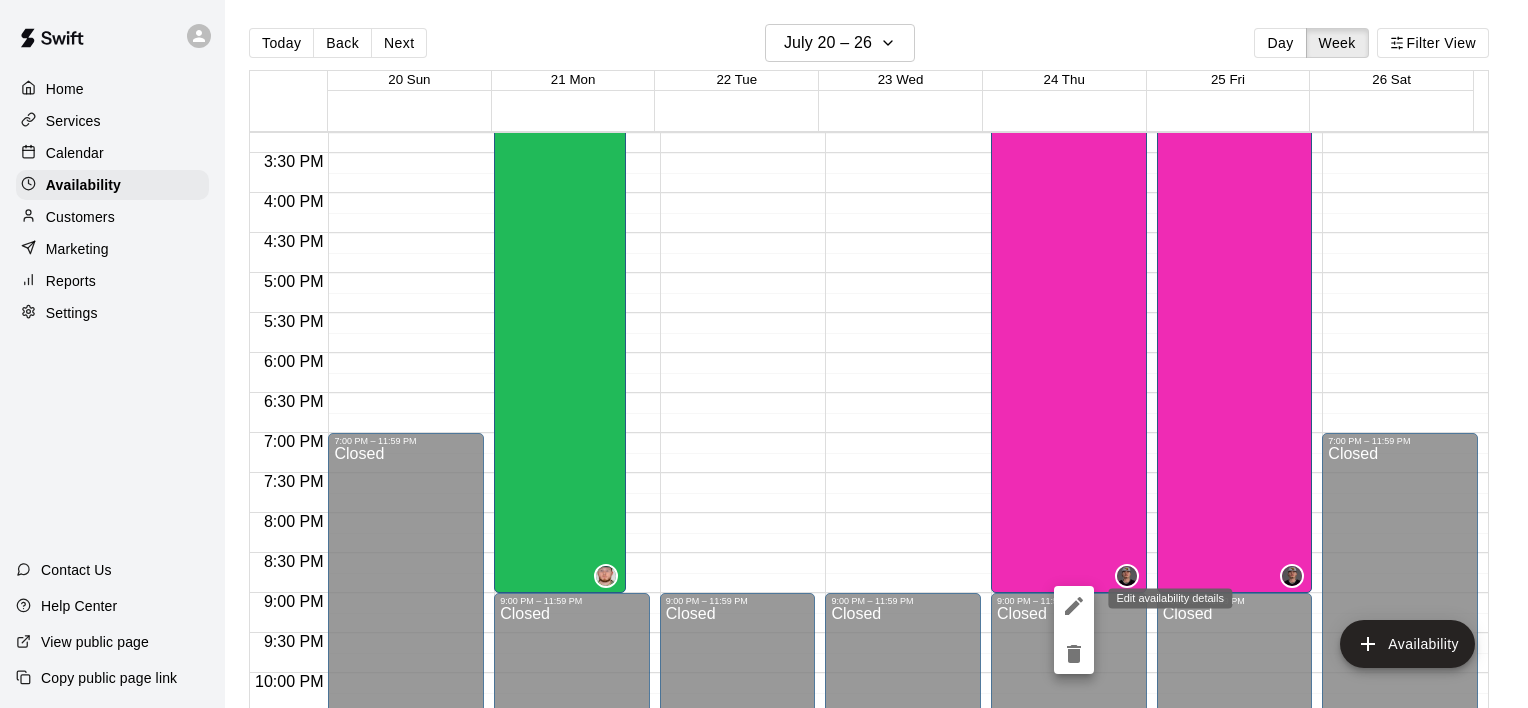 click 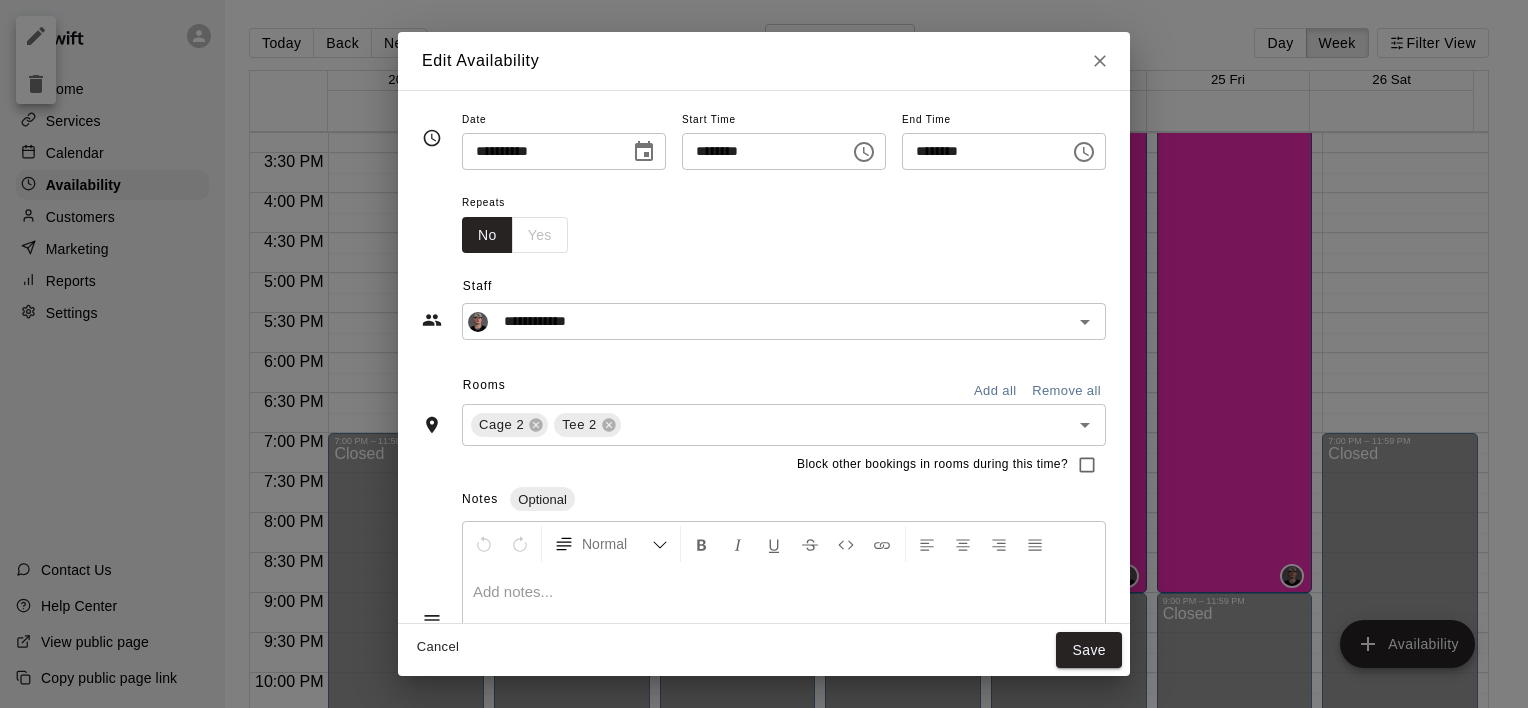 click on "********" at bounding box center (979, 151) 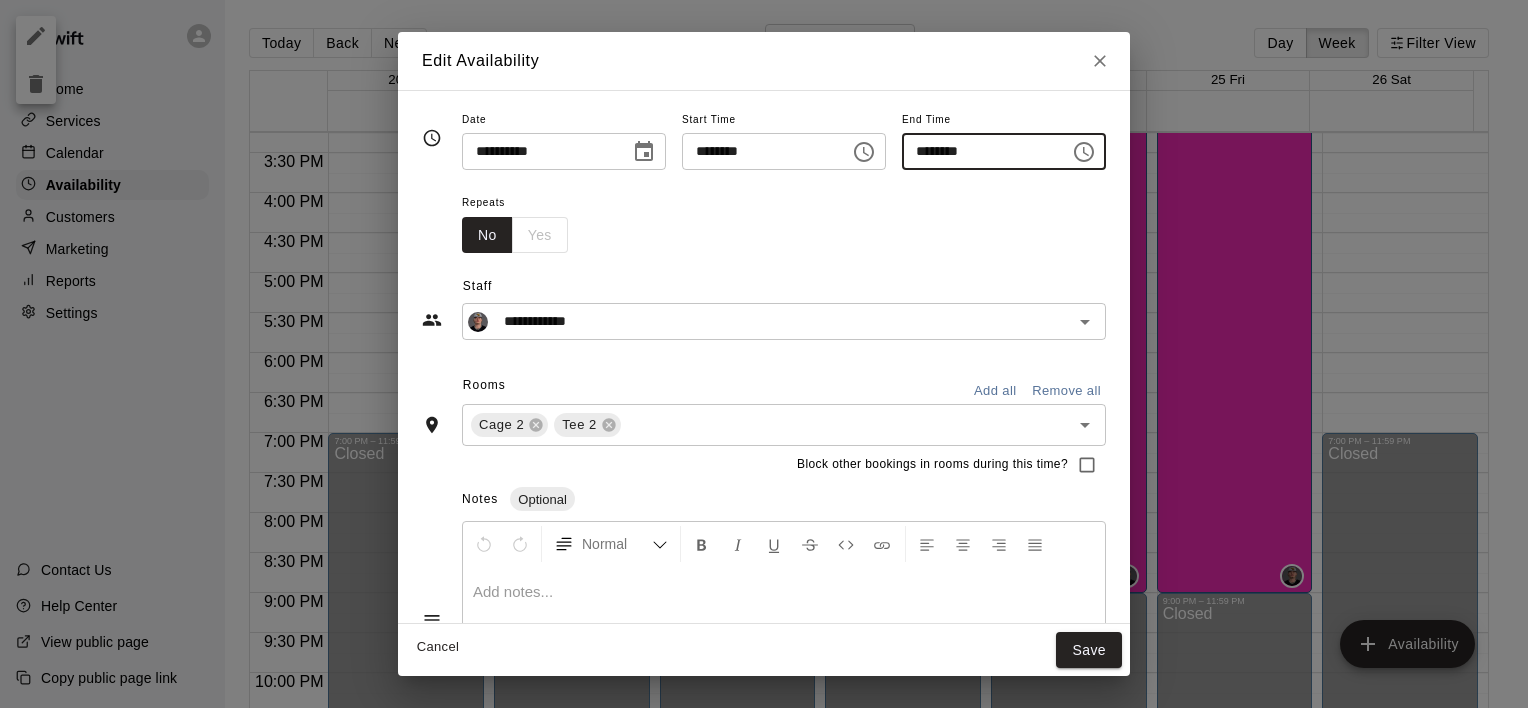 click on "********" at bounding box center [979, 151] 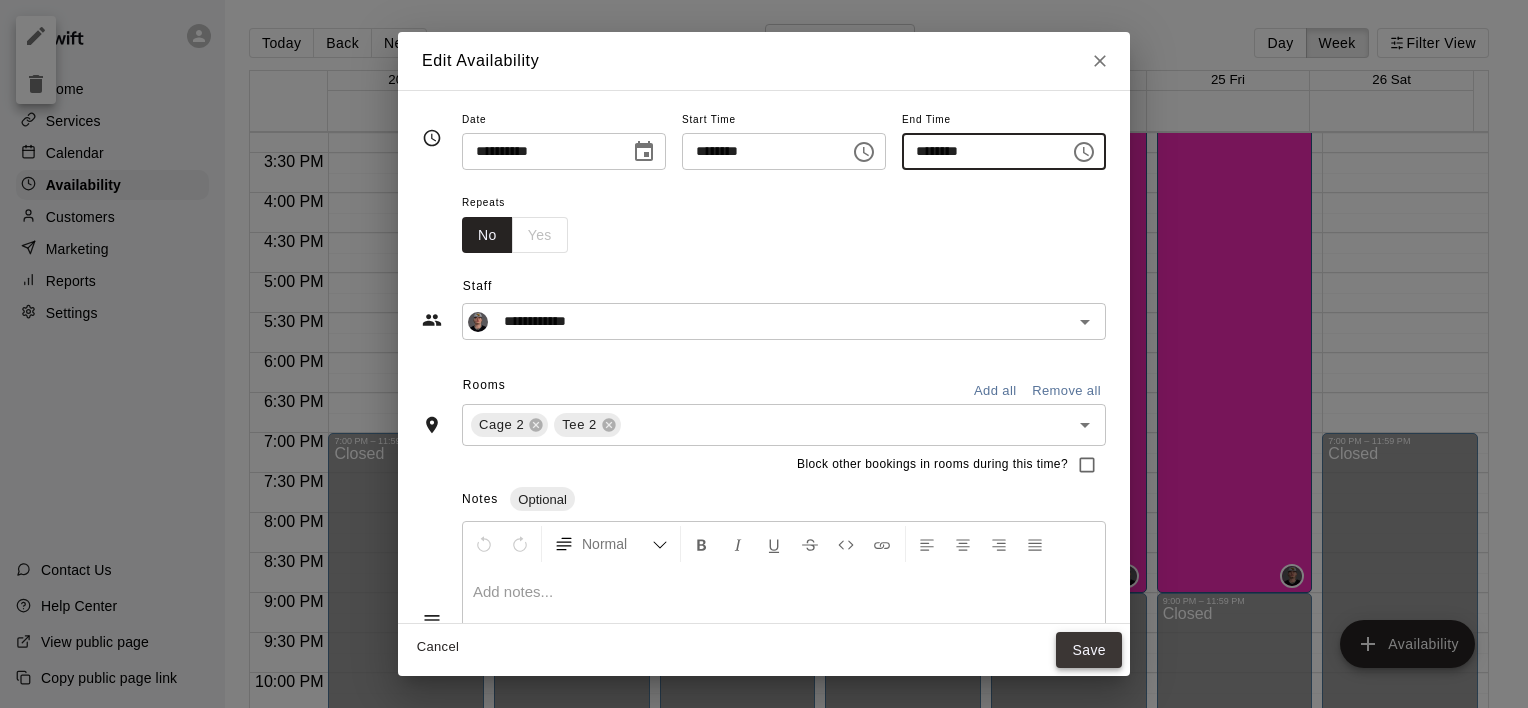 type on "********" 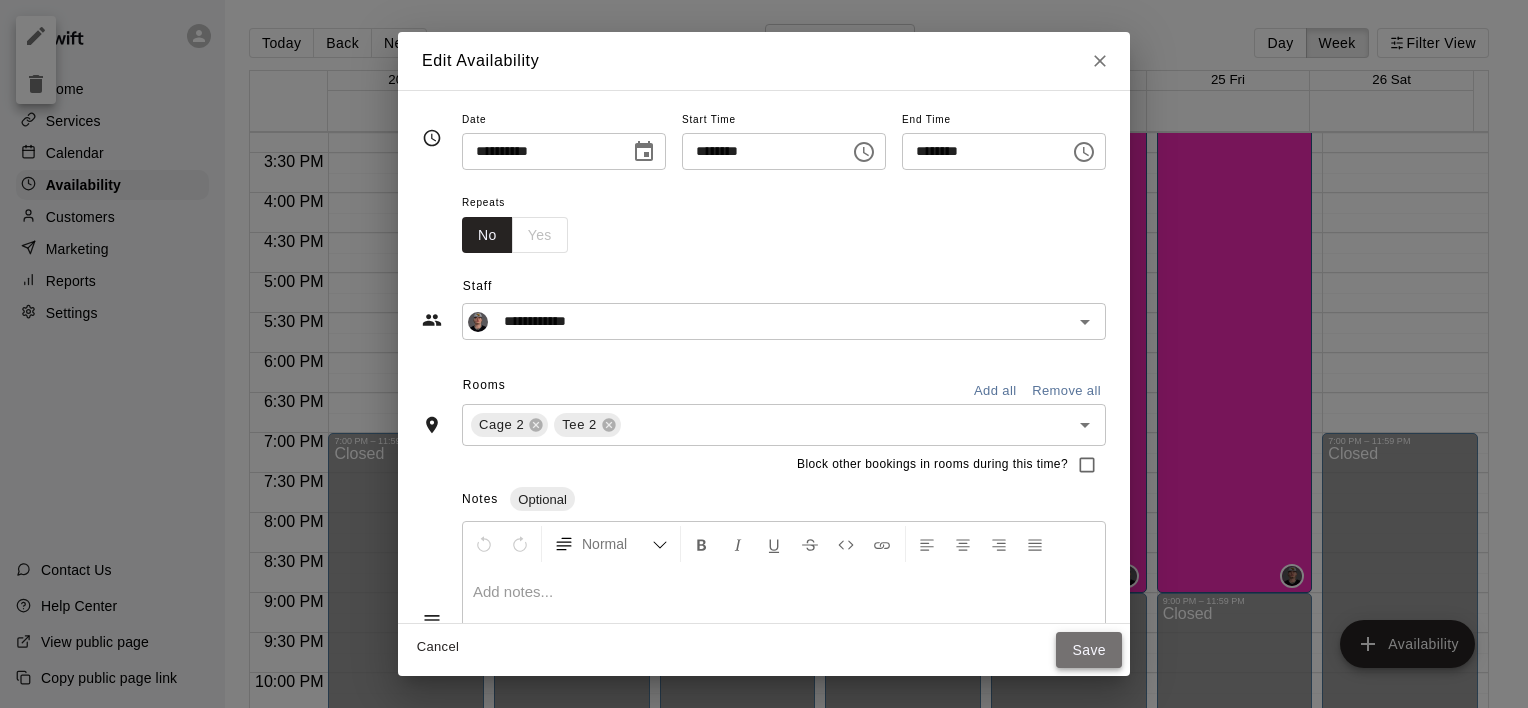 click on "Save" at bounding box center (1089, 650) 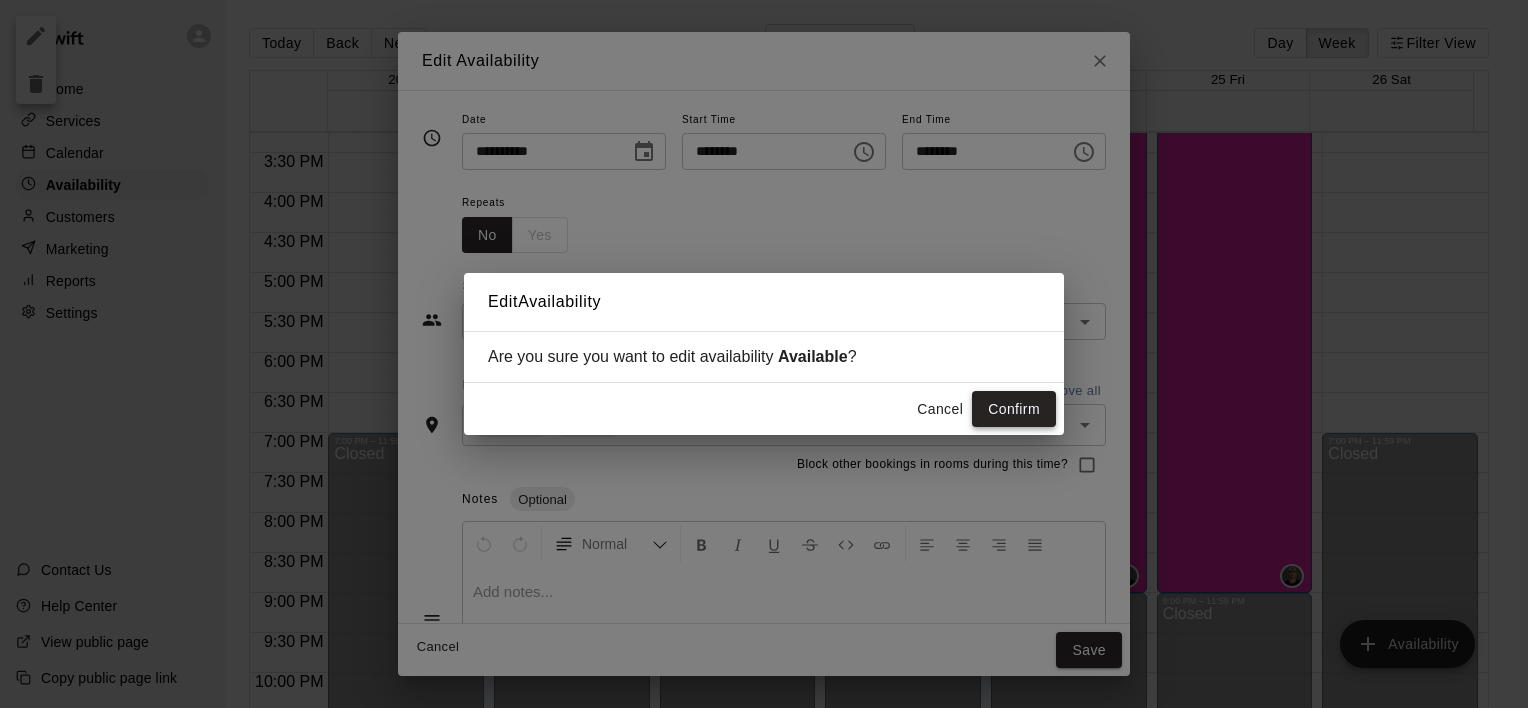 click on "Confirm" at bounding box center (1014, 409) 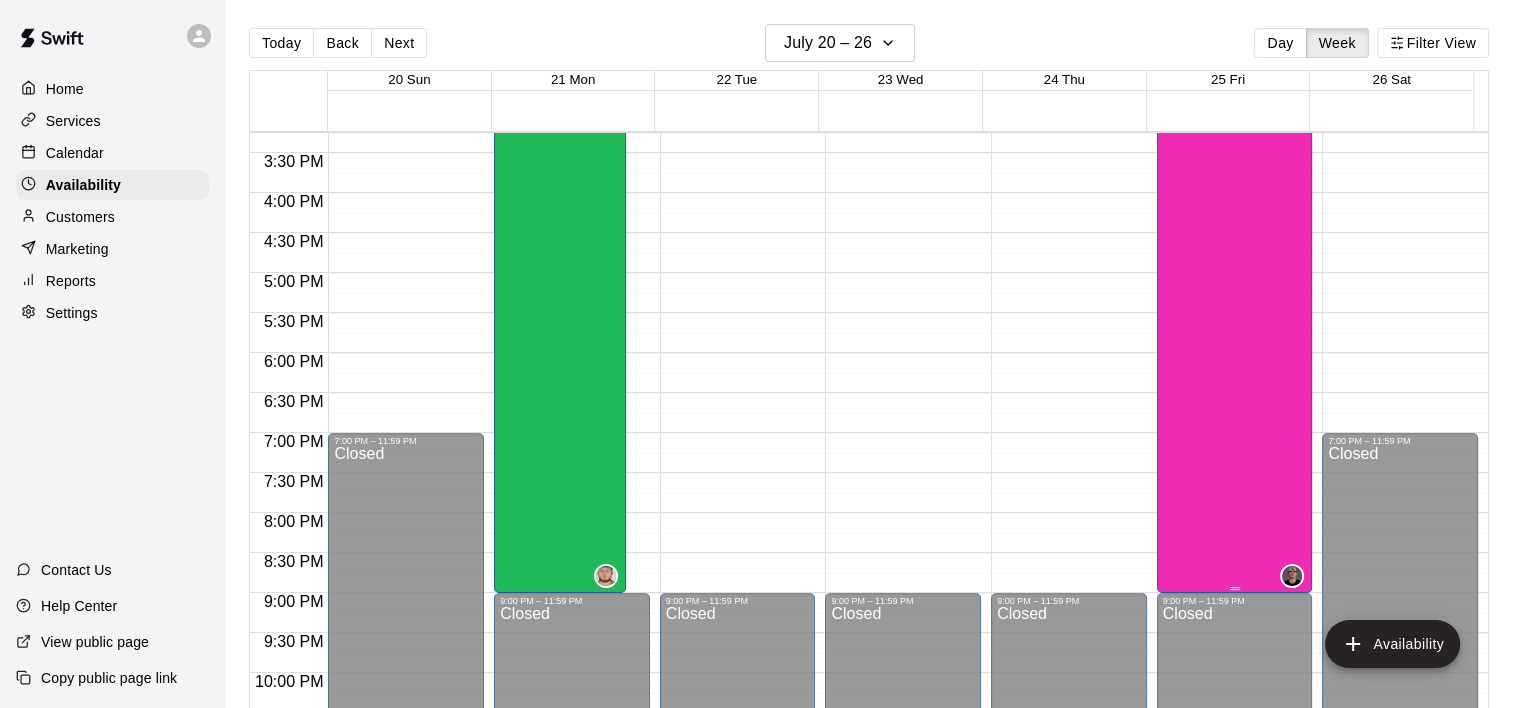 click at bounding box center [1235, 588] 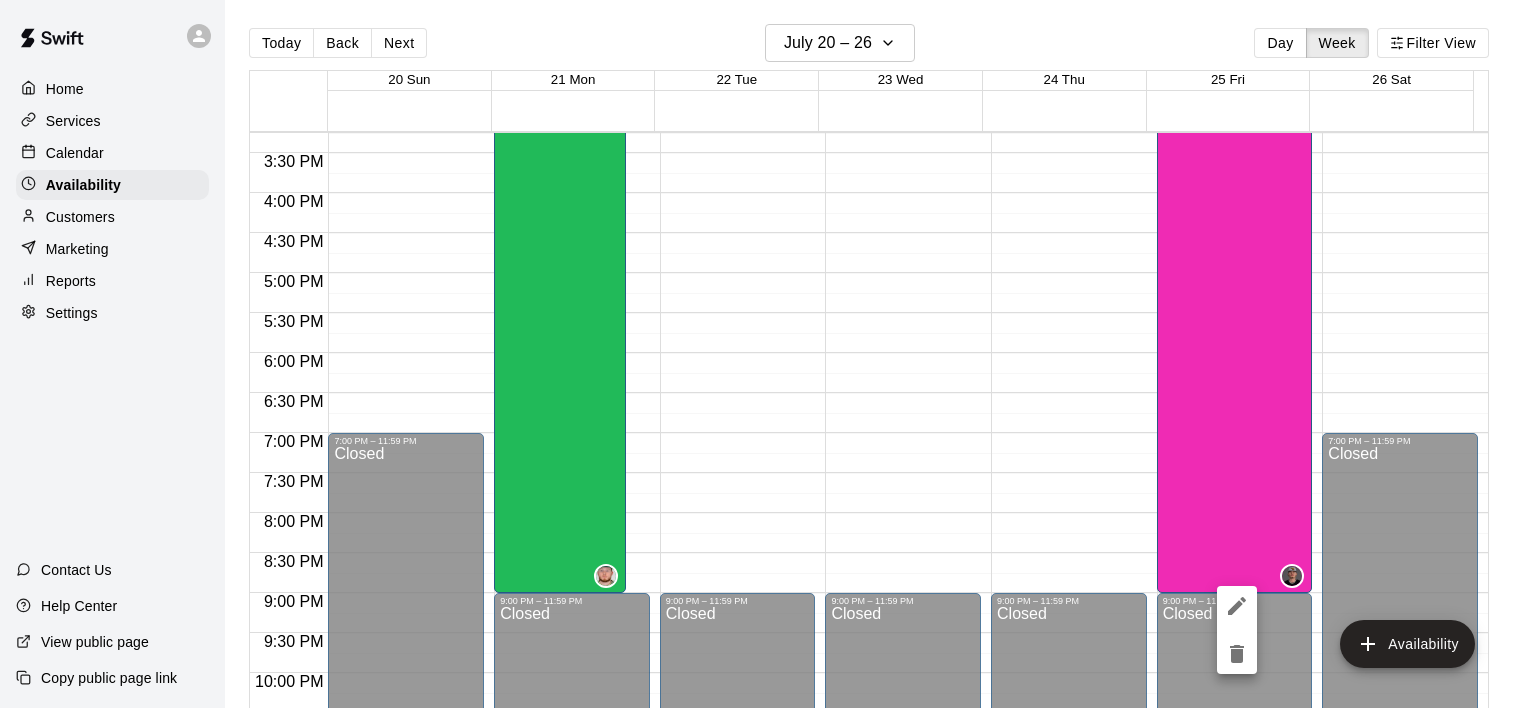 click 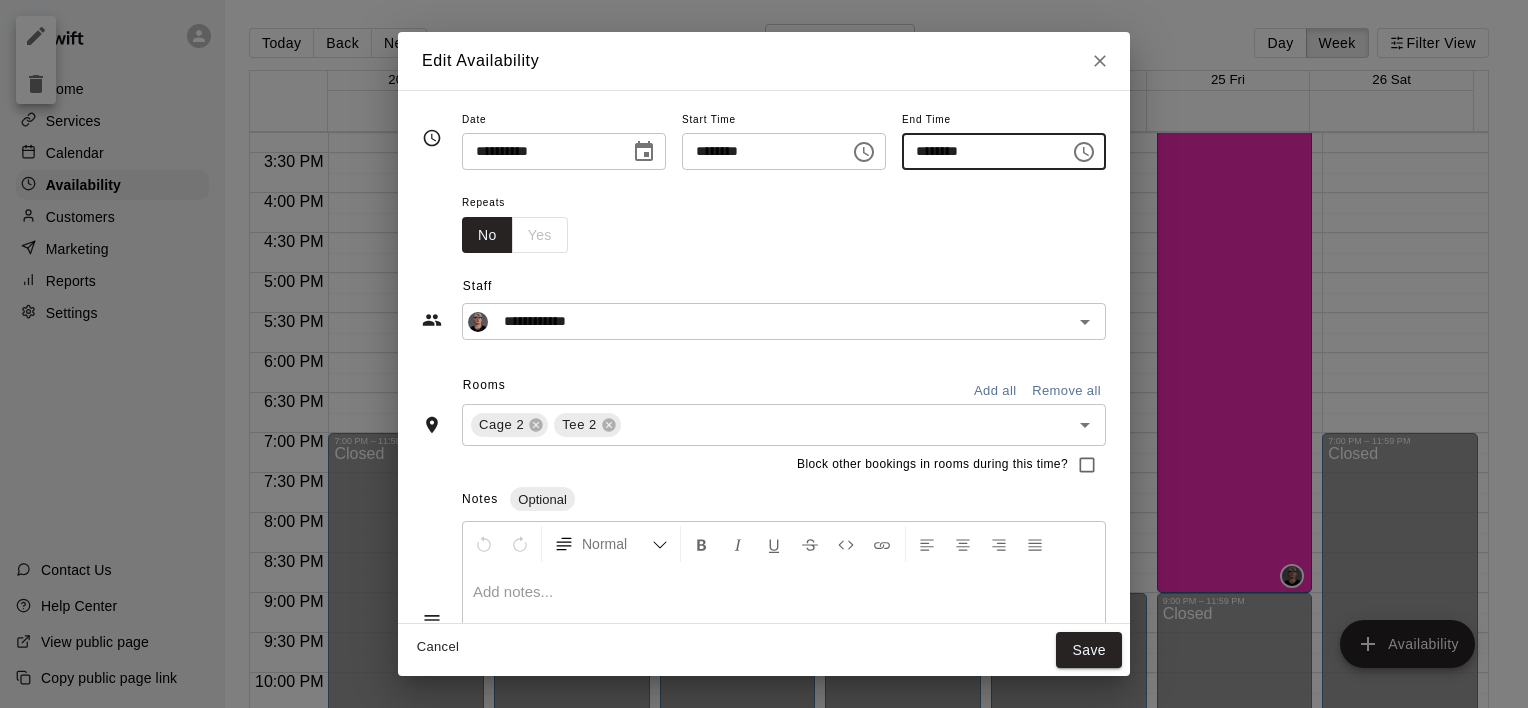 click on "********" at bounding box center [979, 151] 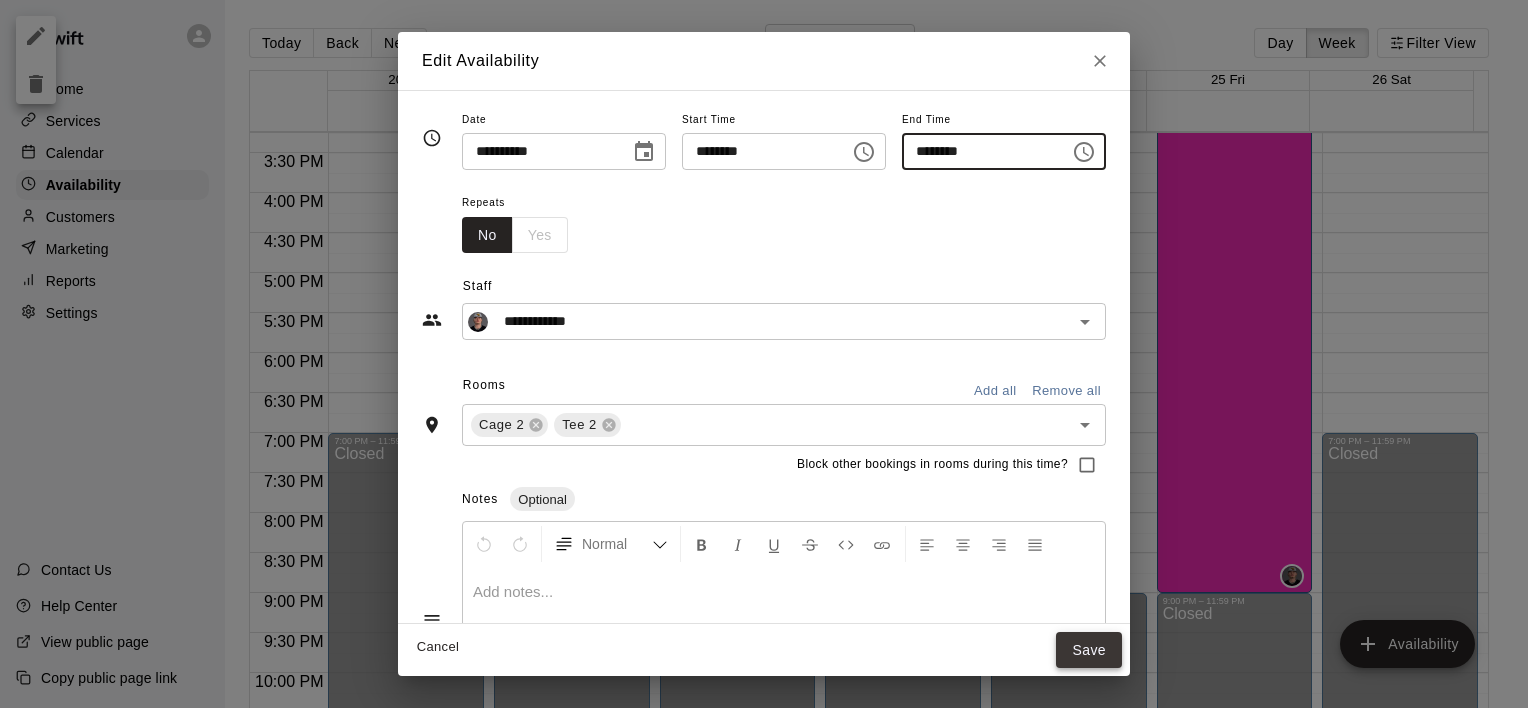 type on "********" 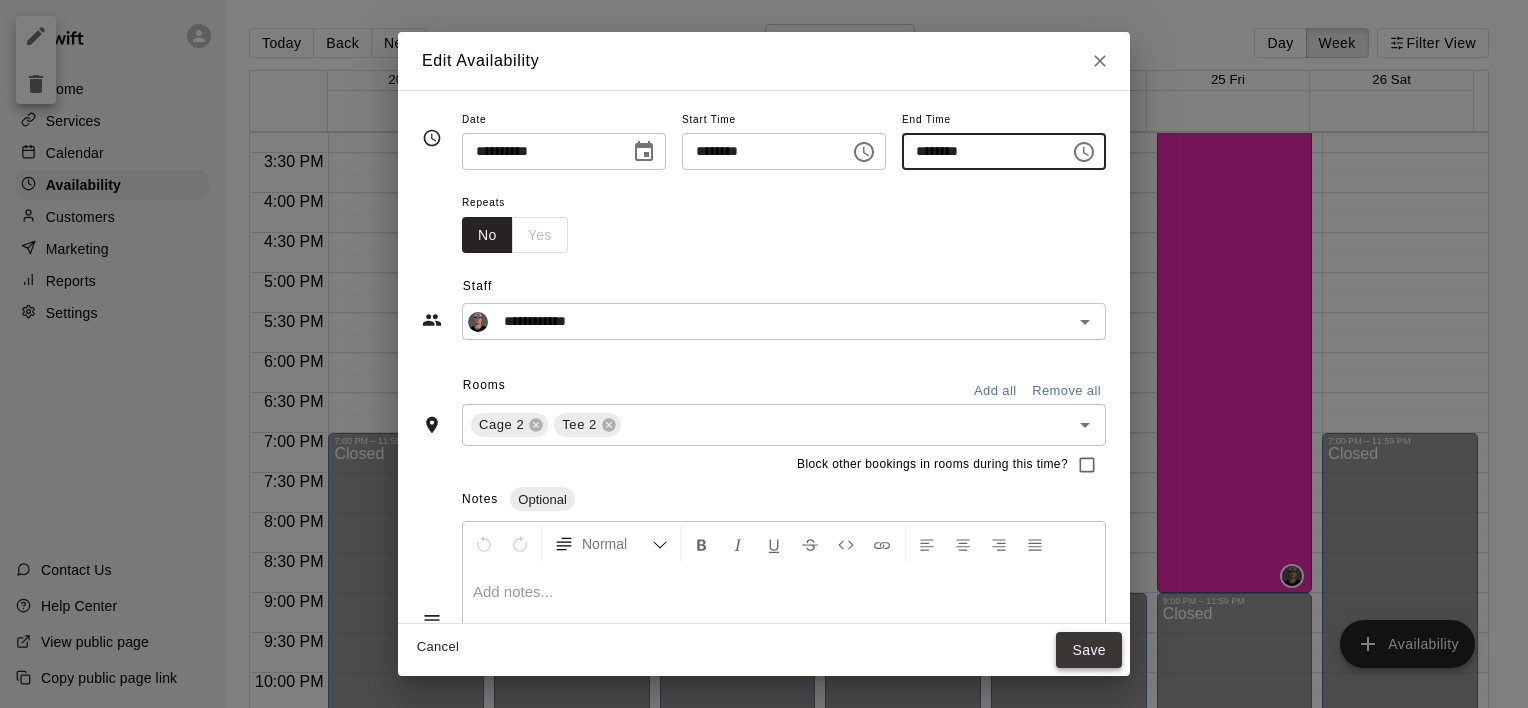 click on "Save" at bounding box center (1089, 650) 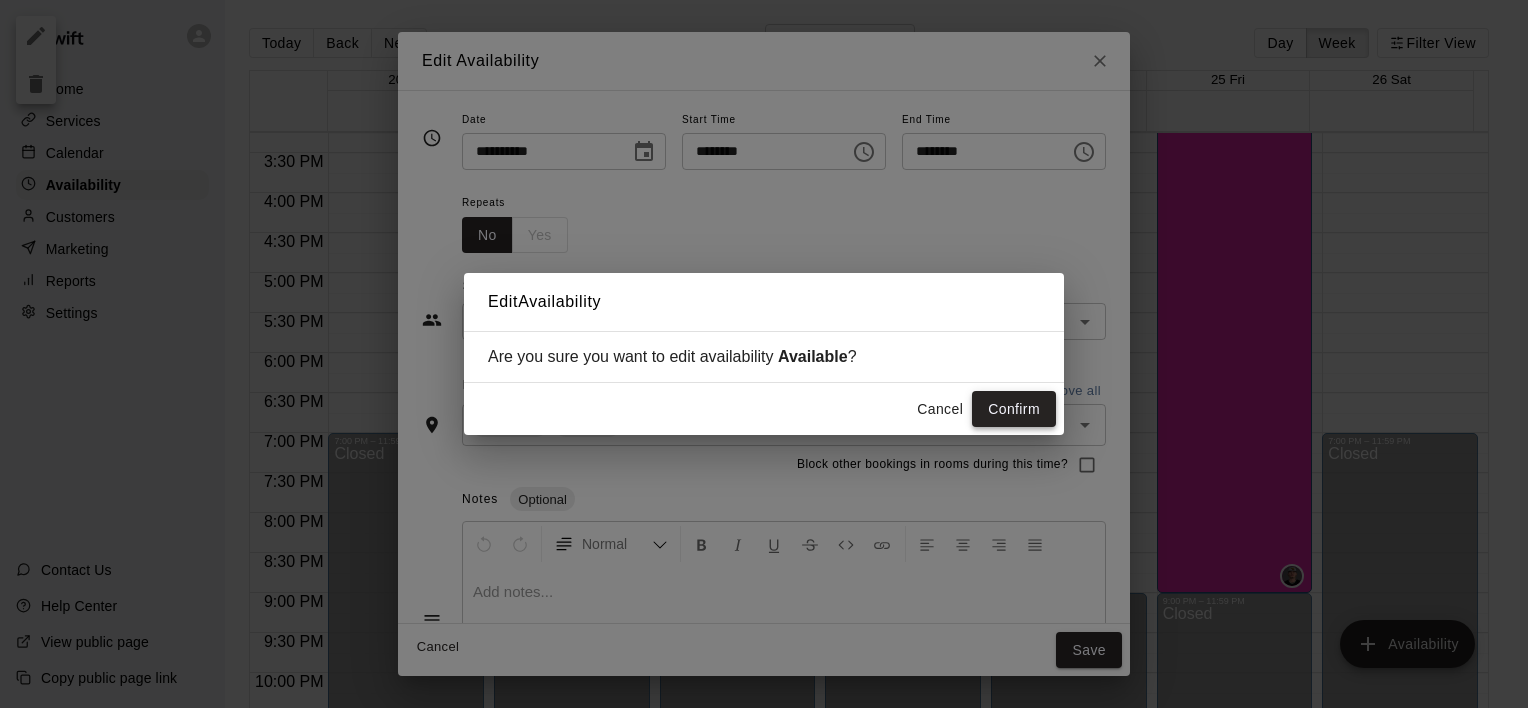 click on "Confirm" at bounding box center (1014, 409) 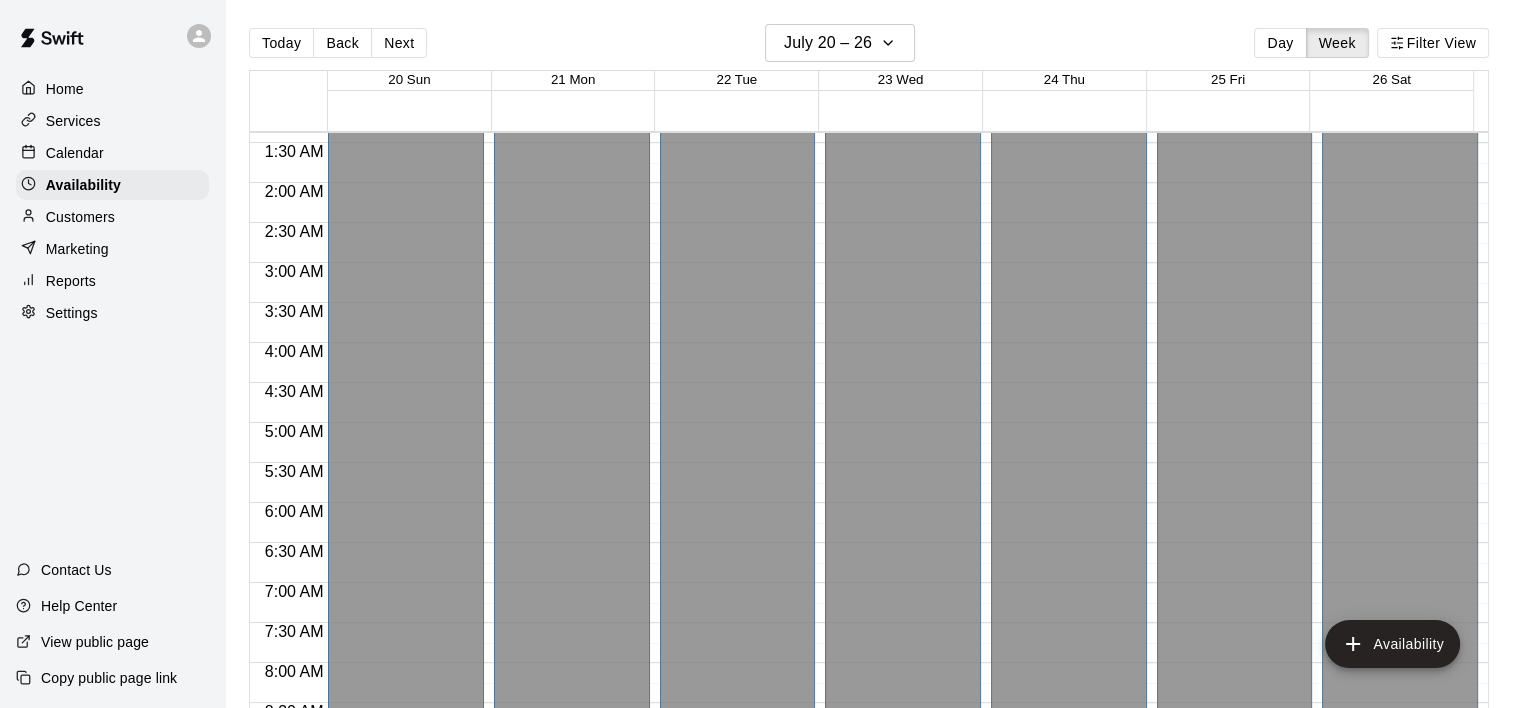 scroll, scrollTop: 0, scrollLeft: 0, axis: both 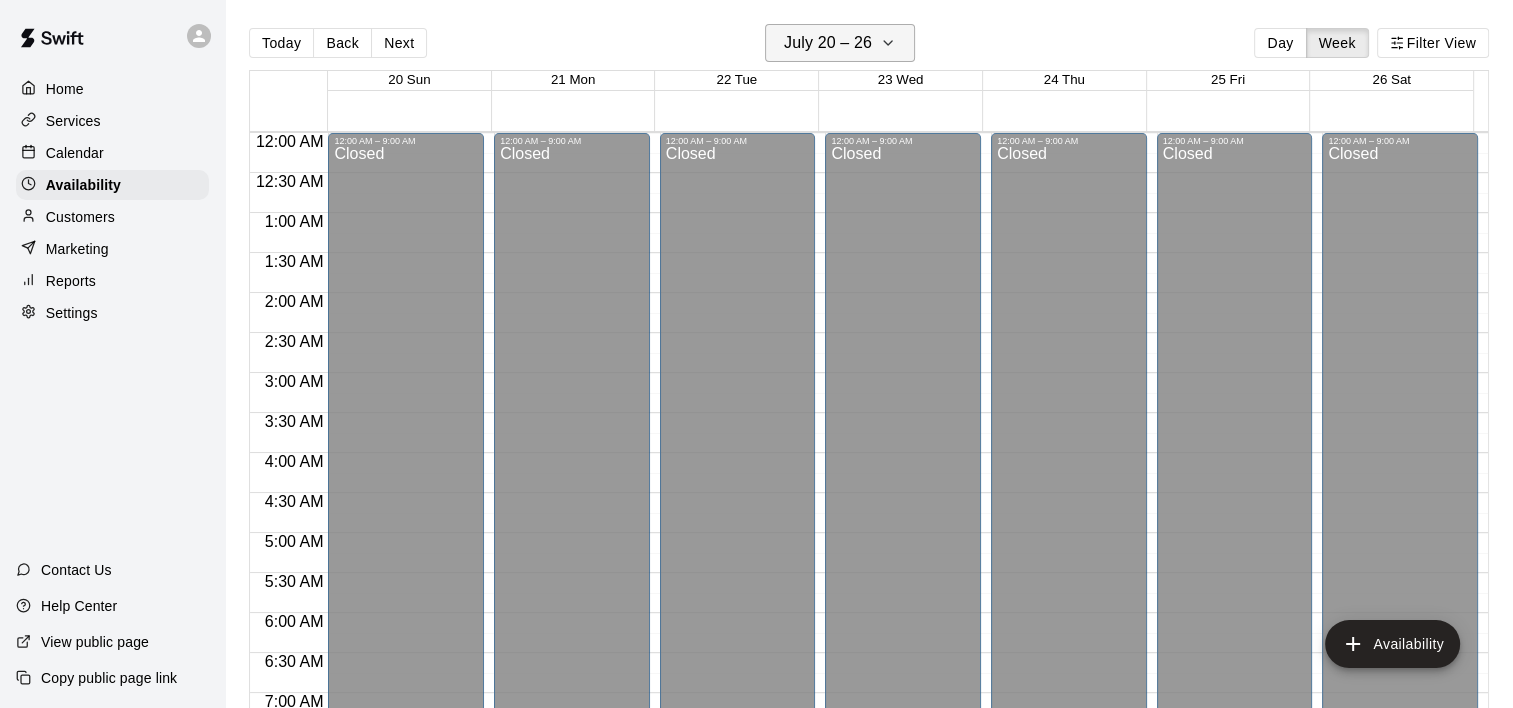 click 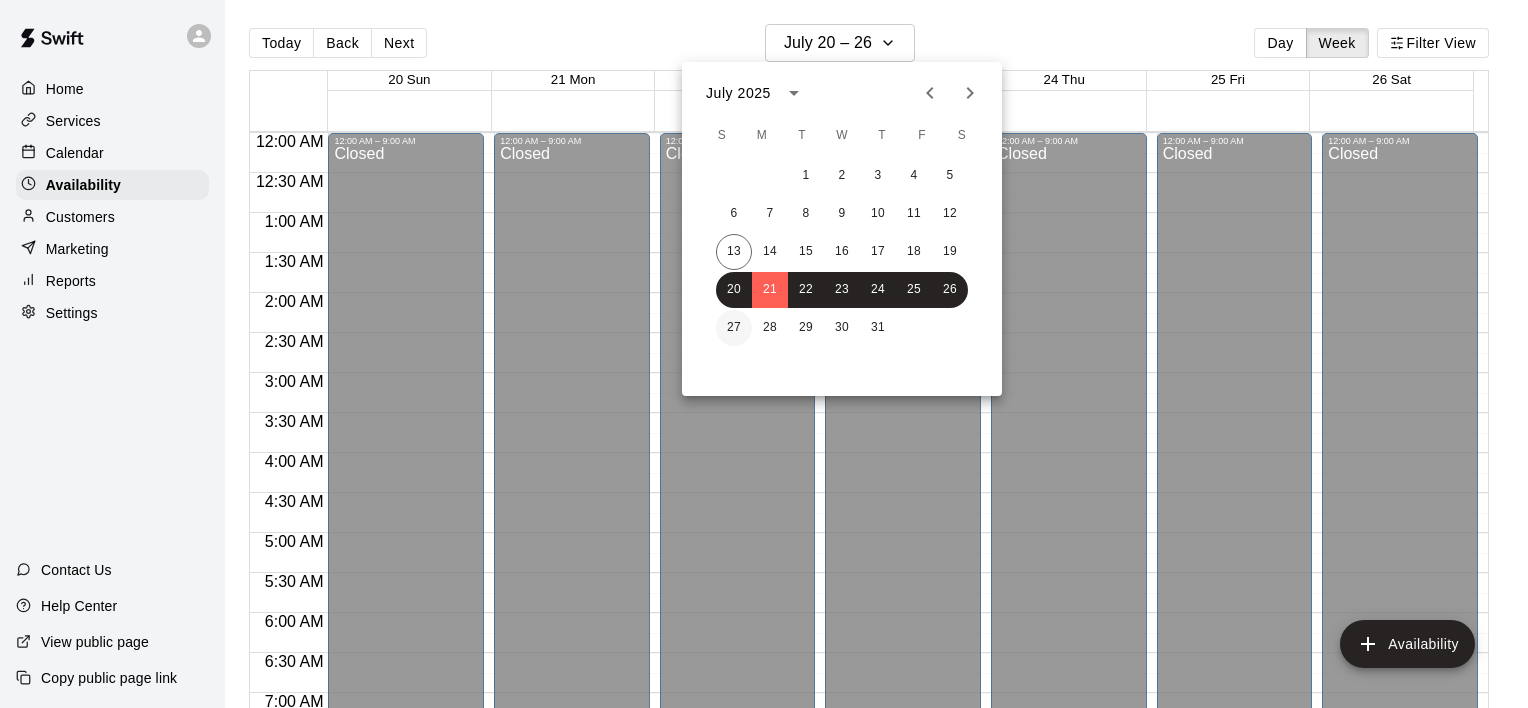 click on "27" at bounding box center (734, 328) 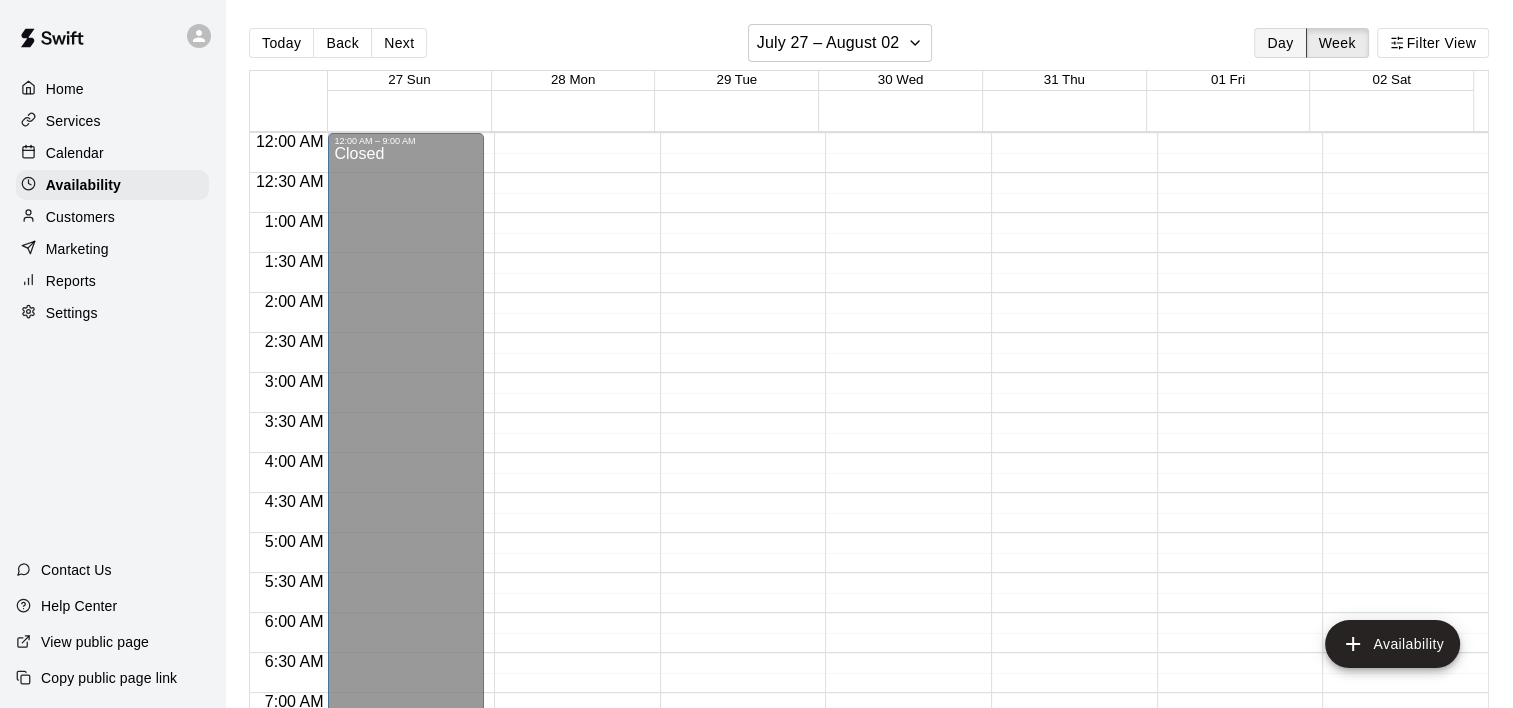 click on "Day" at bounding box center (1280, 43) 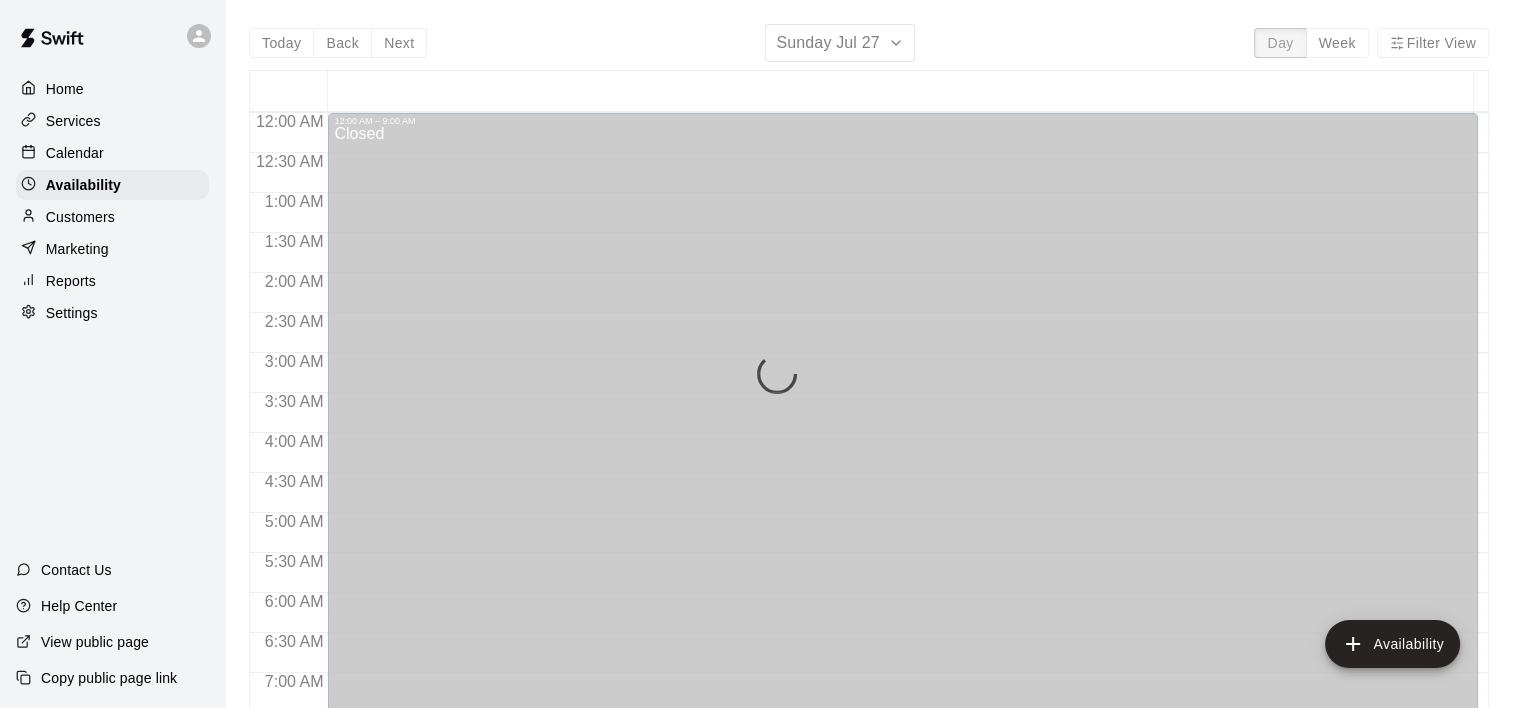 scroll, scrollTop: 624, scrollLeft: 0, axis: vertical 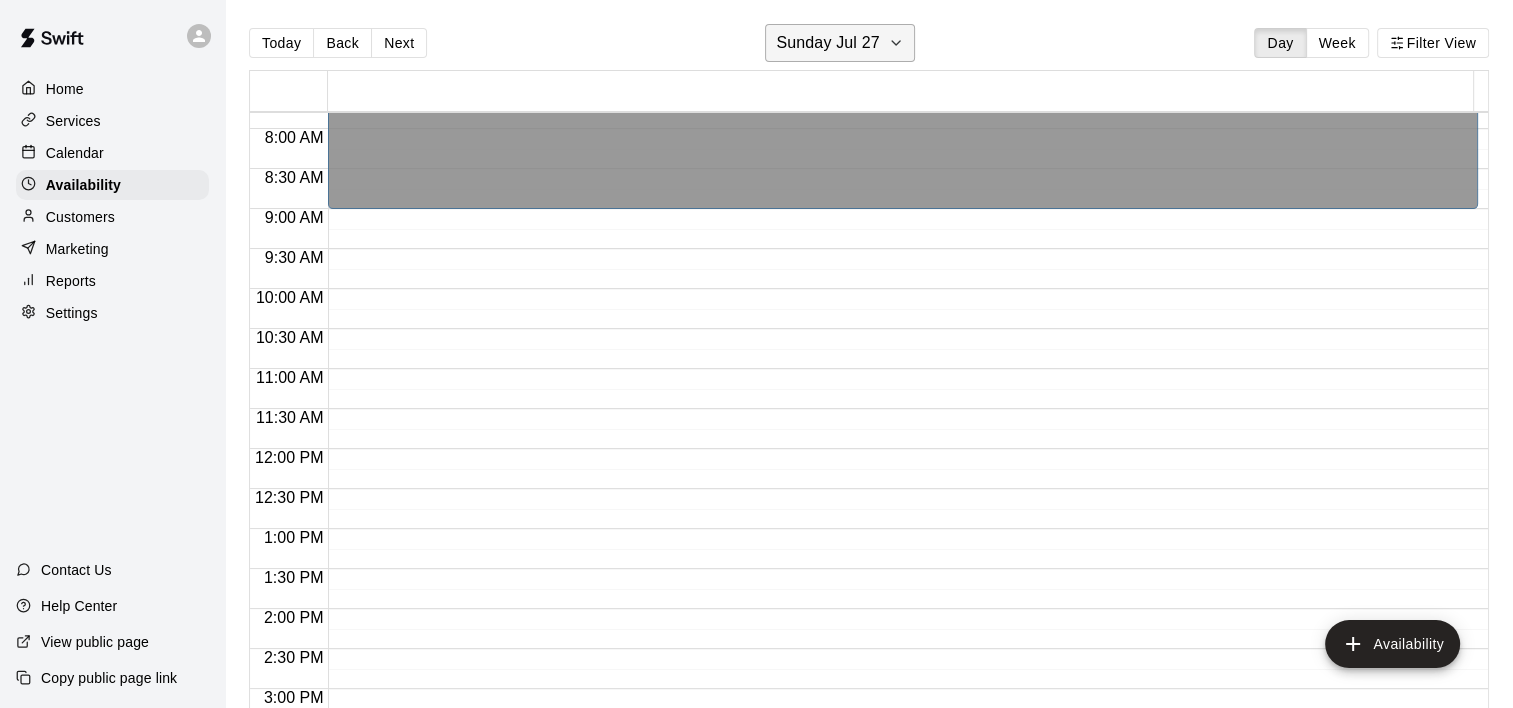 click 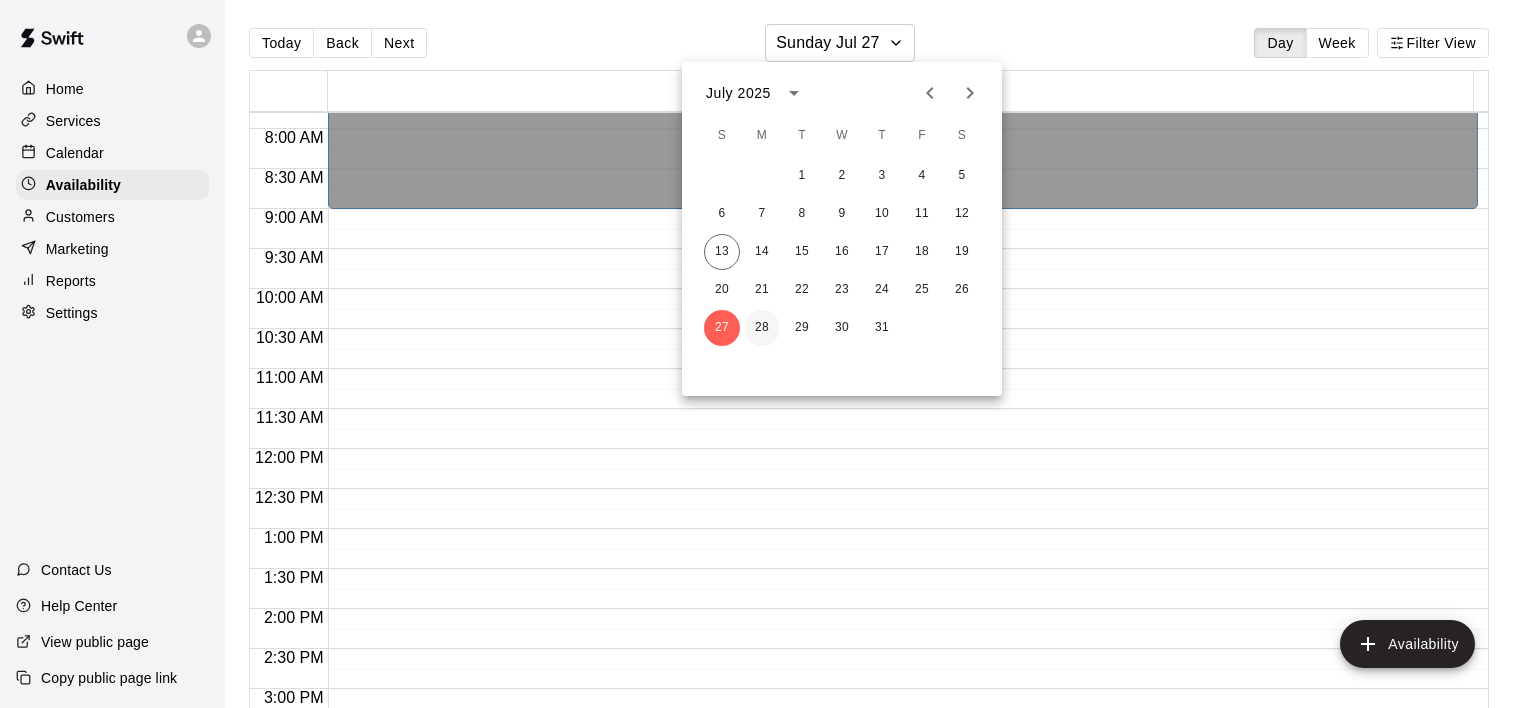 click on "28" at bounding box center (762, 328) 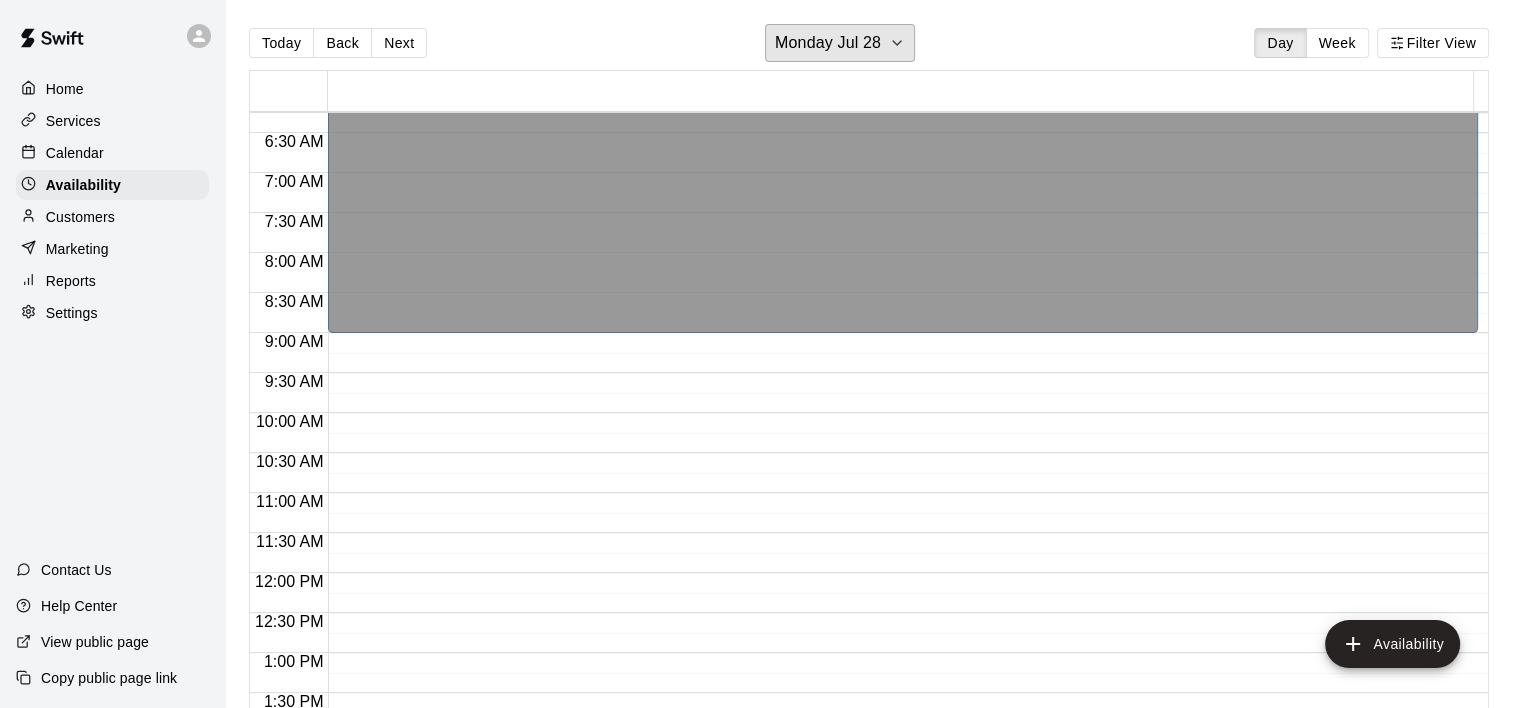 scroll, scrollTop: 0, scrollLeft: 0, axis: both 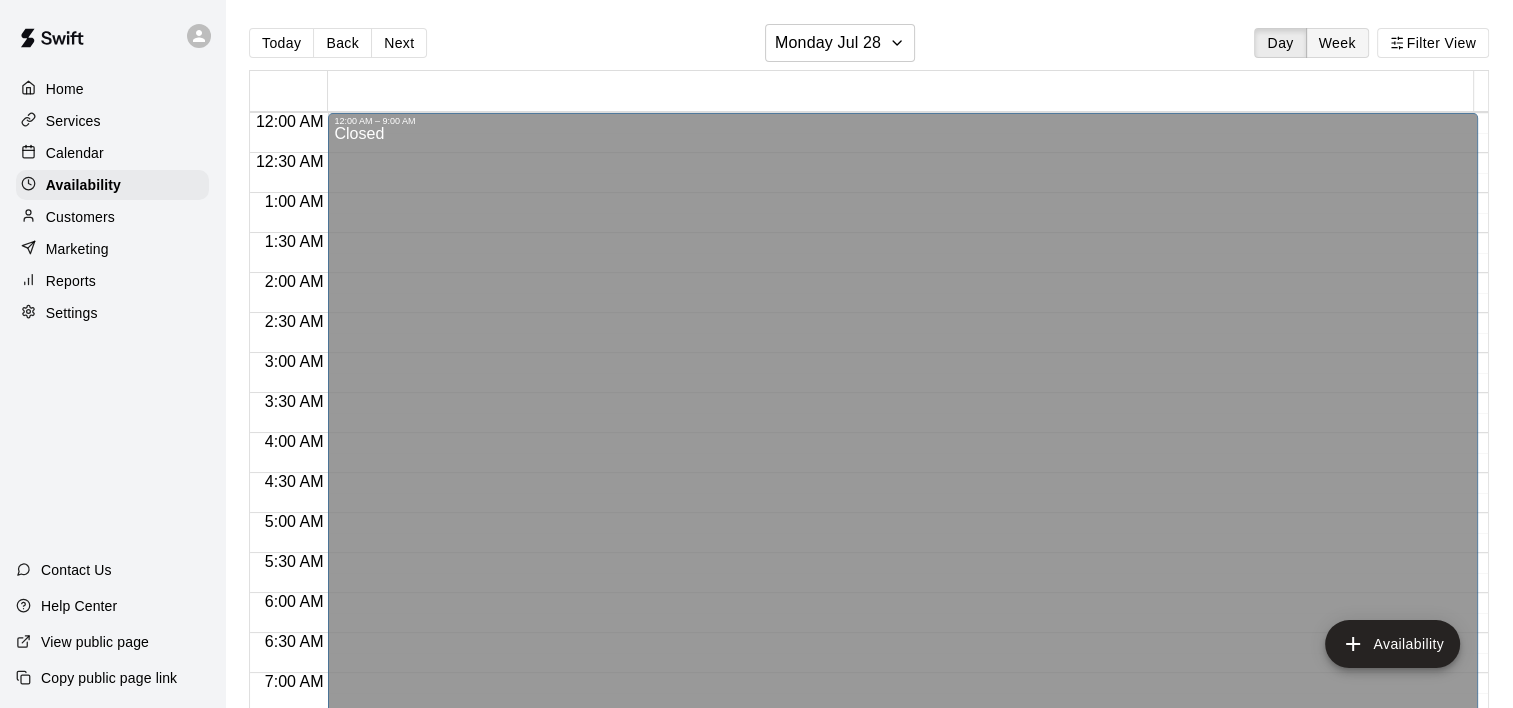 click on "Week" at bounding box center [1337, 43] 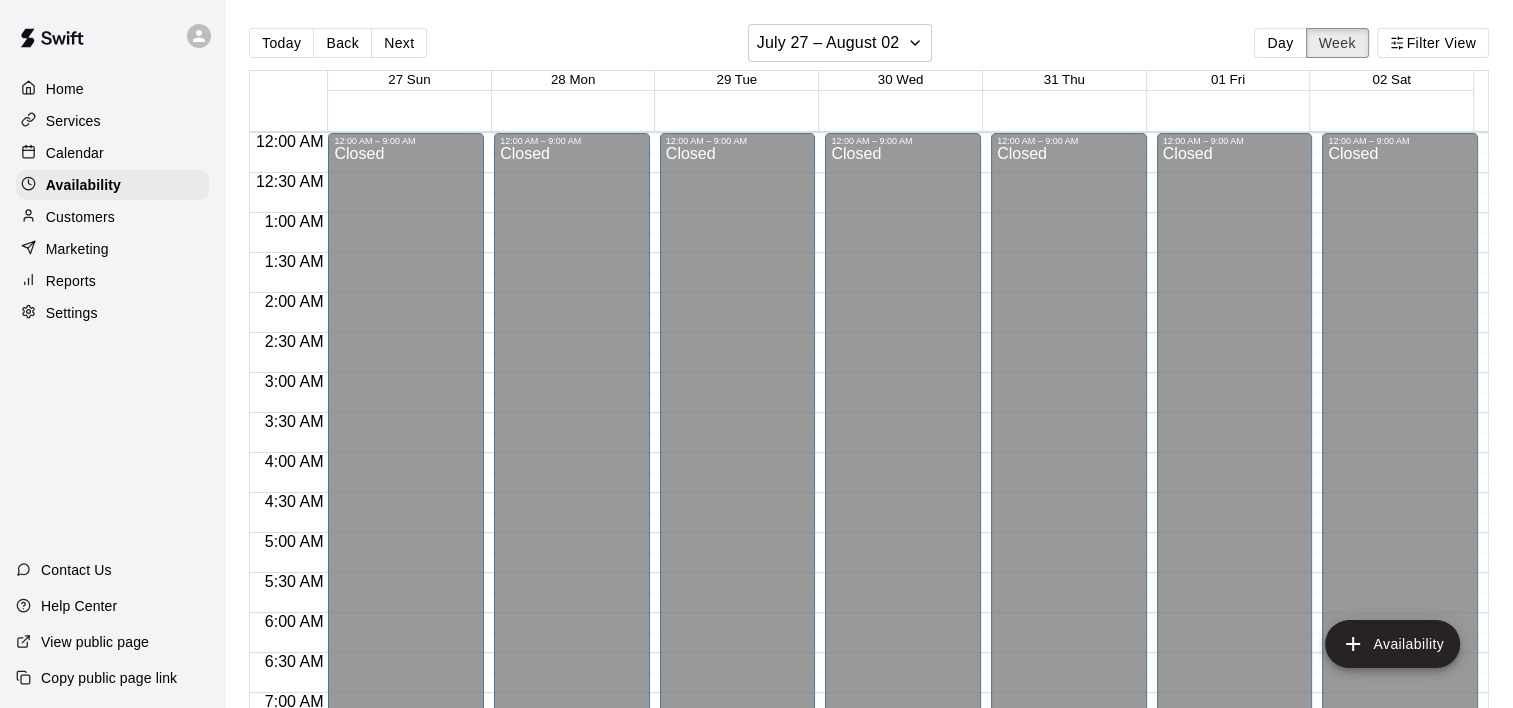 scroll, scrollTop: 800, scrollLeft: 0, axis: vertical 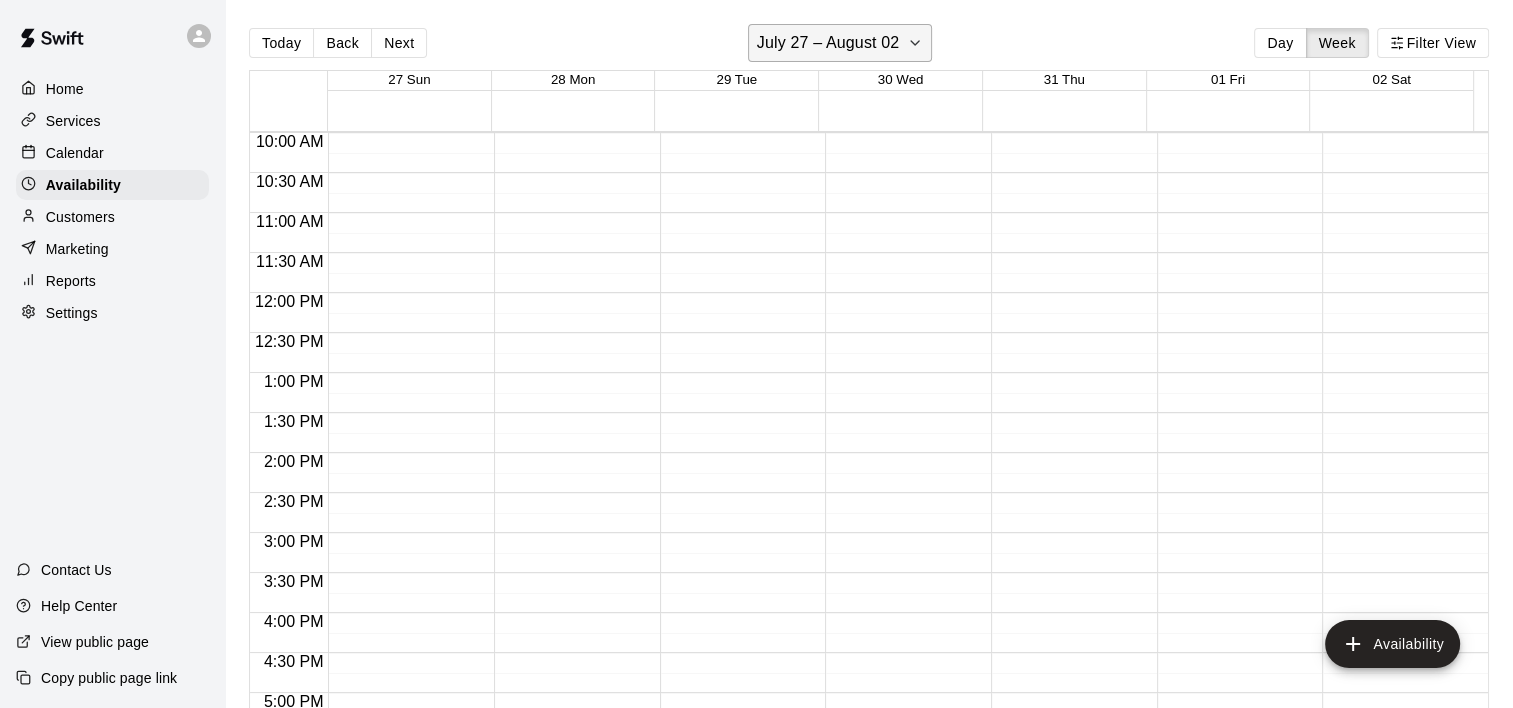 click 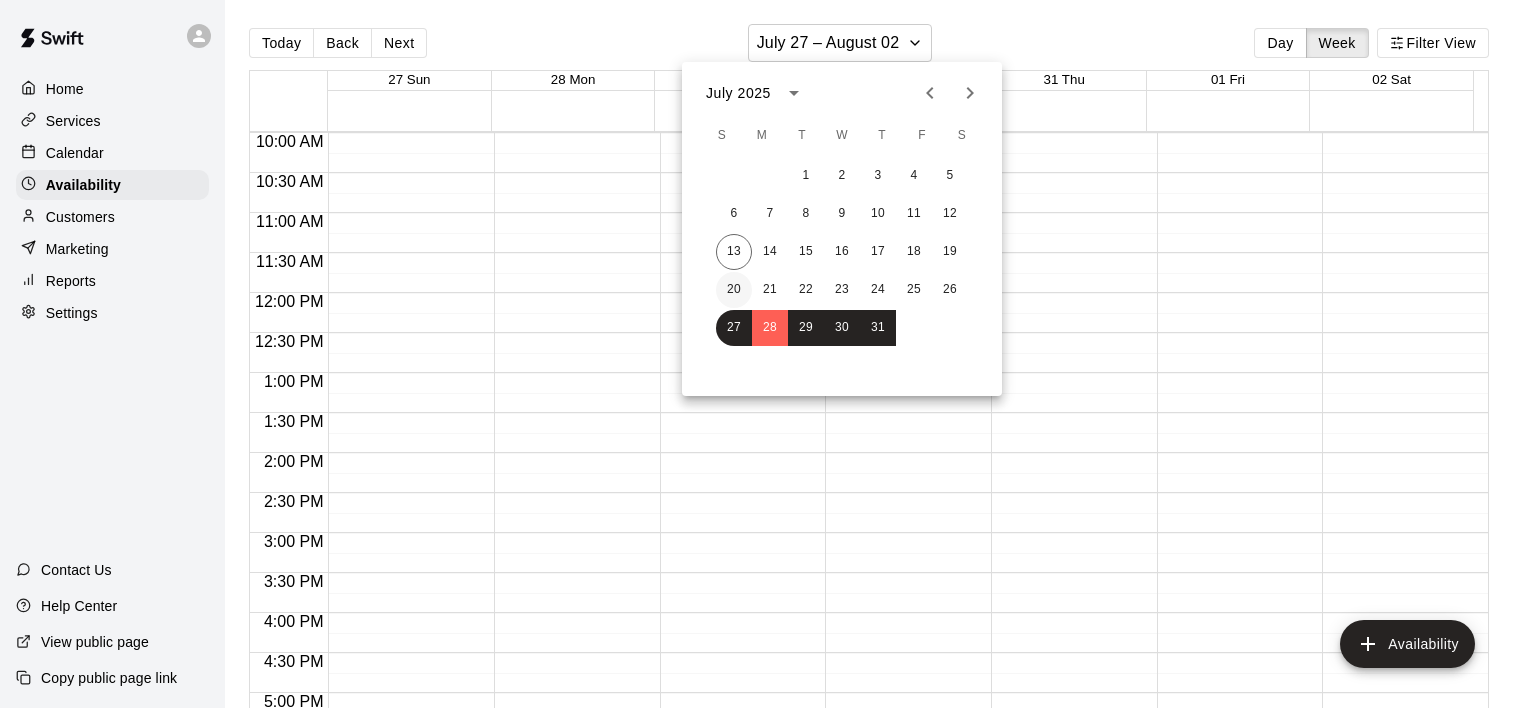 click on "20" at bounding box center (734, 290) 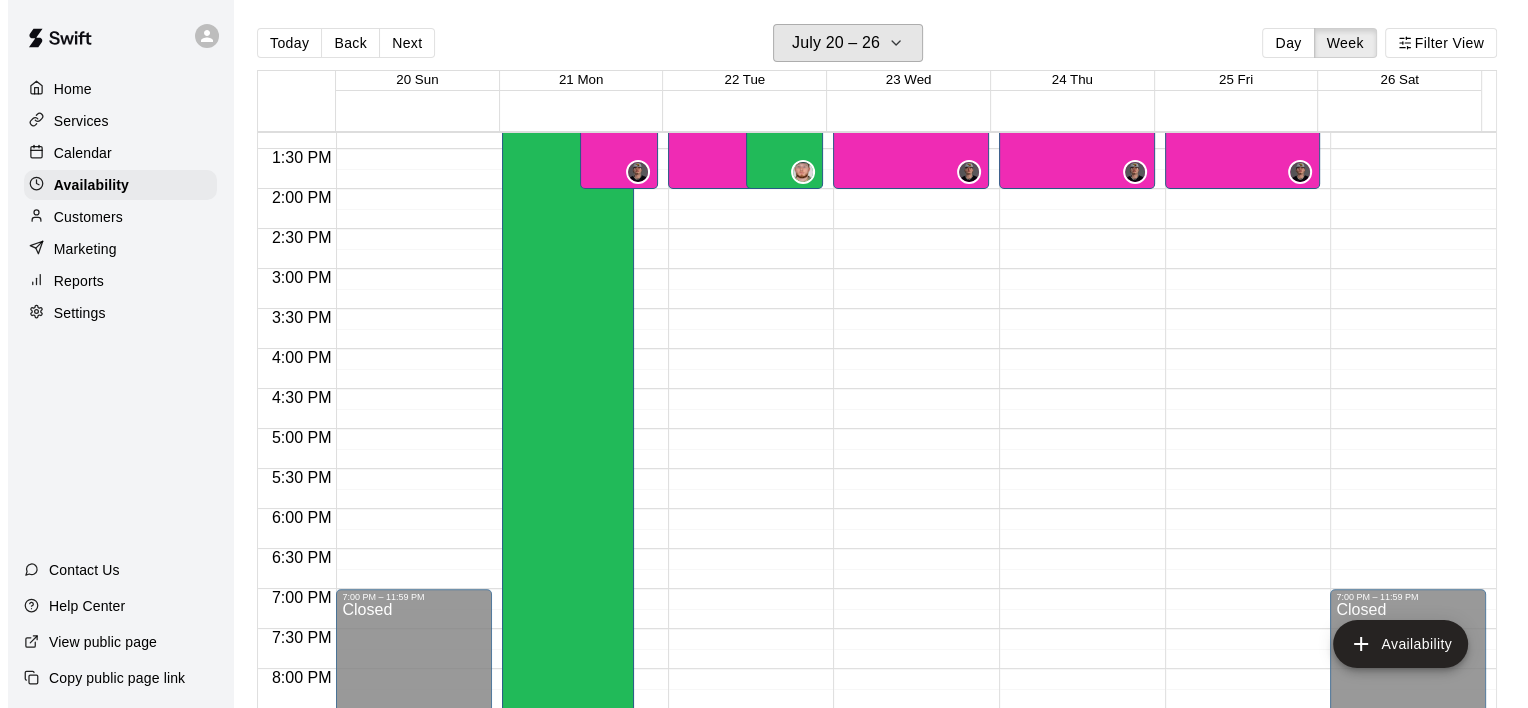 scroll, scrollTop: 820, scrollLeft: 0, axis: vertical 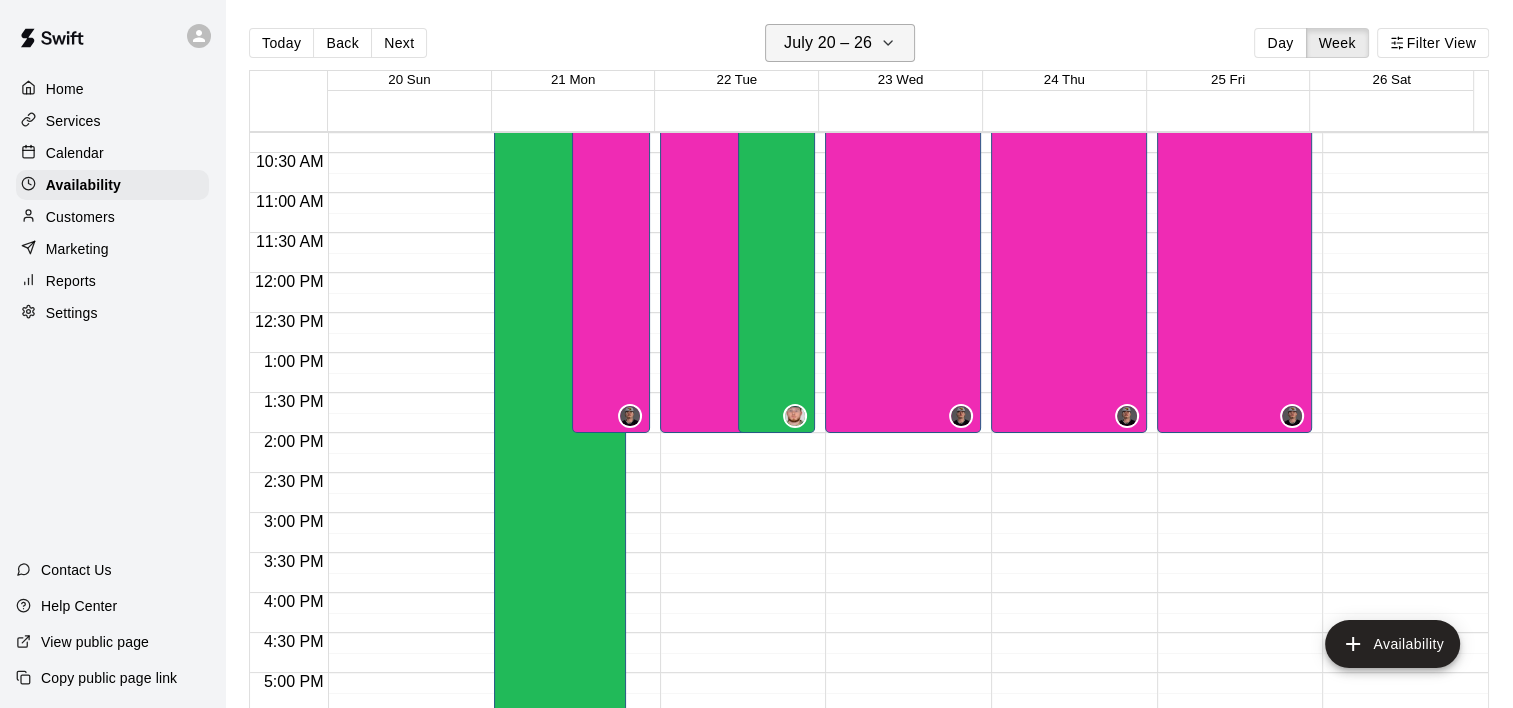 click on "July 20 – 26" at bounding box center [840, 43] 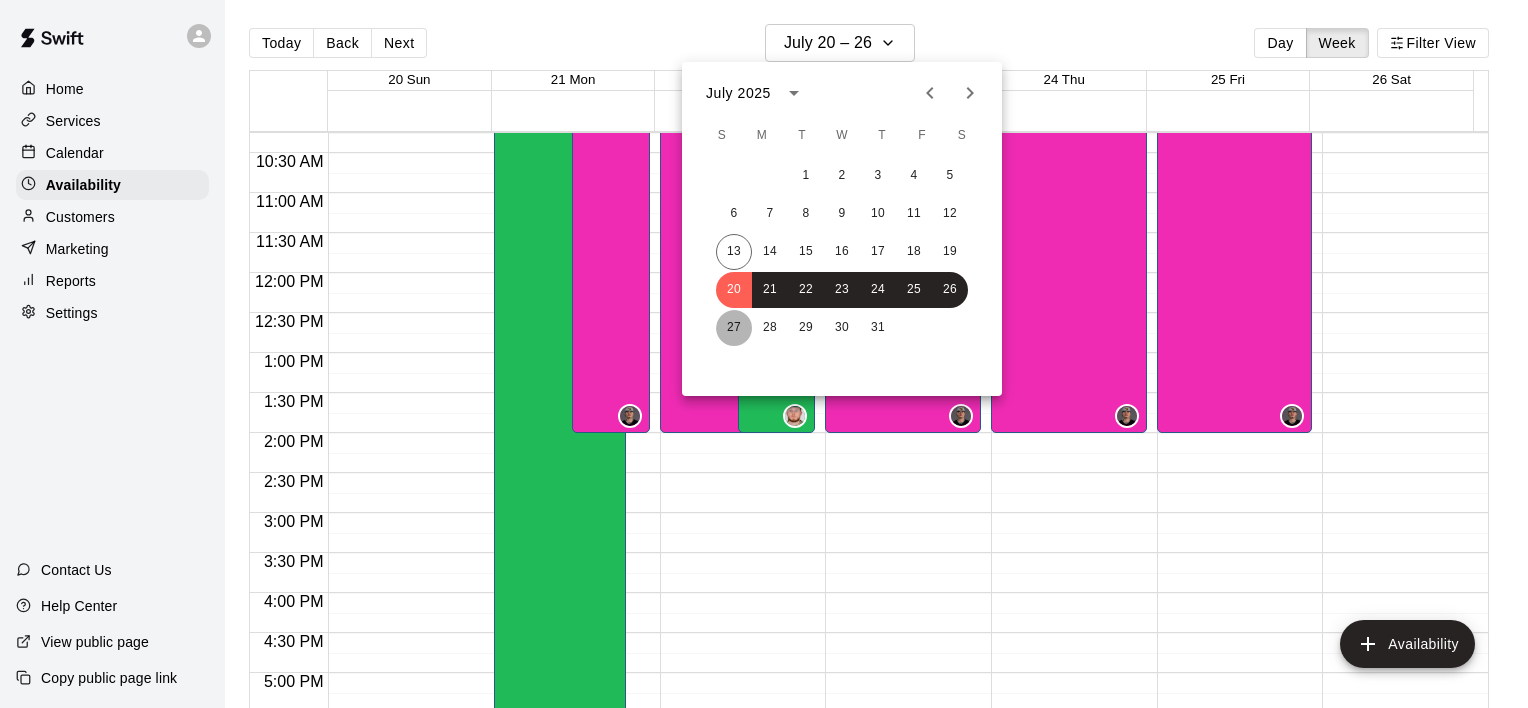 click on "27" at bounding box center [734, 328] 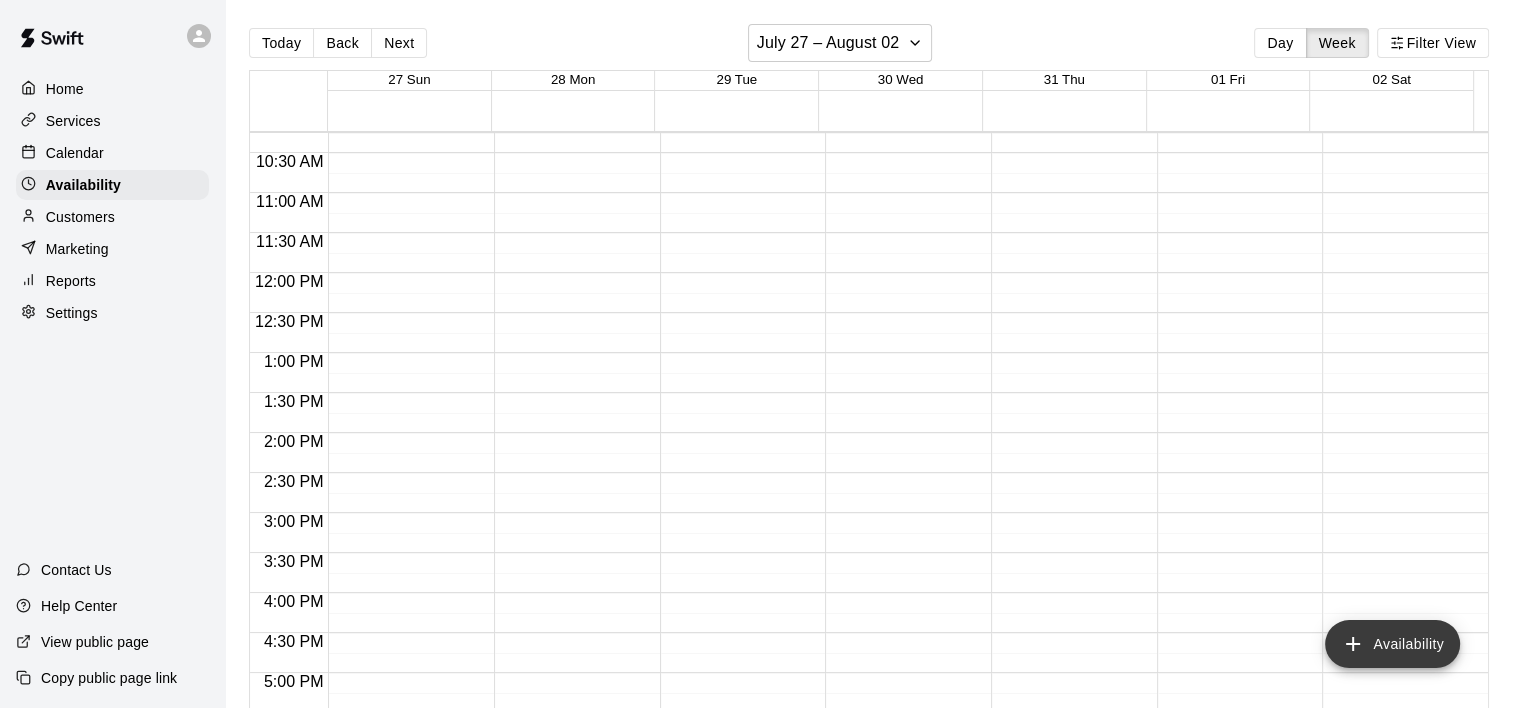 click on "Availability" at bounding box center (1392, 644) 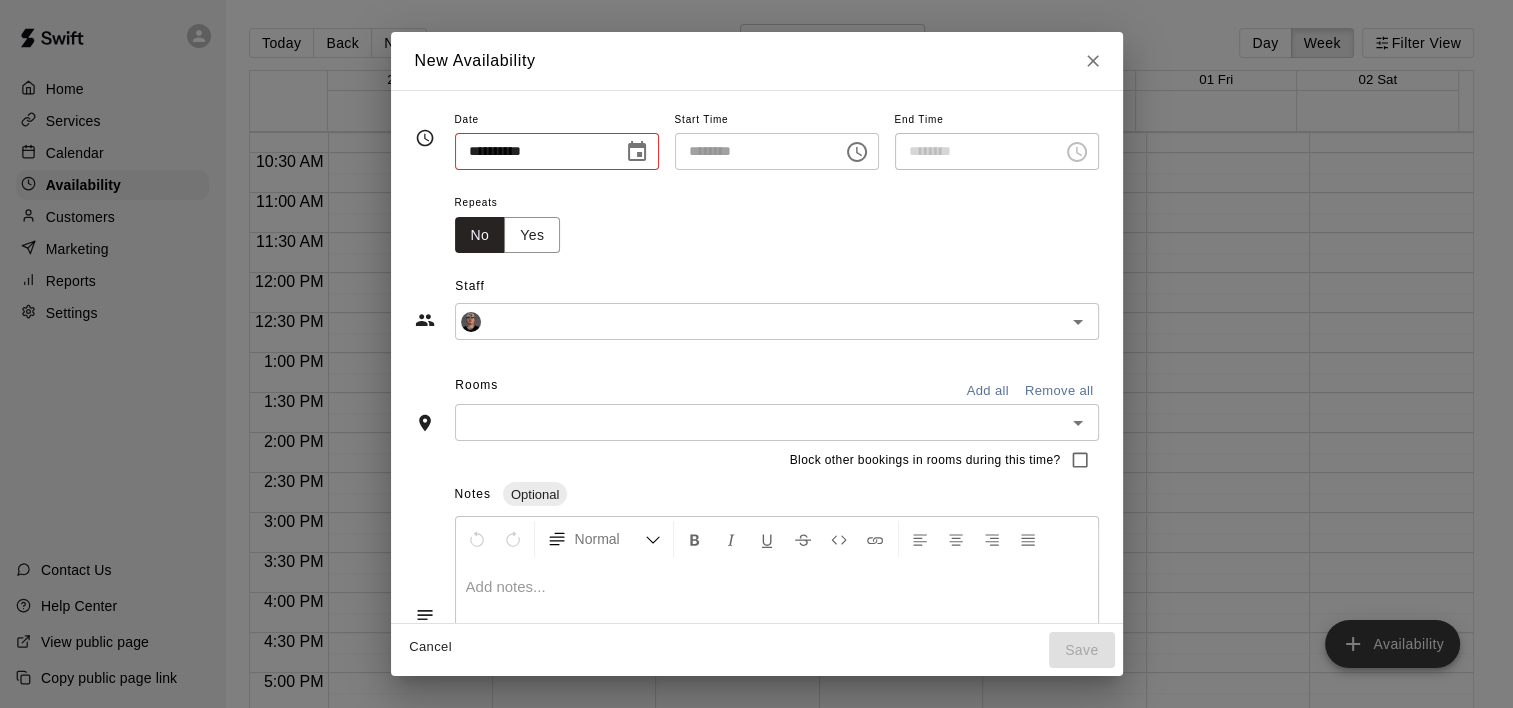 type on "**********" 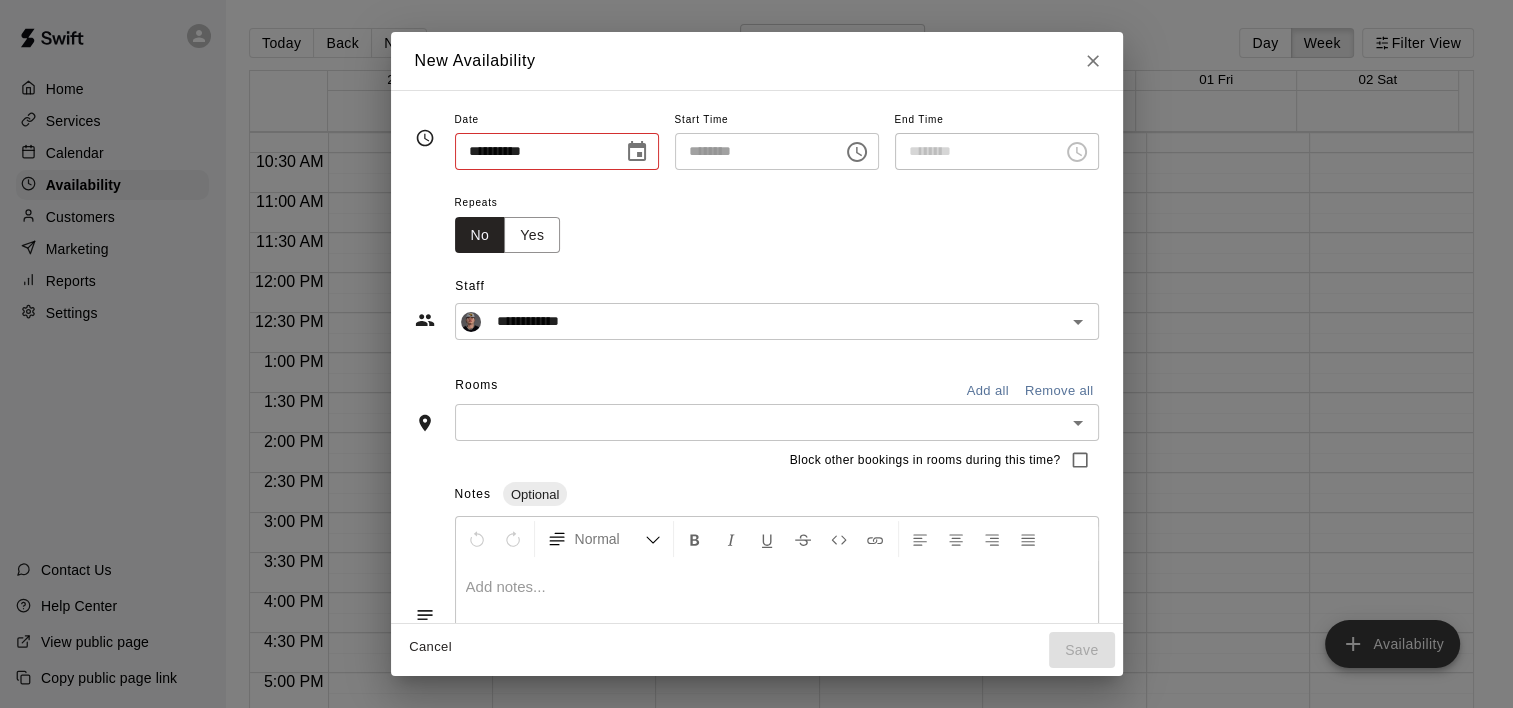 type on "**********" 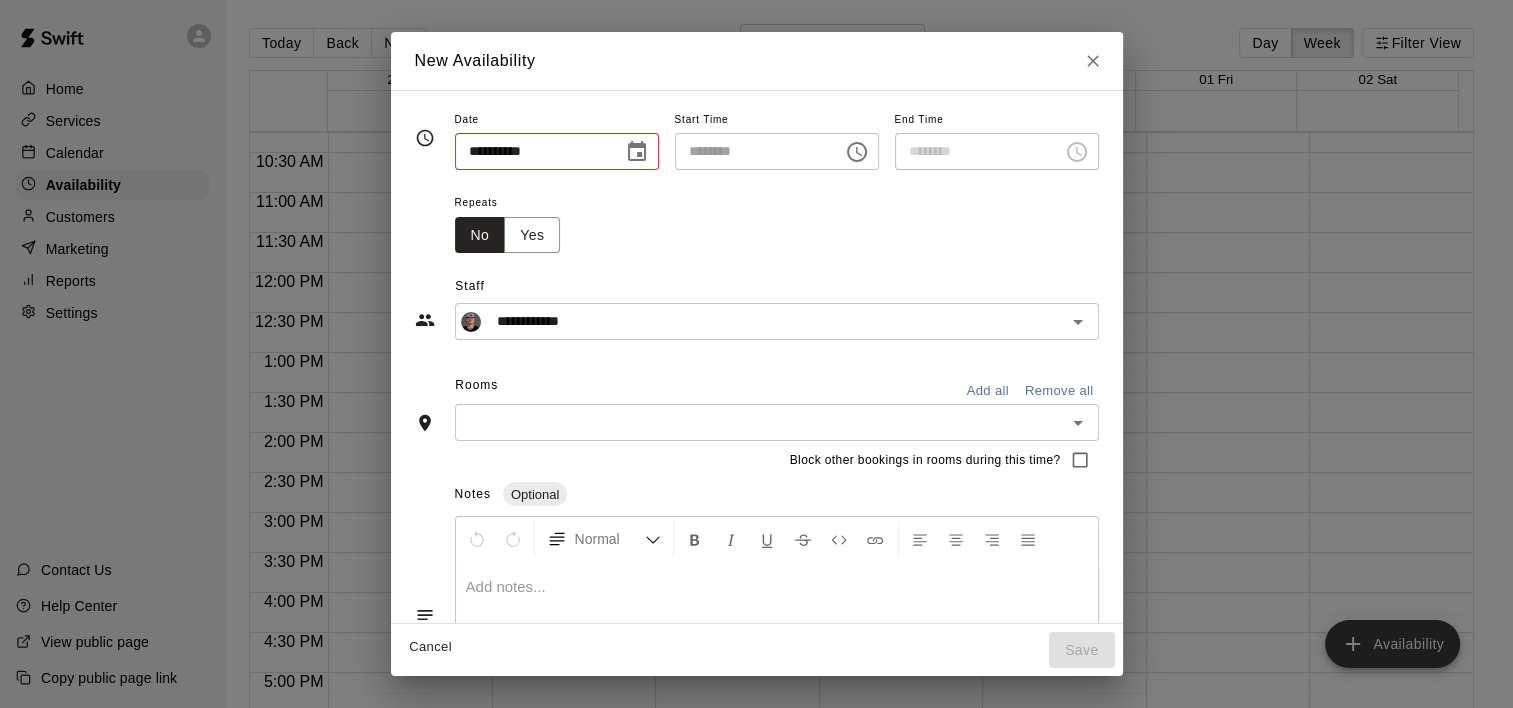 type on "********" 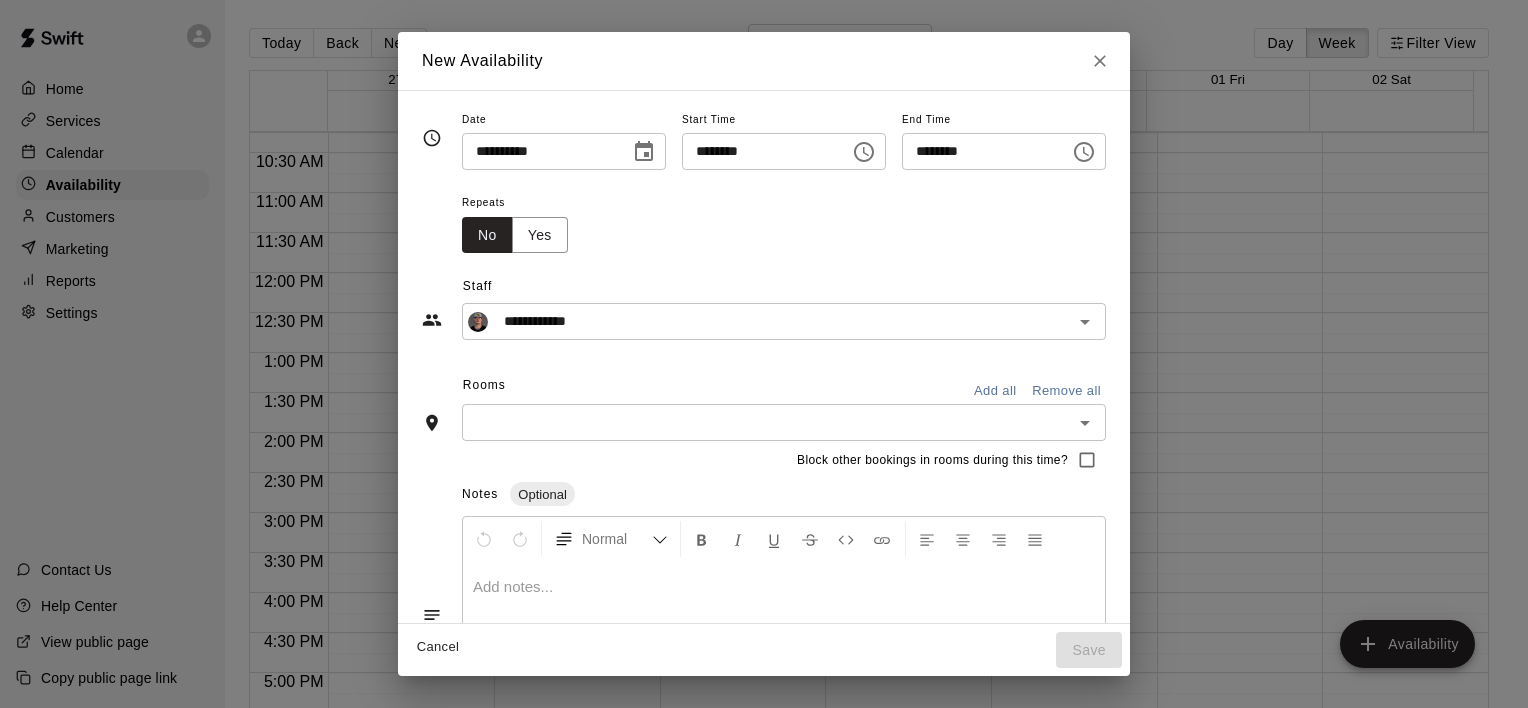 click on "********" at bounding box center [759, 151] 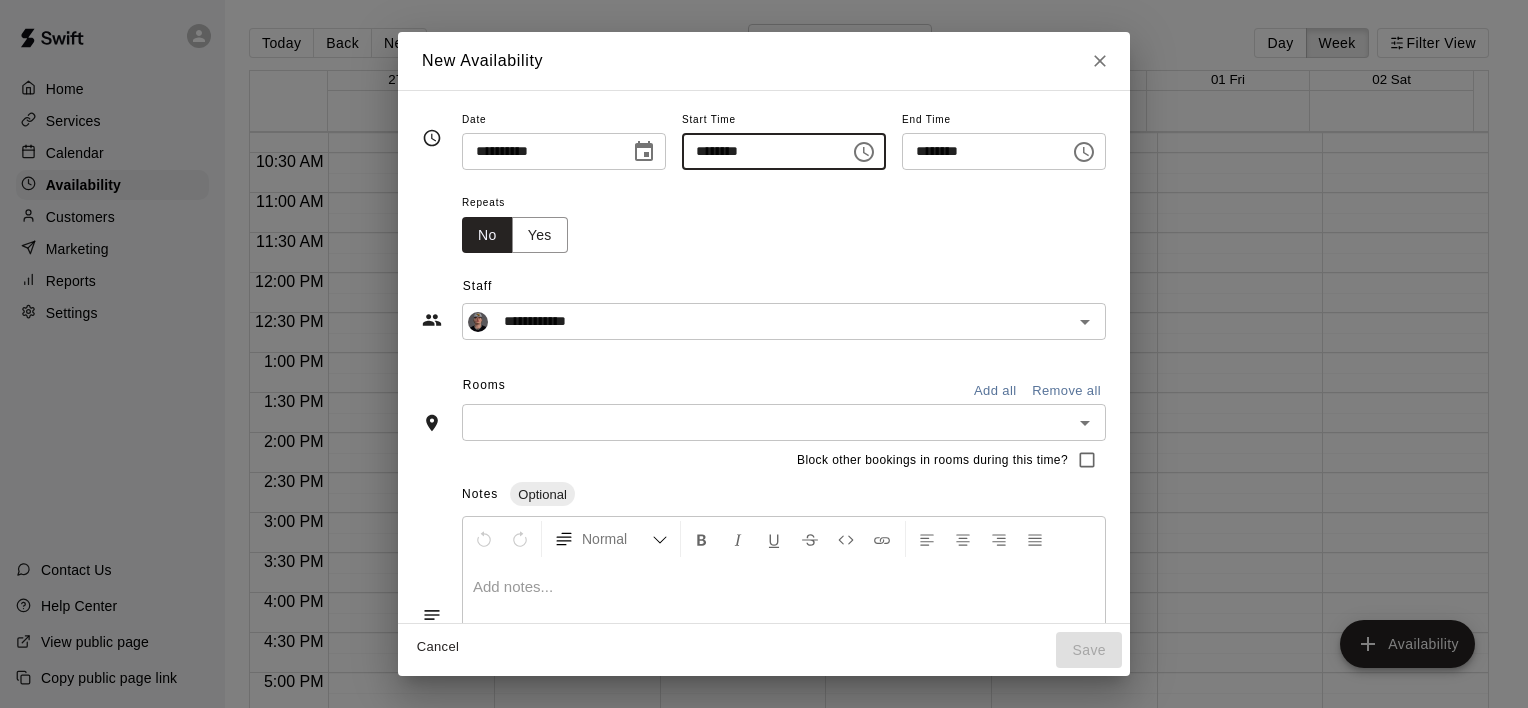 type on "********" 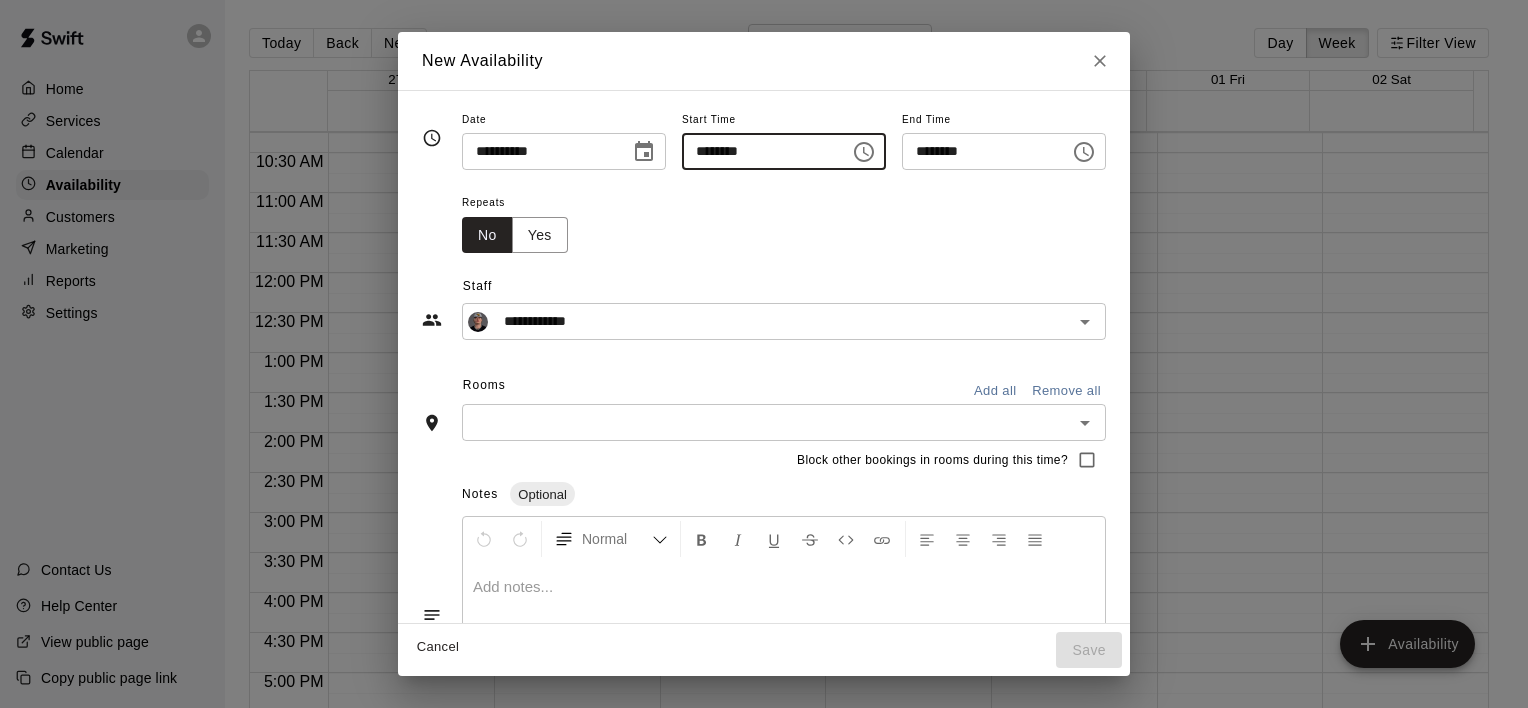 type on "********" 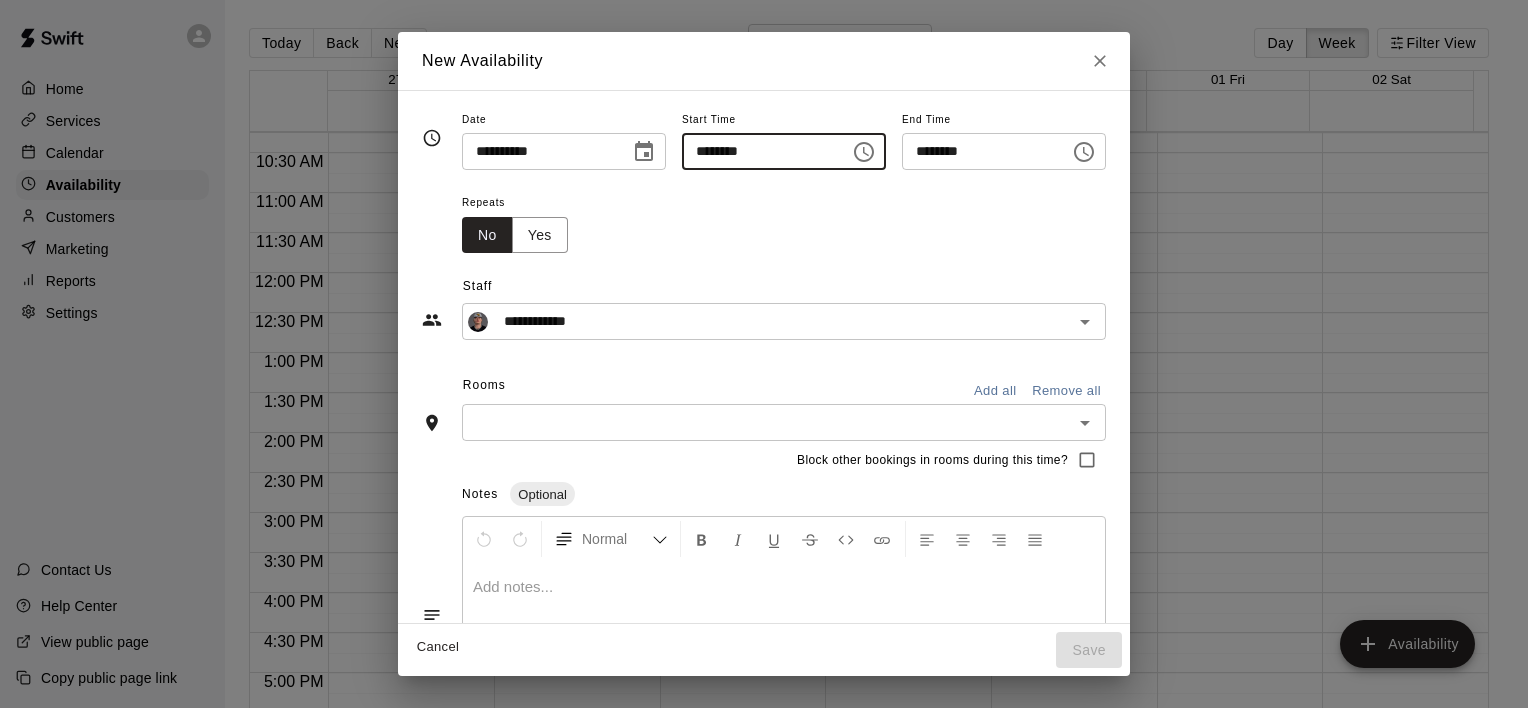 type on "********" 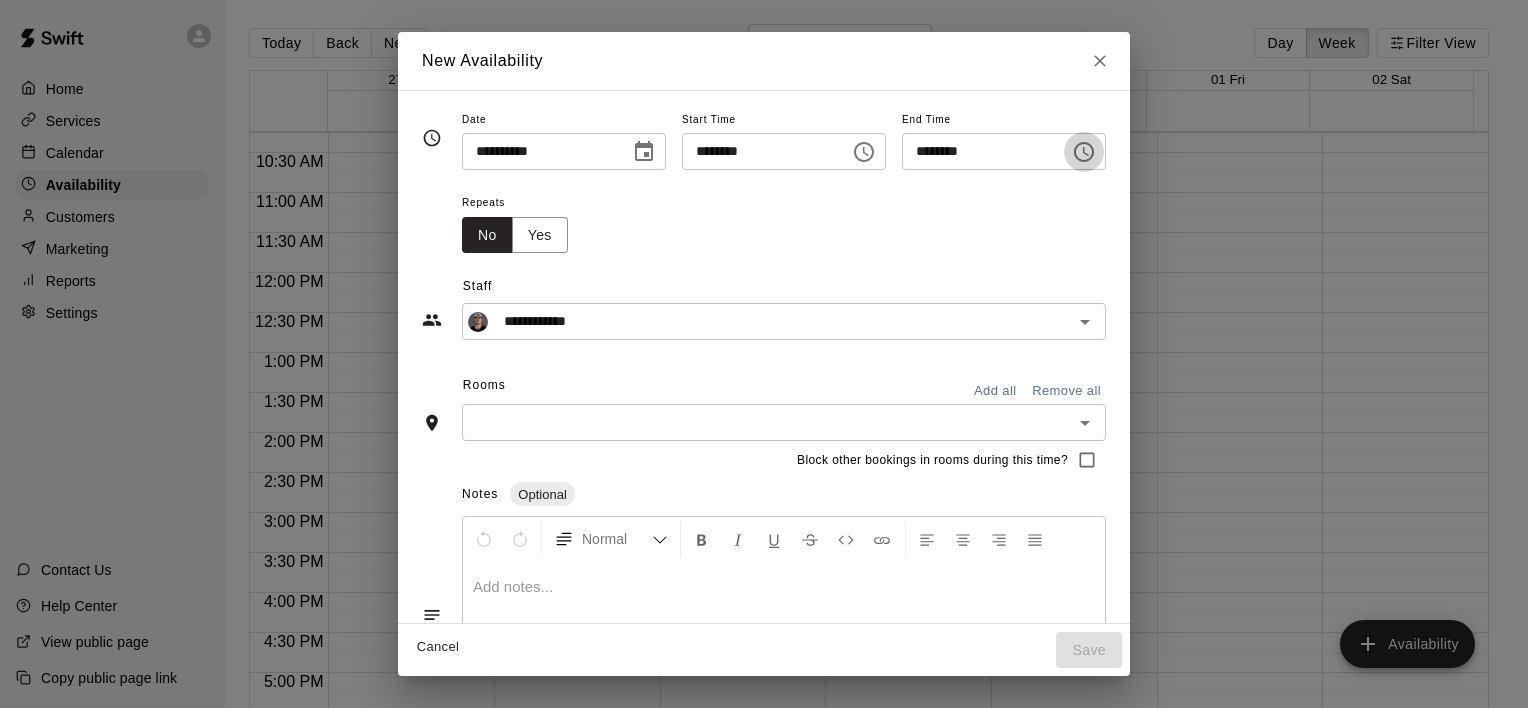 click 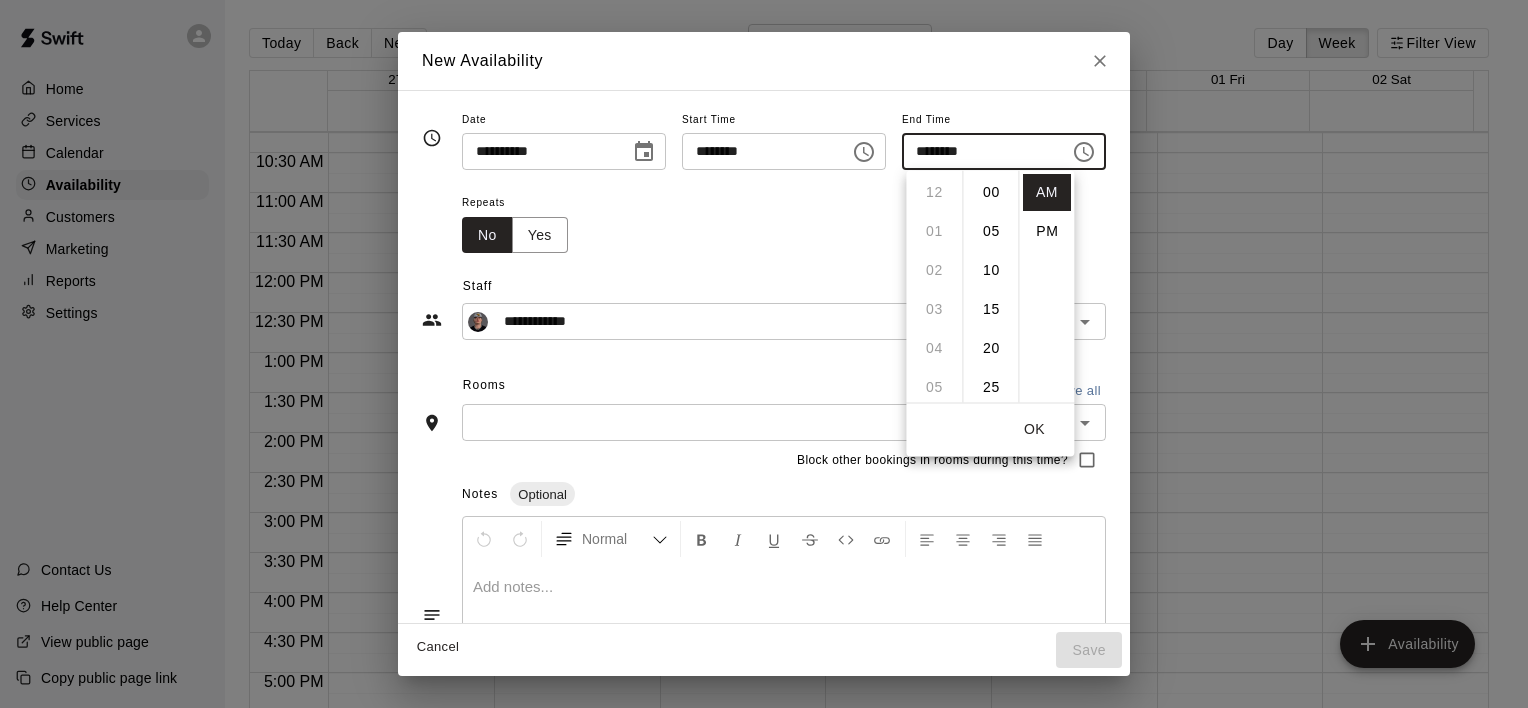 scroll, scrollTop: 351, scrollLeft: 0, axis: vertical 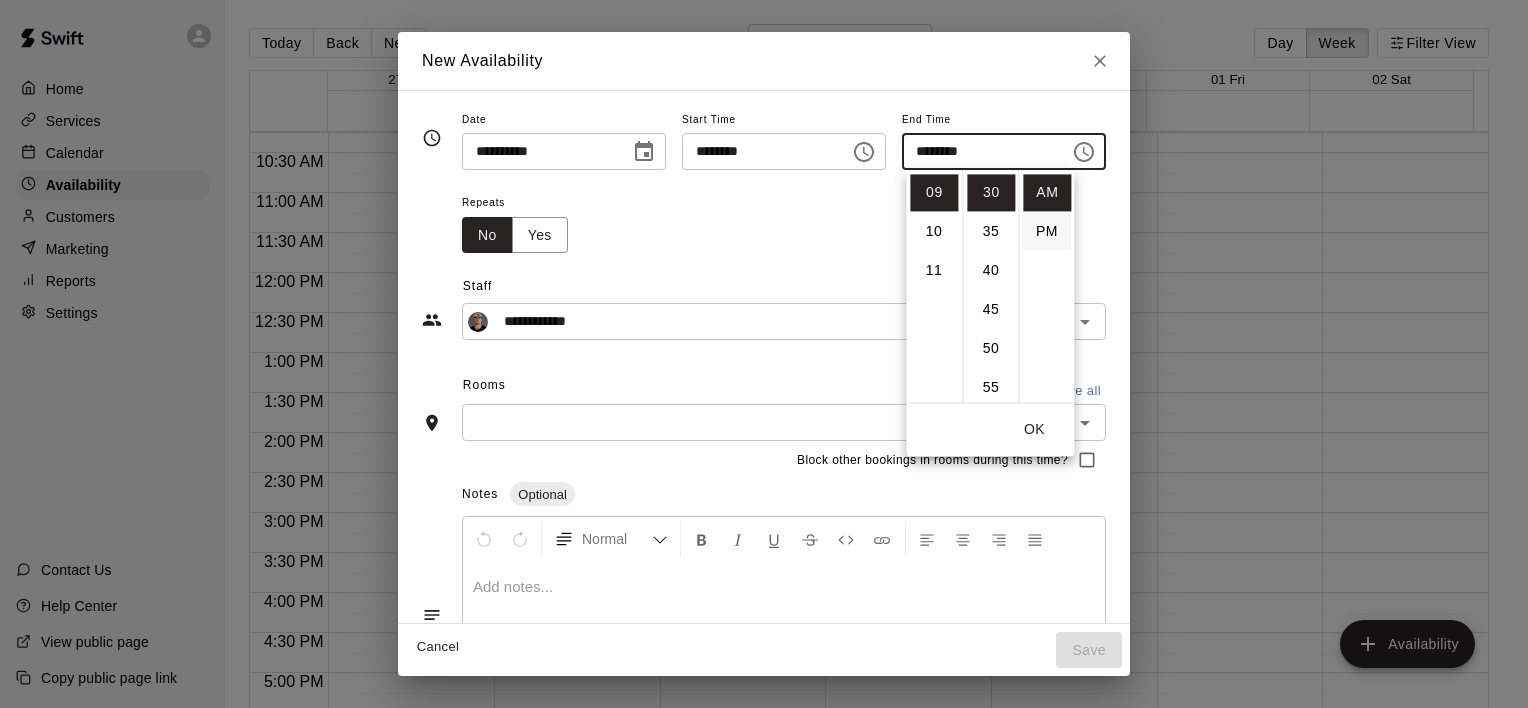 click on "PM" at bounding box center [1047, 231] 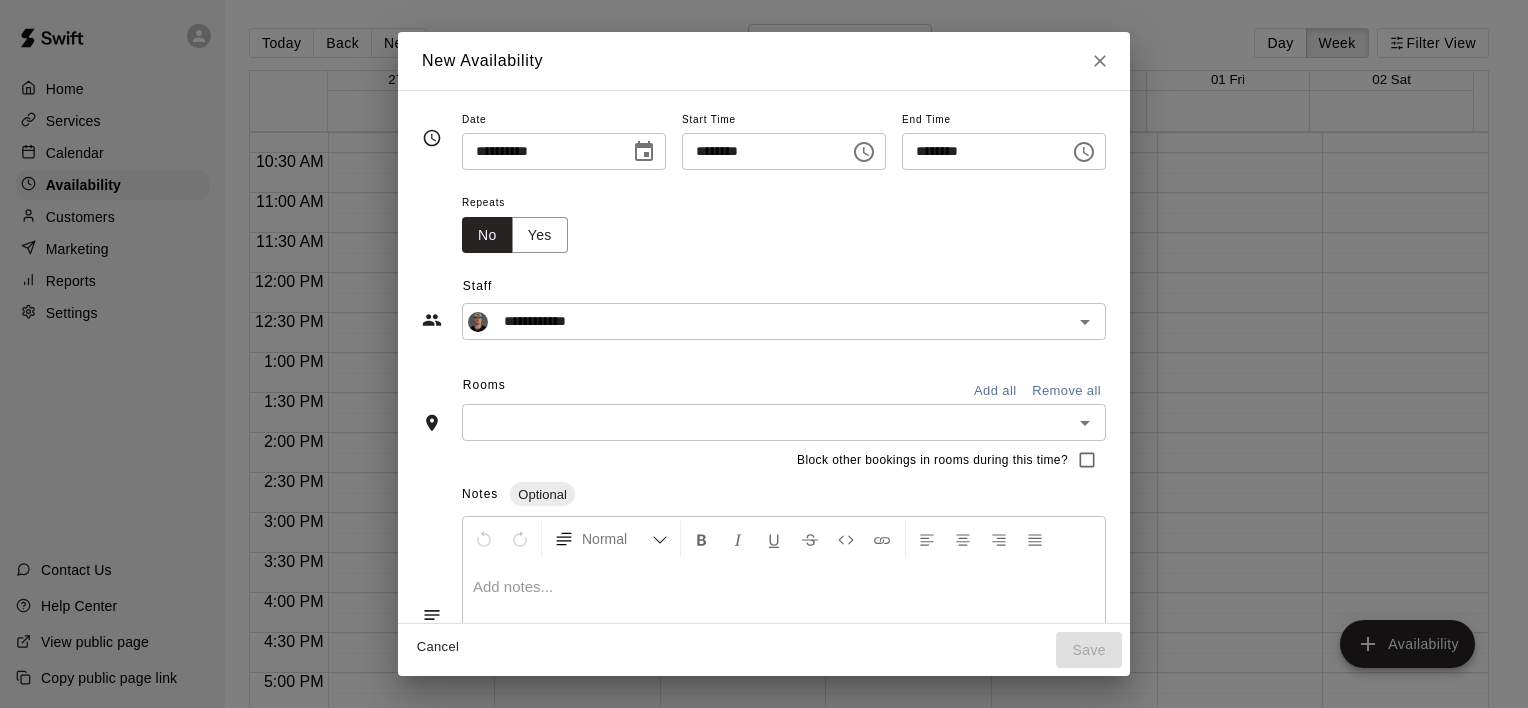scroll, scrollTop: 36, scrollLeft: 0, axis: vertical 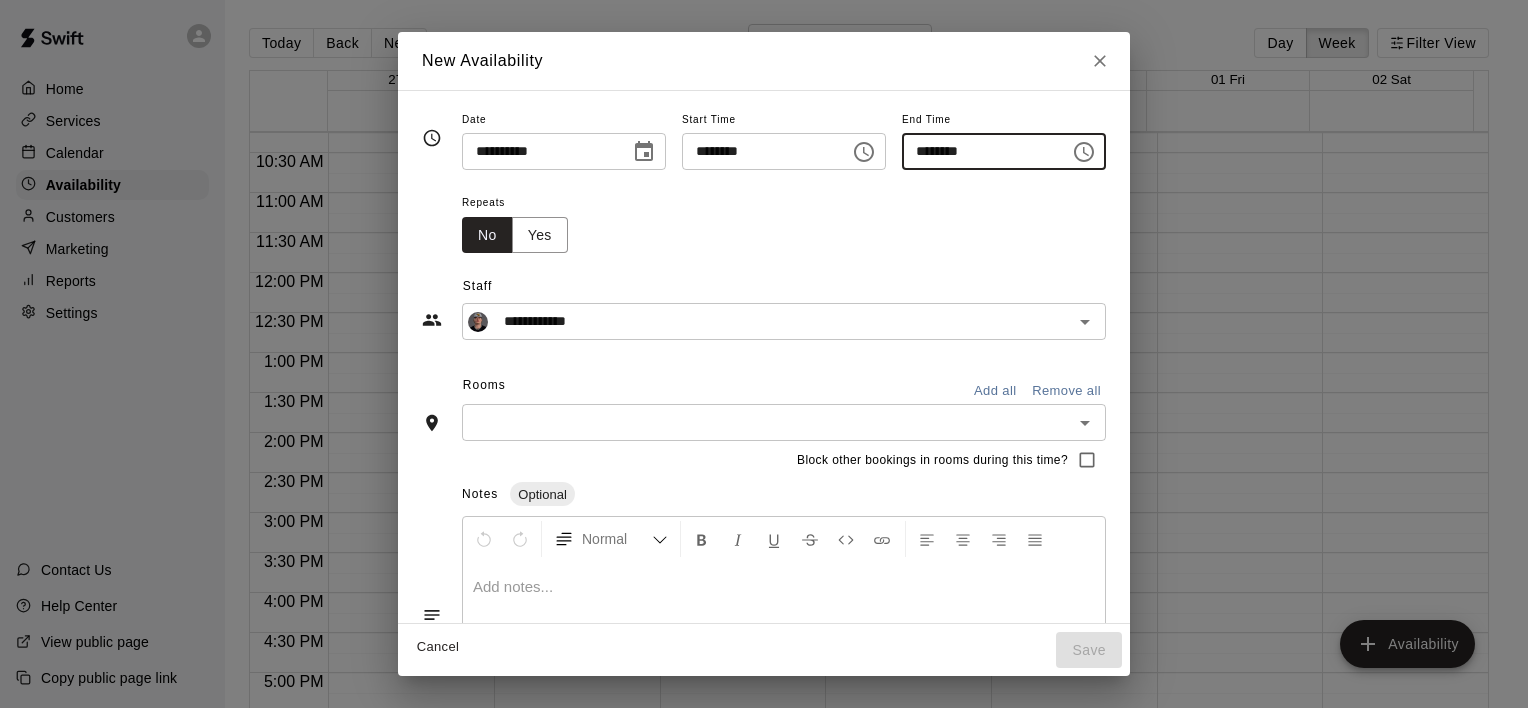 click on "********" at bounding box center (979, 151) 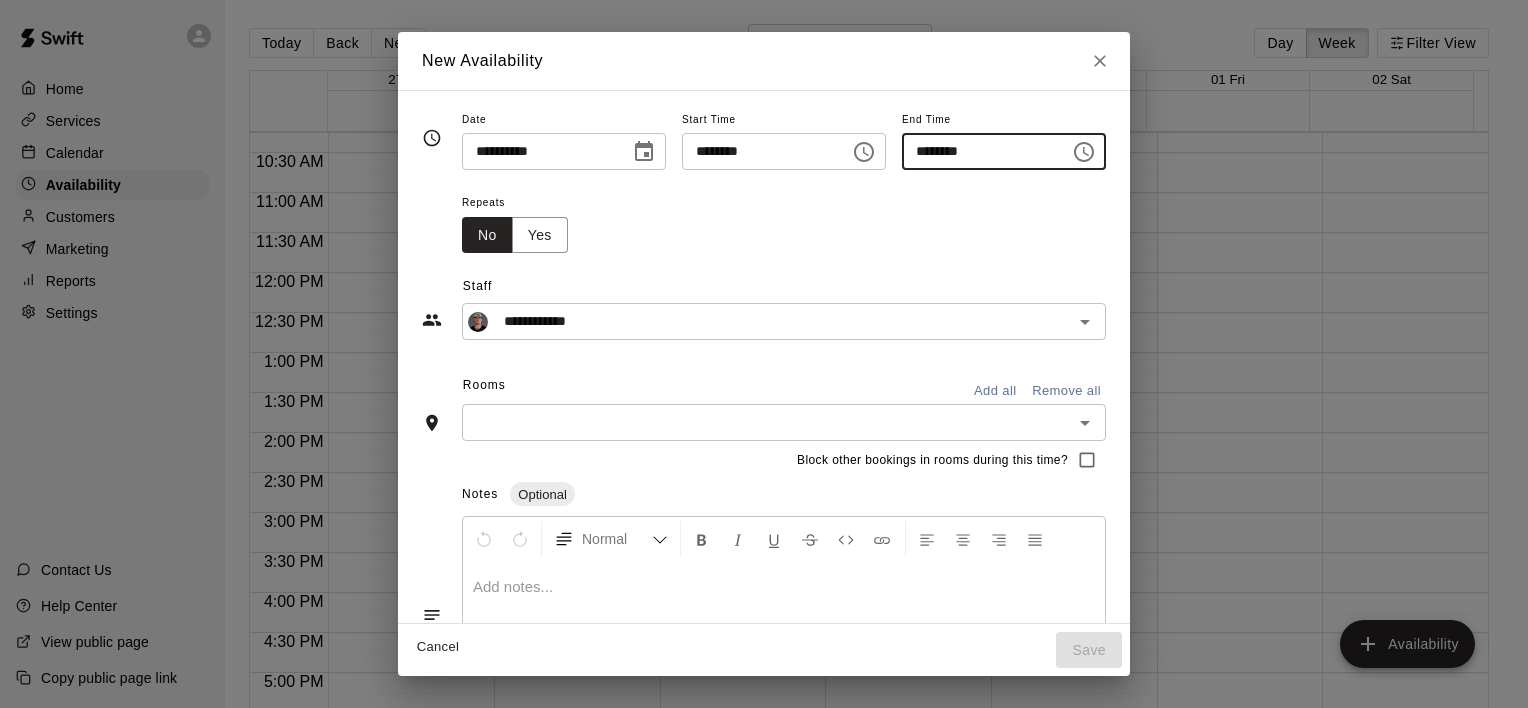 type on "********" 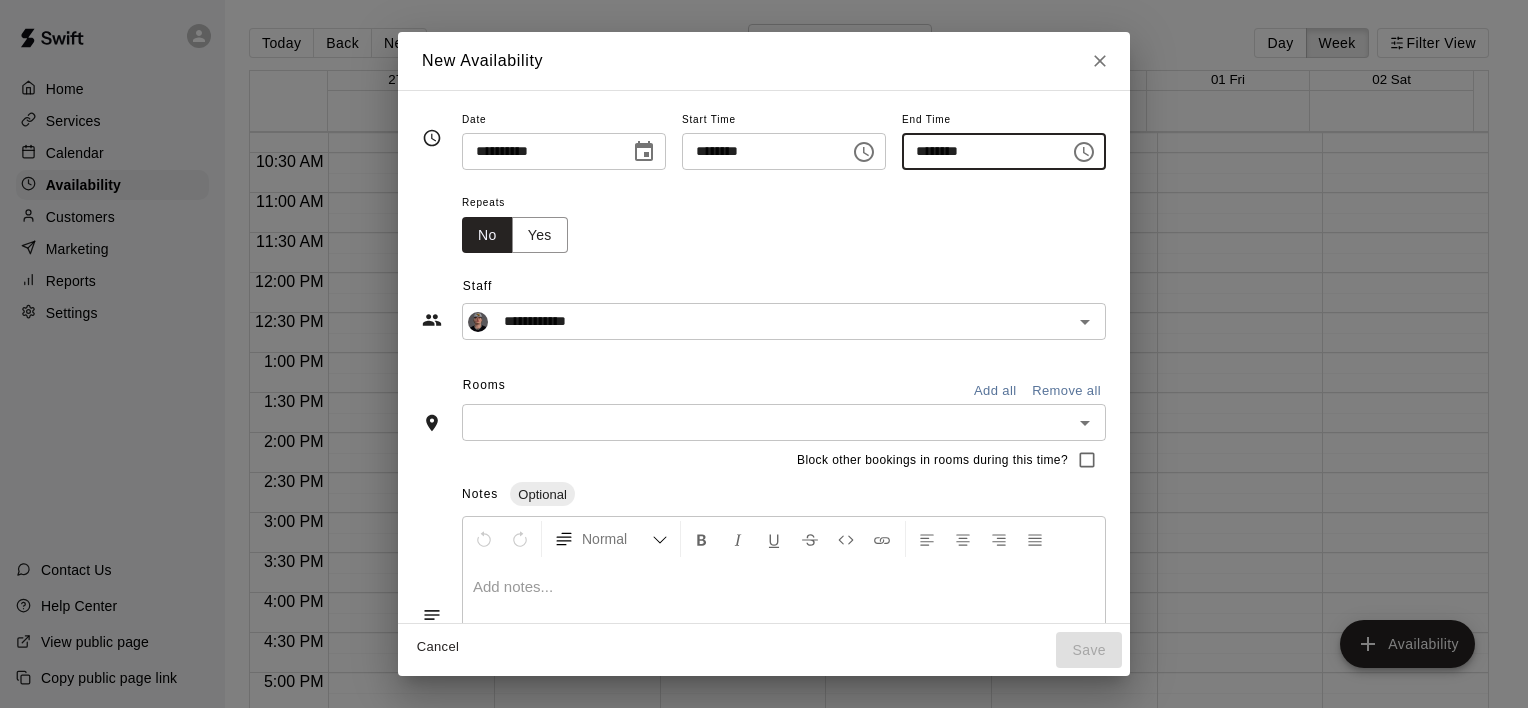 click 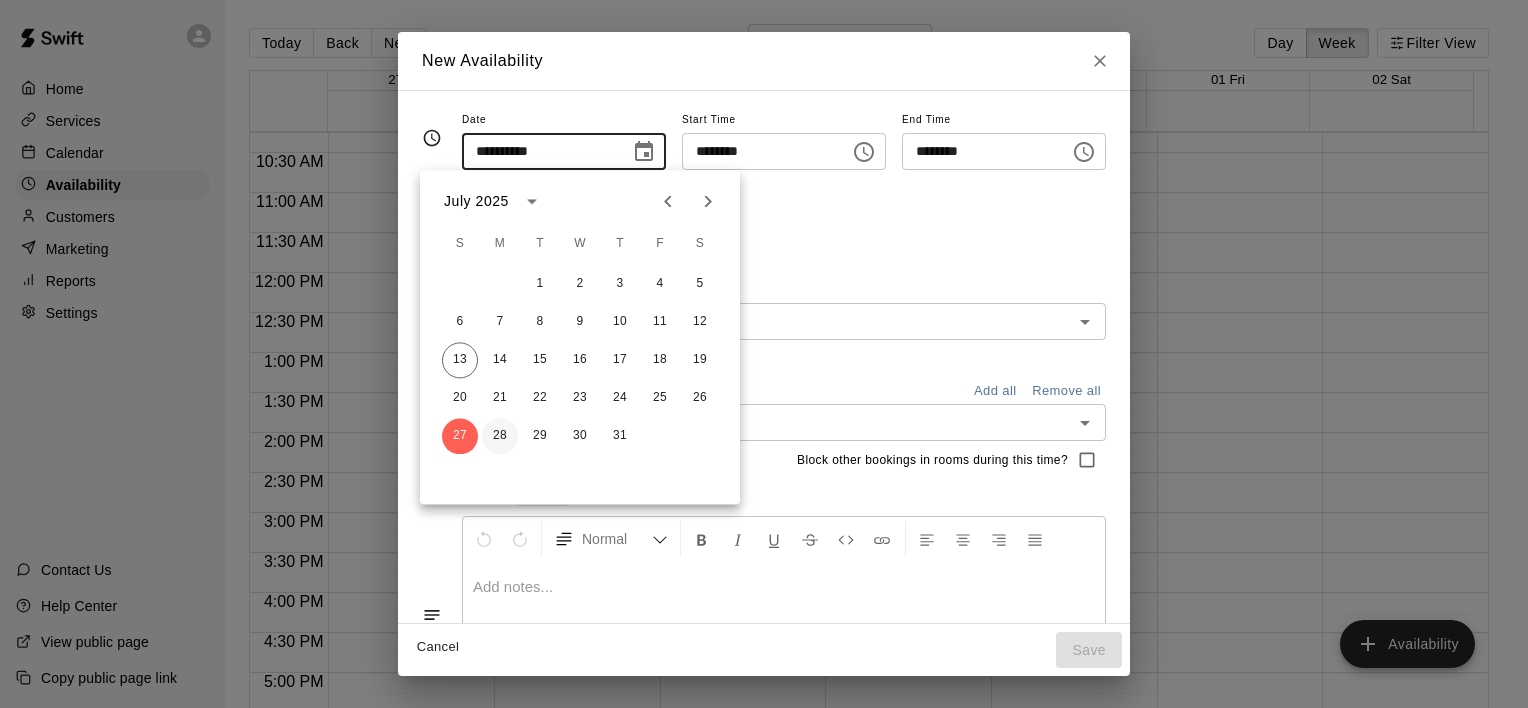 click on "28" at bounding box center (500, 436) 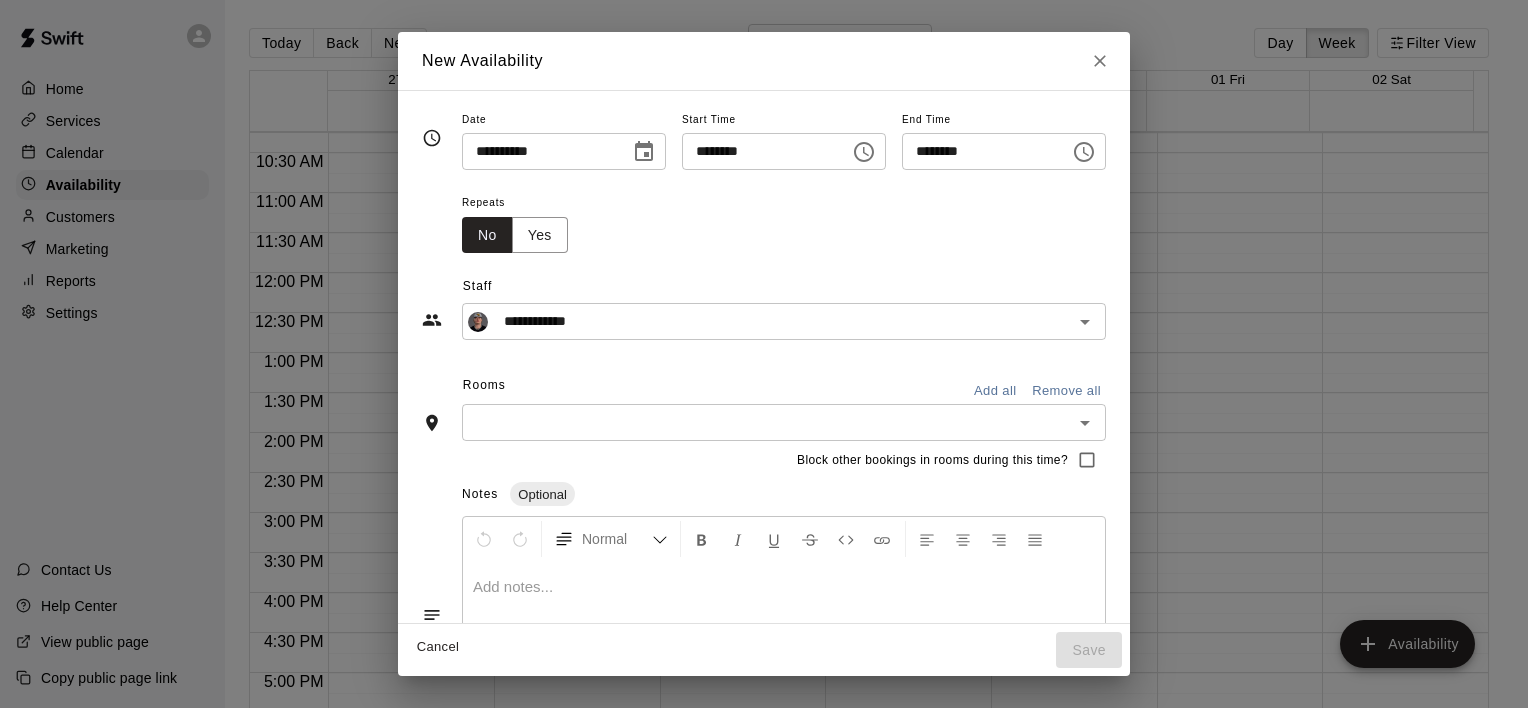 click 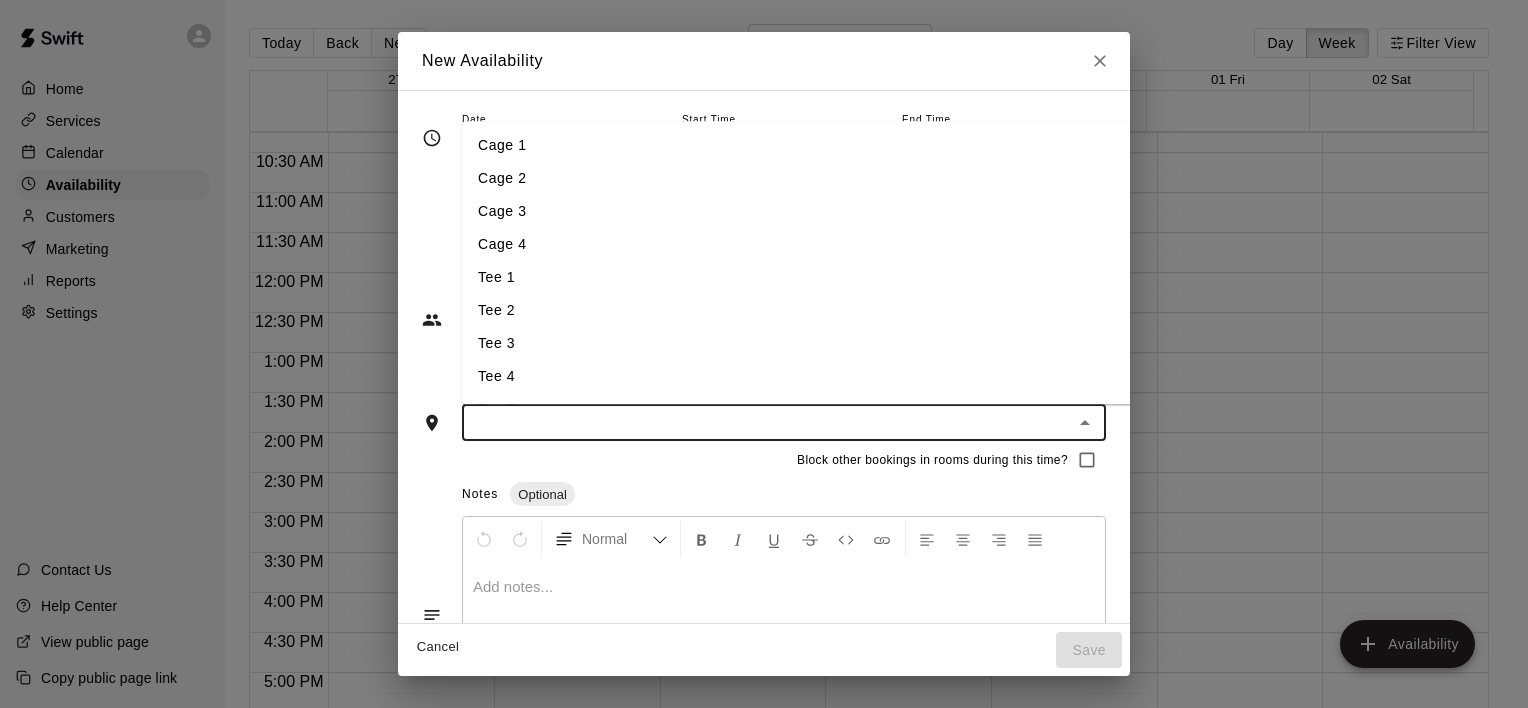click on "Cage 2" at bounding box center [819, 178] 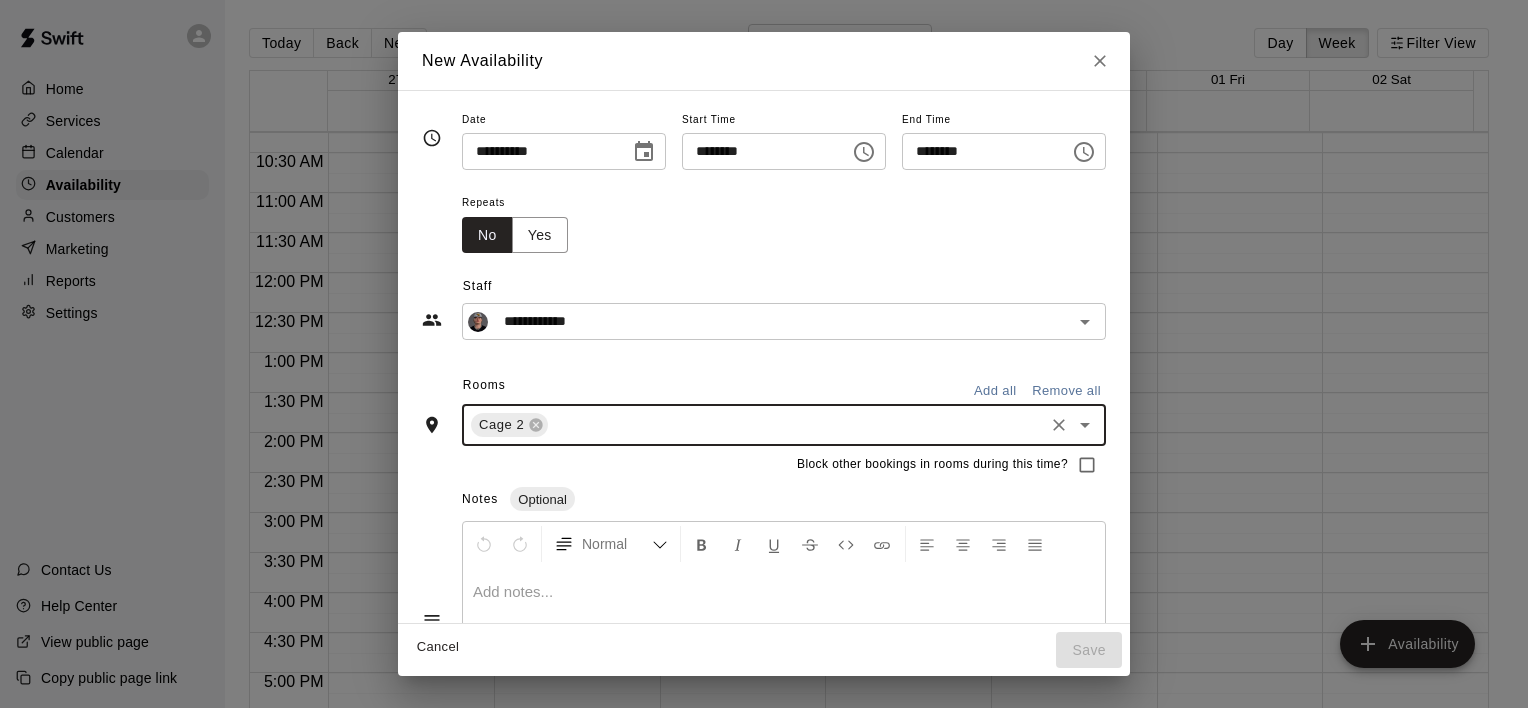 click 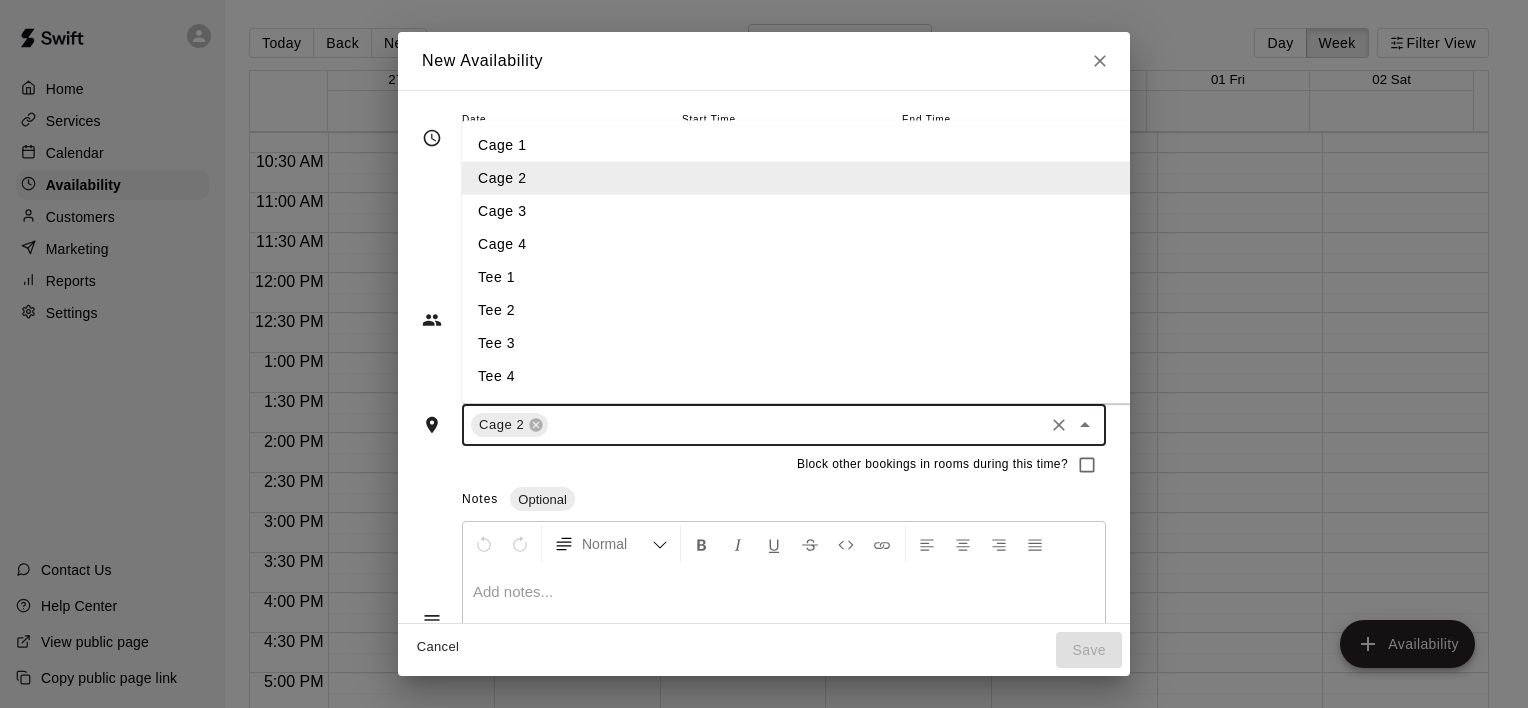 click on "Tee 2" at bounding box center (819, 310) 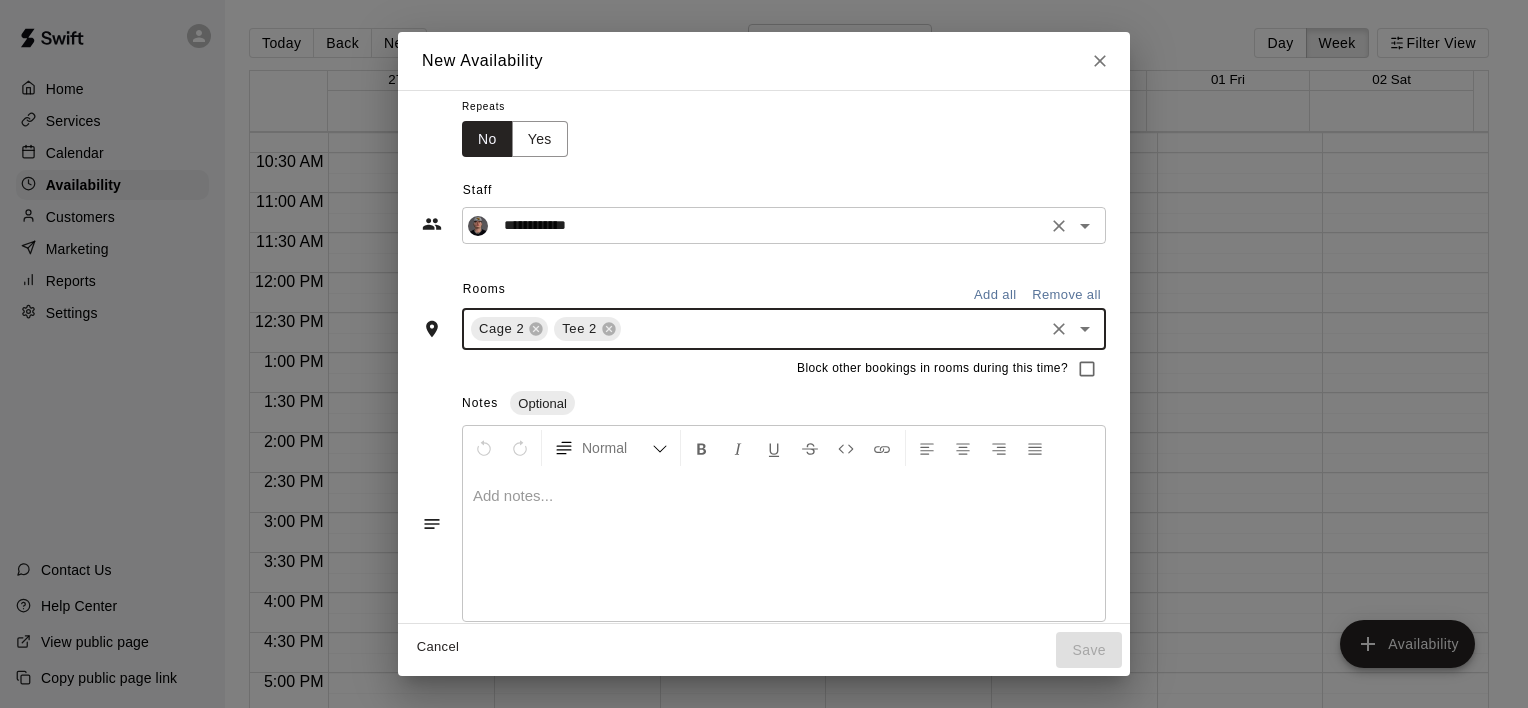 scroll, scrollTop: 116, scrollLeft: 0, axis: vertical 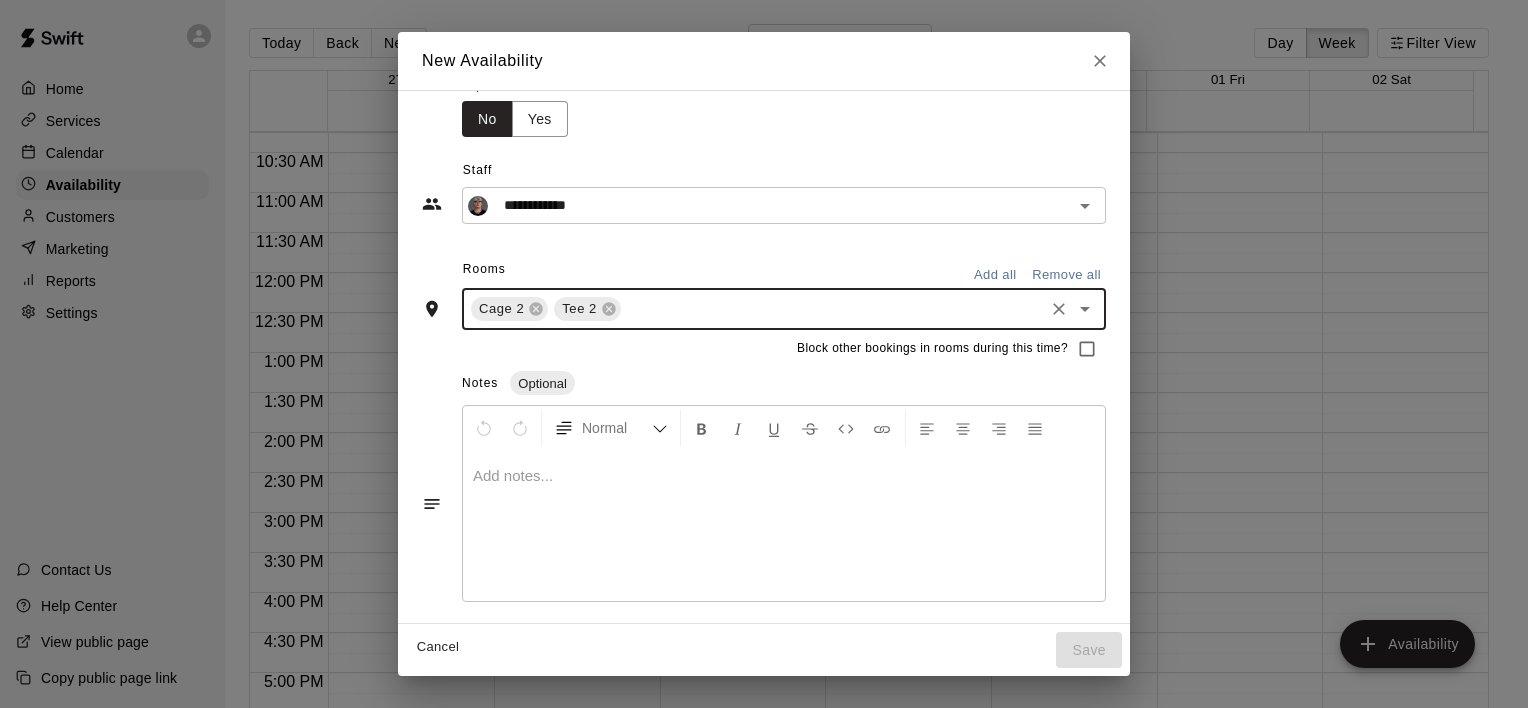 click at bounding box center (784, 526) 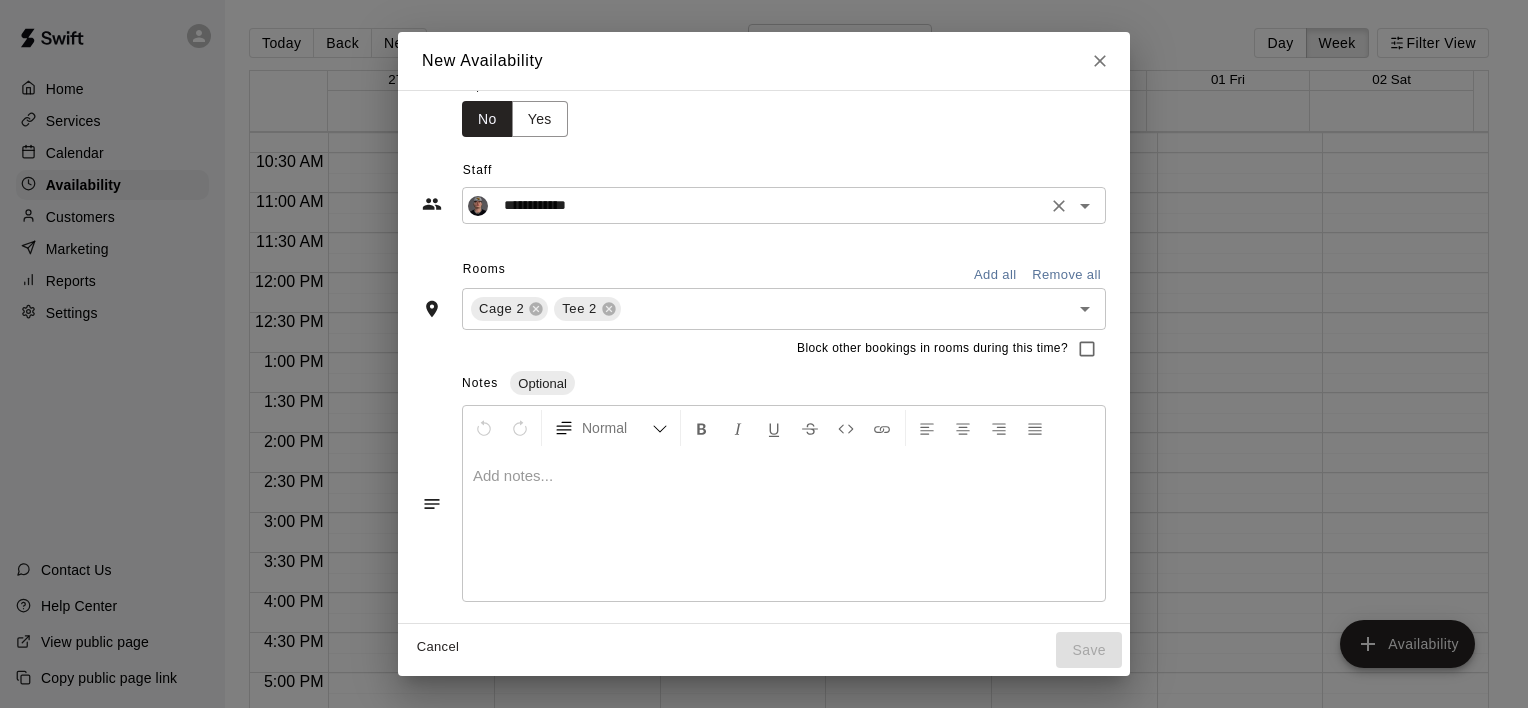 click 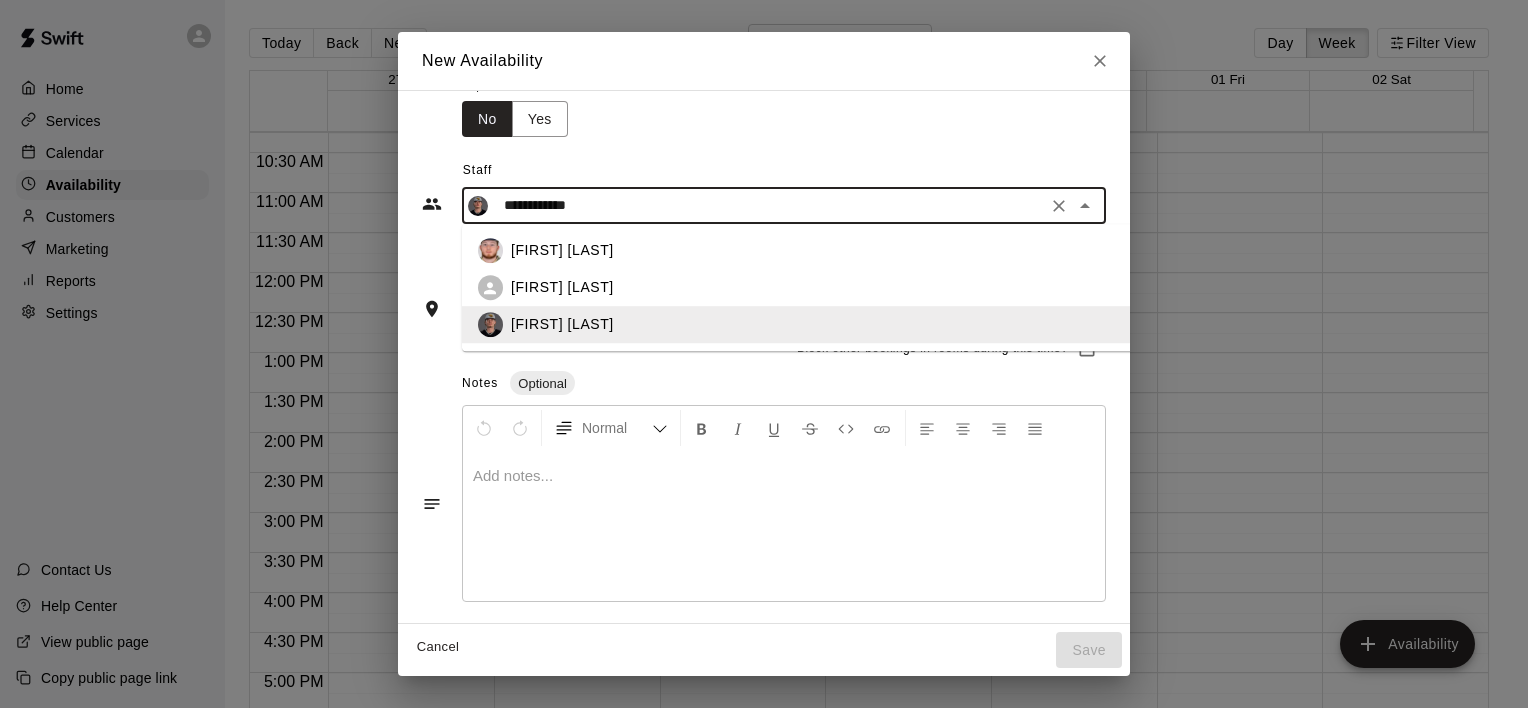 click on "[FIRST] [LAST]" at bounding box center [819, 251] 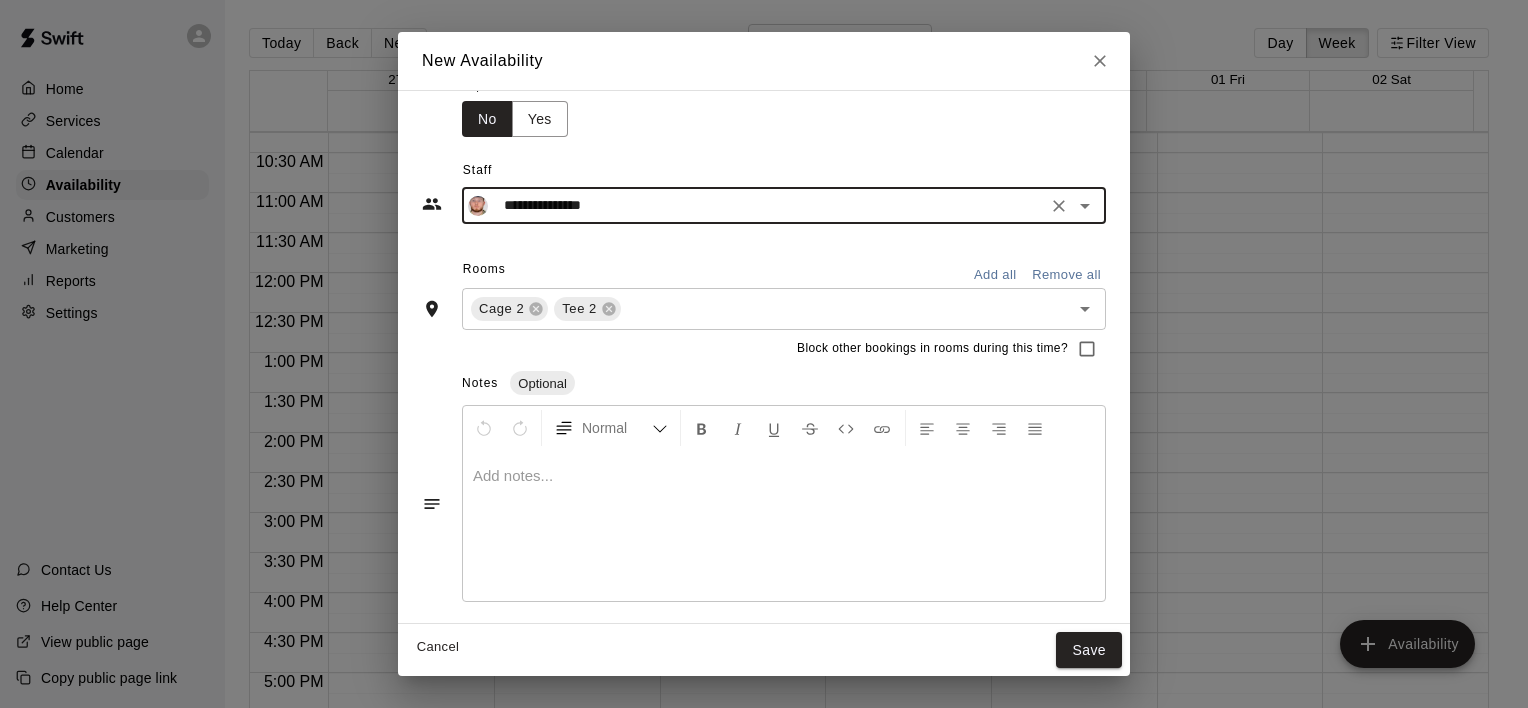 click 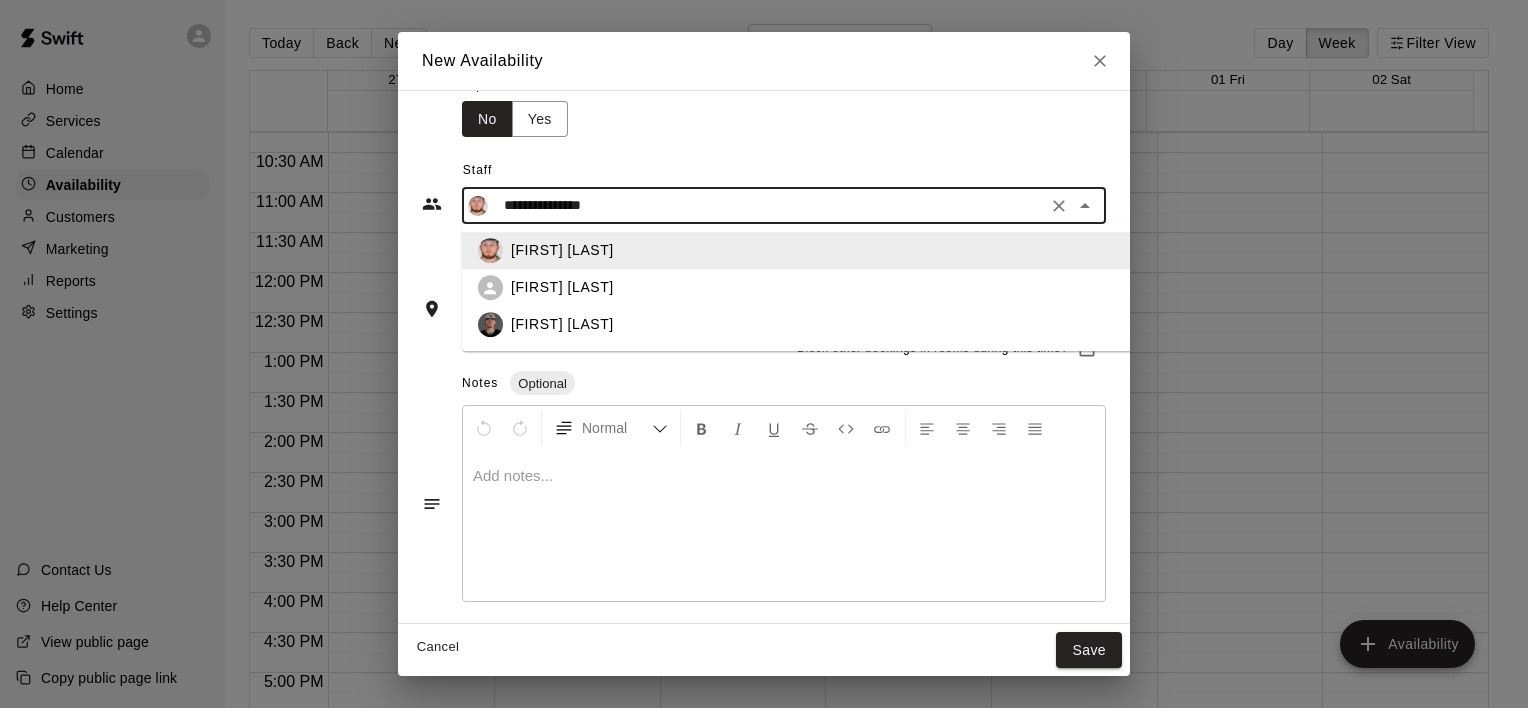 click on "[FIRST] [LAST]" at bounding box center (819, 325) 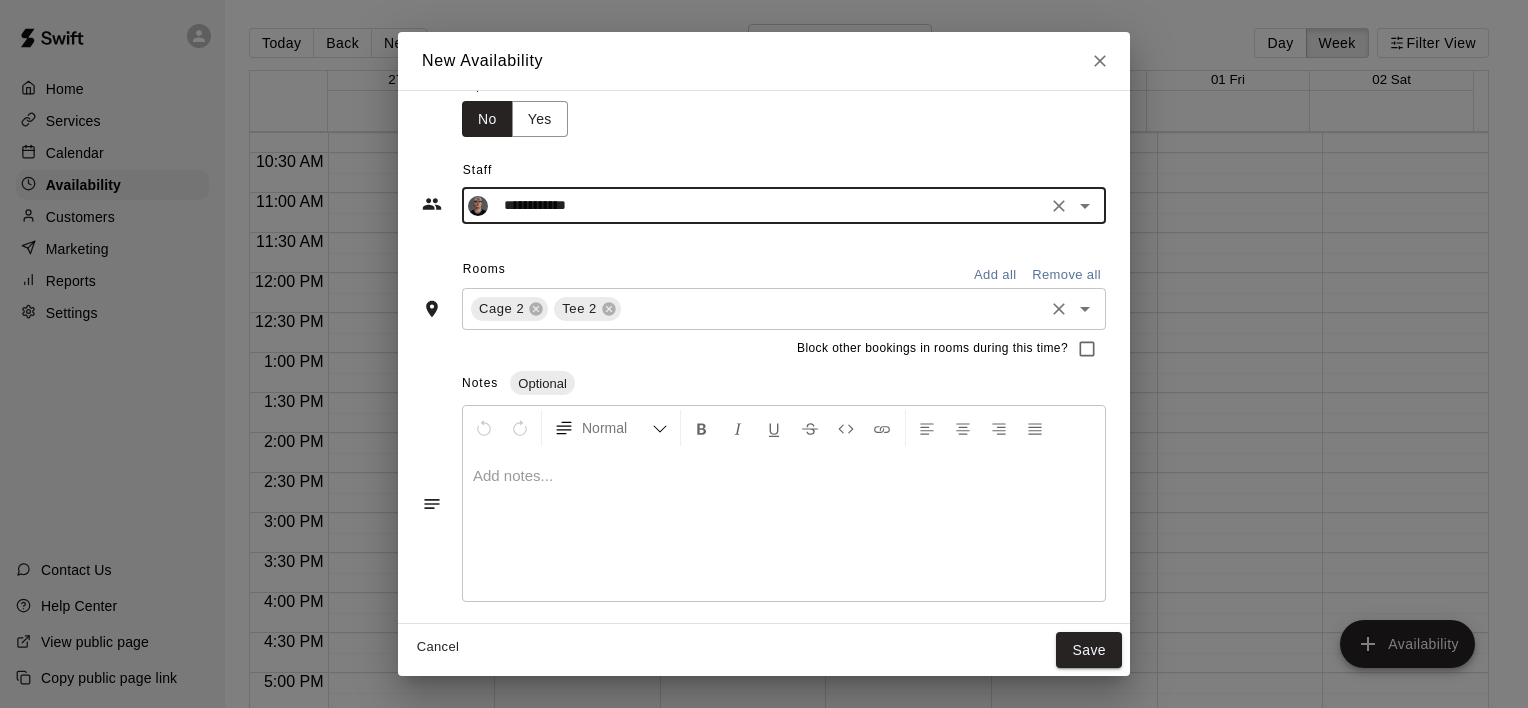 scroll, scrollTop: 0, scrollLeft: 0, axis: both 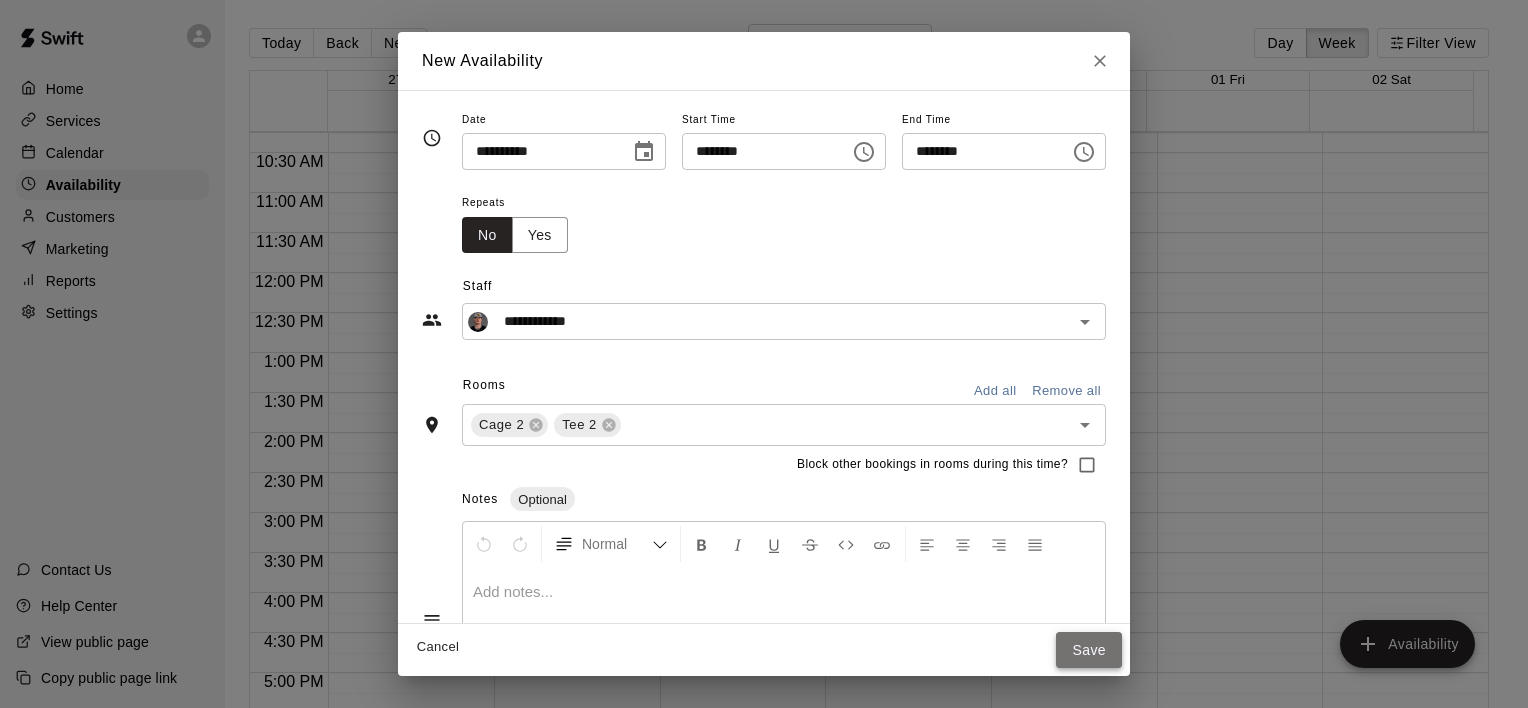 click on "Save" at bounding box center [1089, 650] 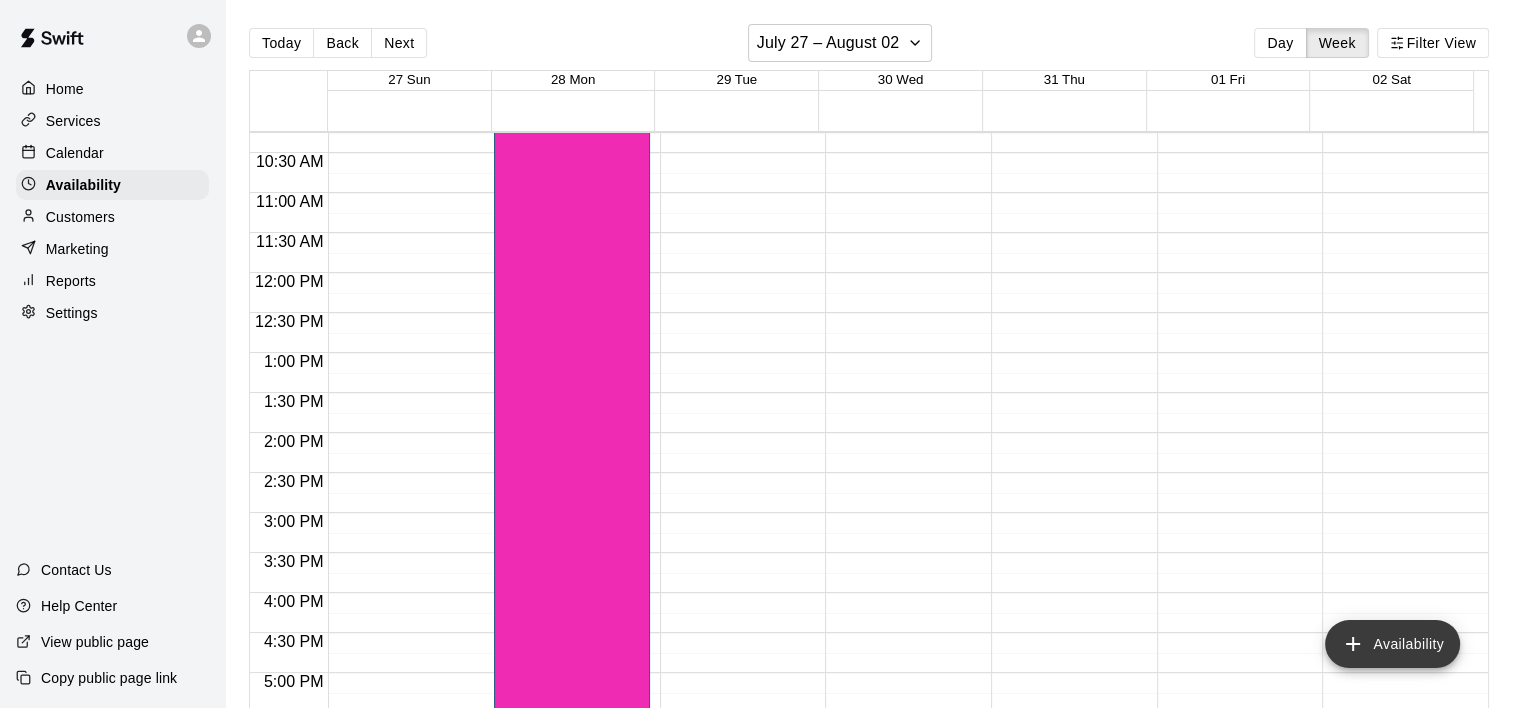 click on "Availability" at bounding box center (1392, 644) 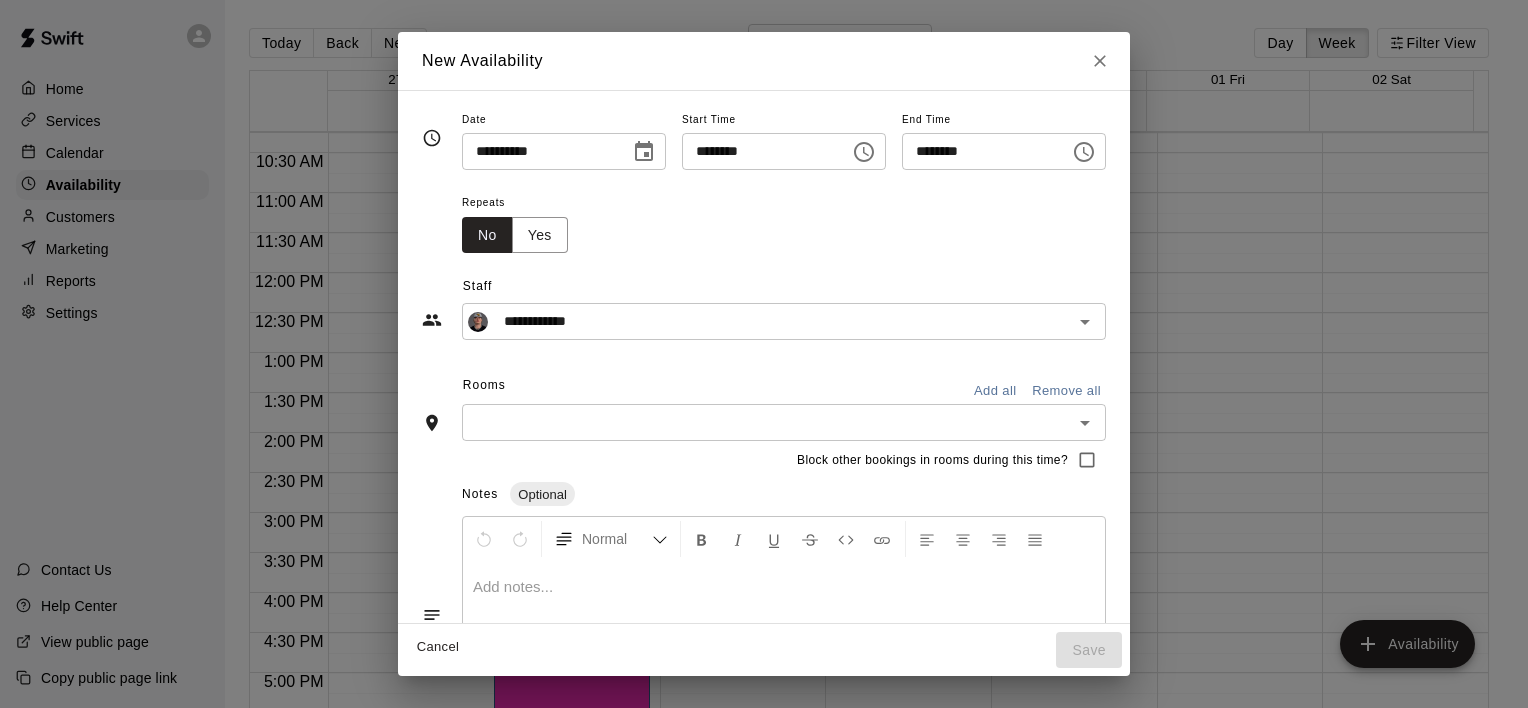 click 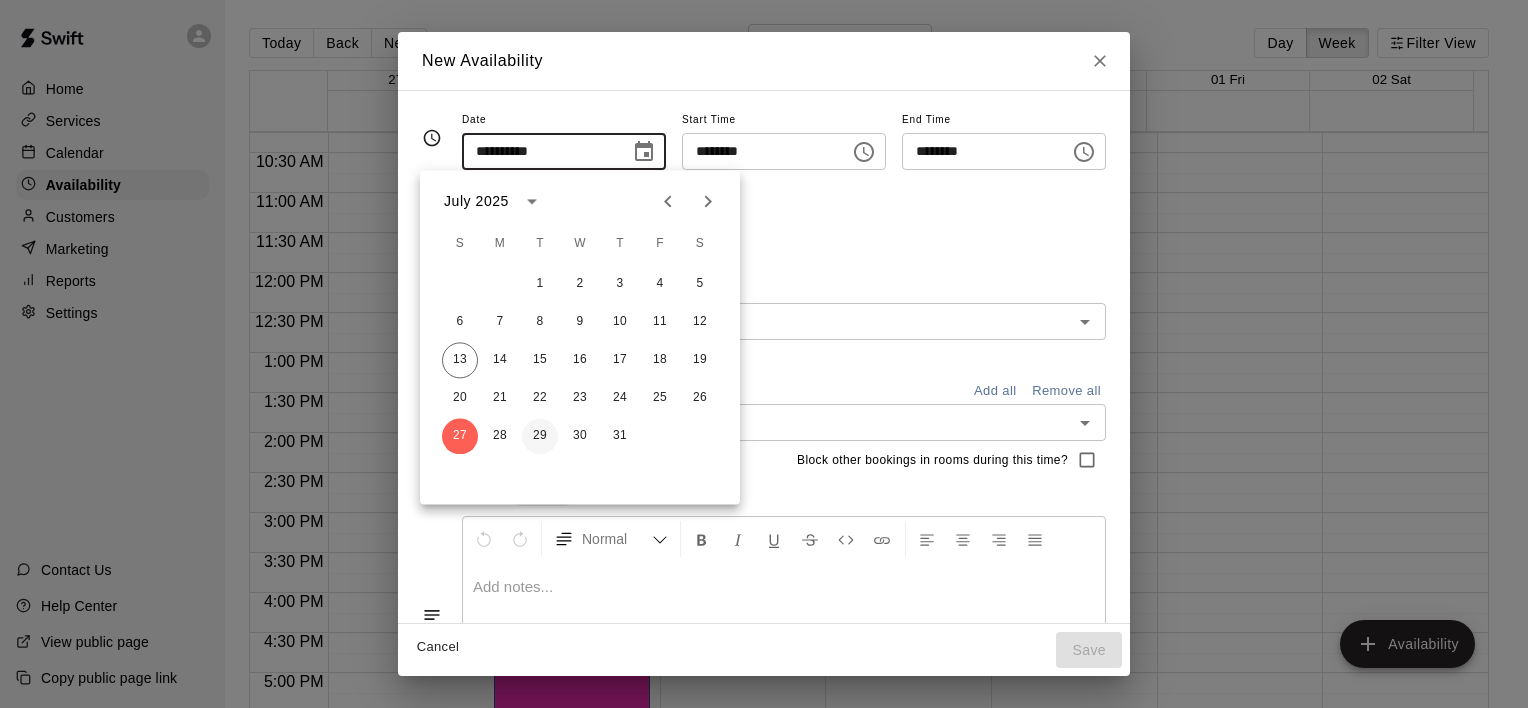 click on "29" at bounding box center (540, 436) 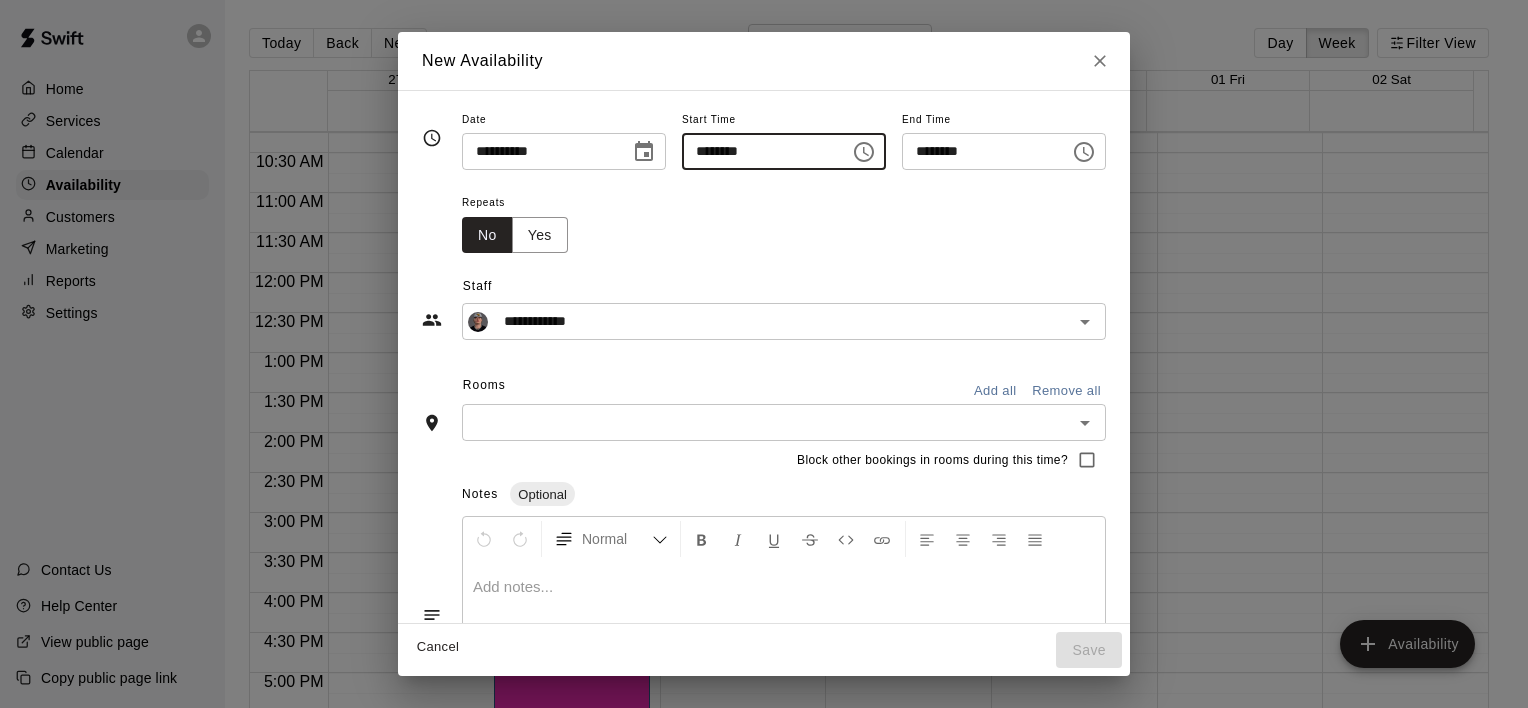 click on "********" at bounding box center [759, 151] 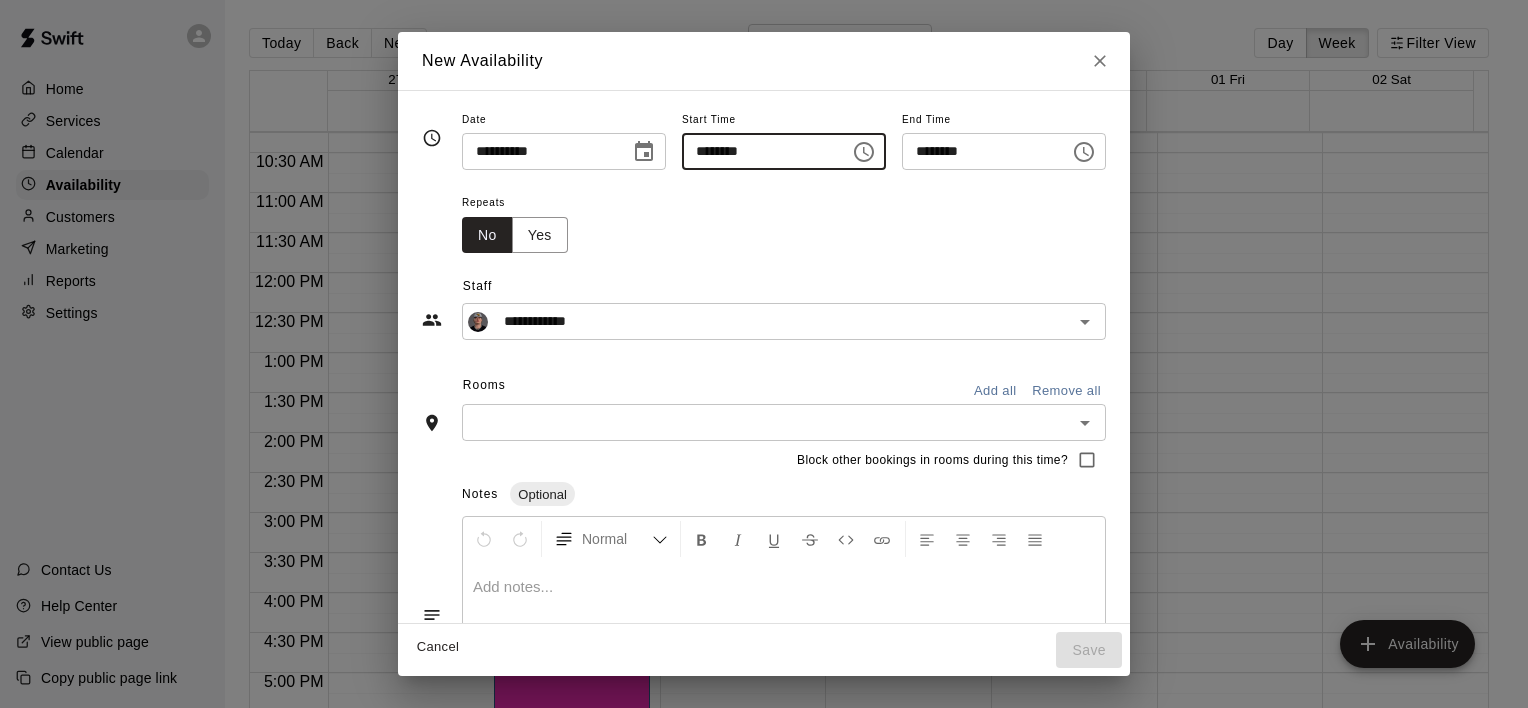 type on "********" 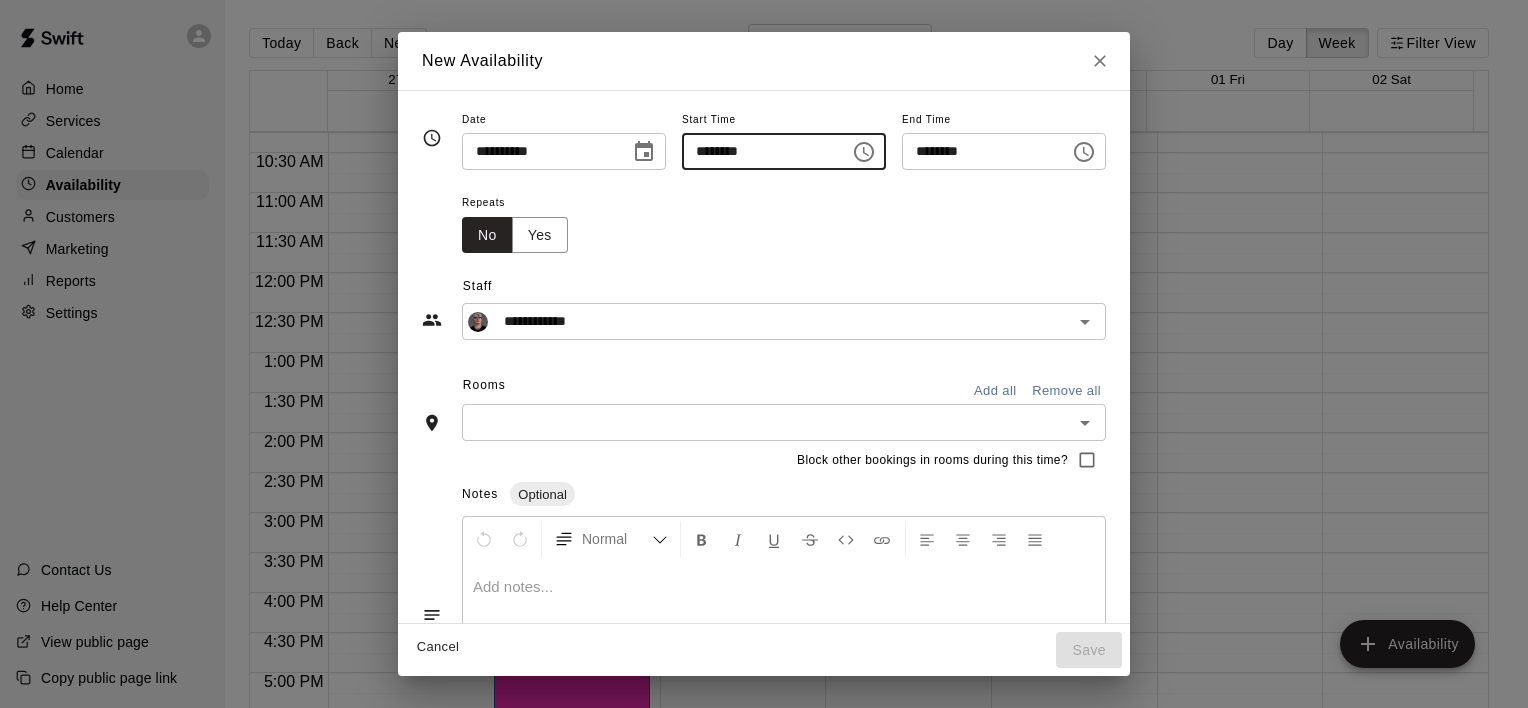 type on "********" 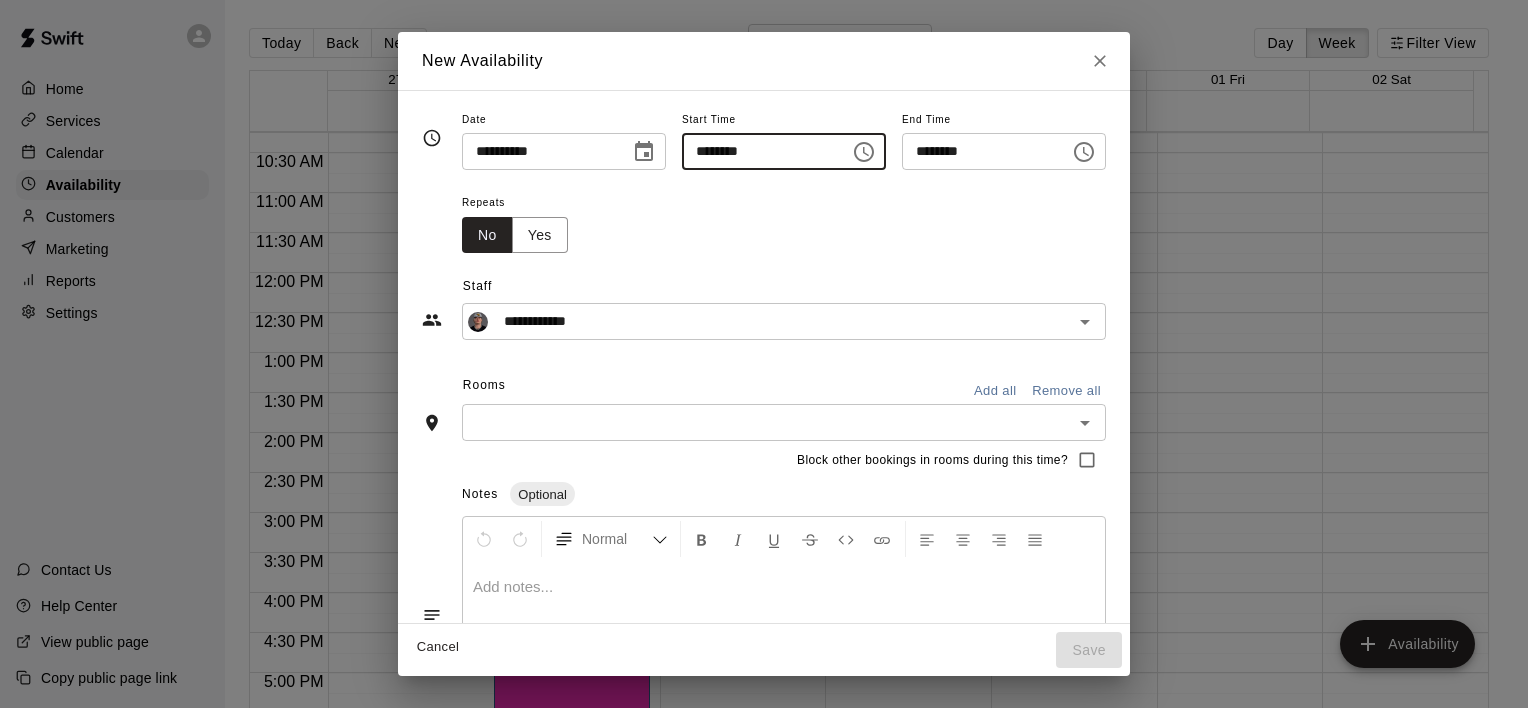 click on "********" at bounding box center (979, 151) 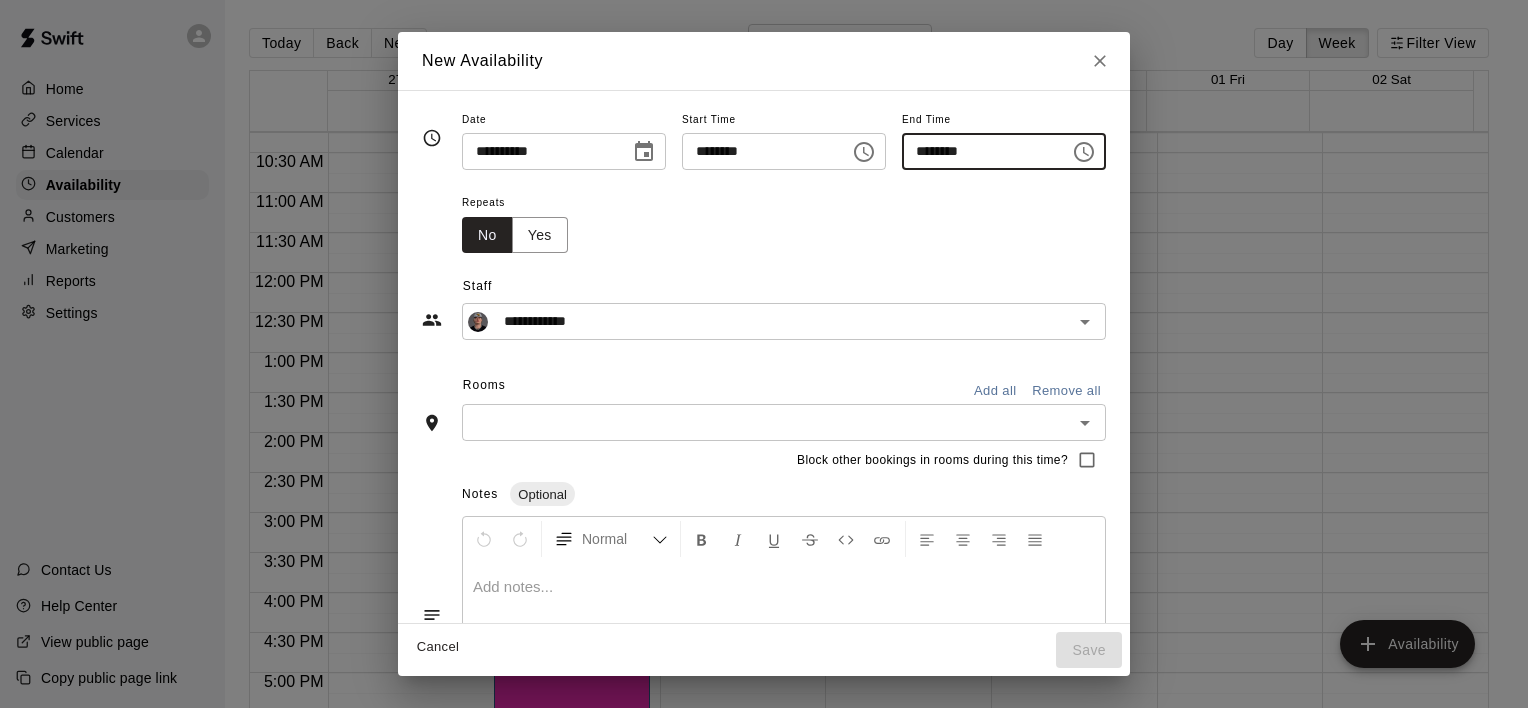 click on "******** ​" at bounding box center [1004, 151] 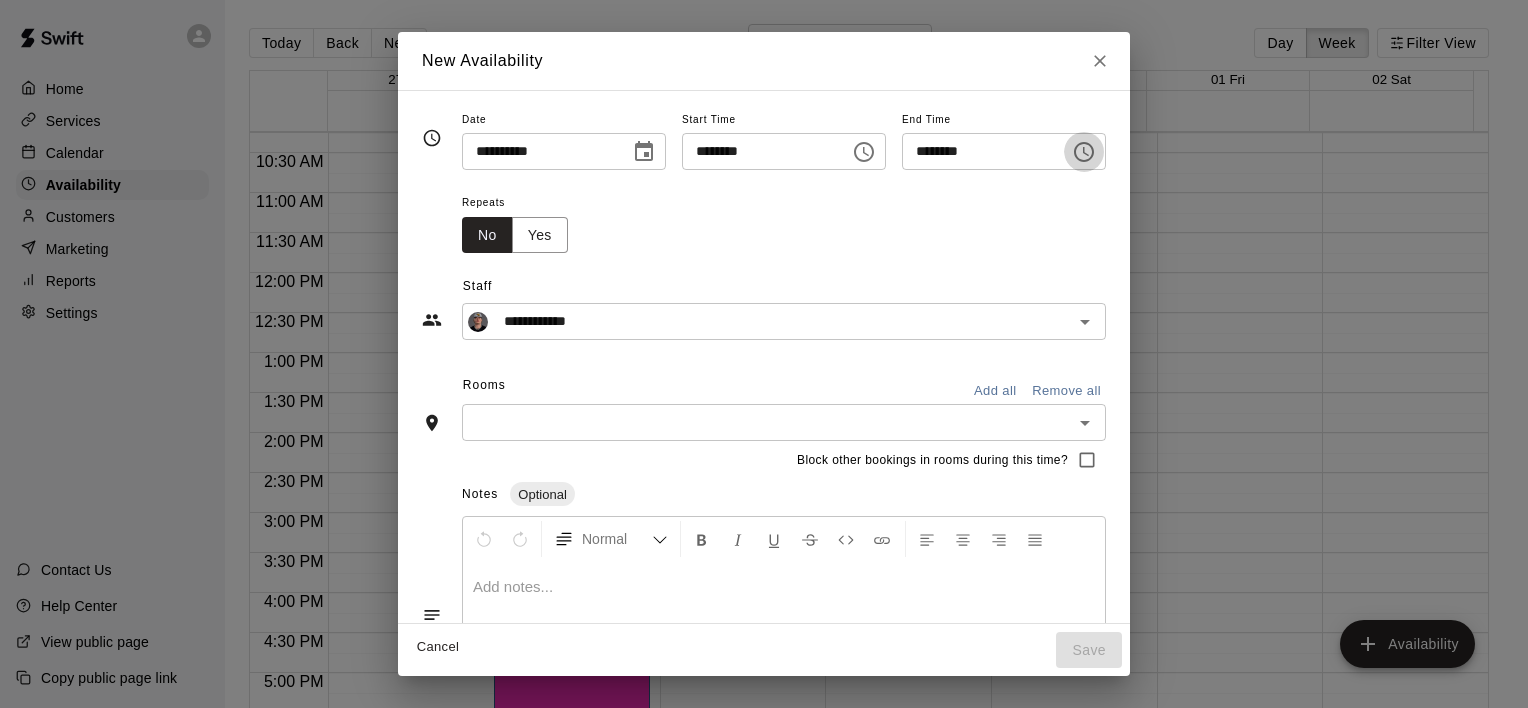 click 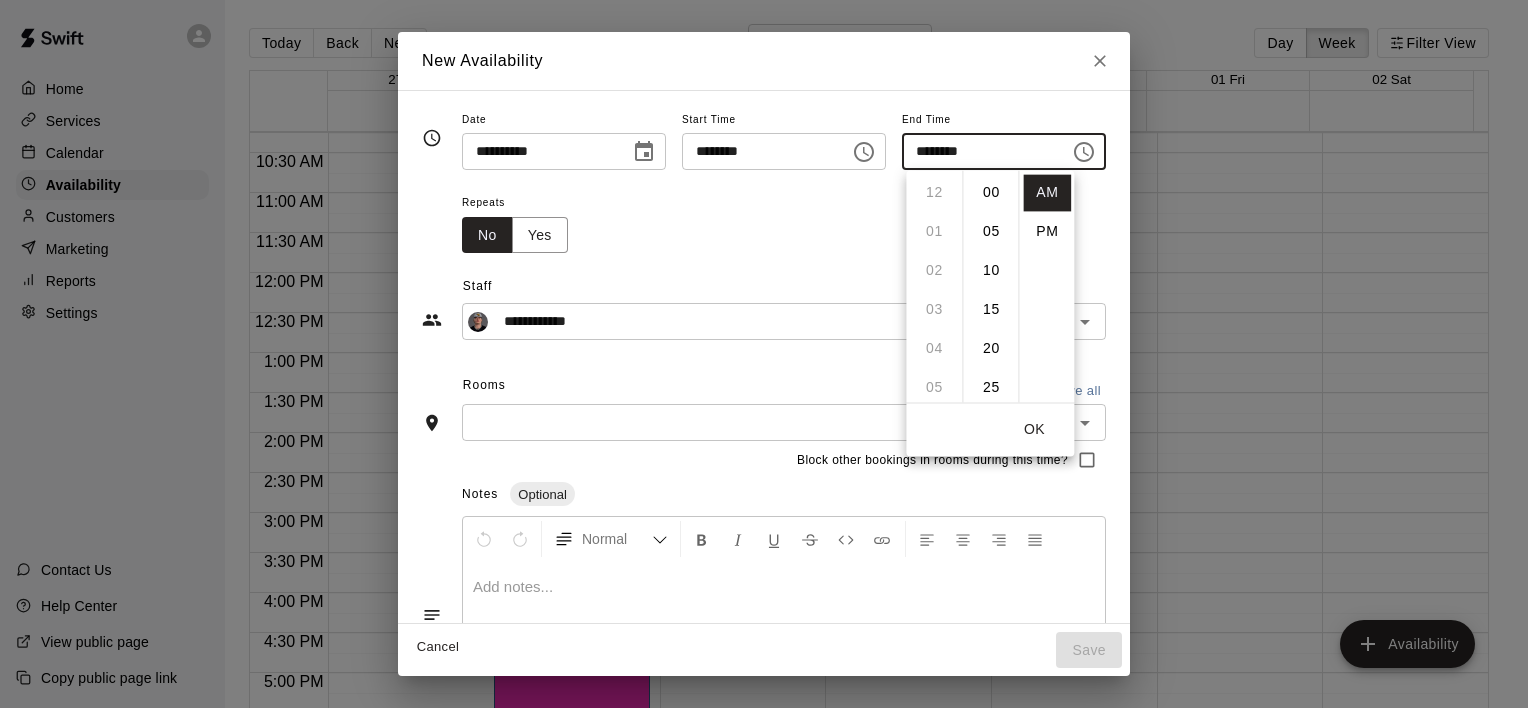 scroll, scrollTop: 351, scrollLeft: 0, axis: vertical 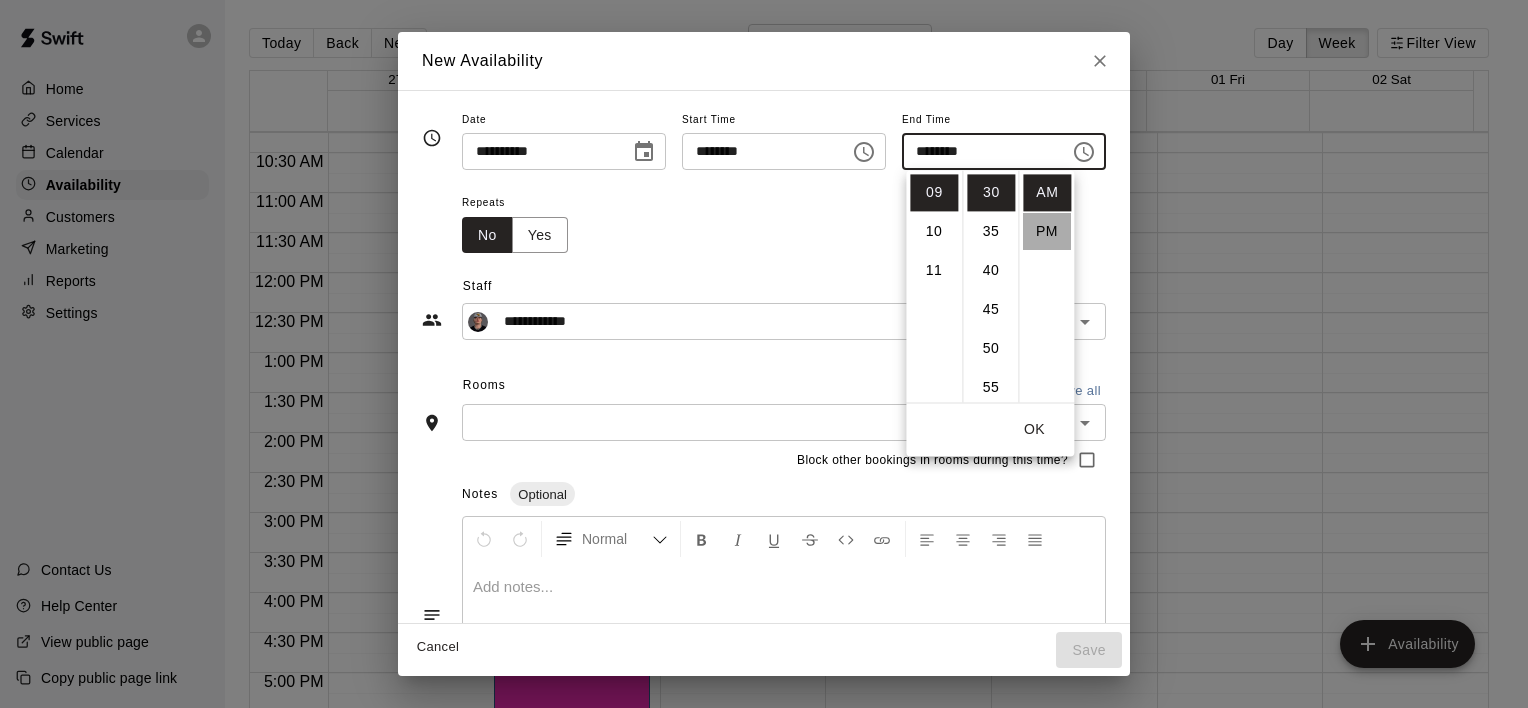 click on "PM" at bounding box center (1047, 231) 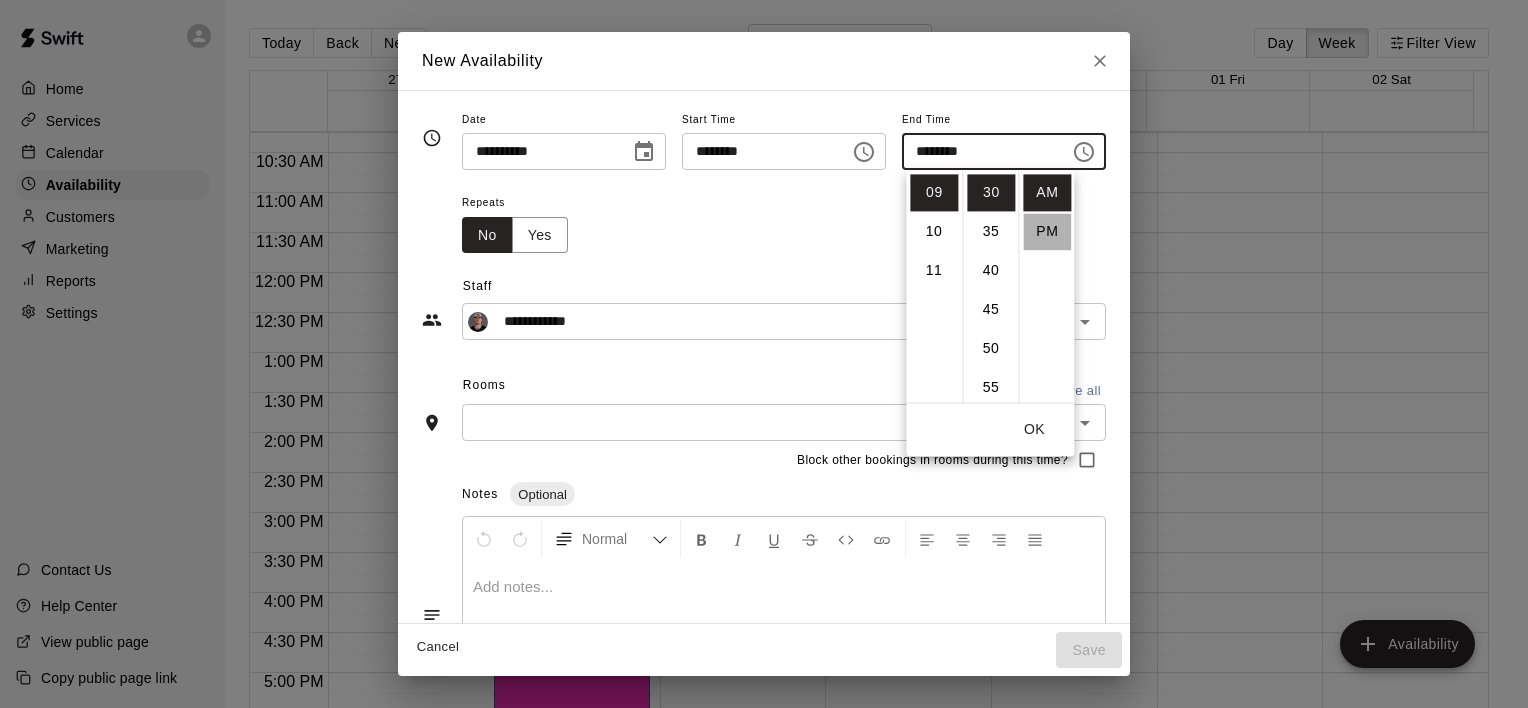 scroll, scrollTop: 36, scrollLeft: 0, axis: vertical 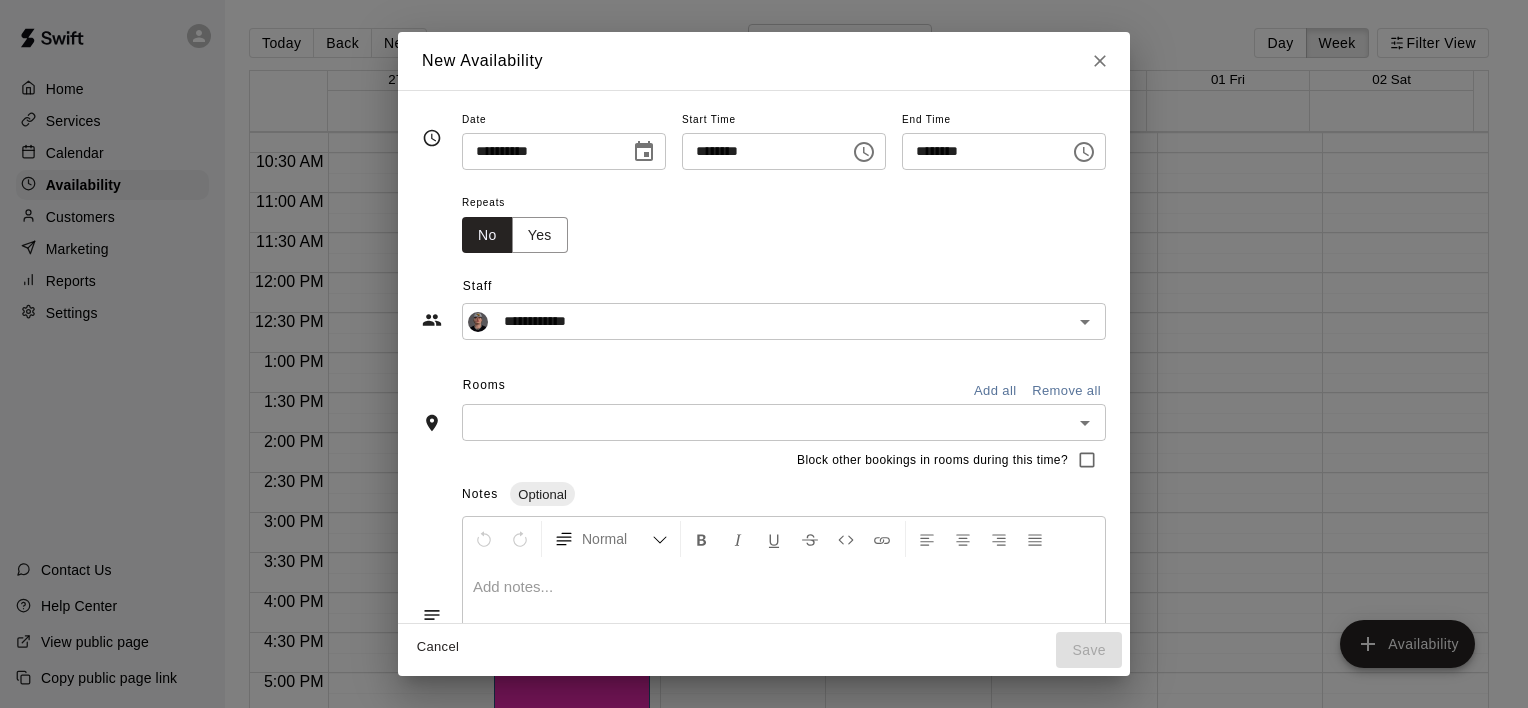 click on "********" at bounding box center [979, 151] 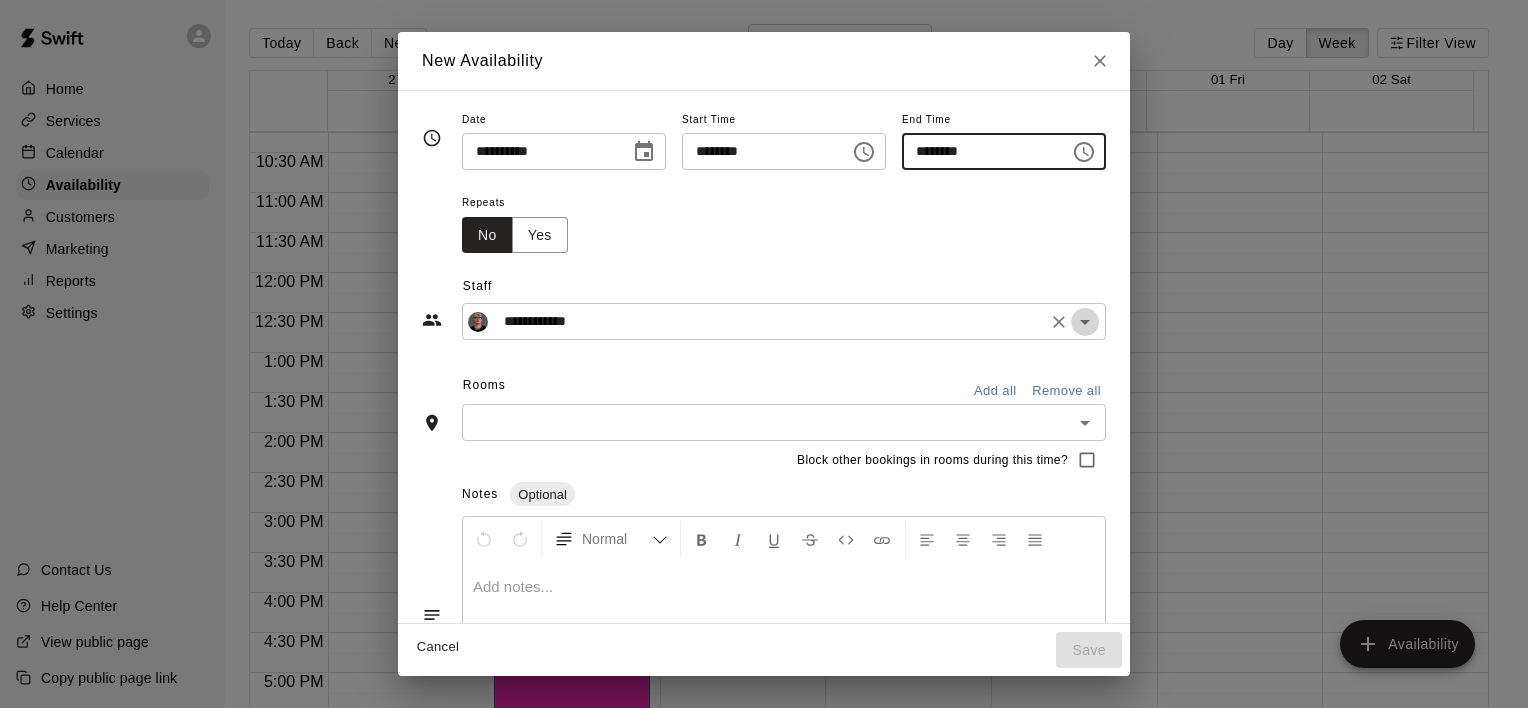 click 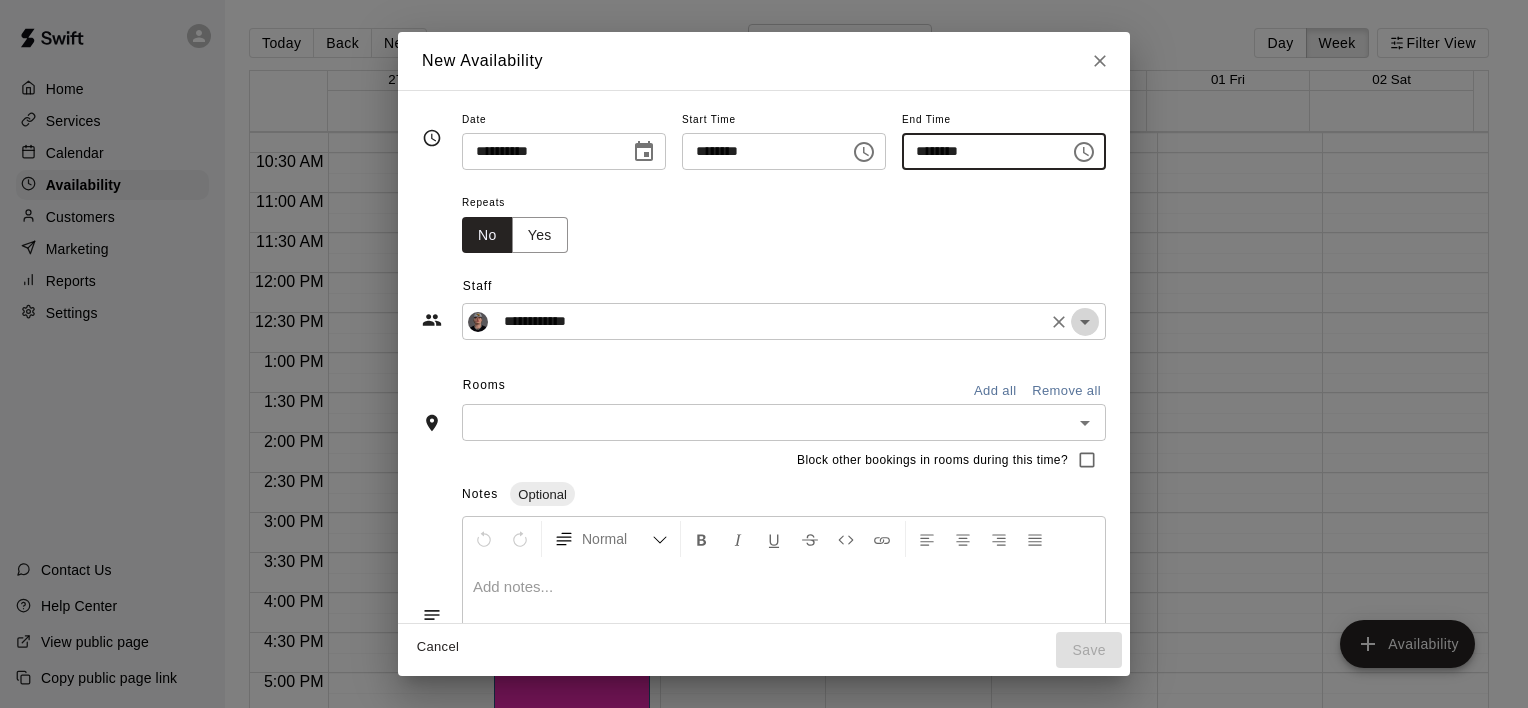 type on "********" 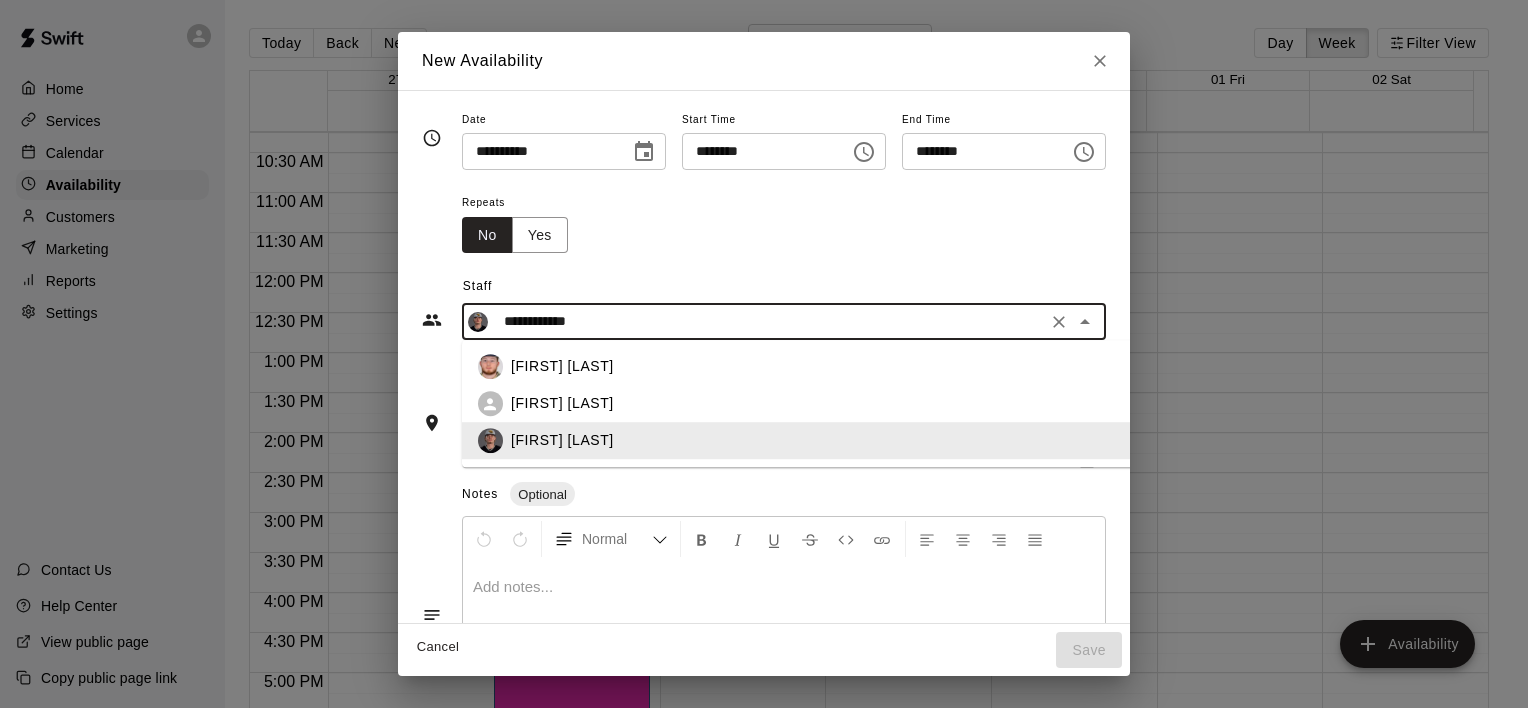 click 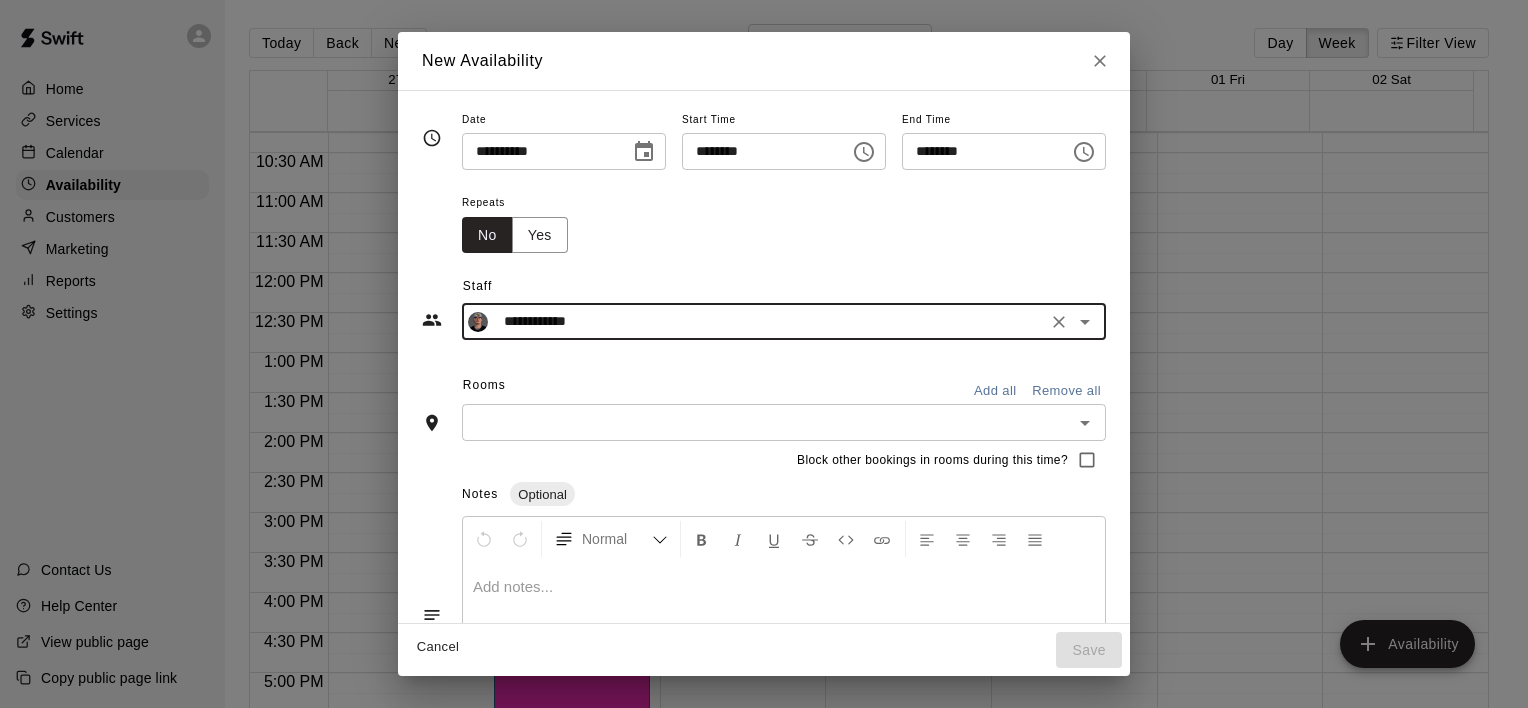 click 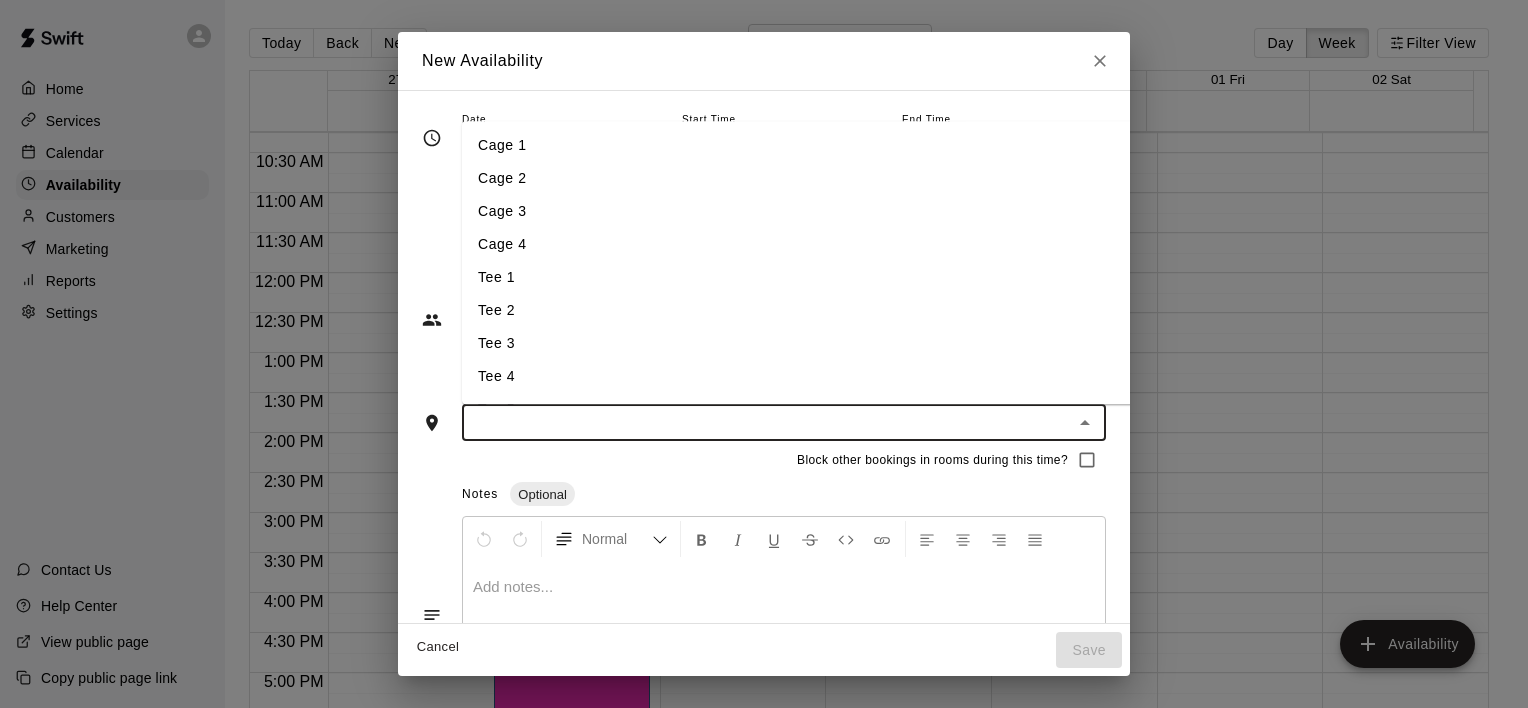 click on "Cage 2" at bounding box center (819, 178) 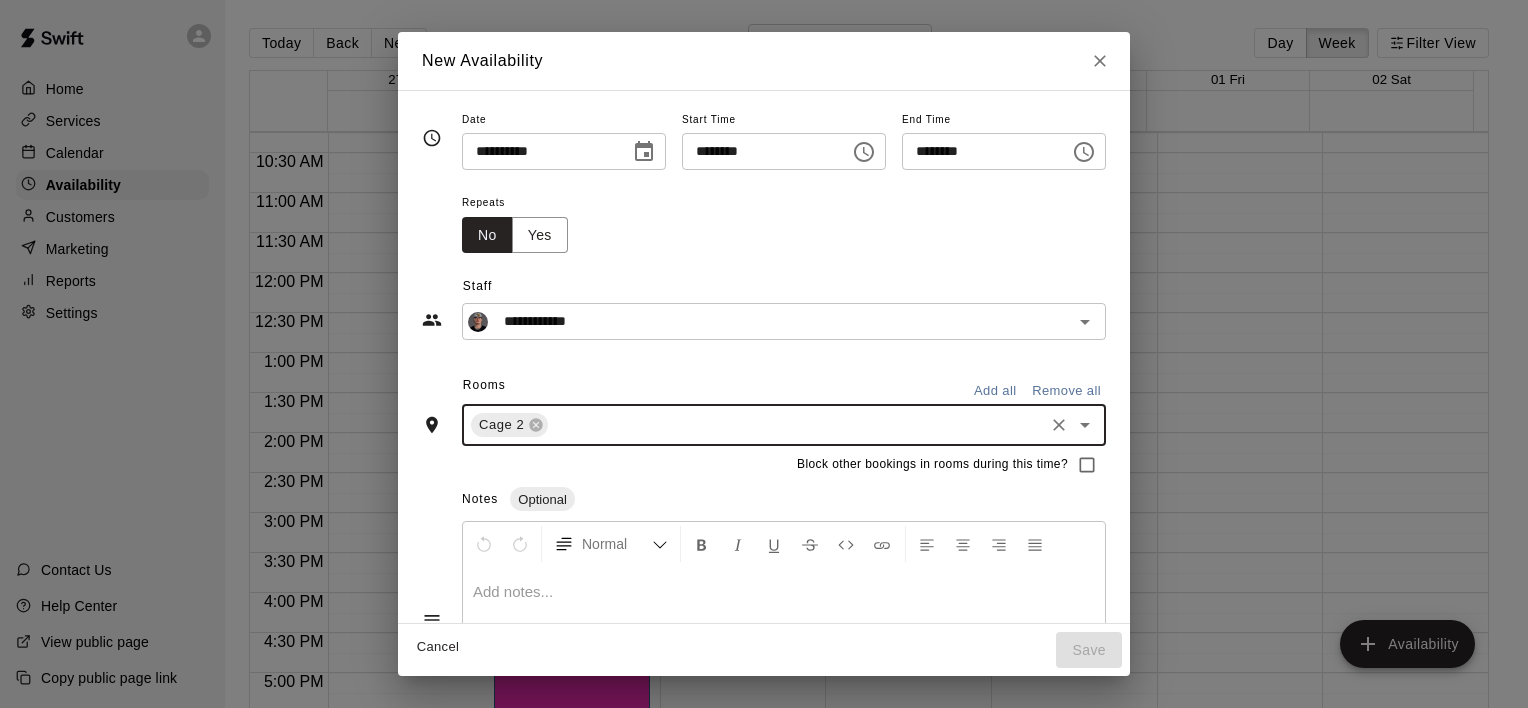 click 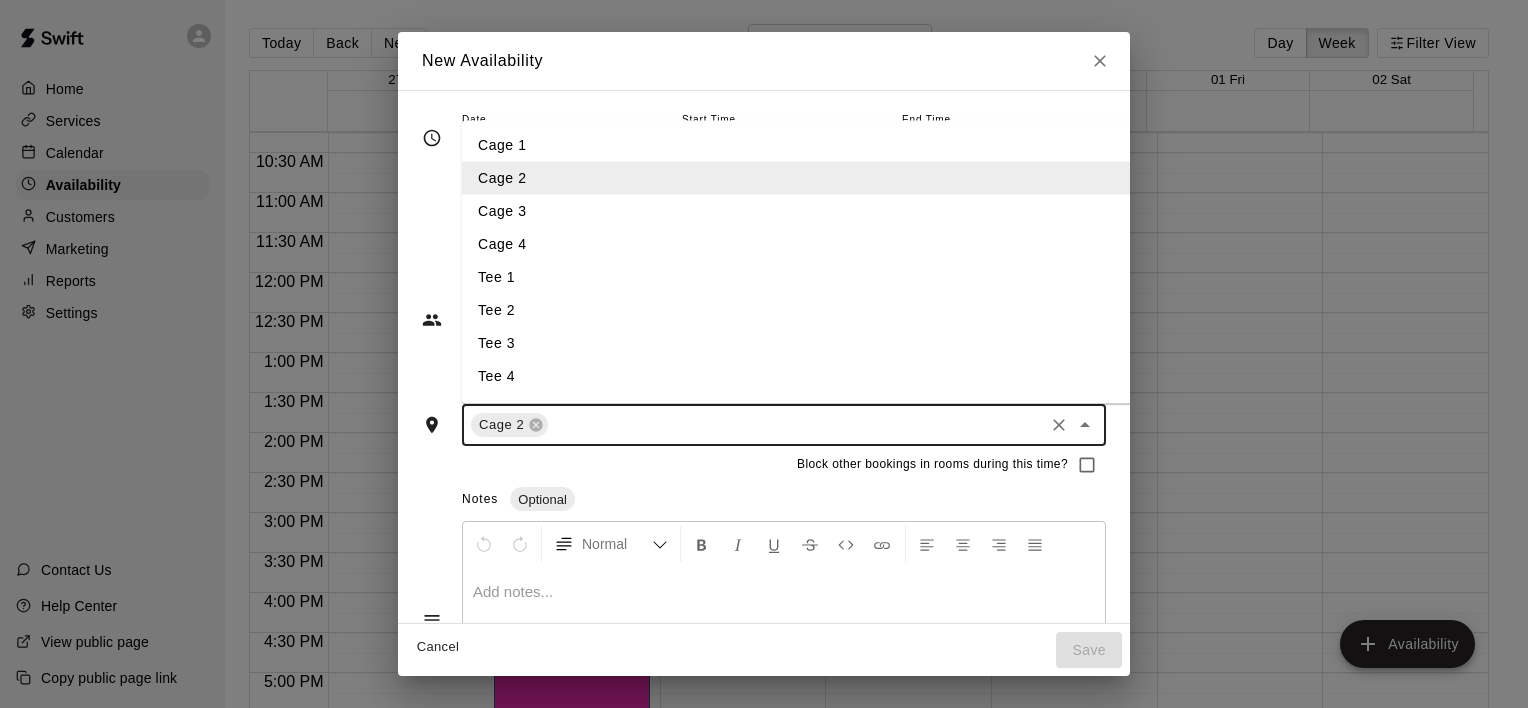click on "Tee 2" at bounding box center (819, 310) 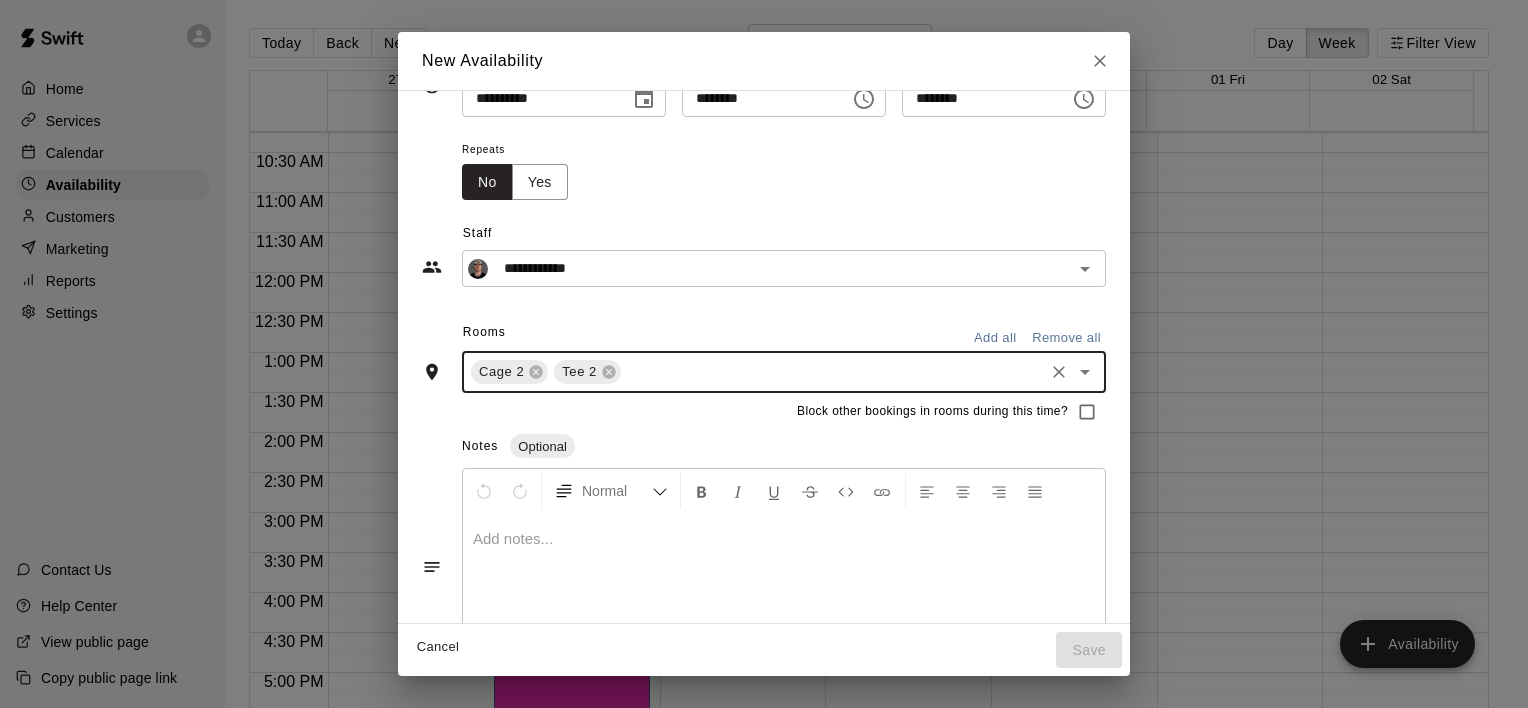 scroll, scrollTop: 0, scrollLeft: 0, axis: both 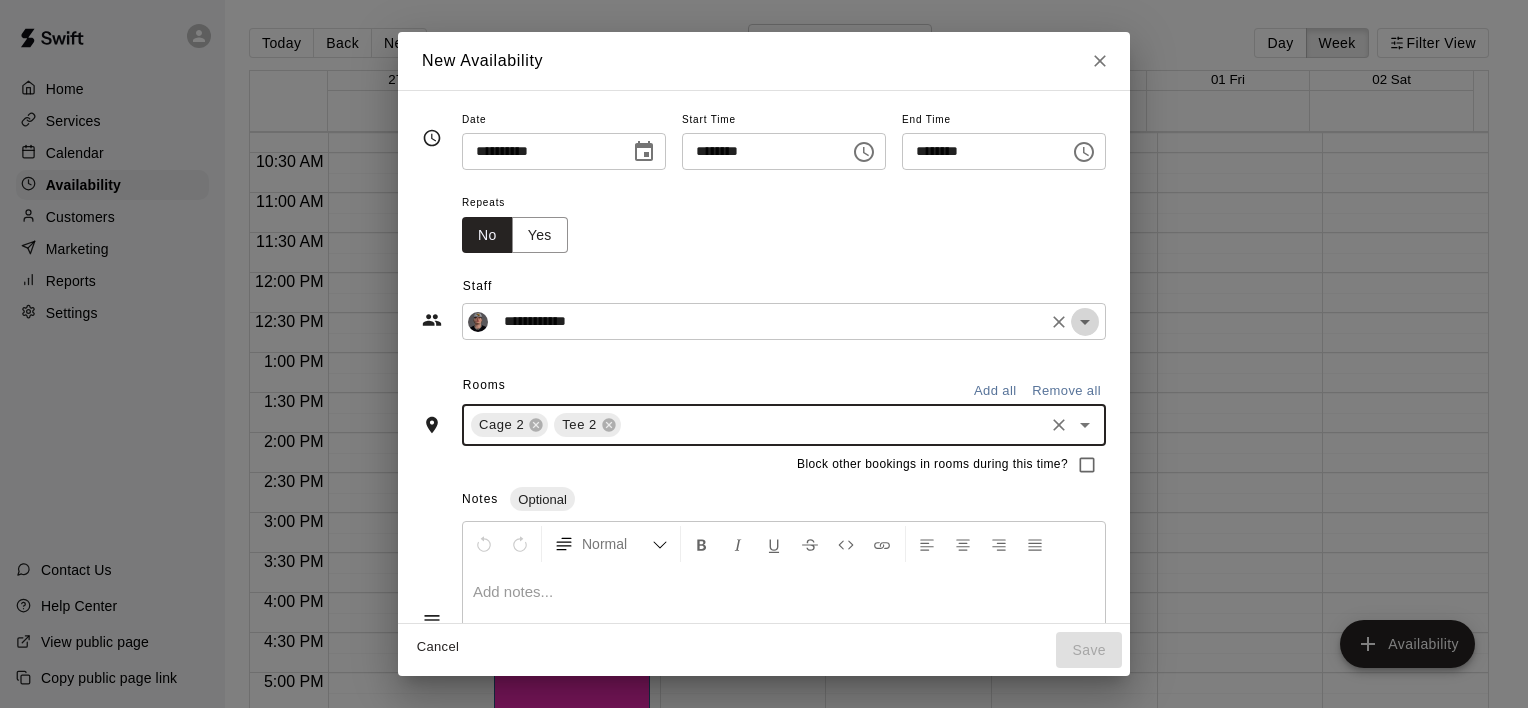 click 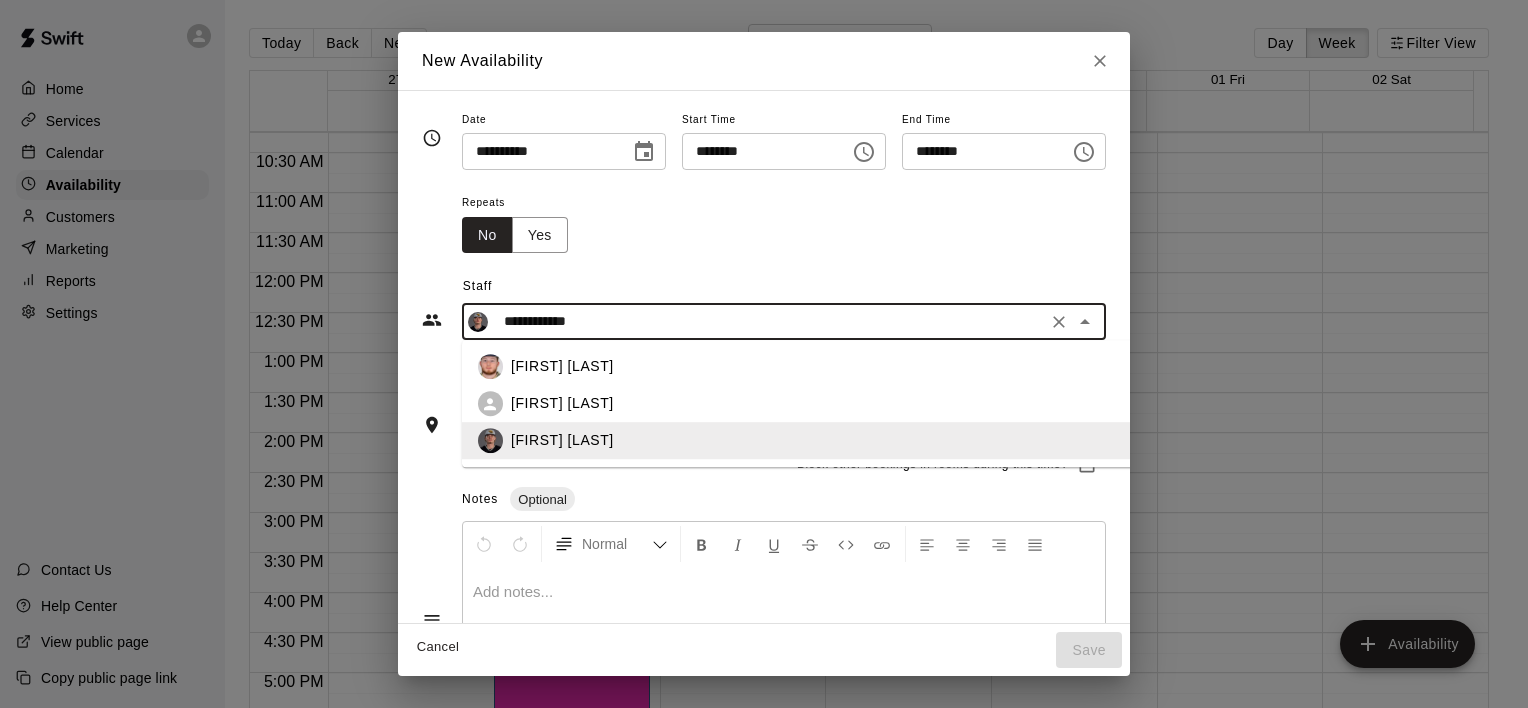 click on "[FIRST] [LAST]" at bounding box center [819, 367] 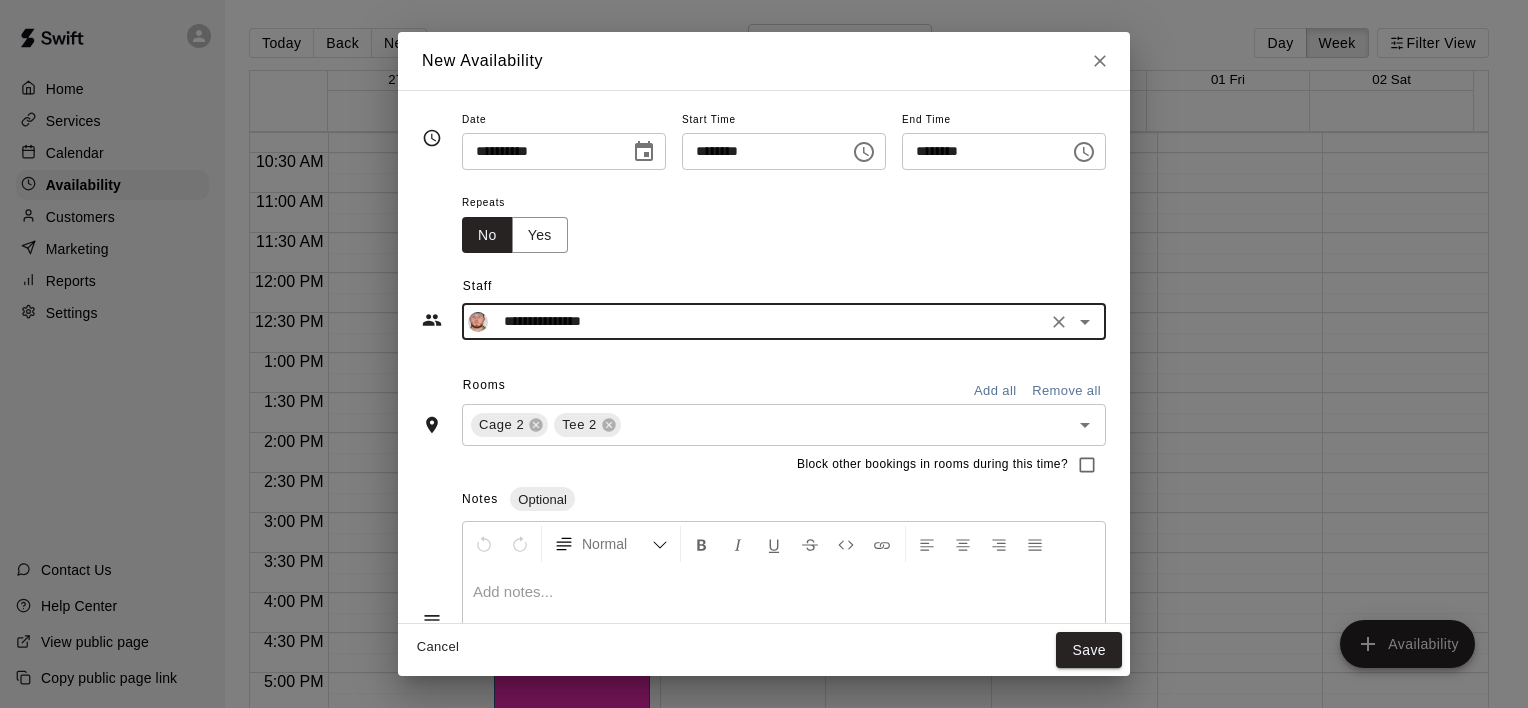 click 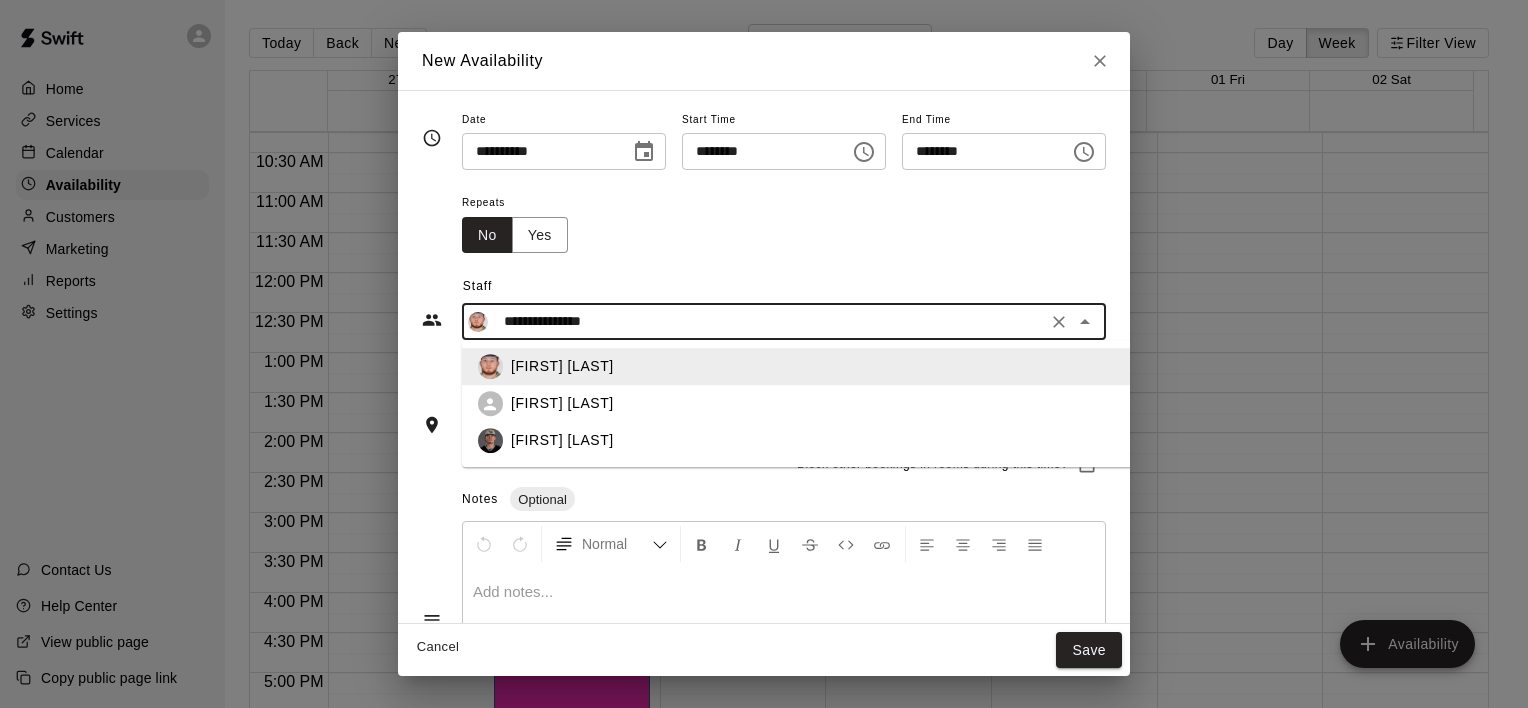 click on "[FIRST] [LAST]" at bounding box center (835, 441) 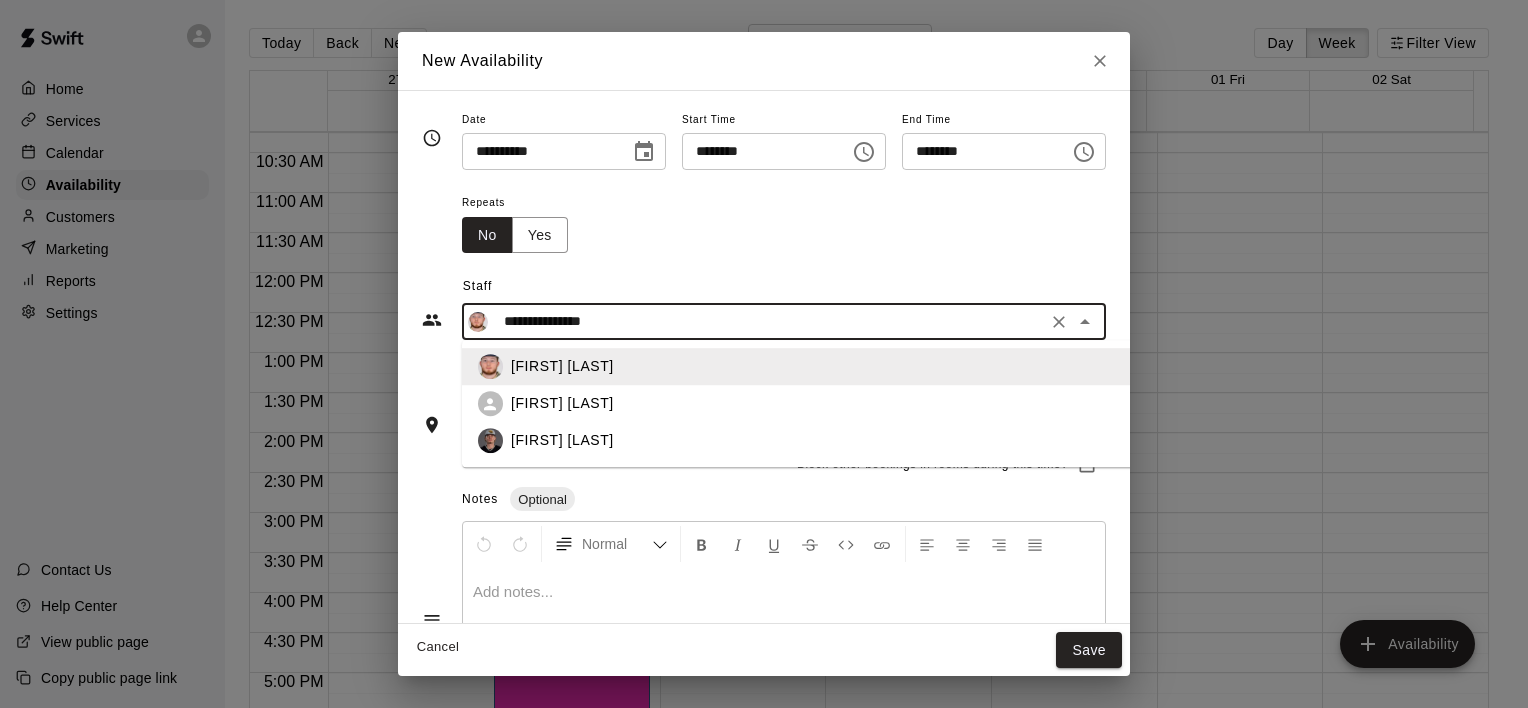 type on "**********" 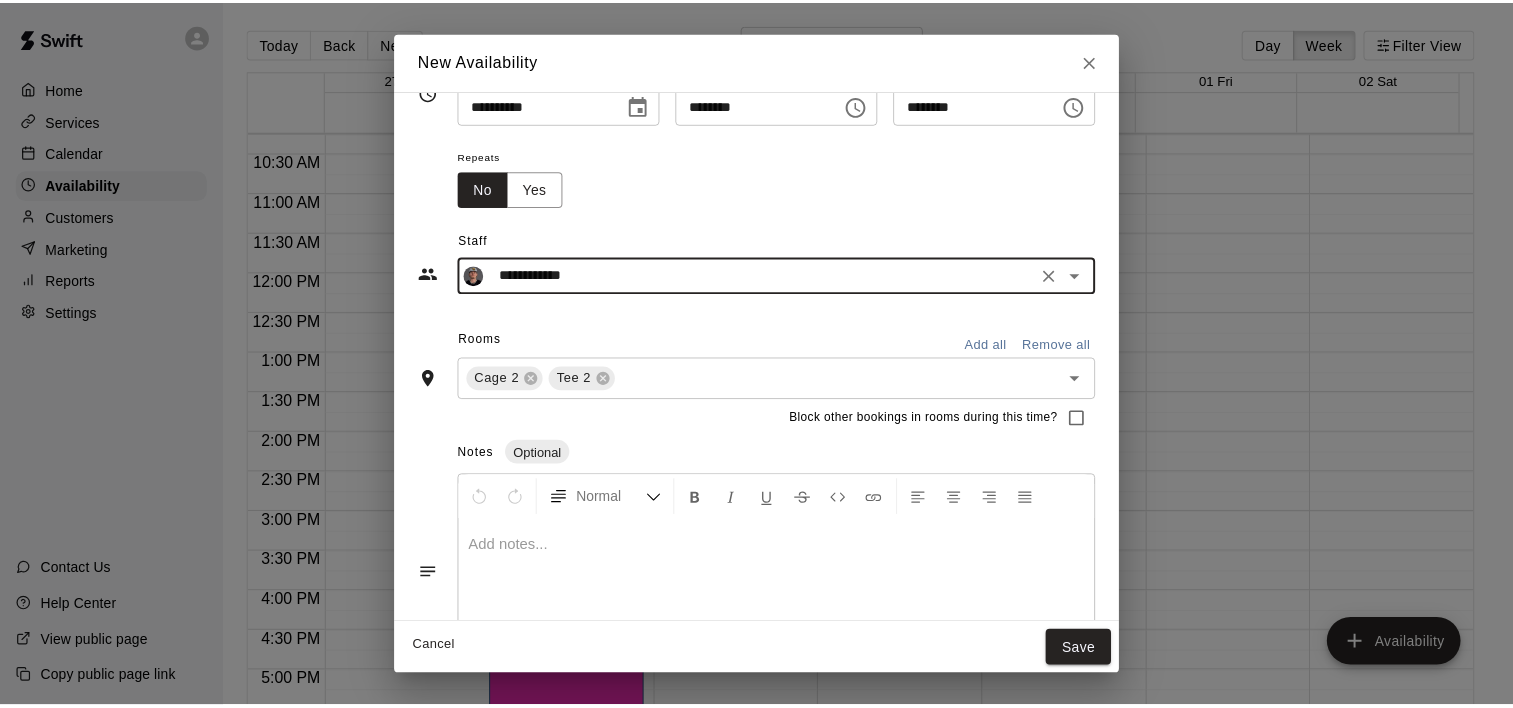scroll, scrollTop: 116, scrollLeft: 0, axis: vertical 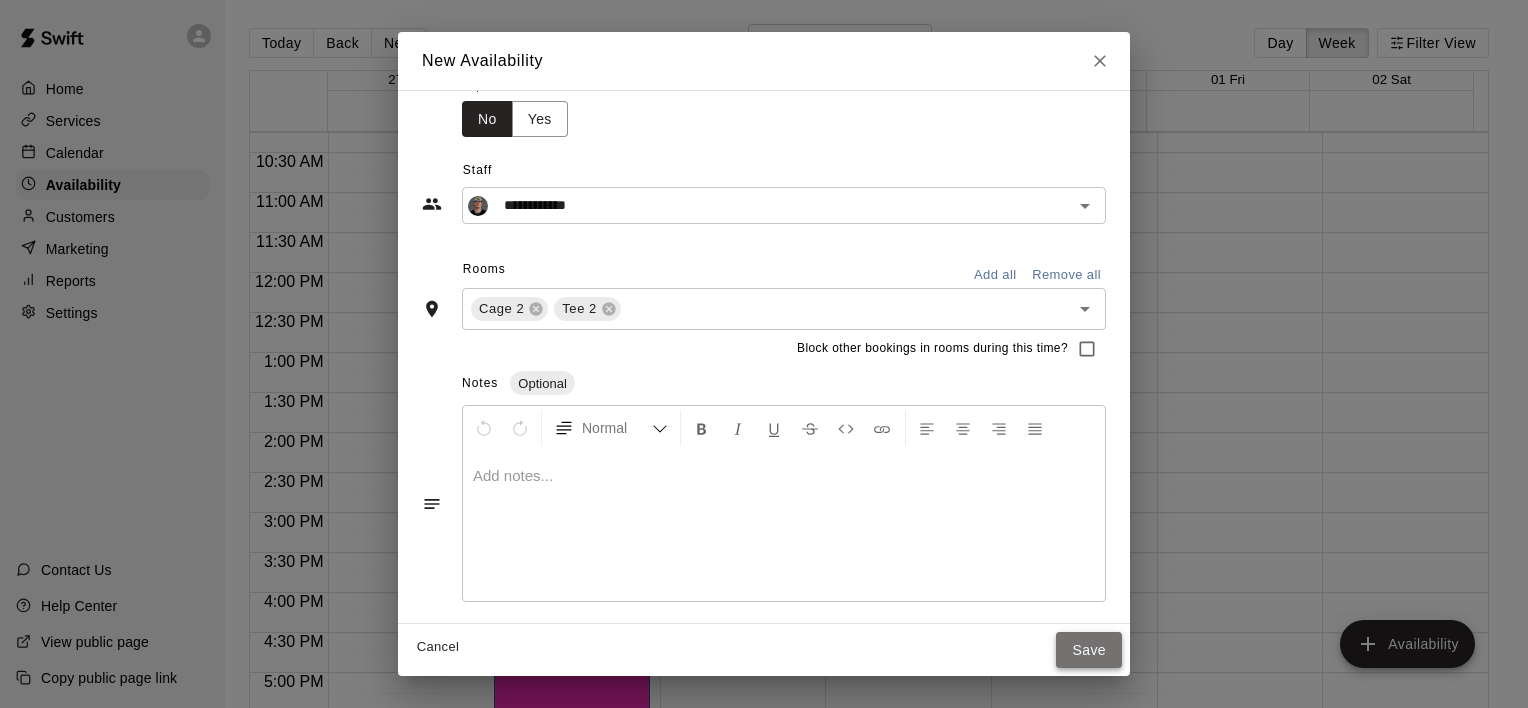 click on "Save" at bounding box center (1089, 650) 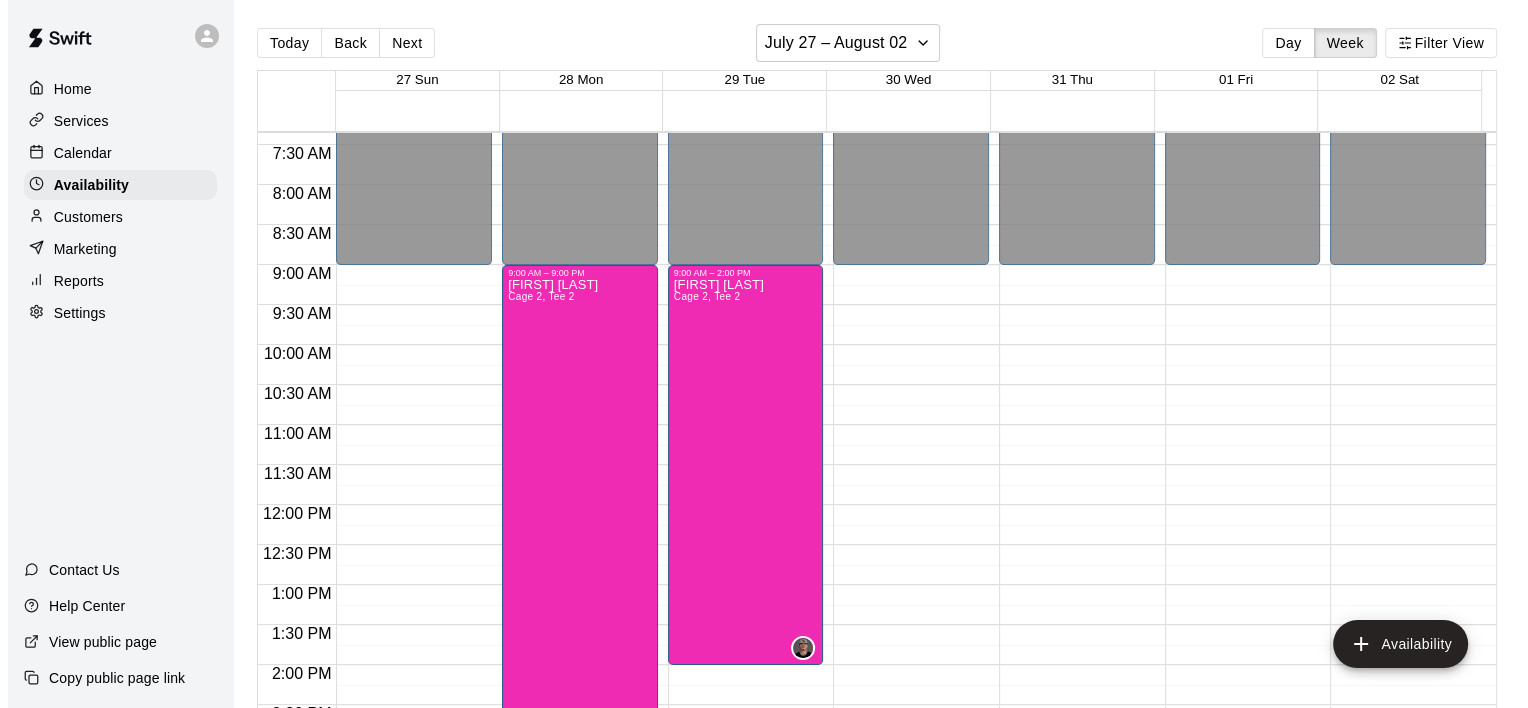 scroll, scrollTop: 620, scrollLeft: 0, axis: vertical 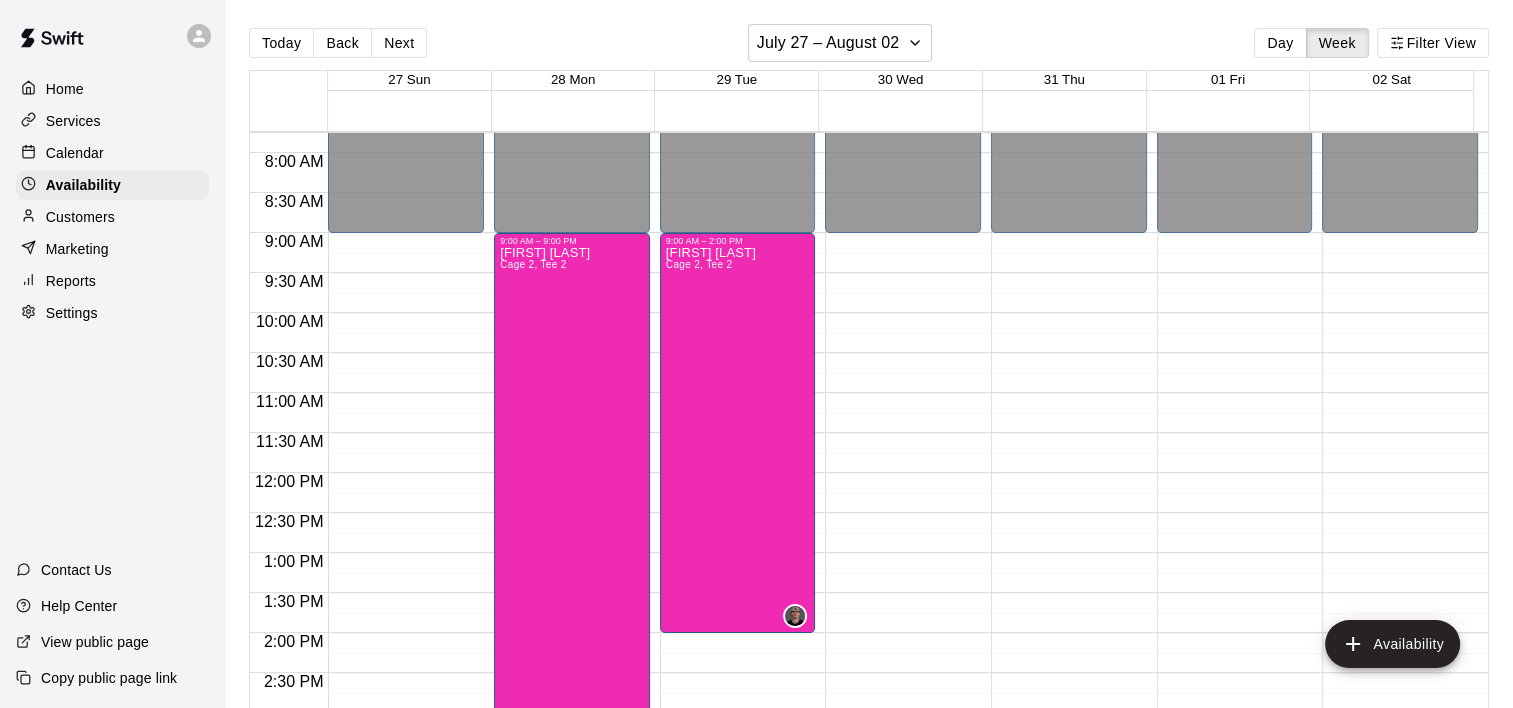 click on "12:00 AM – 9:00 AM Closed 9:00 PM – 11:59 PM Closed" at bounding box center (903, 473) 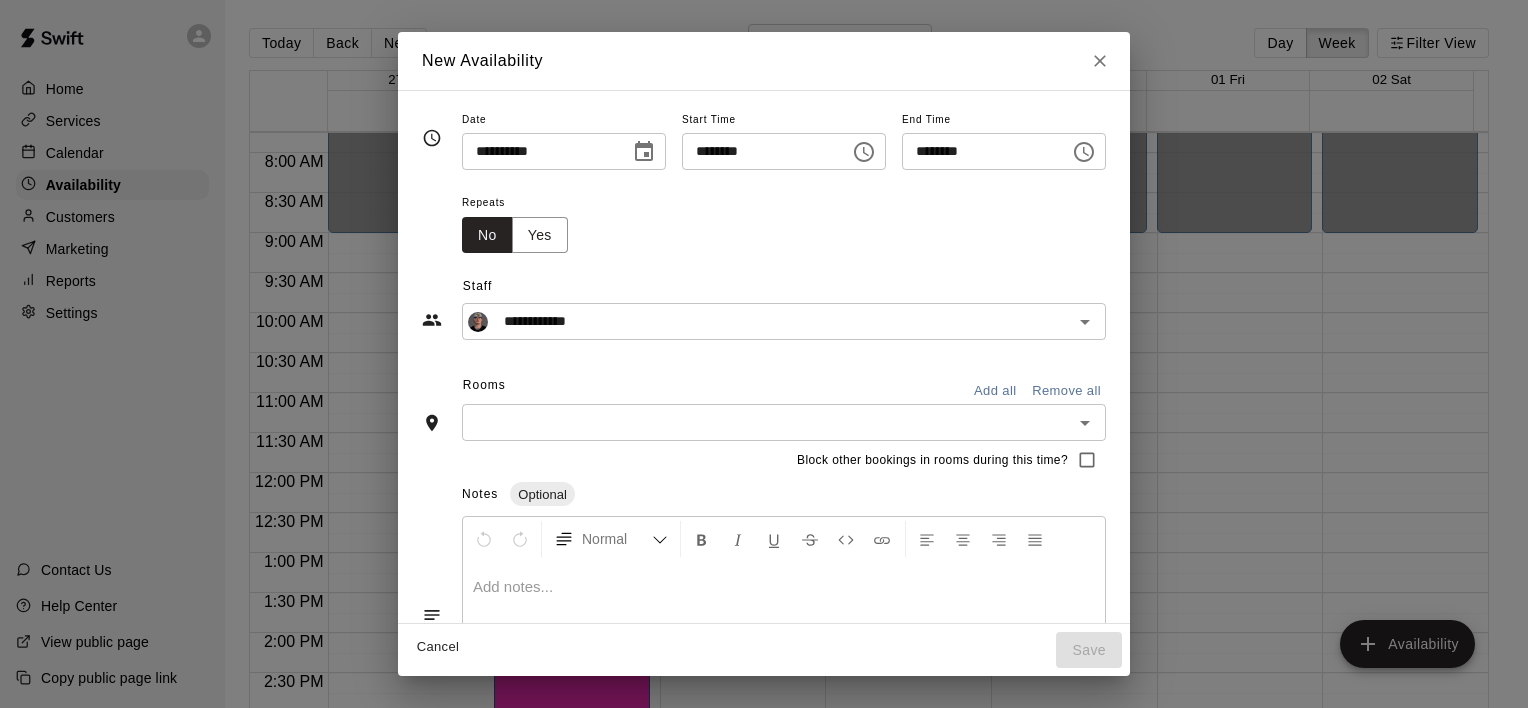 click on "********" at bounding box center [759, 151] 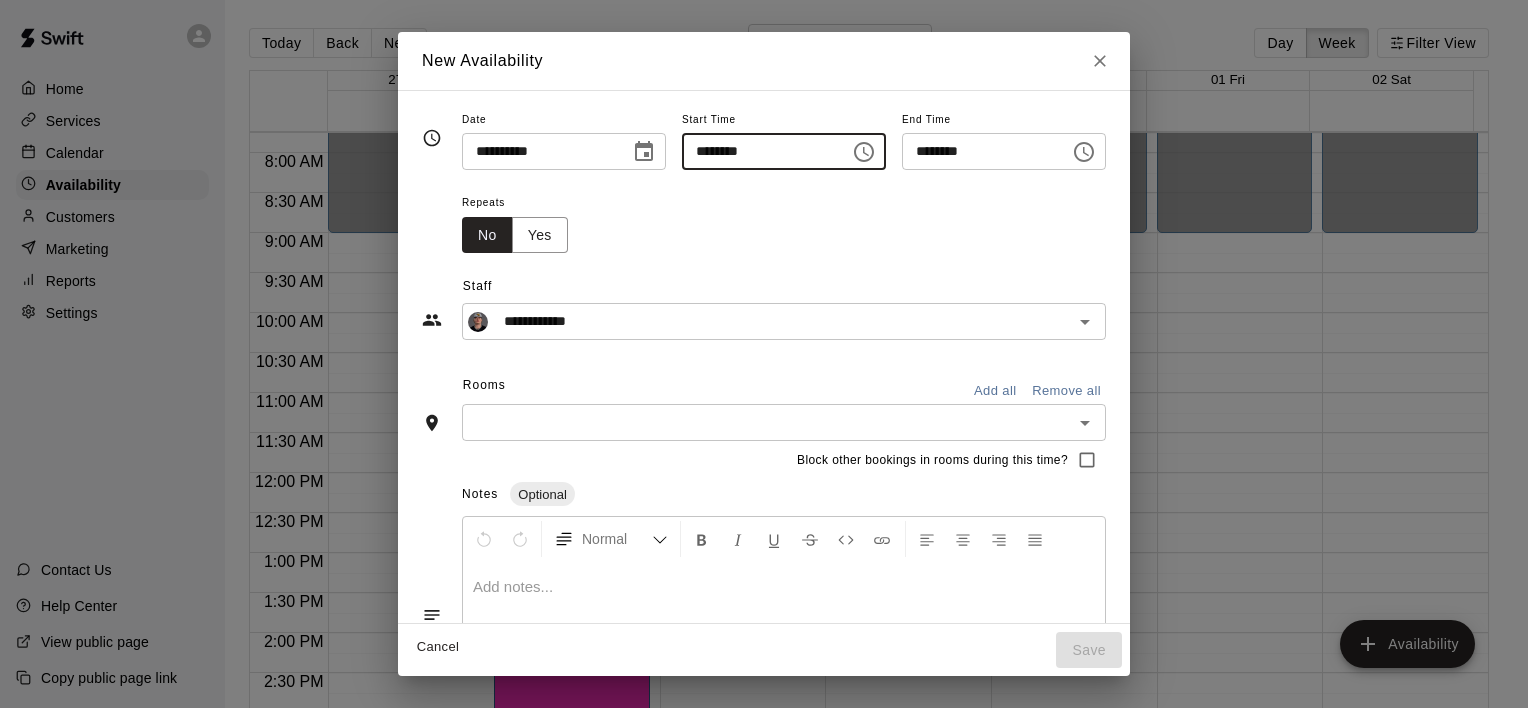 click on "********" at bounding box center (759, 151) 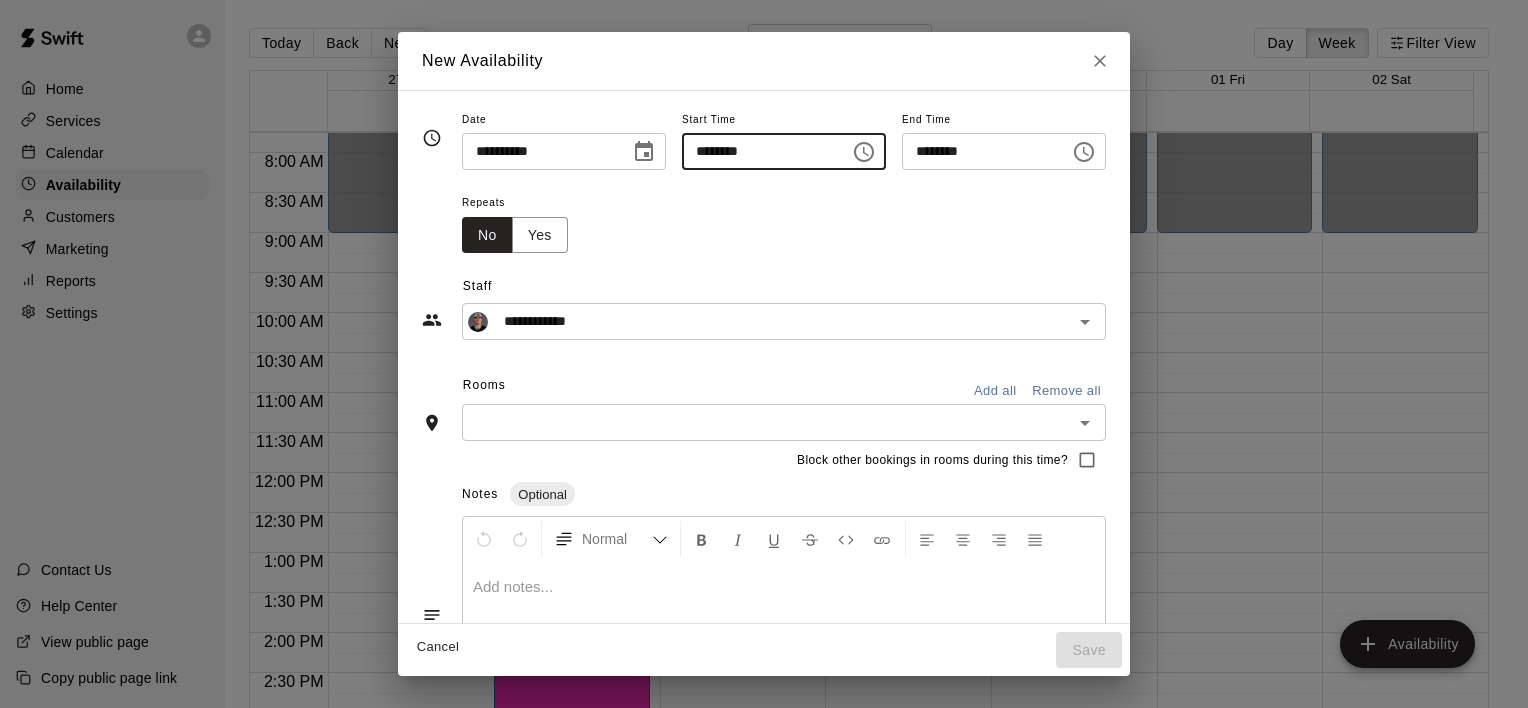 type on "********" 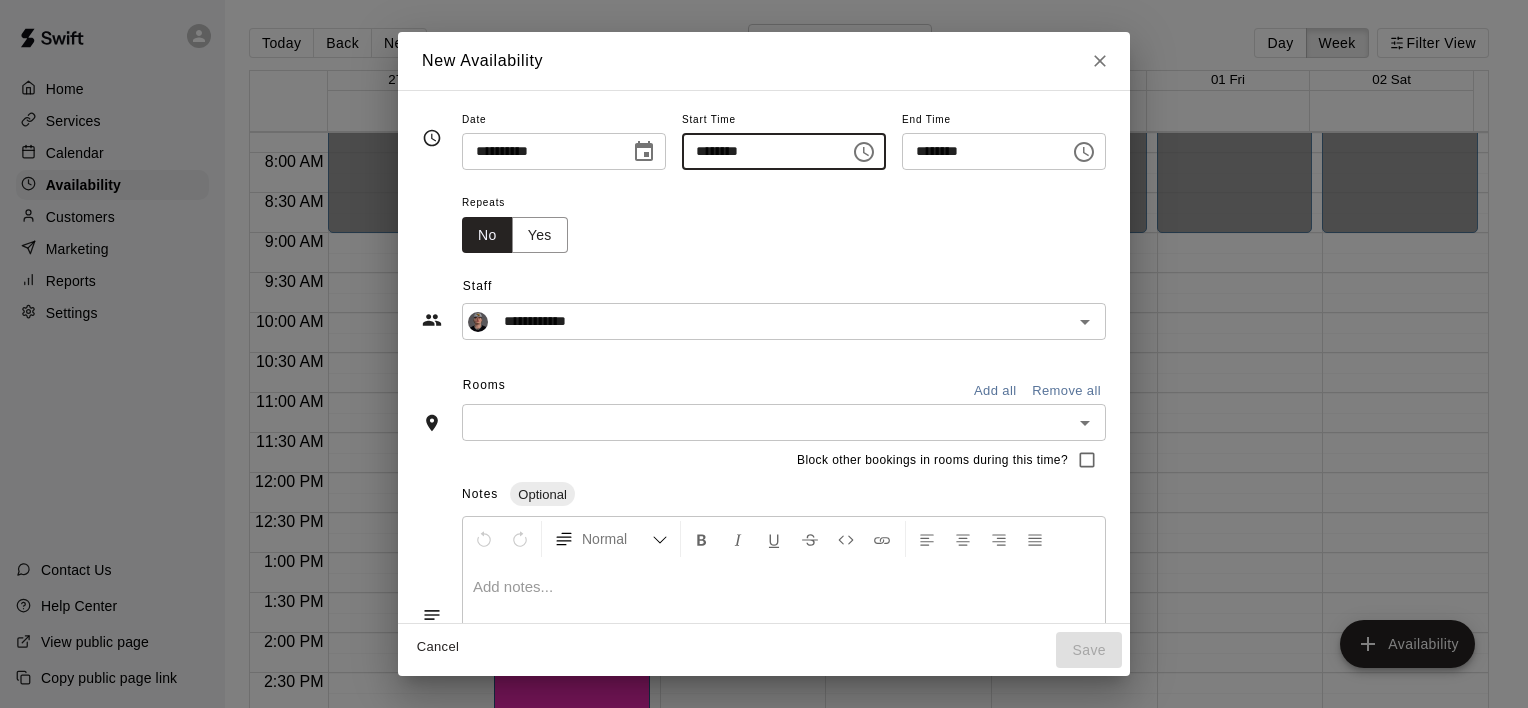 click 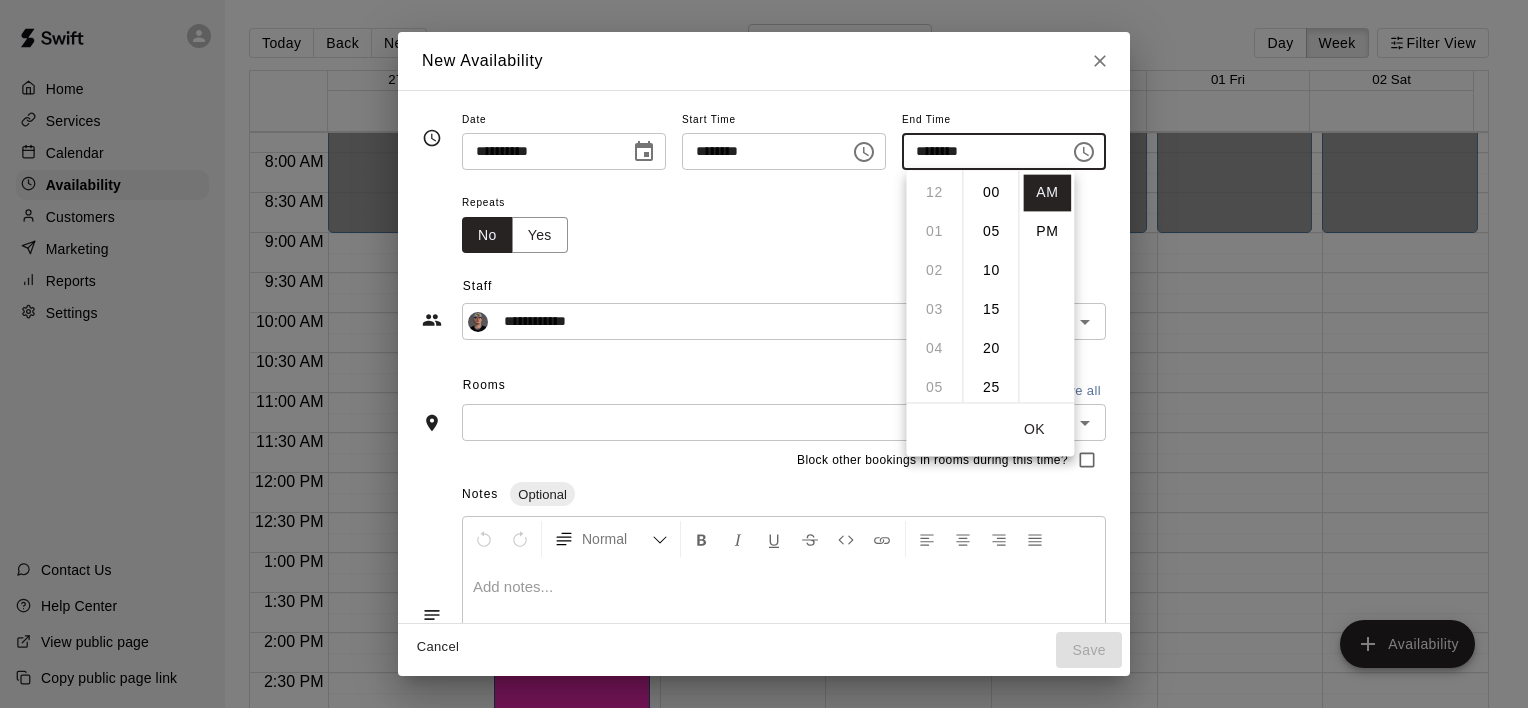 scroll, scrollTop: 390, scrollLeft: 0, axis: vertical 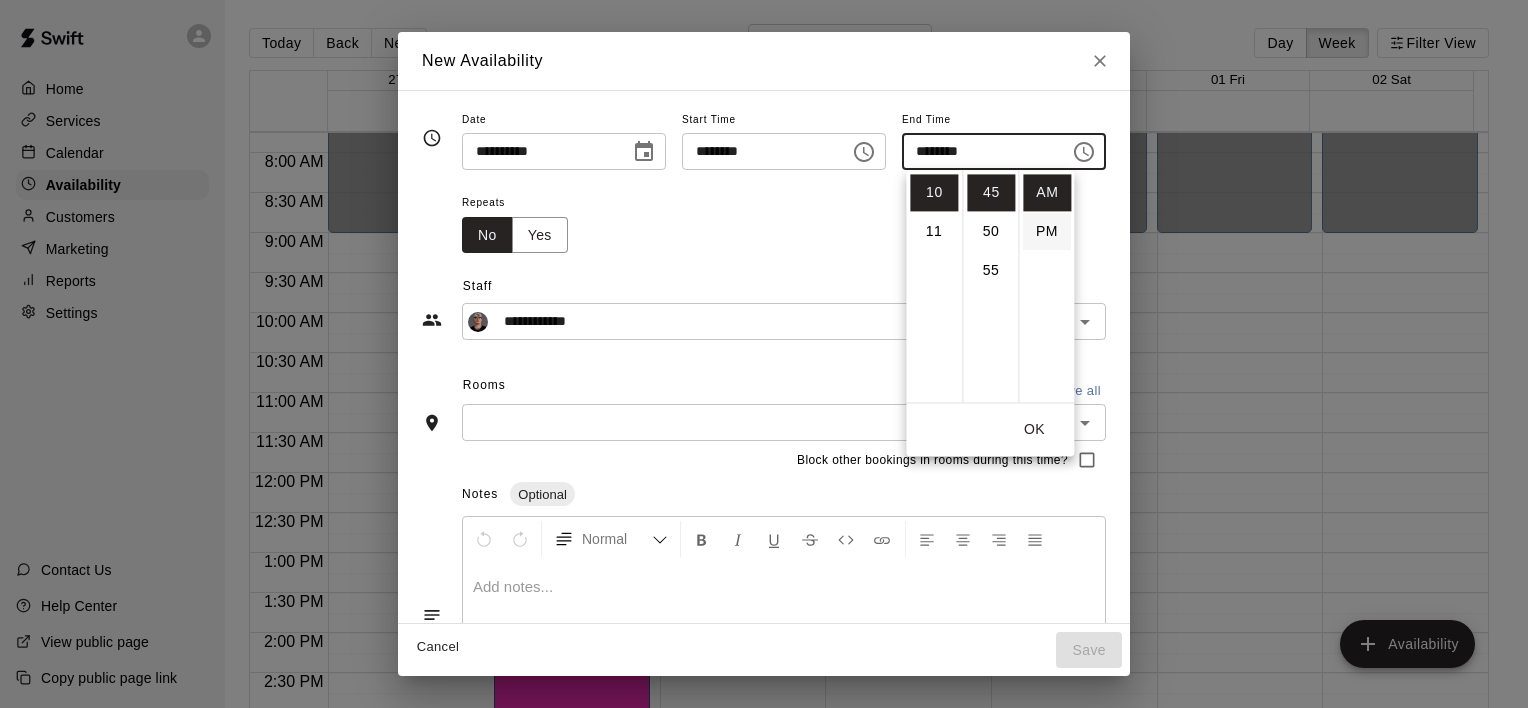click on "PM" at bounding box center [1047, 231] 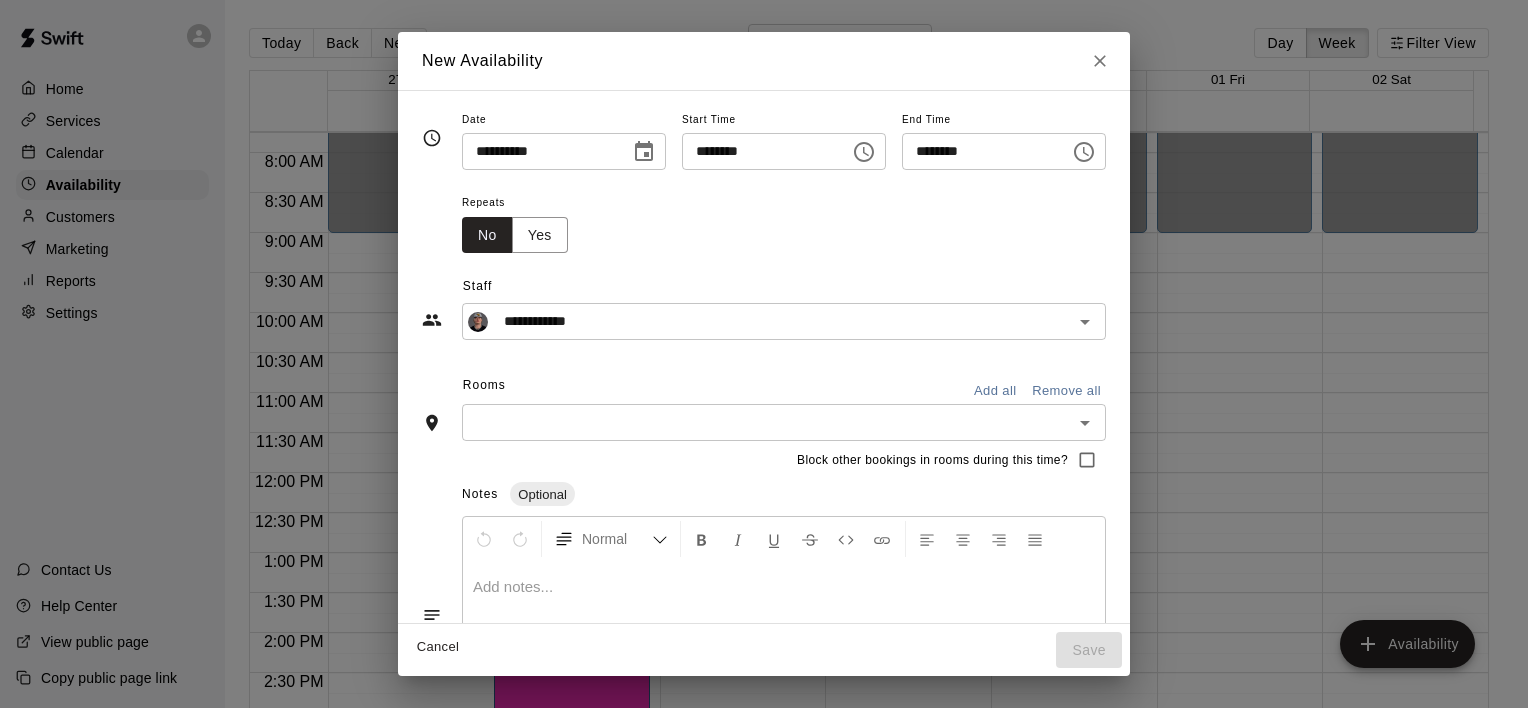 scroll, scrollTop: 36, scrollLeft: 0, axis: vertical 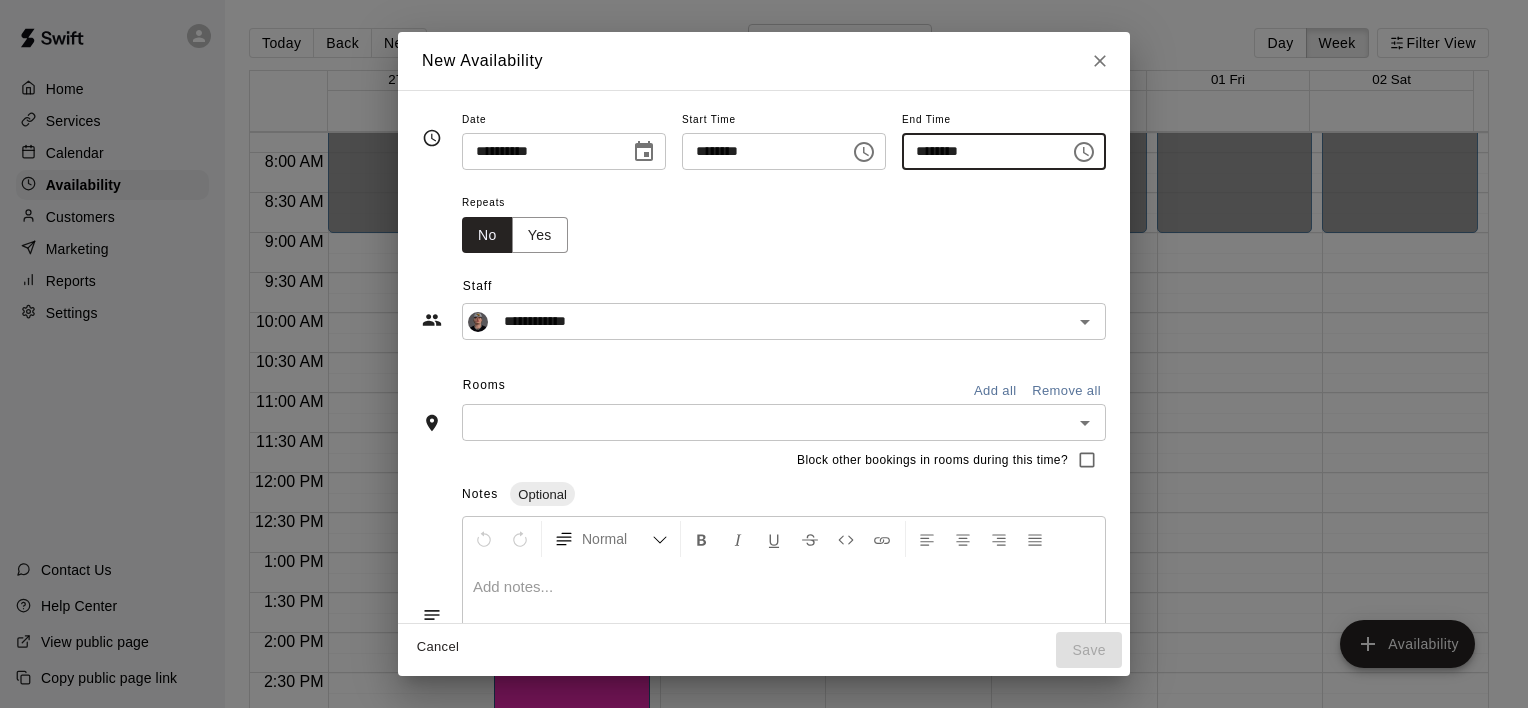 click 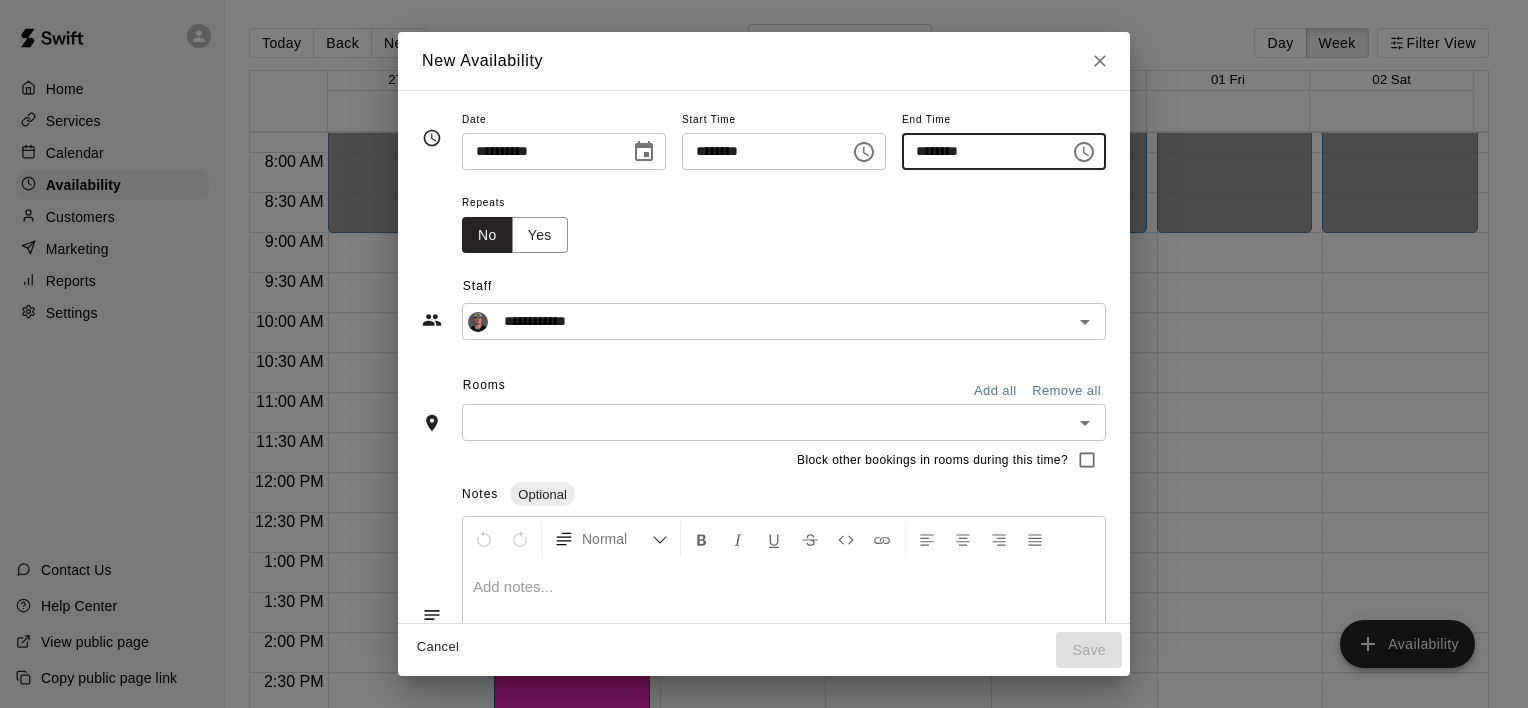 type on "********" 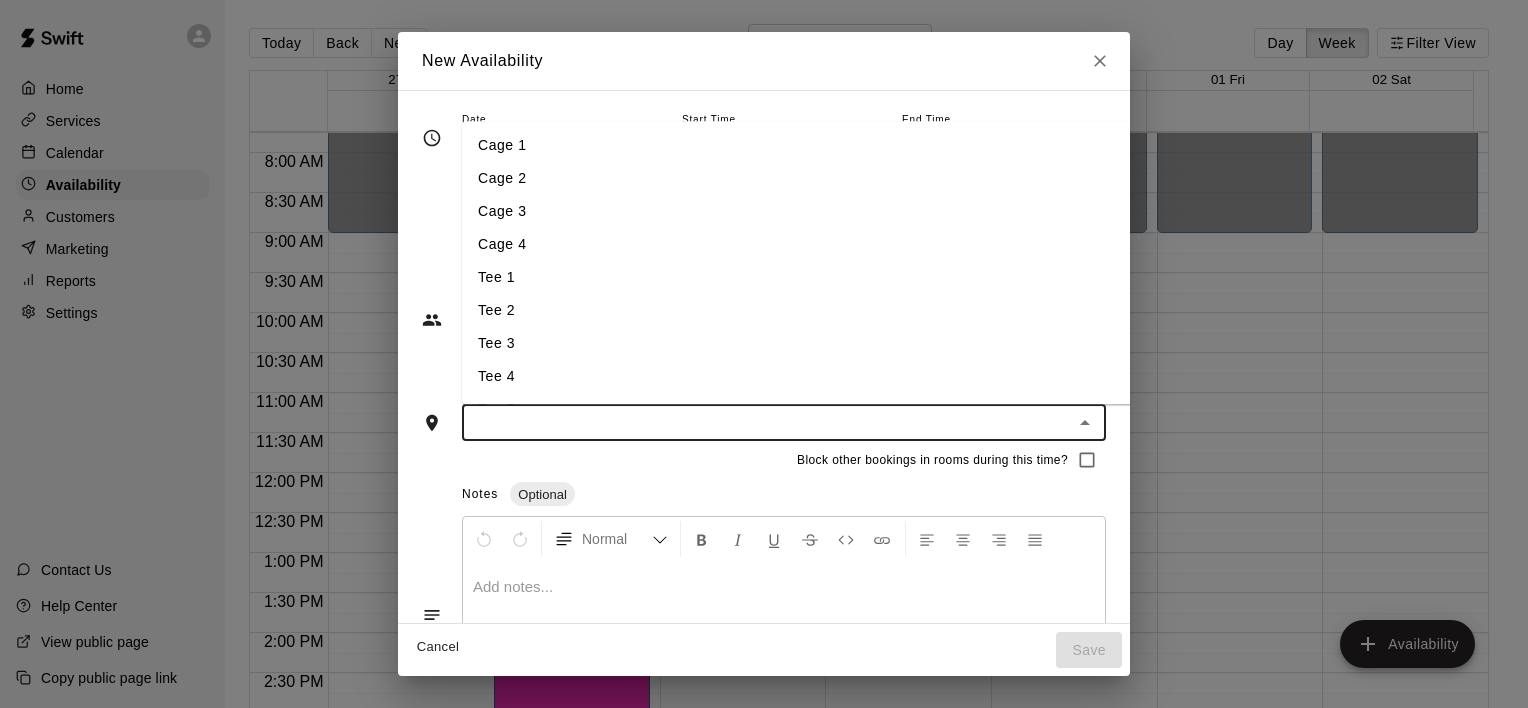 click on "Cage 2" at bounding box center (819, 178) 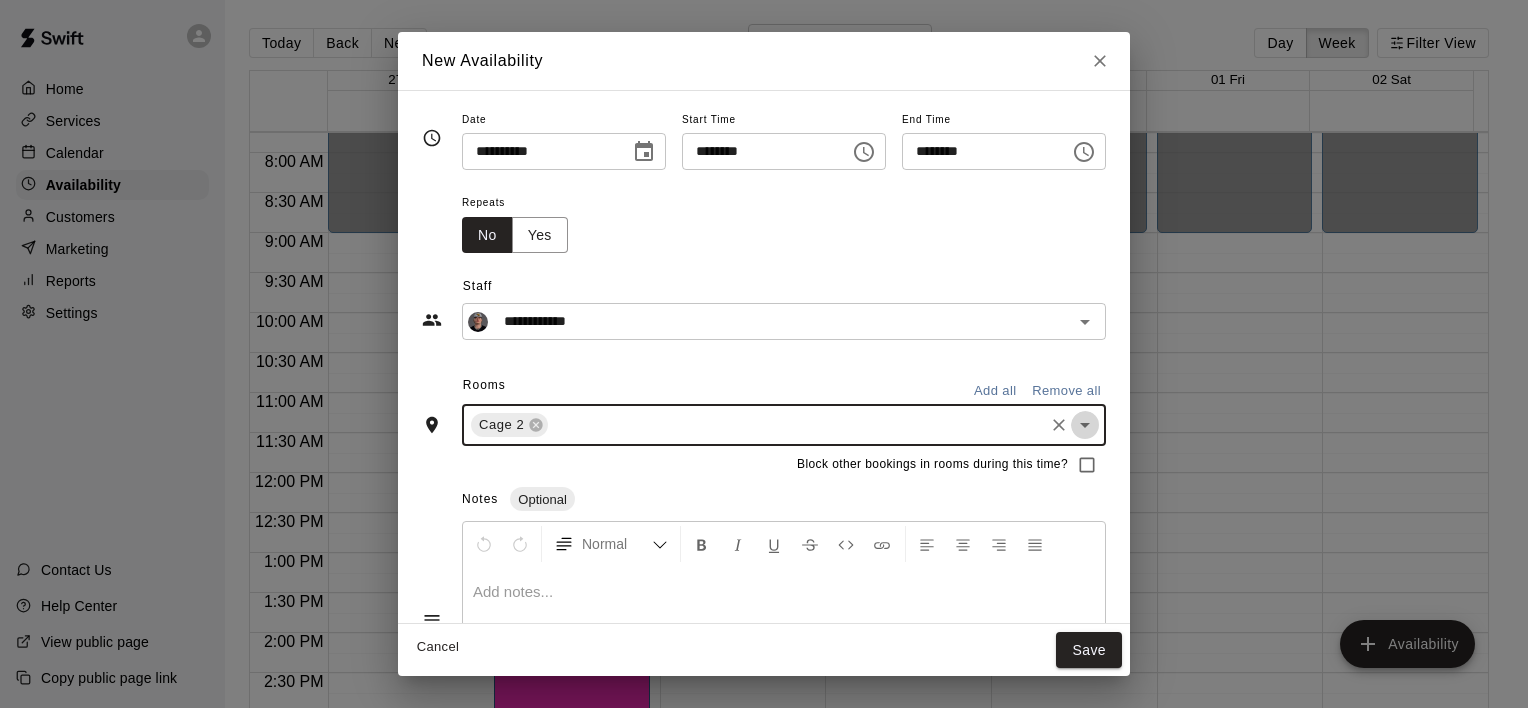 click 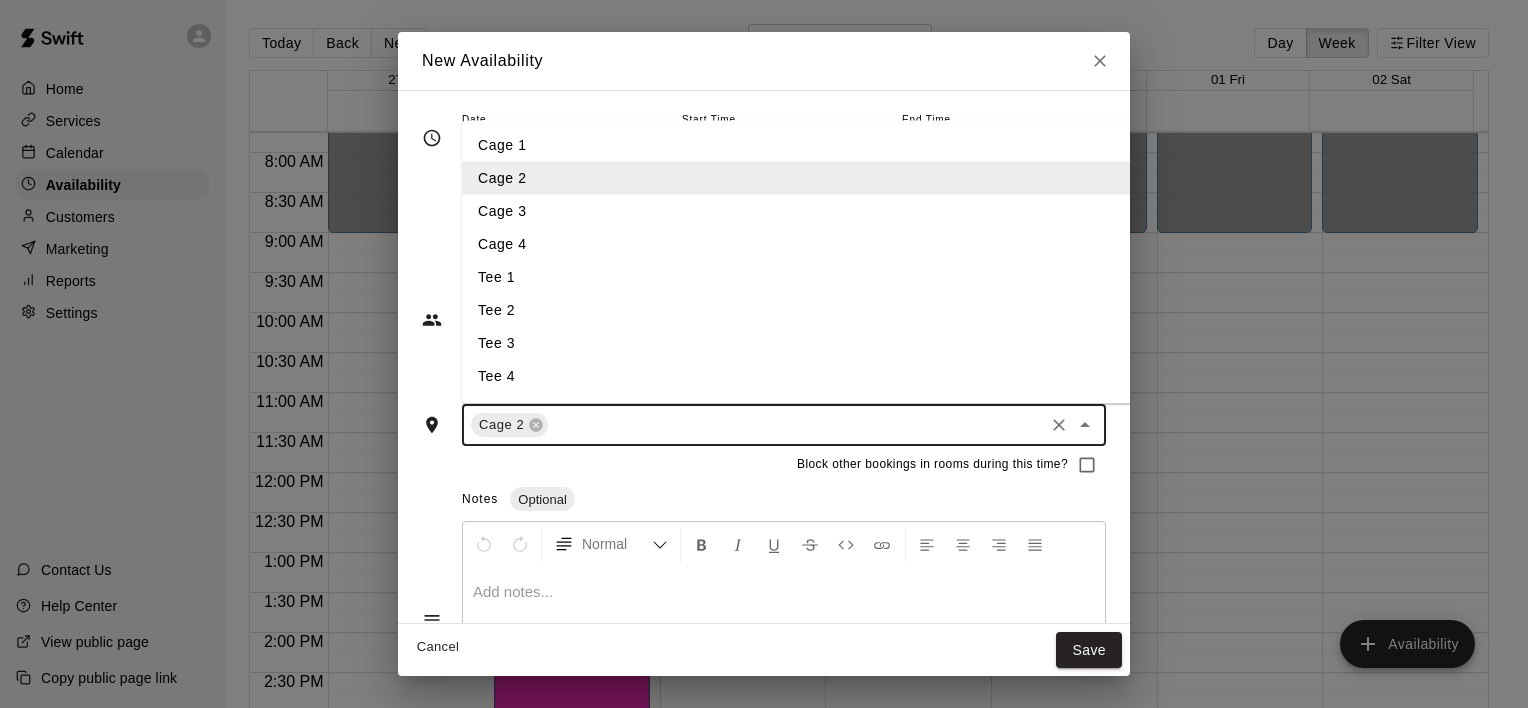 click on "Tee 2" at bounding box center [819, 310] 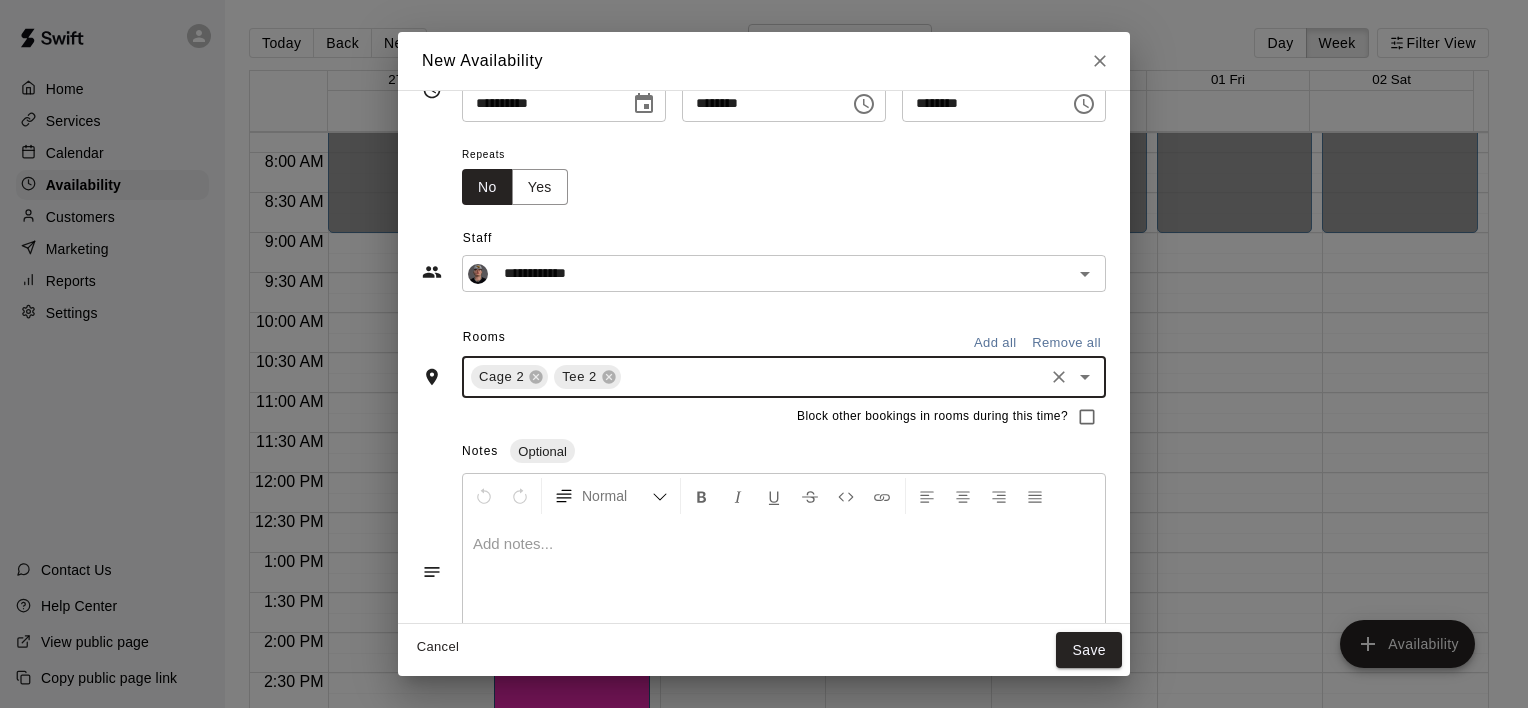 scroll, scrollTop: 116, scrollLeft: 0, axis: vertical 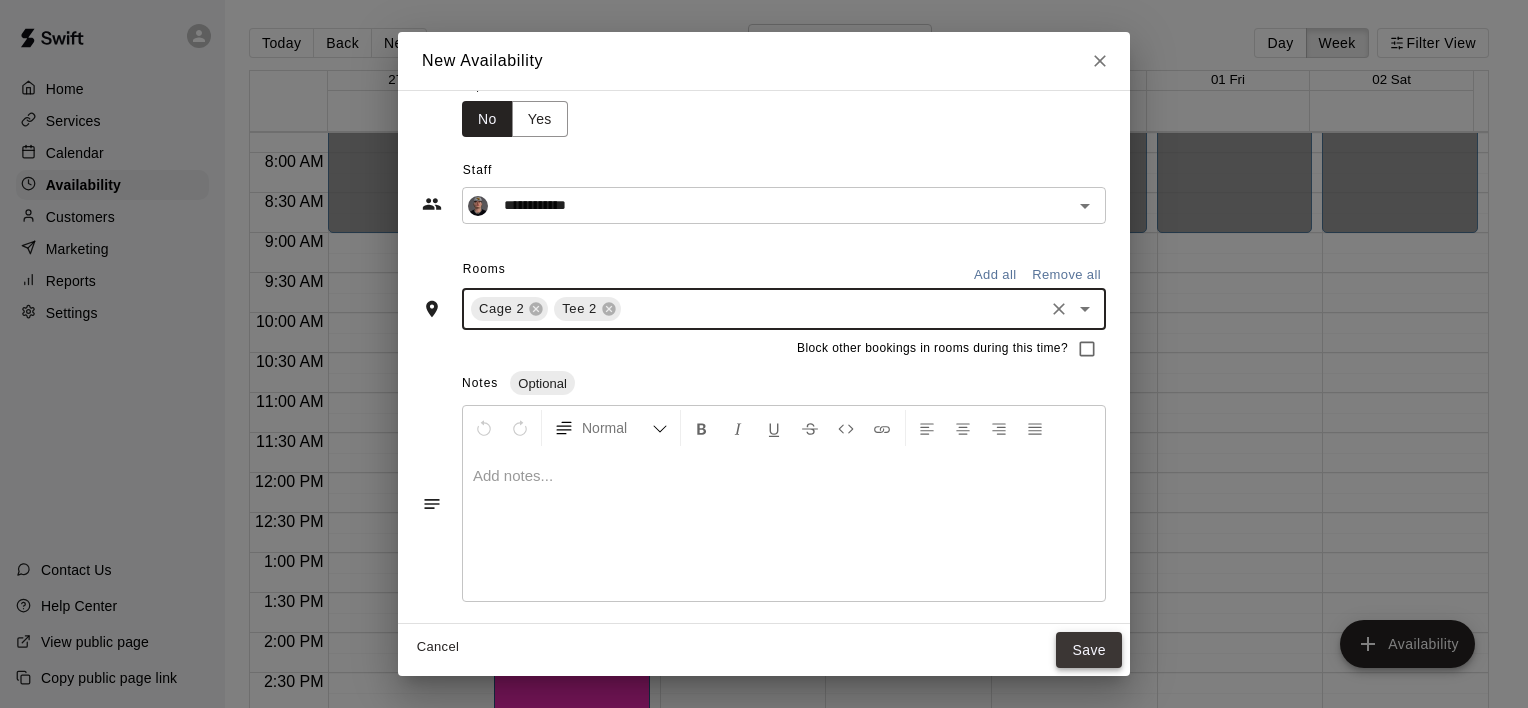 click on "Save" at bounding box center [1089, 650] 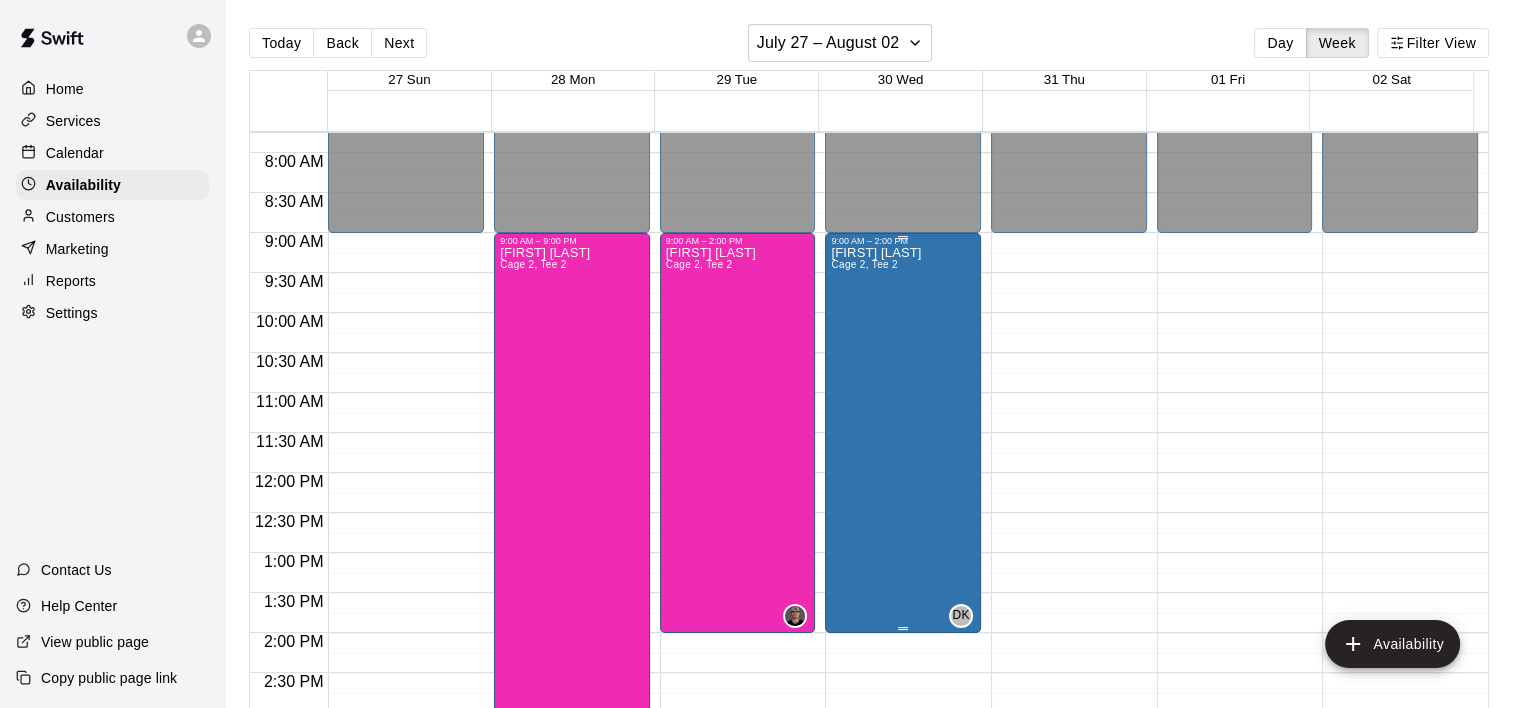 click at bounding box center [903, 628] 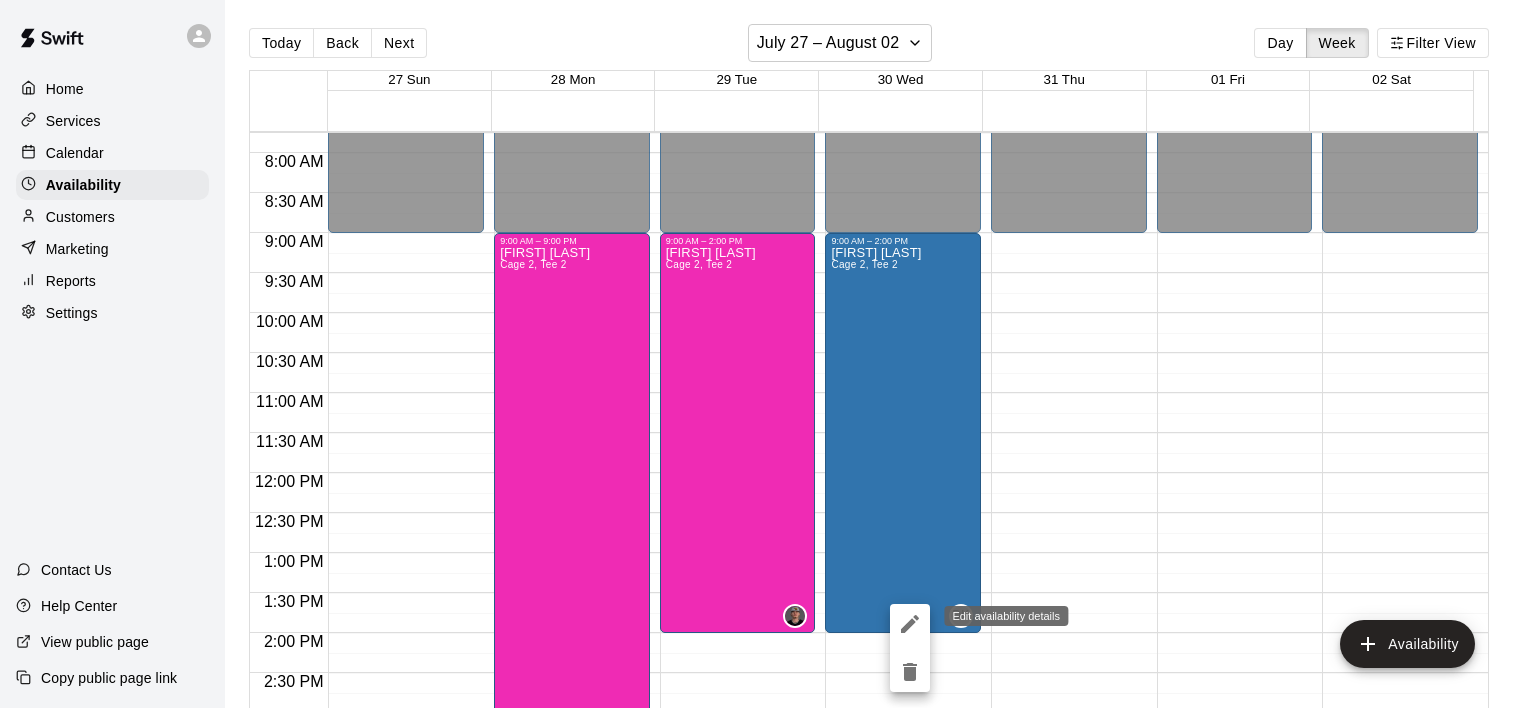 click at bounding box center [910, 624] 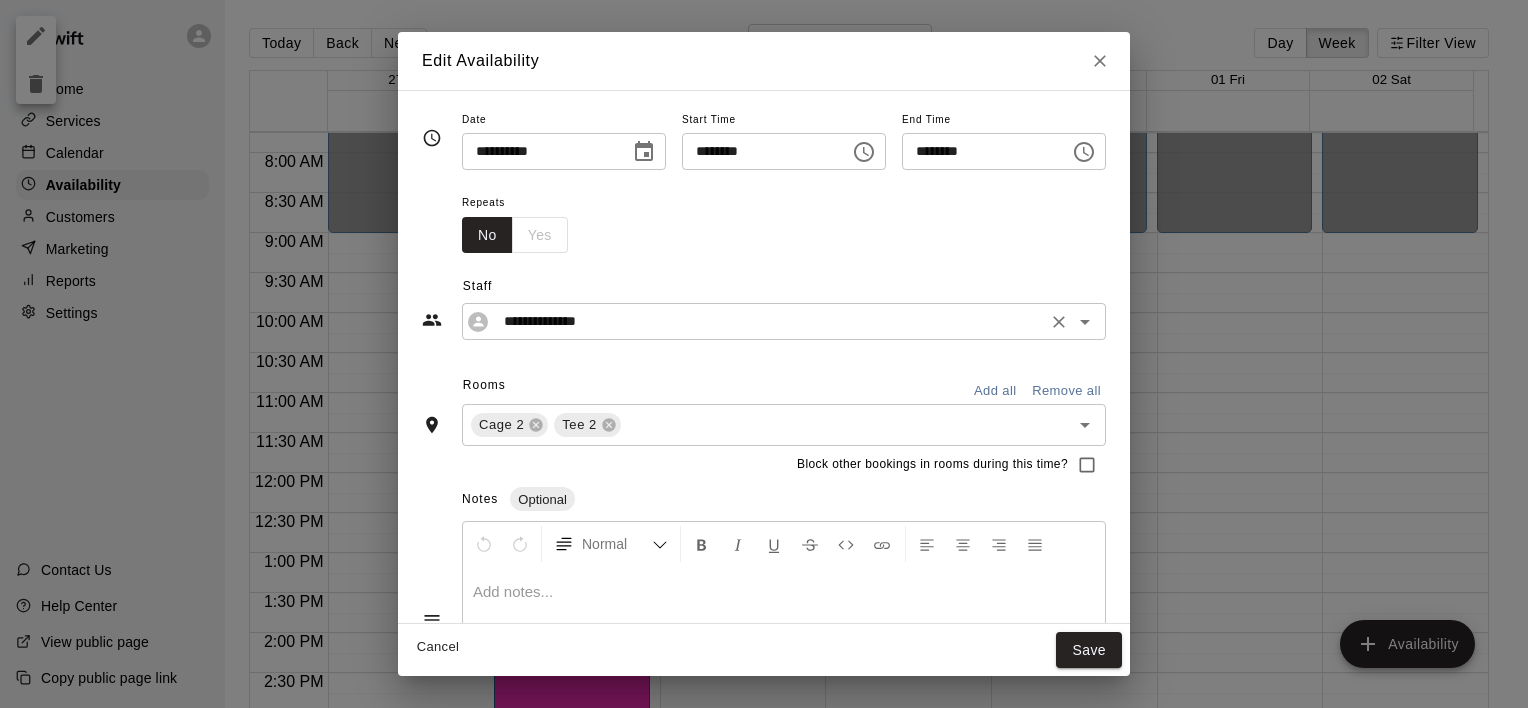 click 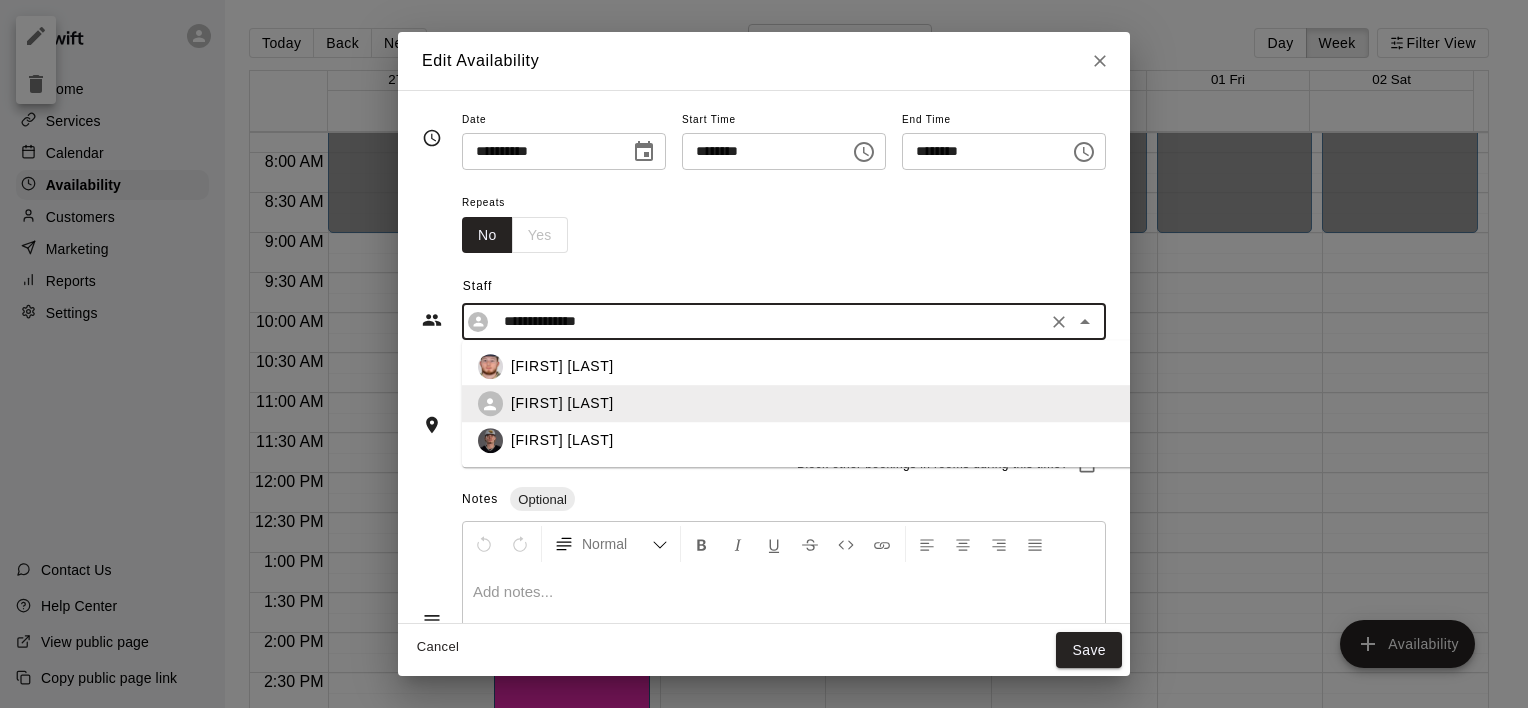 click on "[FIRST] [LAST]" at bounding box center (835, 441) 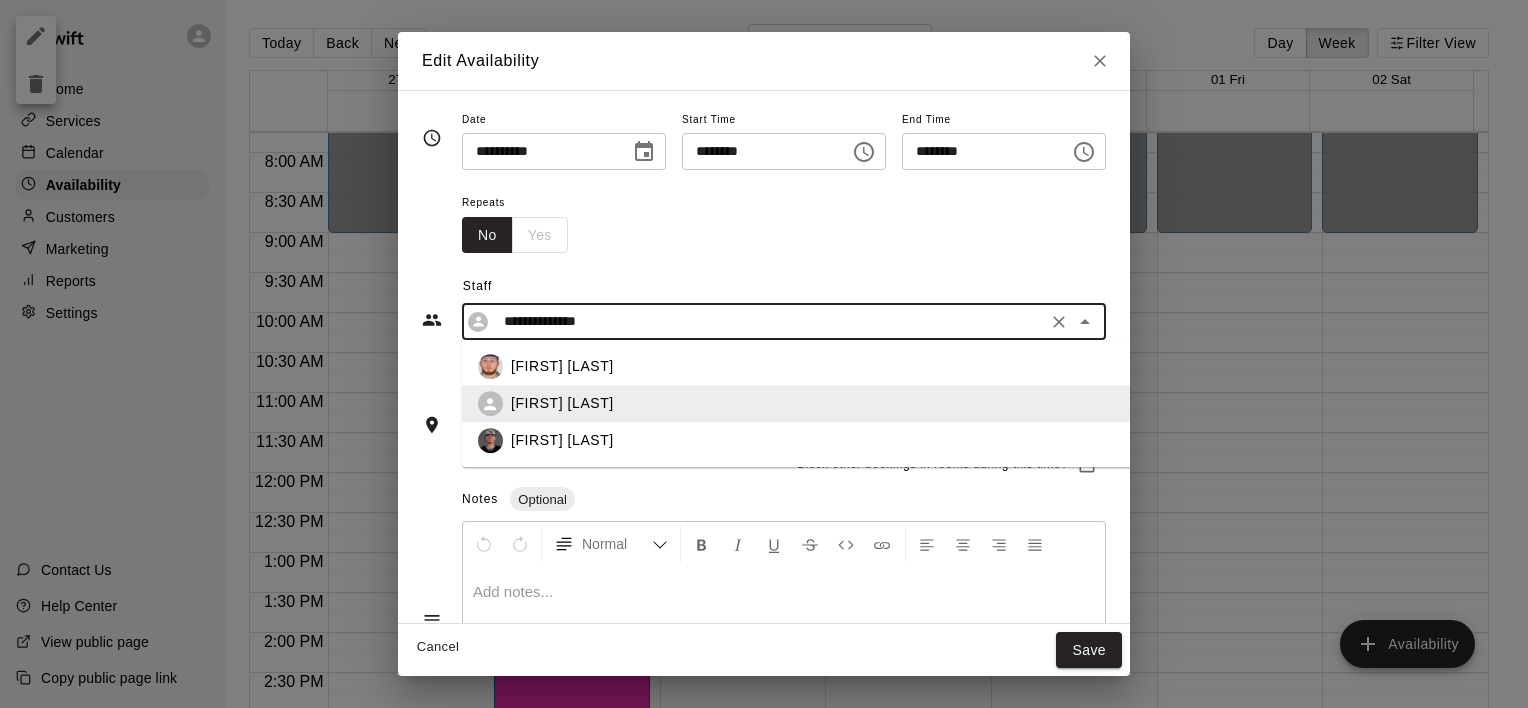 type on "**********" 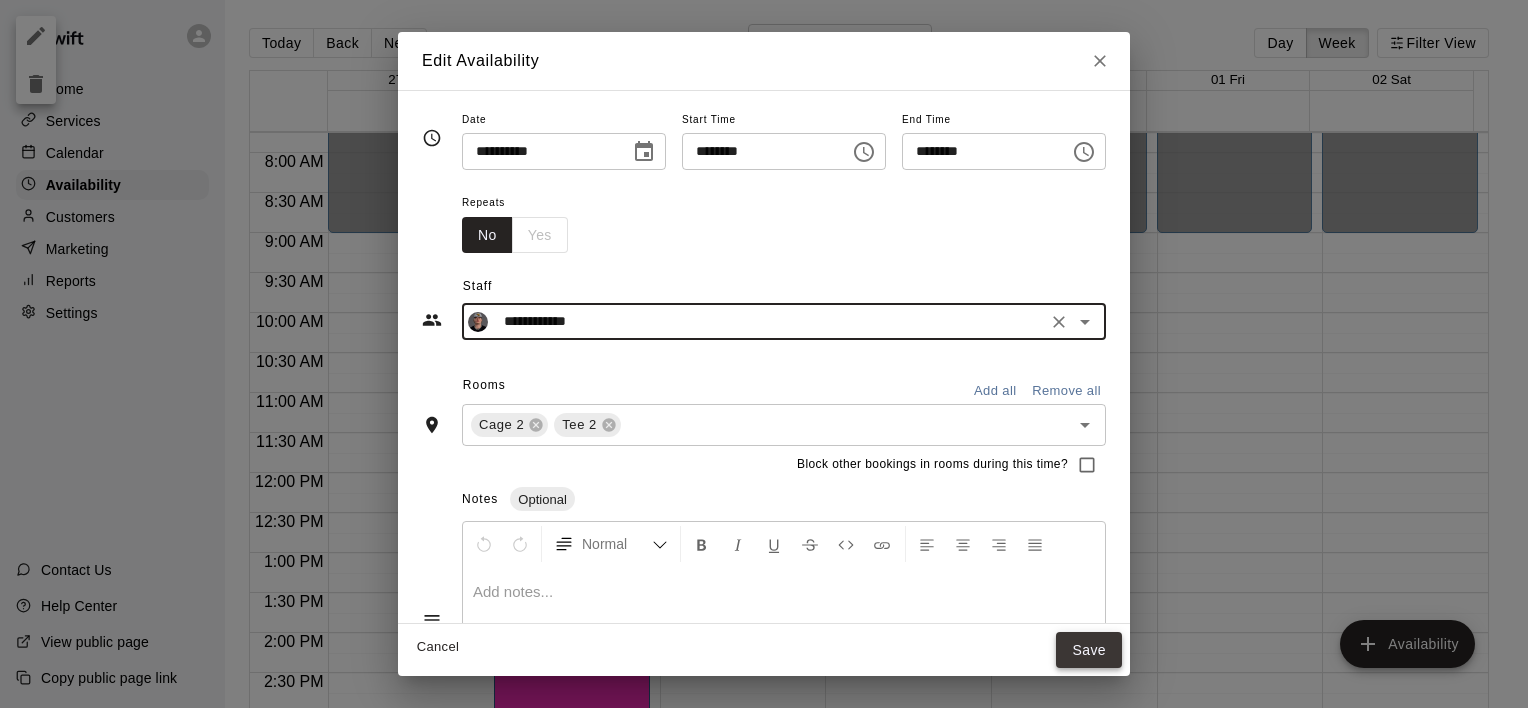 click on "Save" at bounding box center [1089, 650] 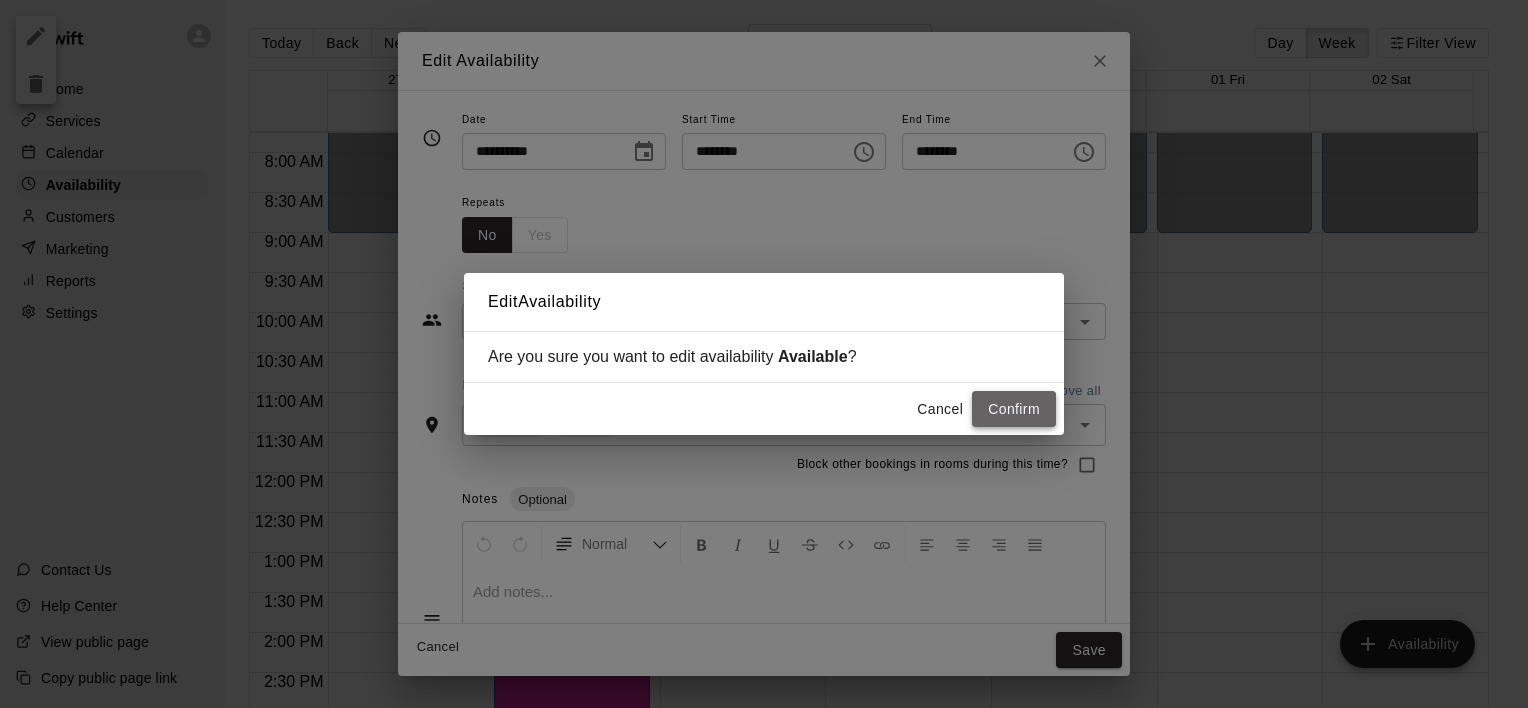 click on "Confirm" at bounding box center [1014, 409] 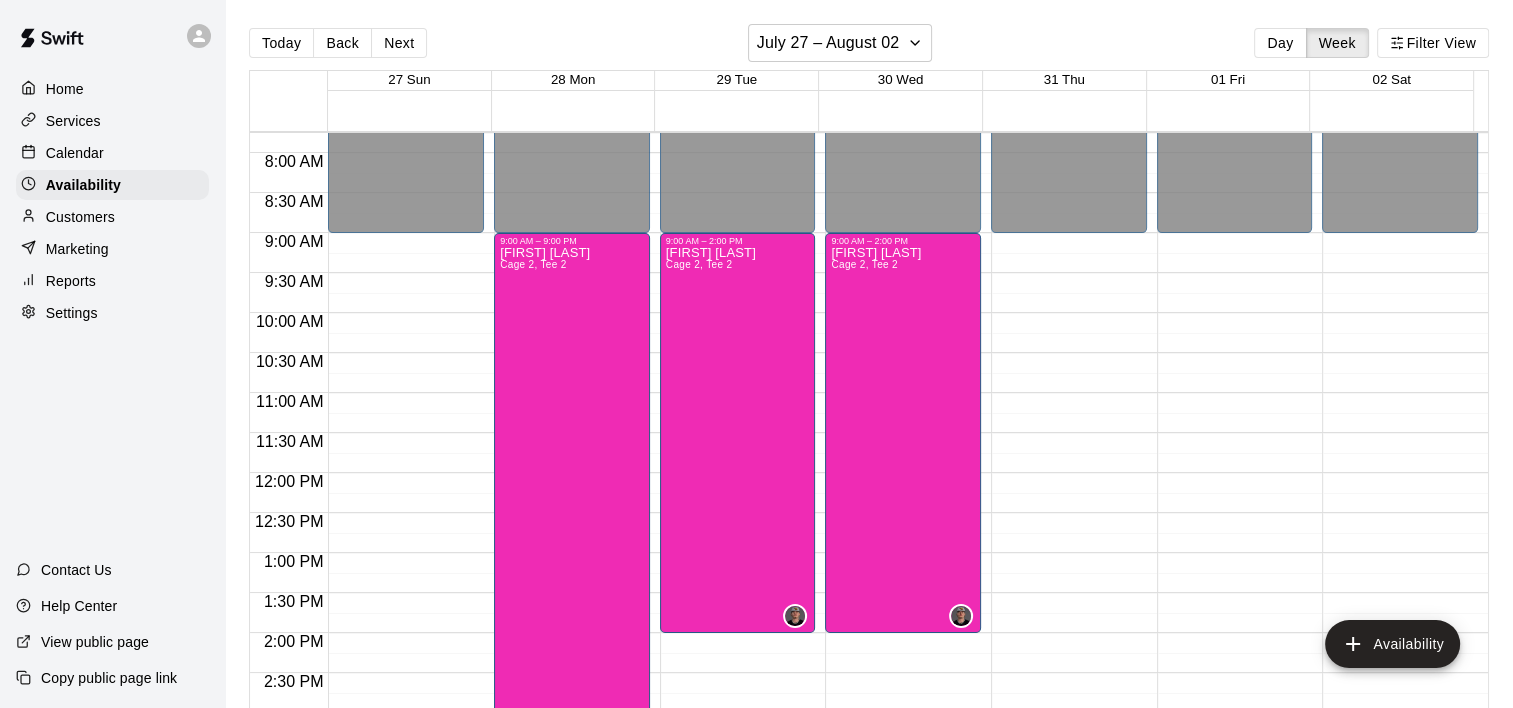 click on "12:00 AM – 9:00 AM Closed 9:00 PM – 11:59 PM Closed" at bounding box center (1069, 473) 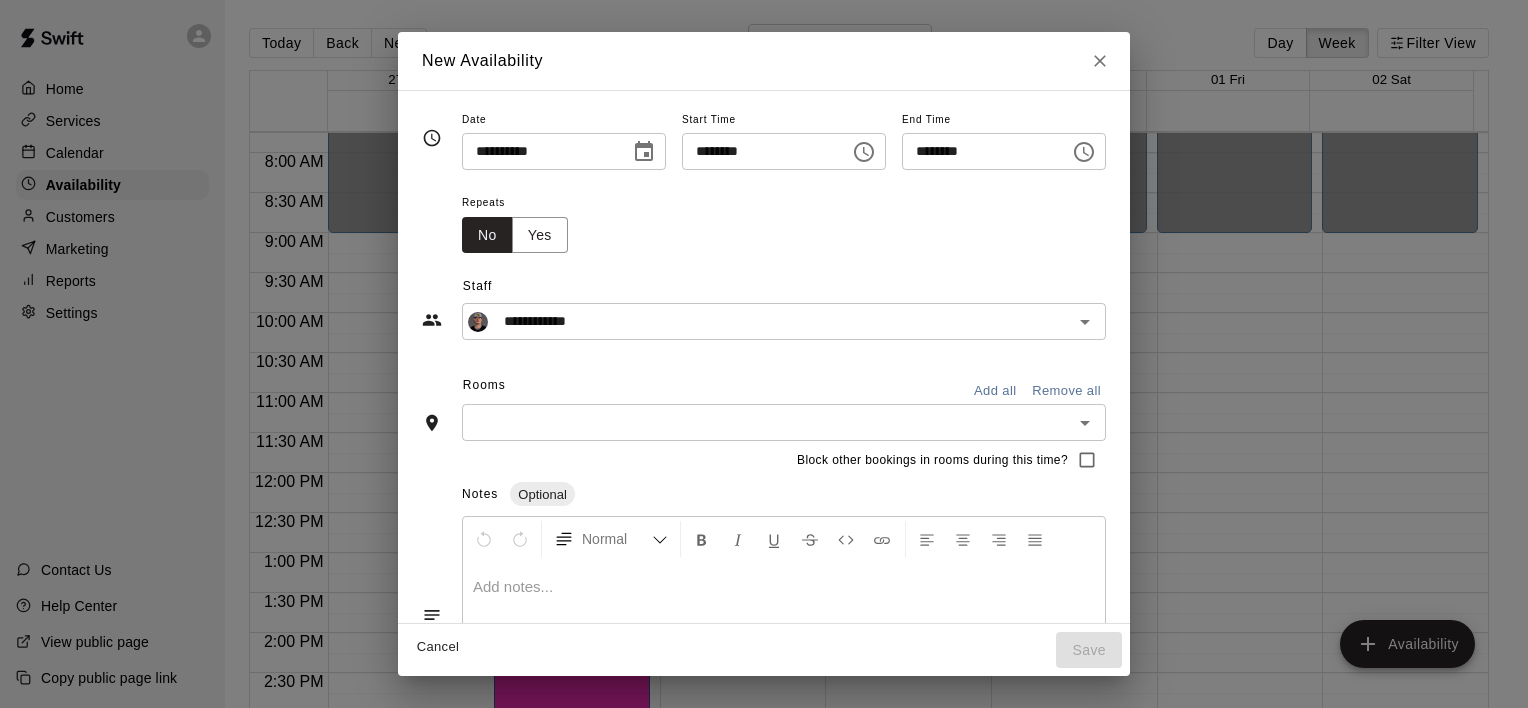 click 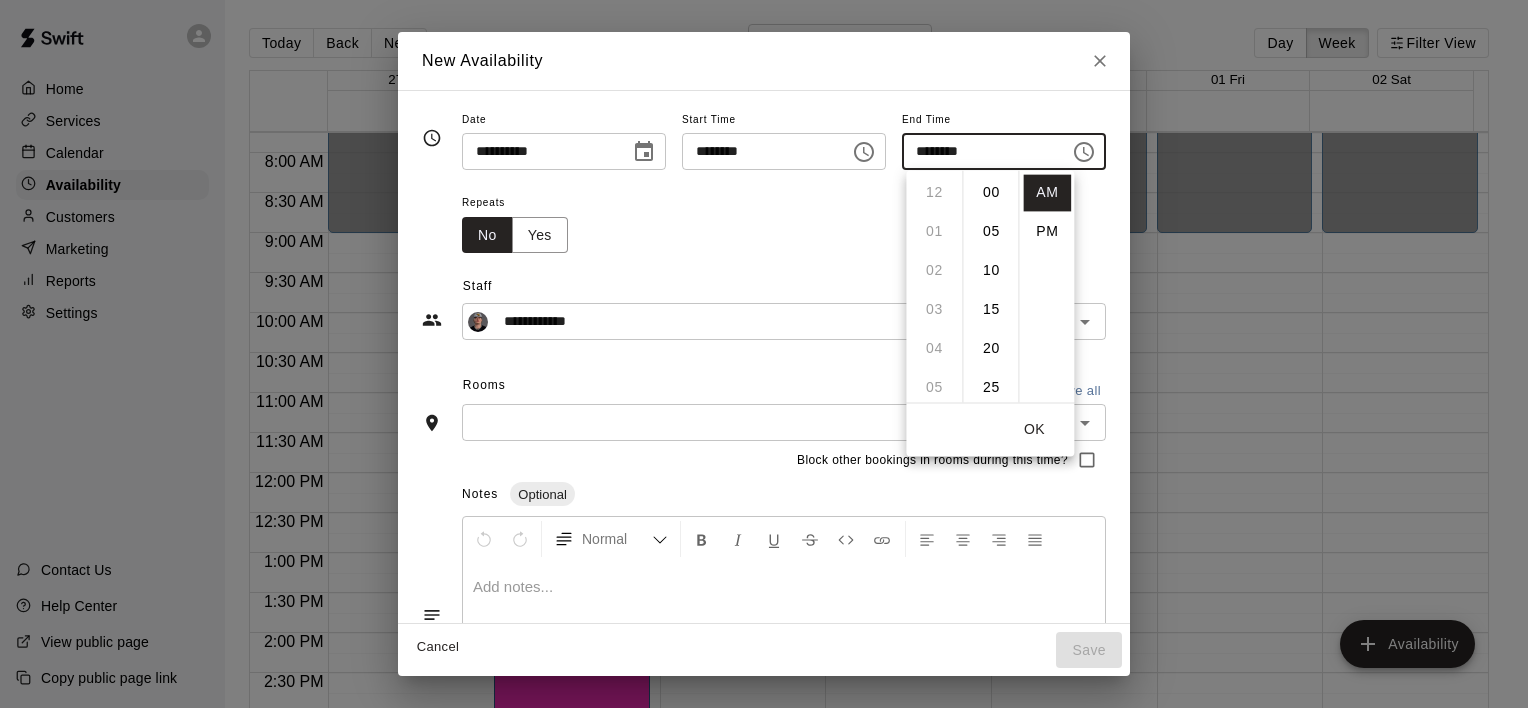 scroll, scrollTop: 351, scrollLeft: 0, axis: vertical 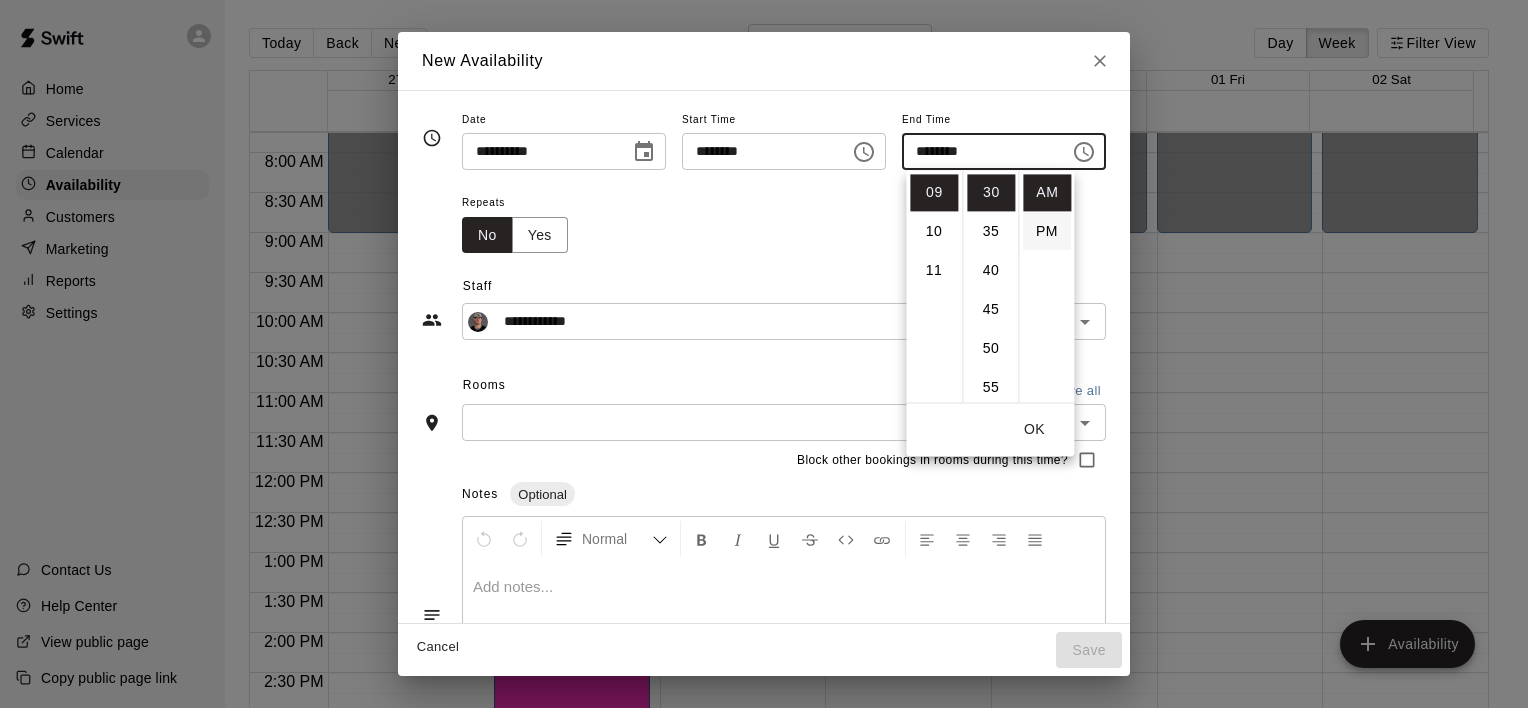 click on "PM" at bounding box center (1047, 231) 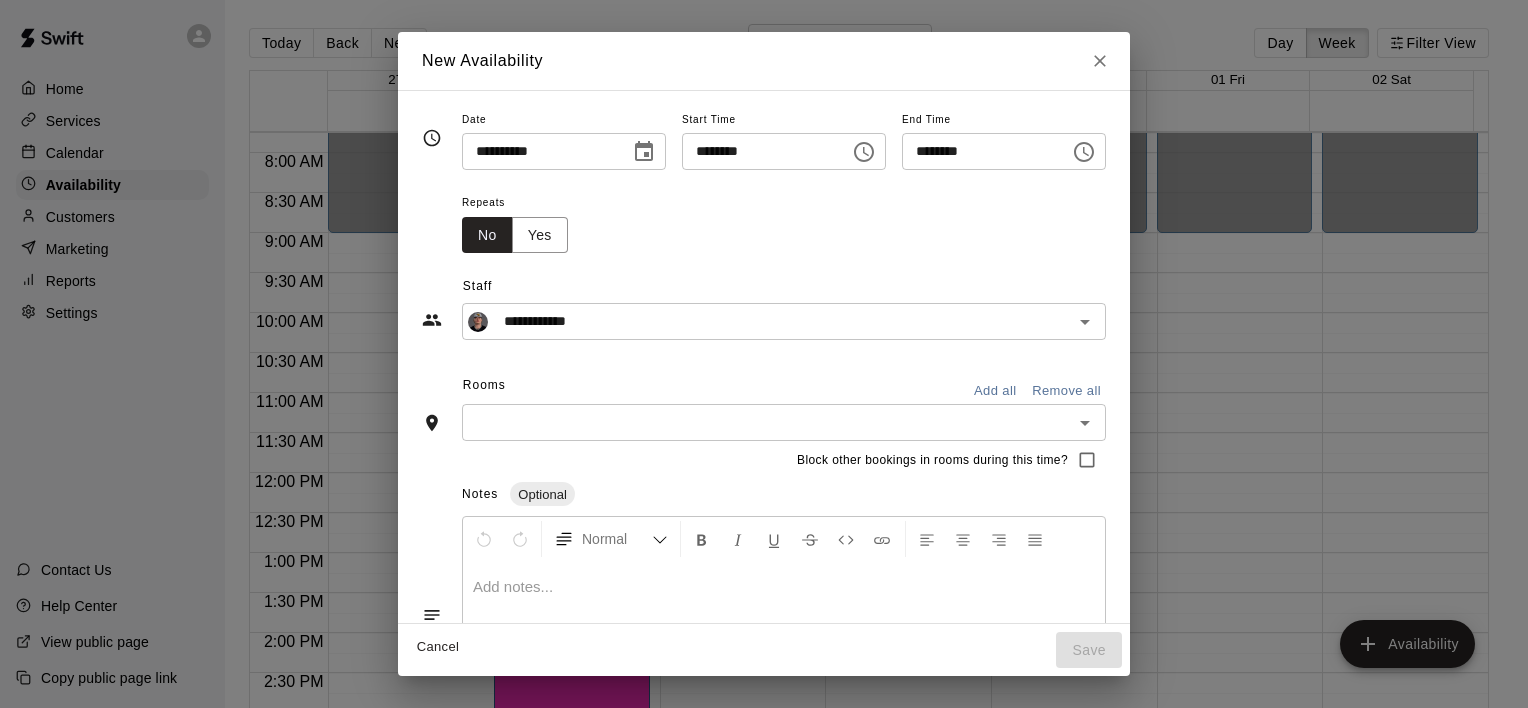 scroll, scrollTop: 36, scrollLeft: 0, axis: vertical 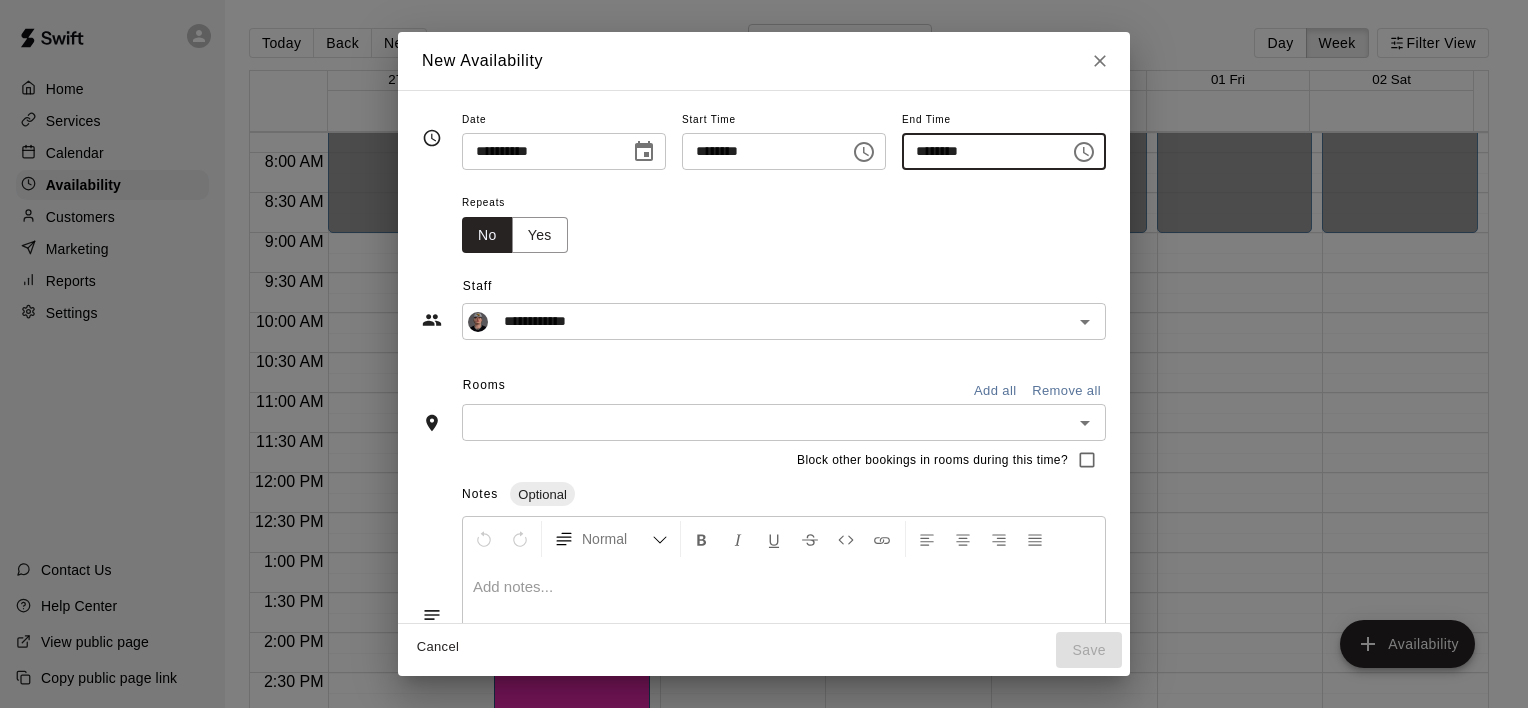 click on "​" at bounding box center (784, 422) 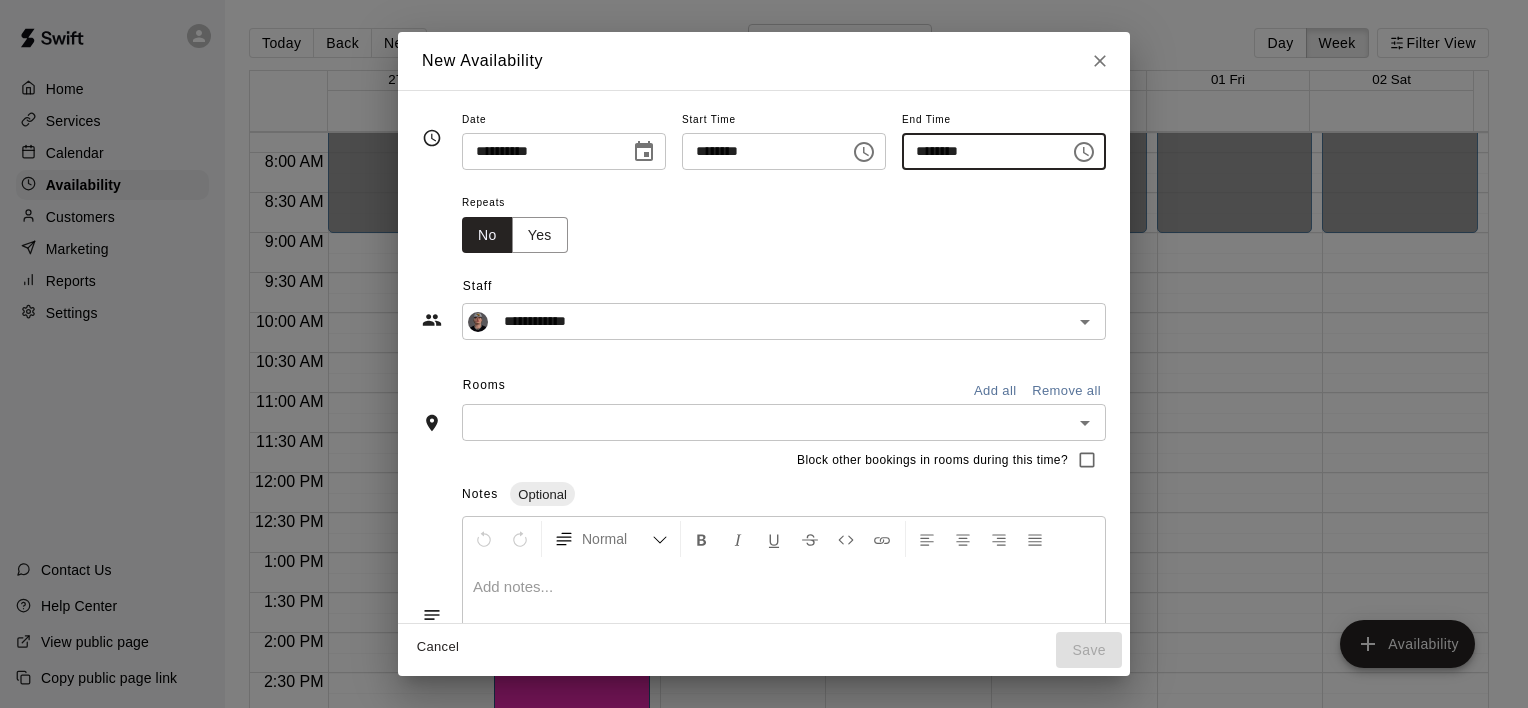 type on "********" 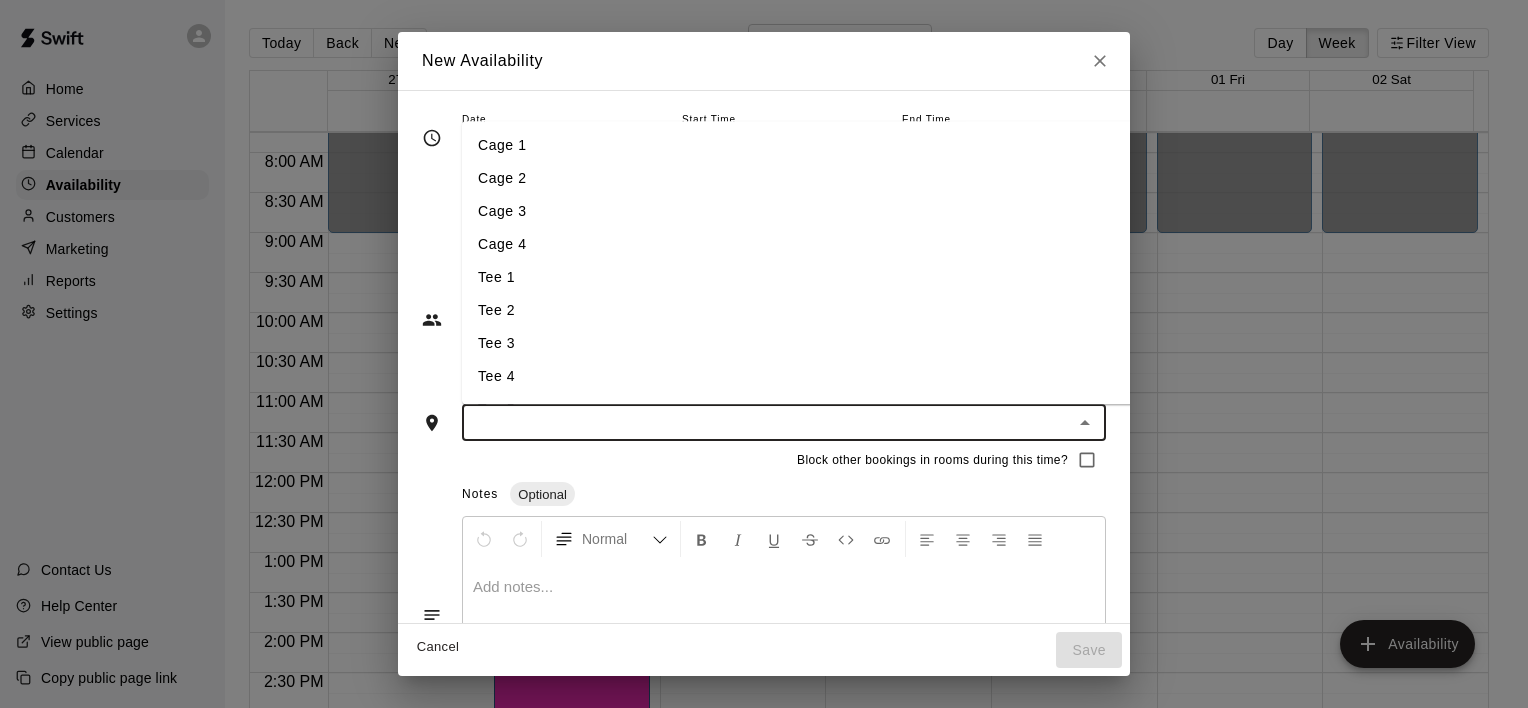click on "Cage 2" at bounding box center (819, 178) 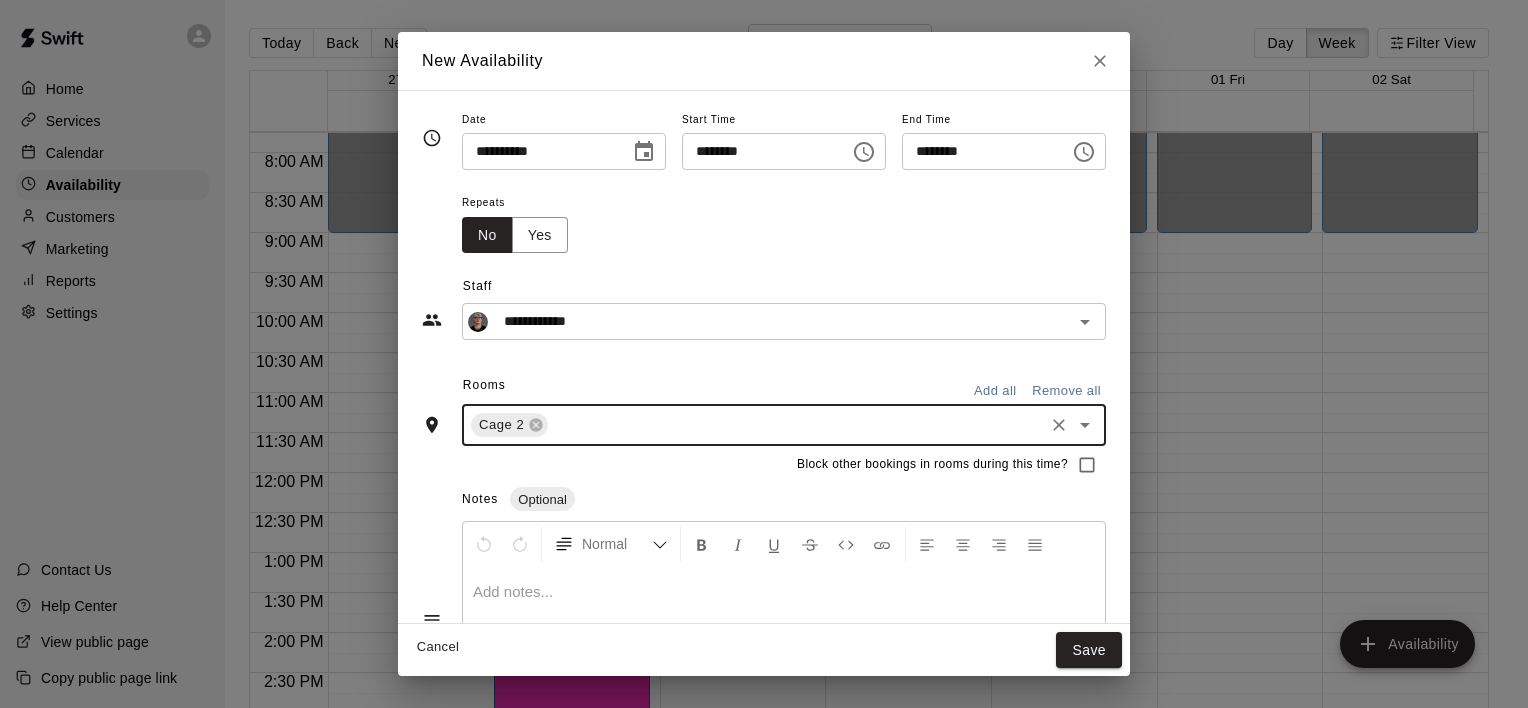 click 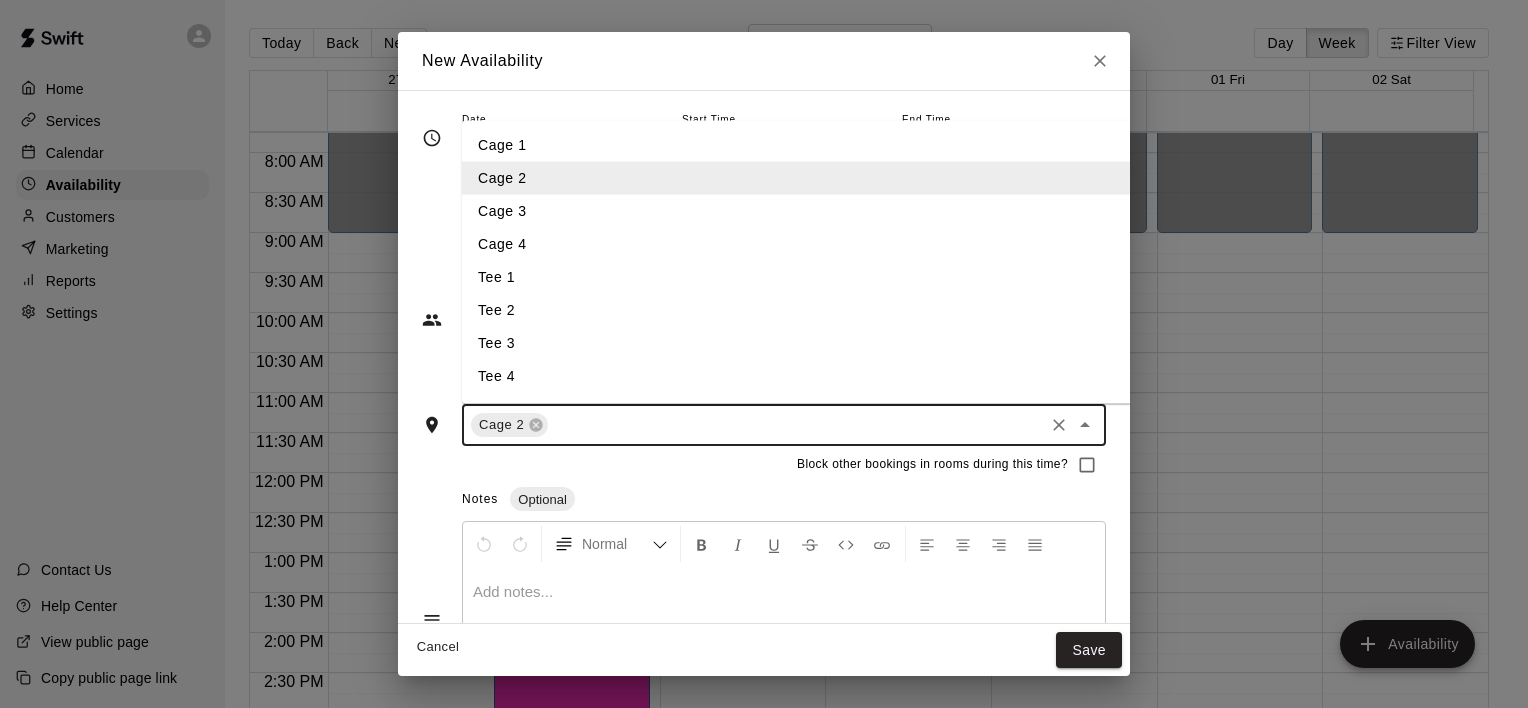 click on "Tee 2" at bounding box center [819, 310] 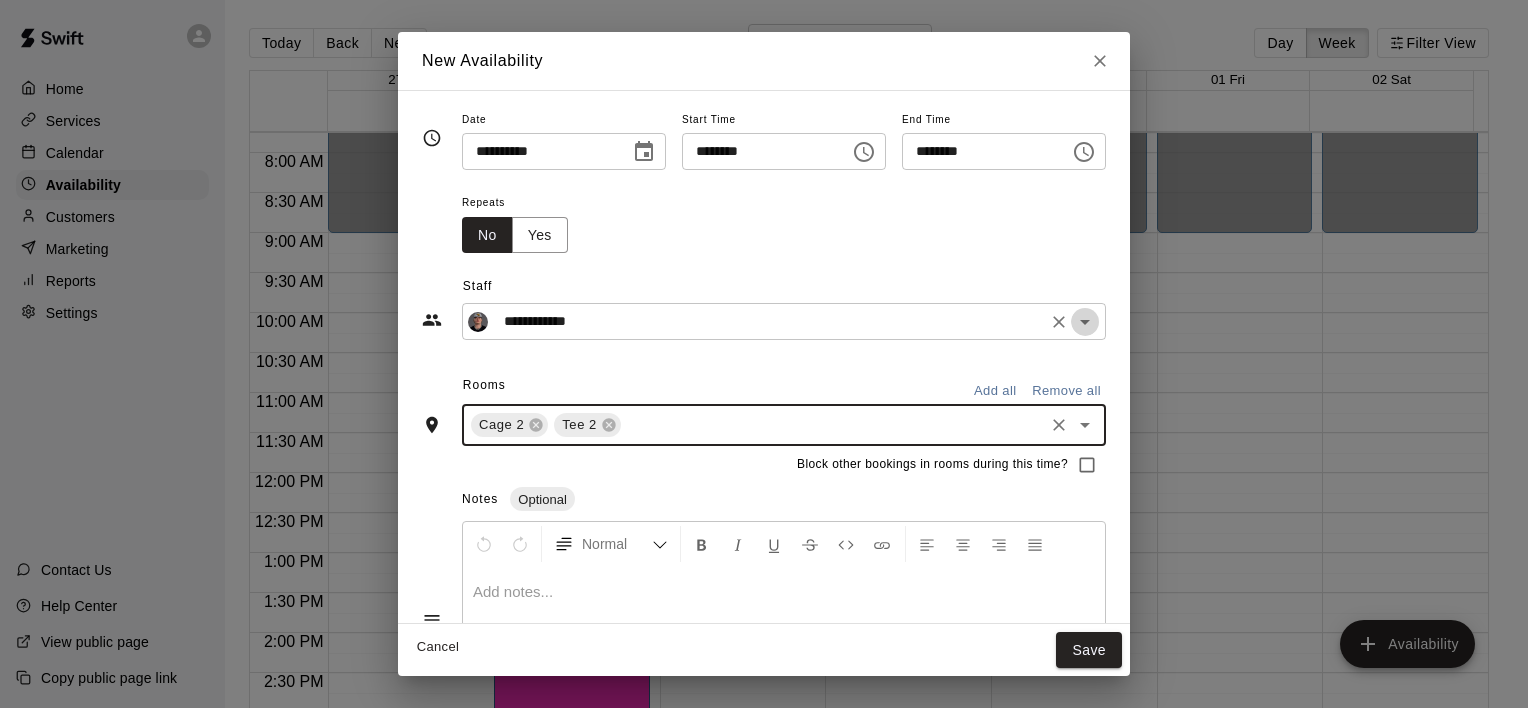 click 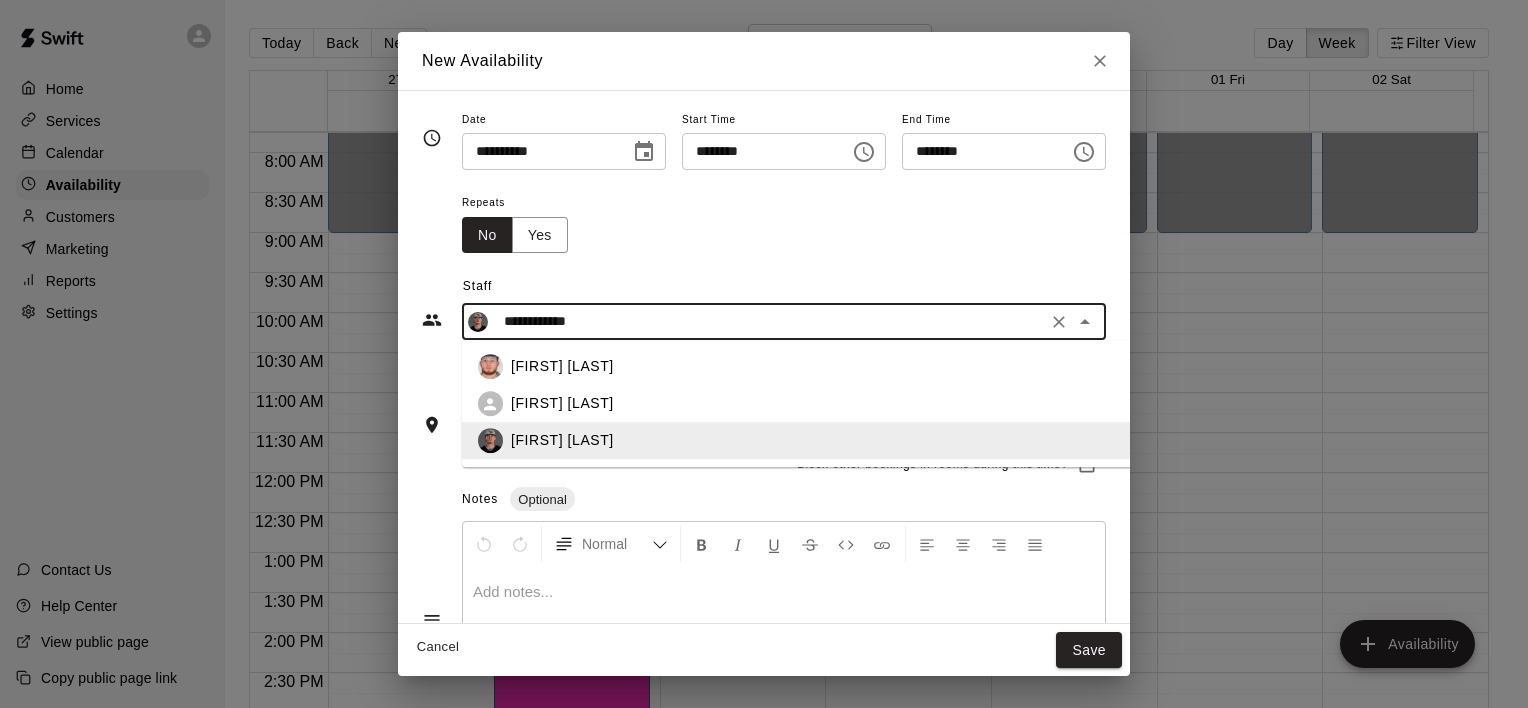 click on "[FIRST] [LAST]" at bounding box center [819, 367] 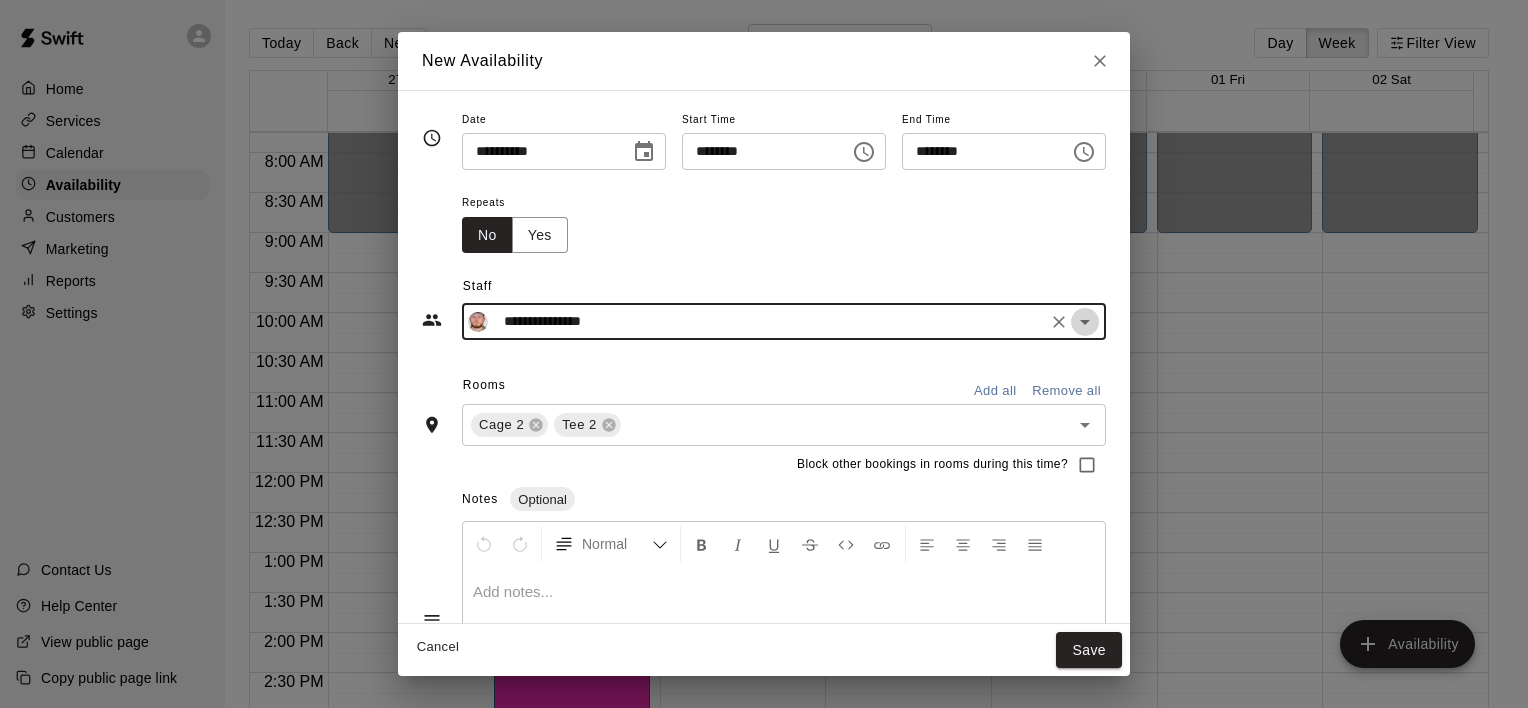 click 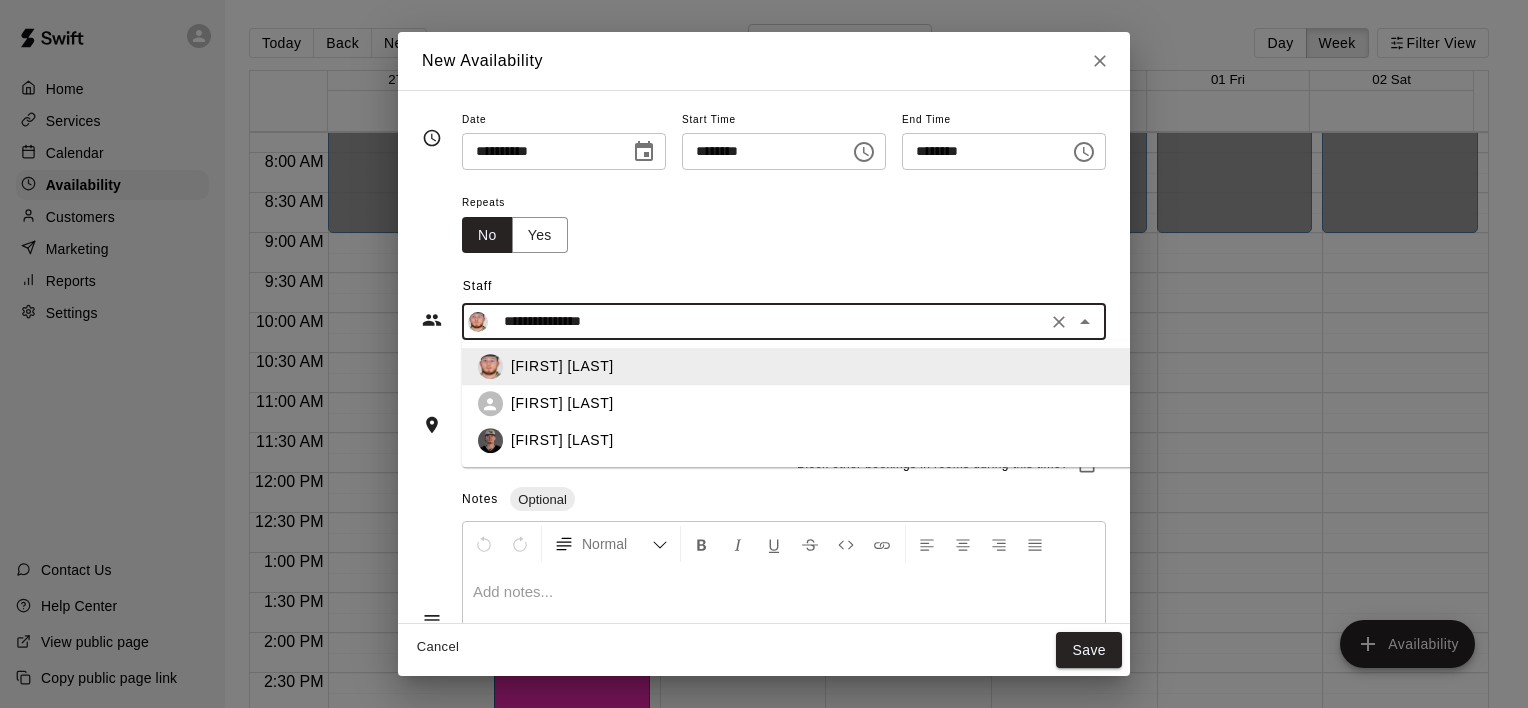click on "[FIRST] [LAST]" at bounding box center [835, 441] 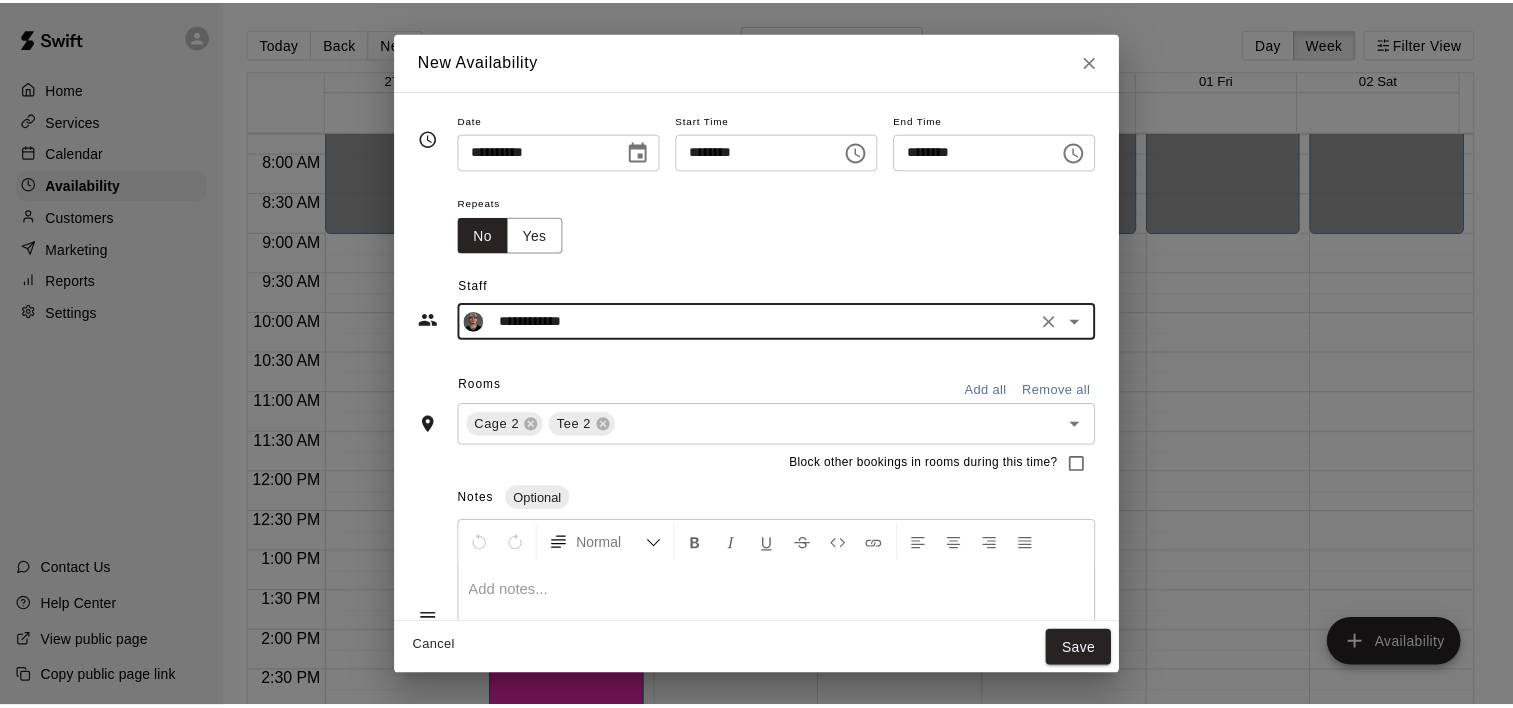 scroll, scrollTop: 116, scrollLeft: 0, axis: vertical 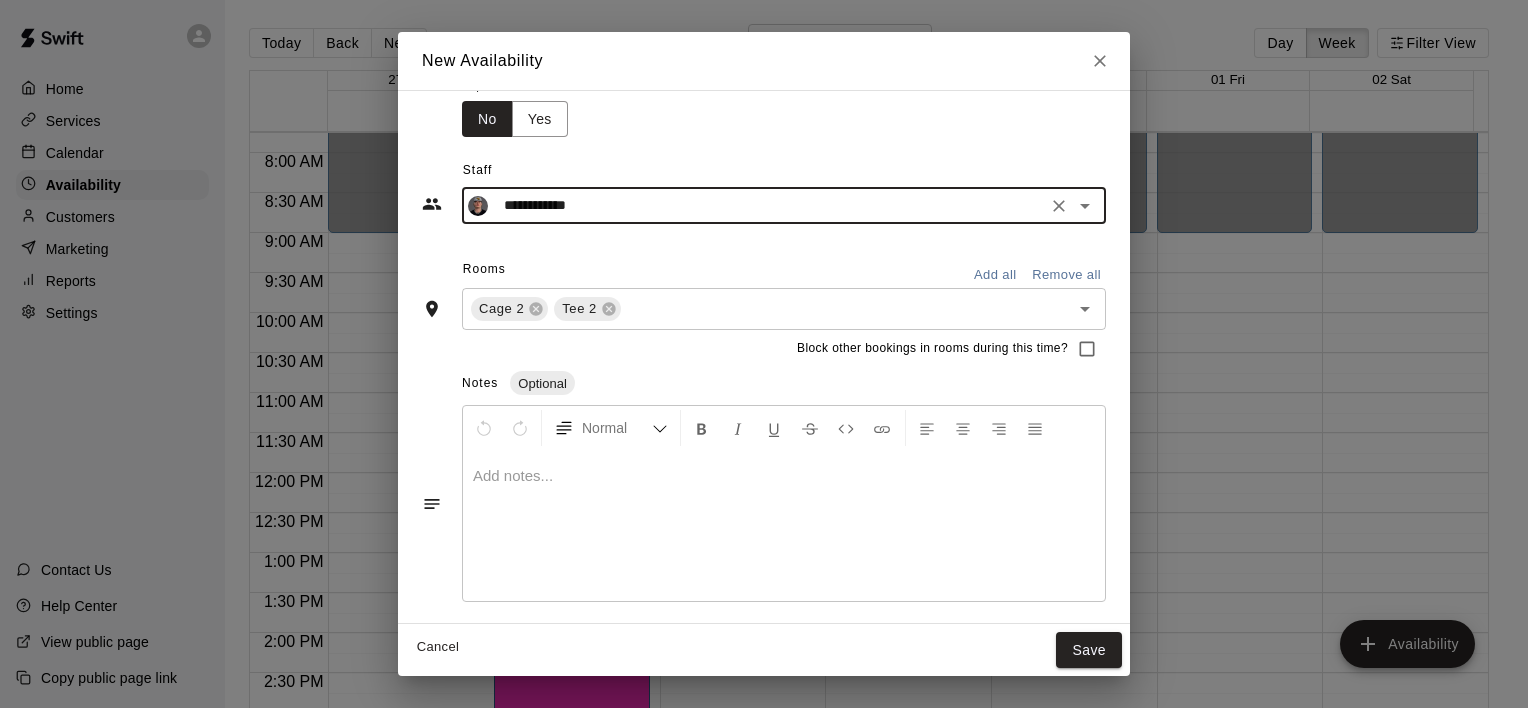 click on "Save" at bounding box center (1089, 650) 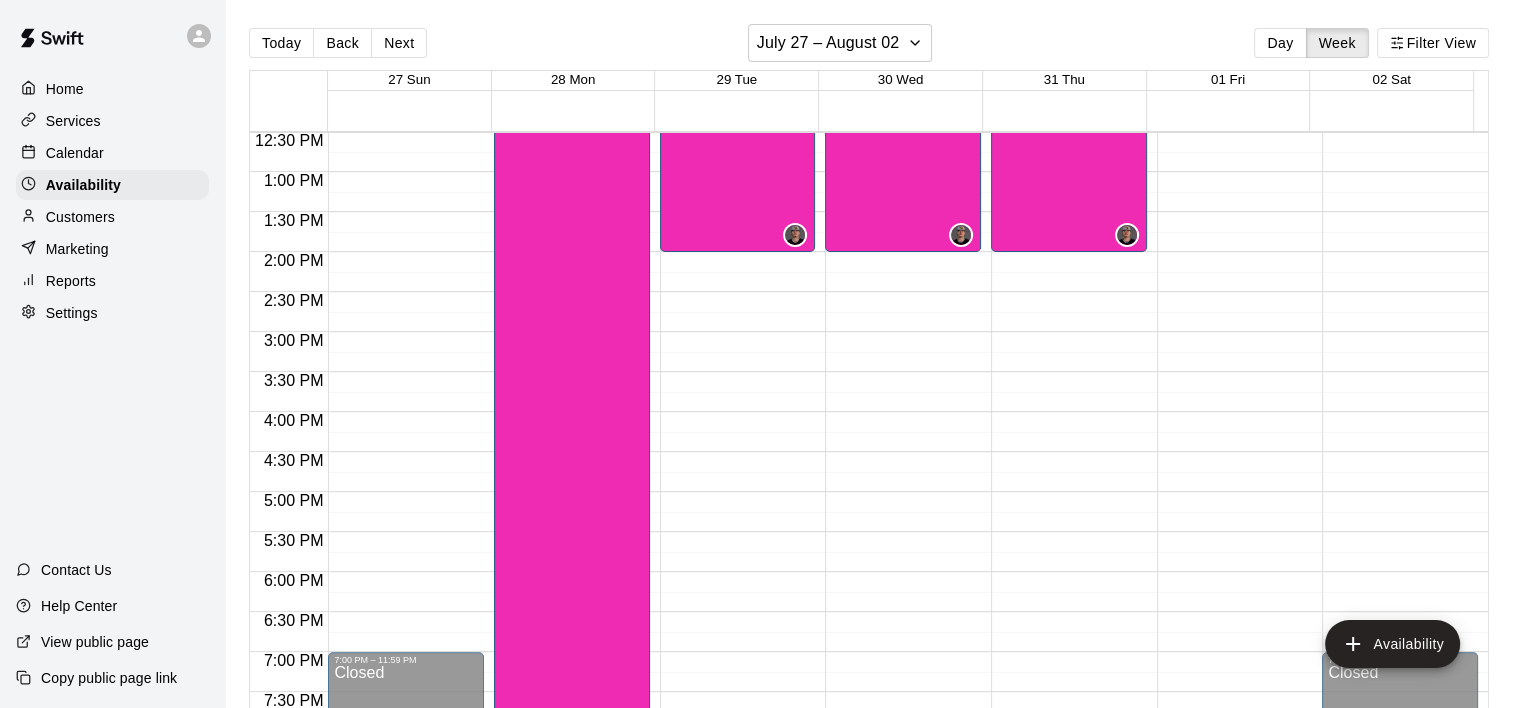 scroll, scrollTop: 920, scrollLeft: 0, axis: vertical 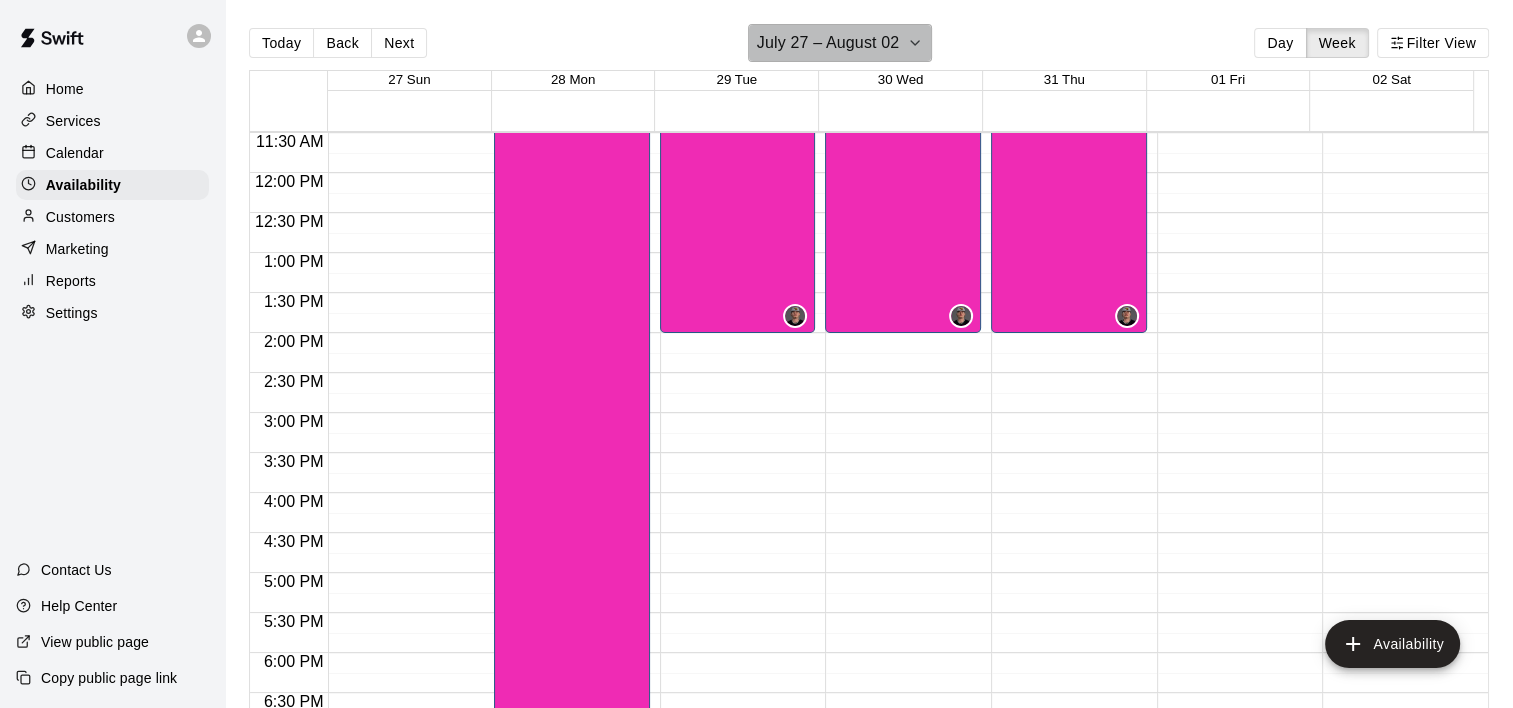 click 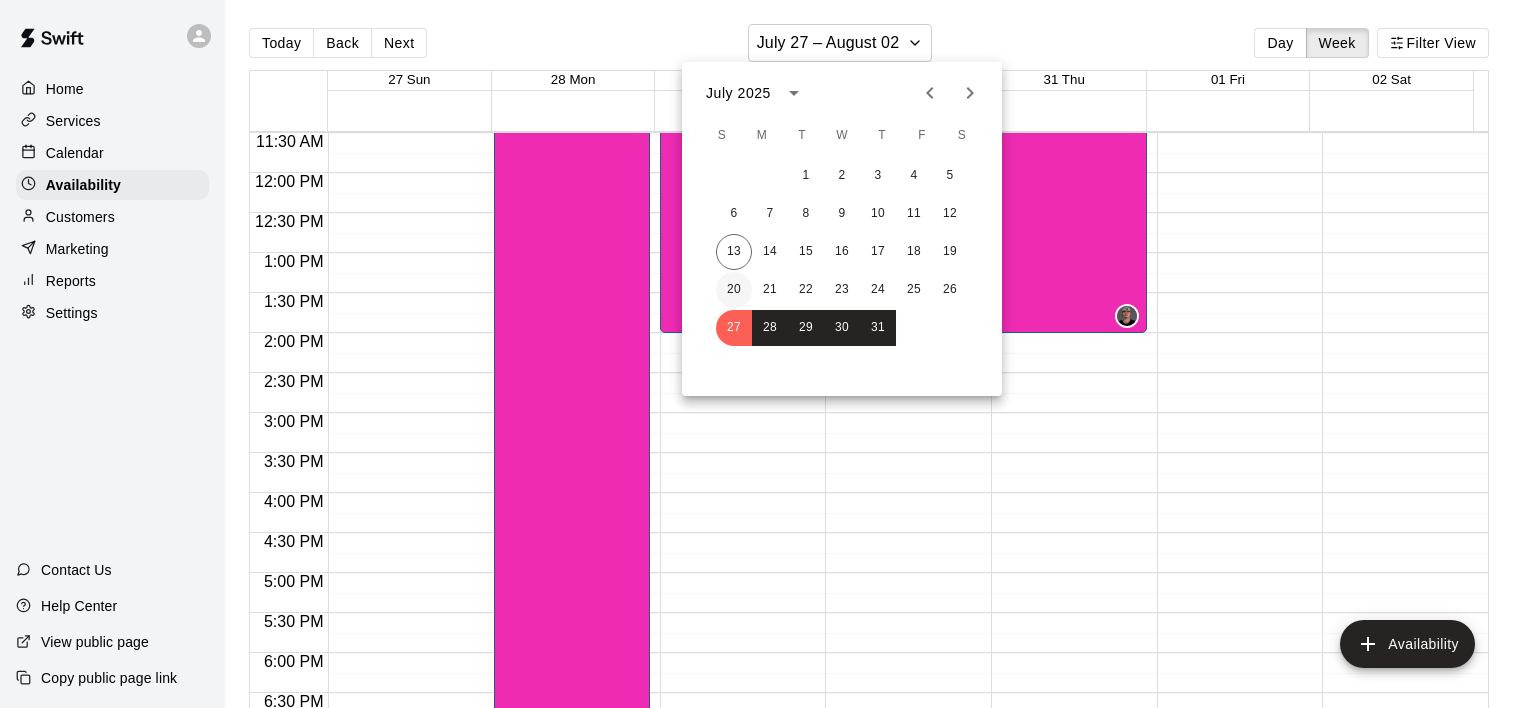 click on "20" at bounding box center [734, 290] 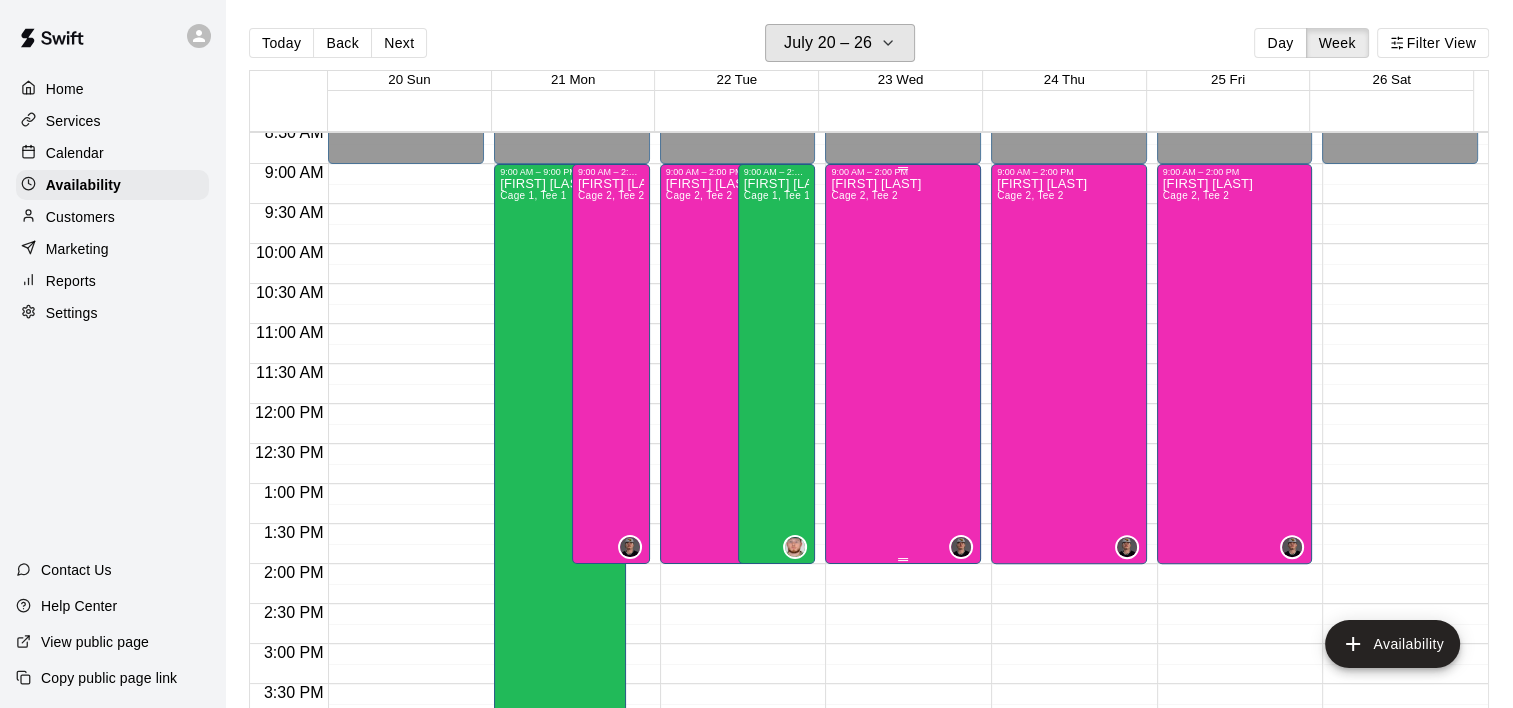 scroll, scrollTop: 420, scrollLeft: 0, axis: vertical 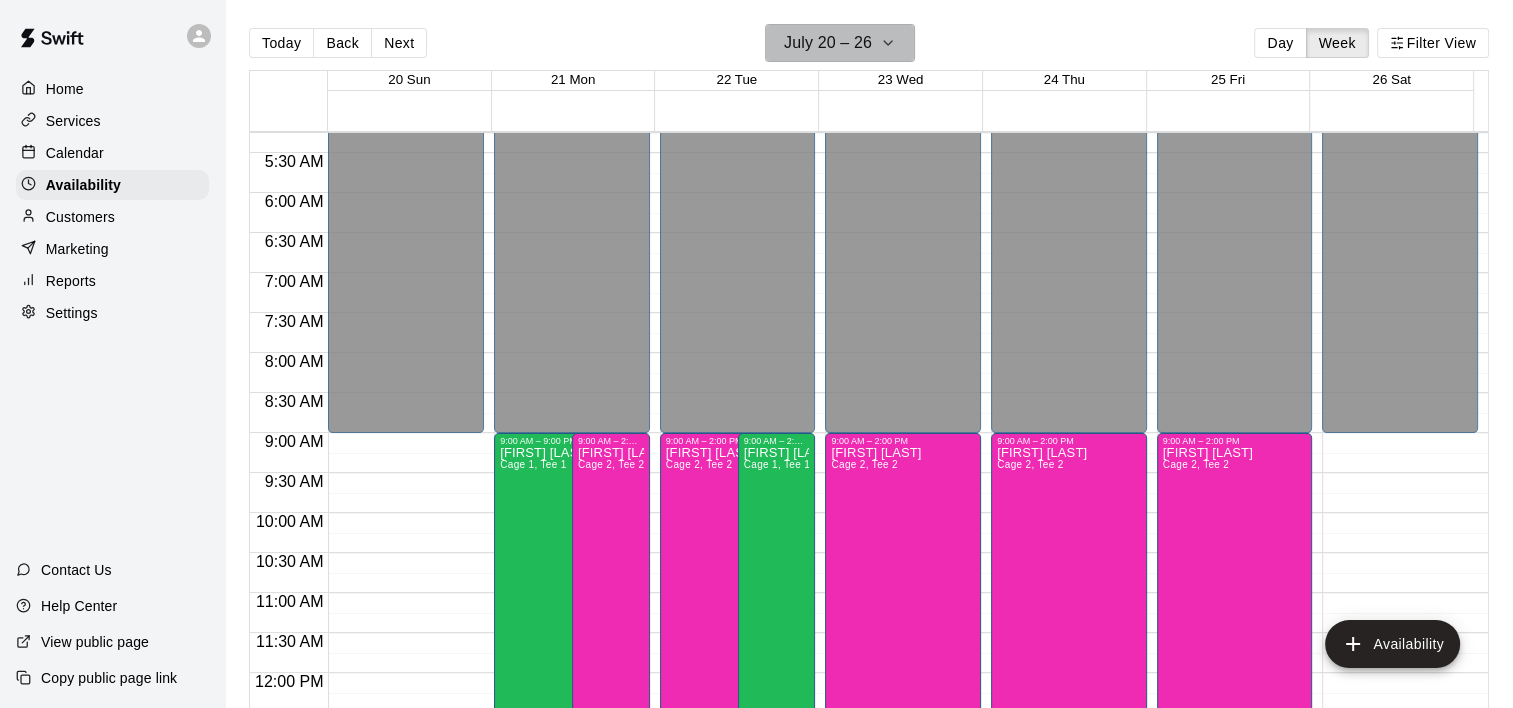 click on "July 20 – 26" at bounding box center [840, 43] 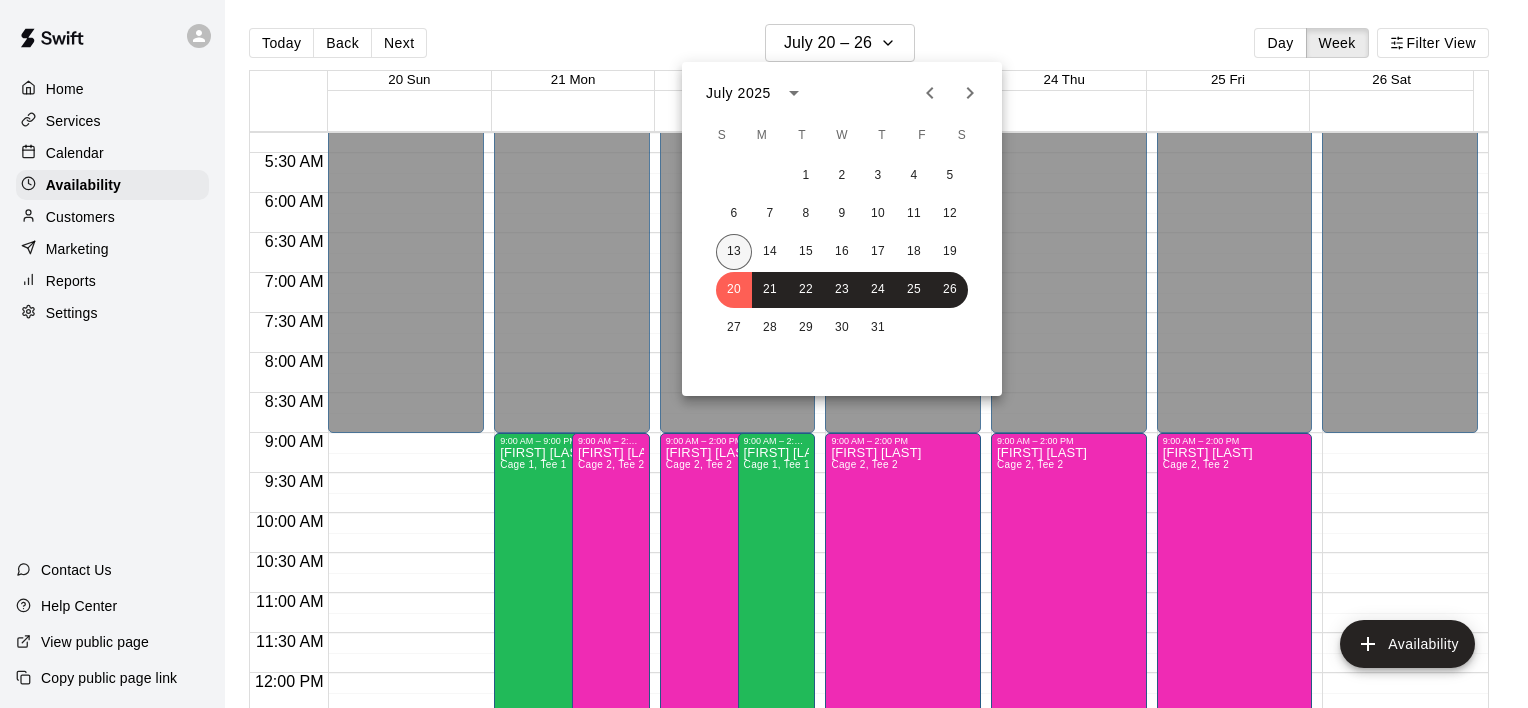 click on "13" at bounding box center (734, 252) 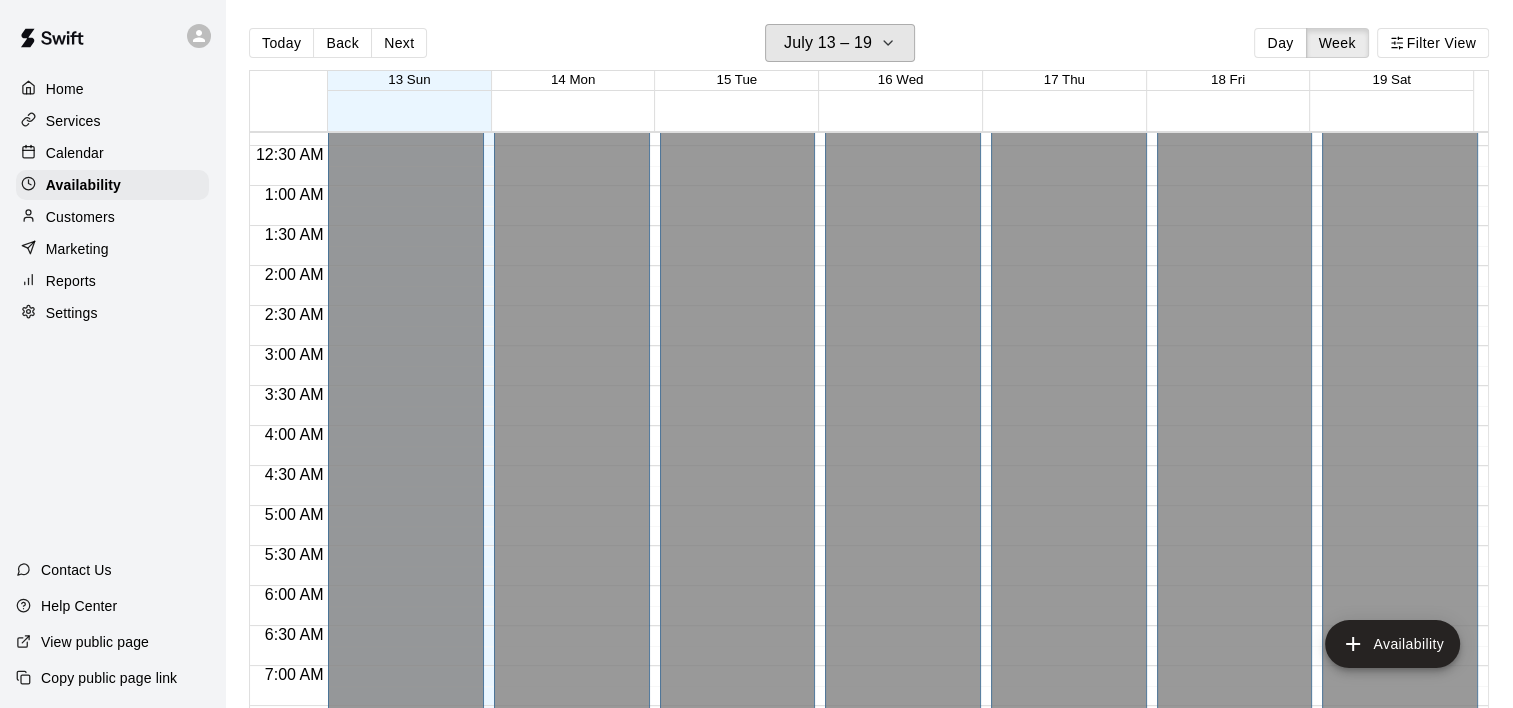 scroll, scrollTop: 20, scrollLeft: 0, axis: vertical 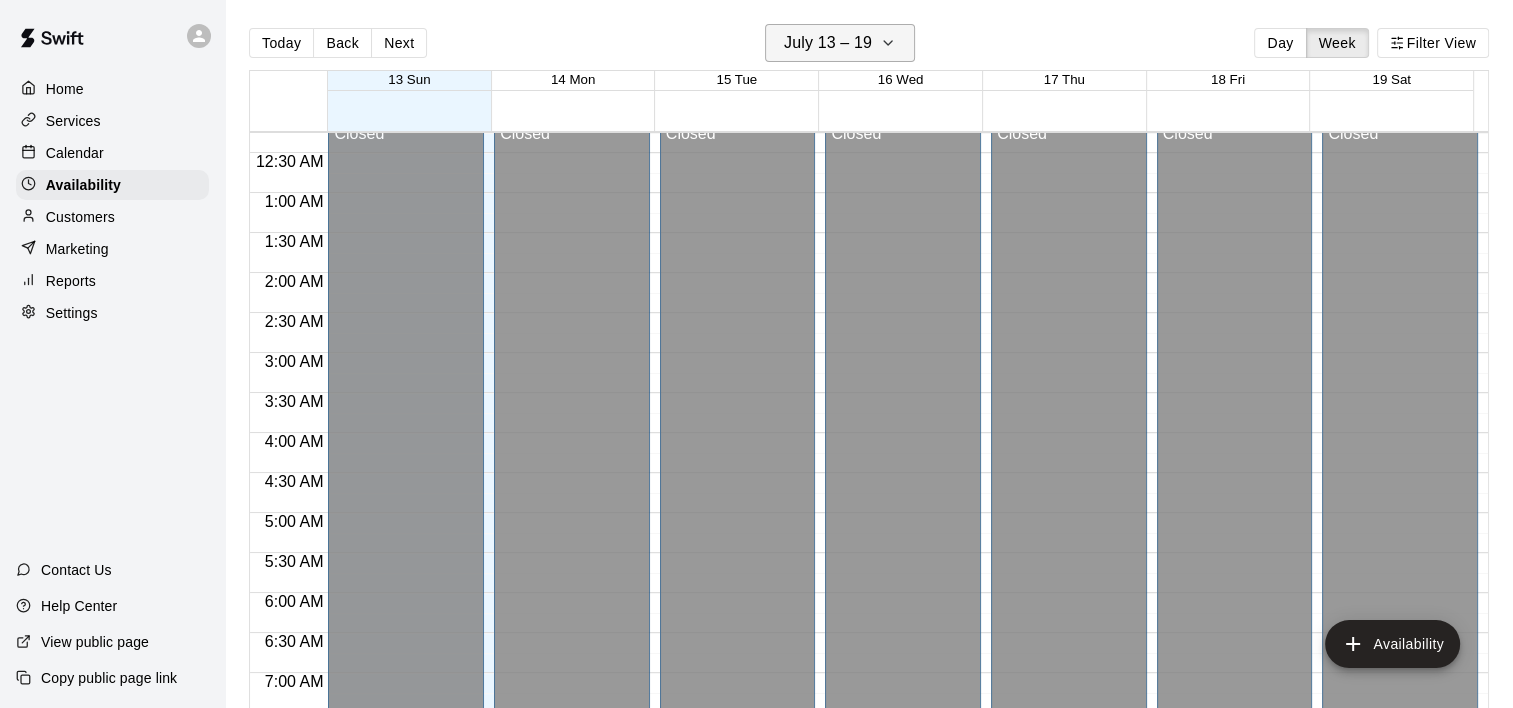 click 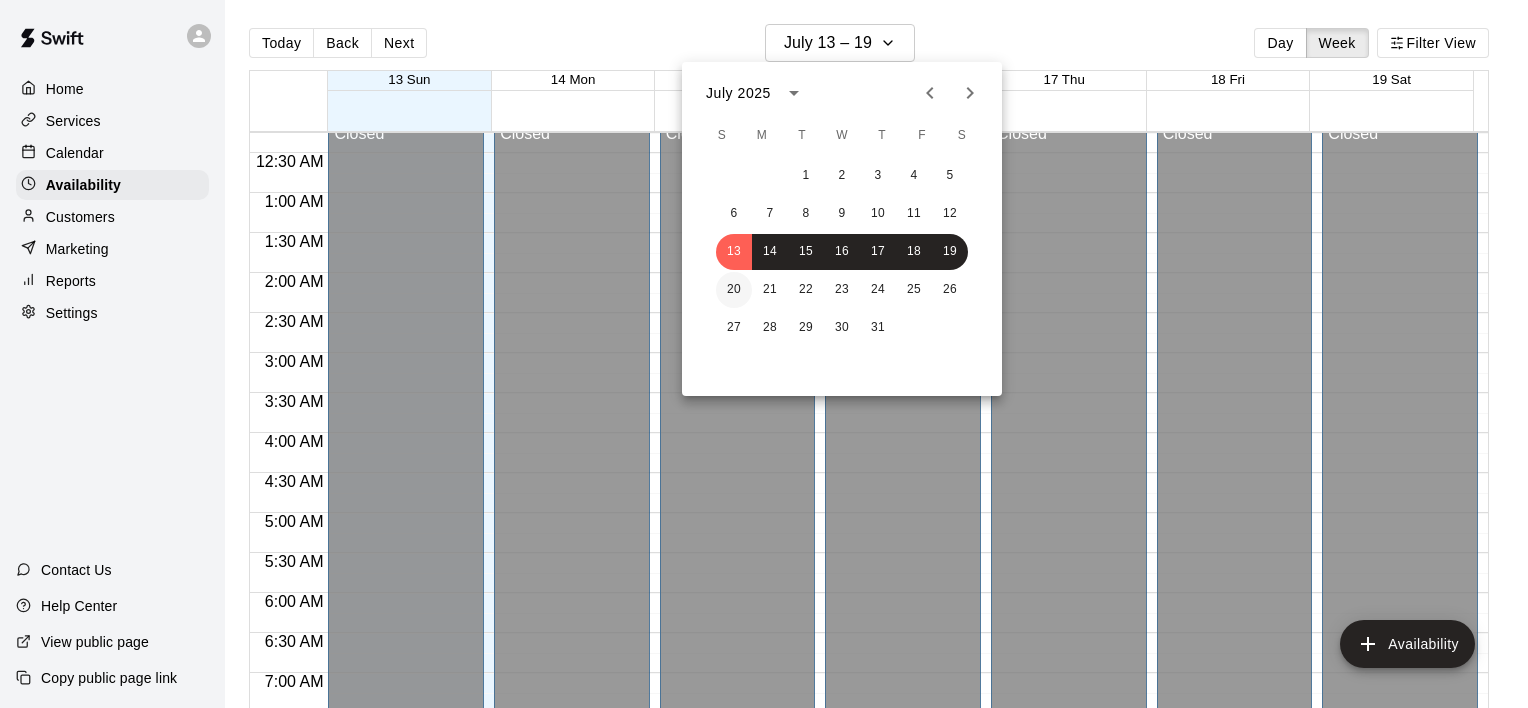 click on "20" at bounding box center (734, 290) 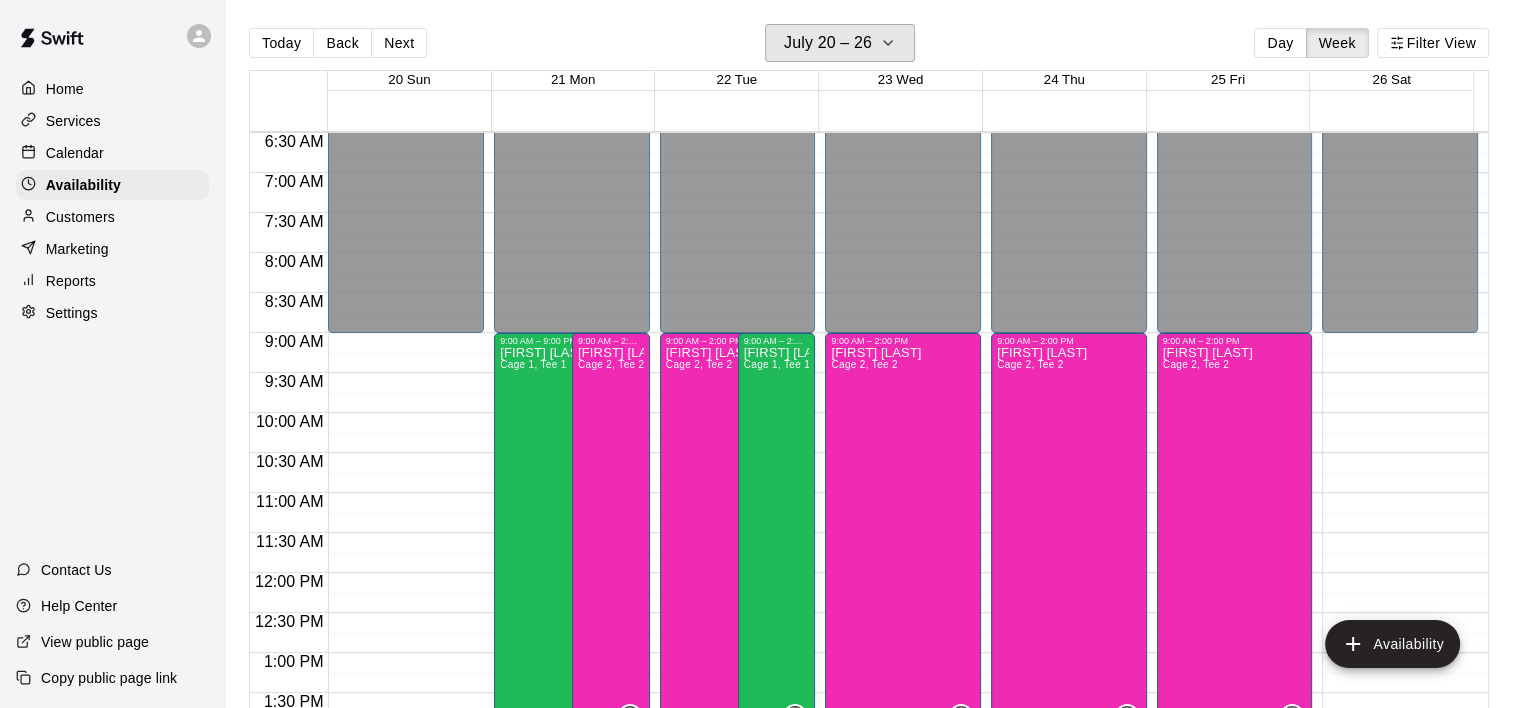 scroll, scrollTop: 920, scrollLeft: 0, axis: vertical 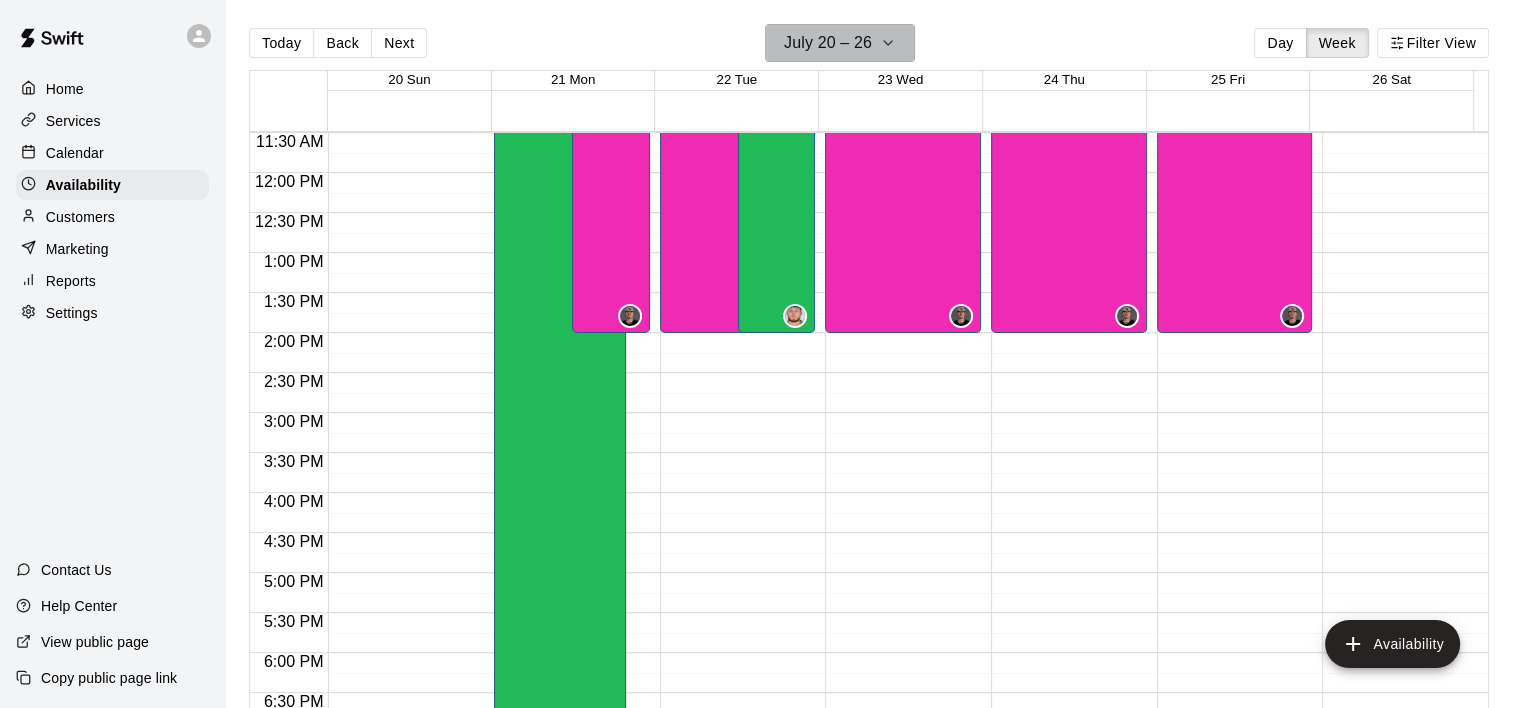 click 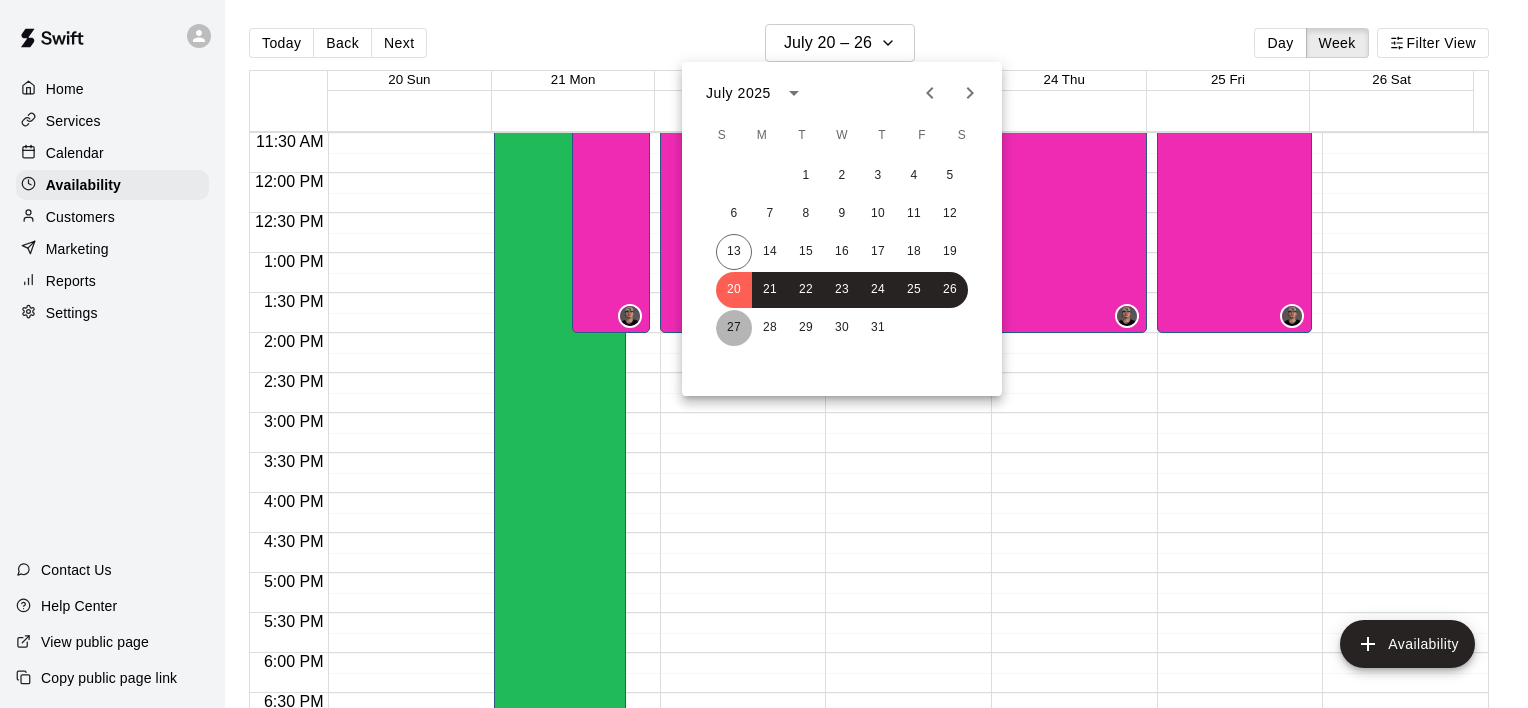 click on "27" at bounding box center (734, 328) 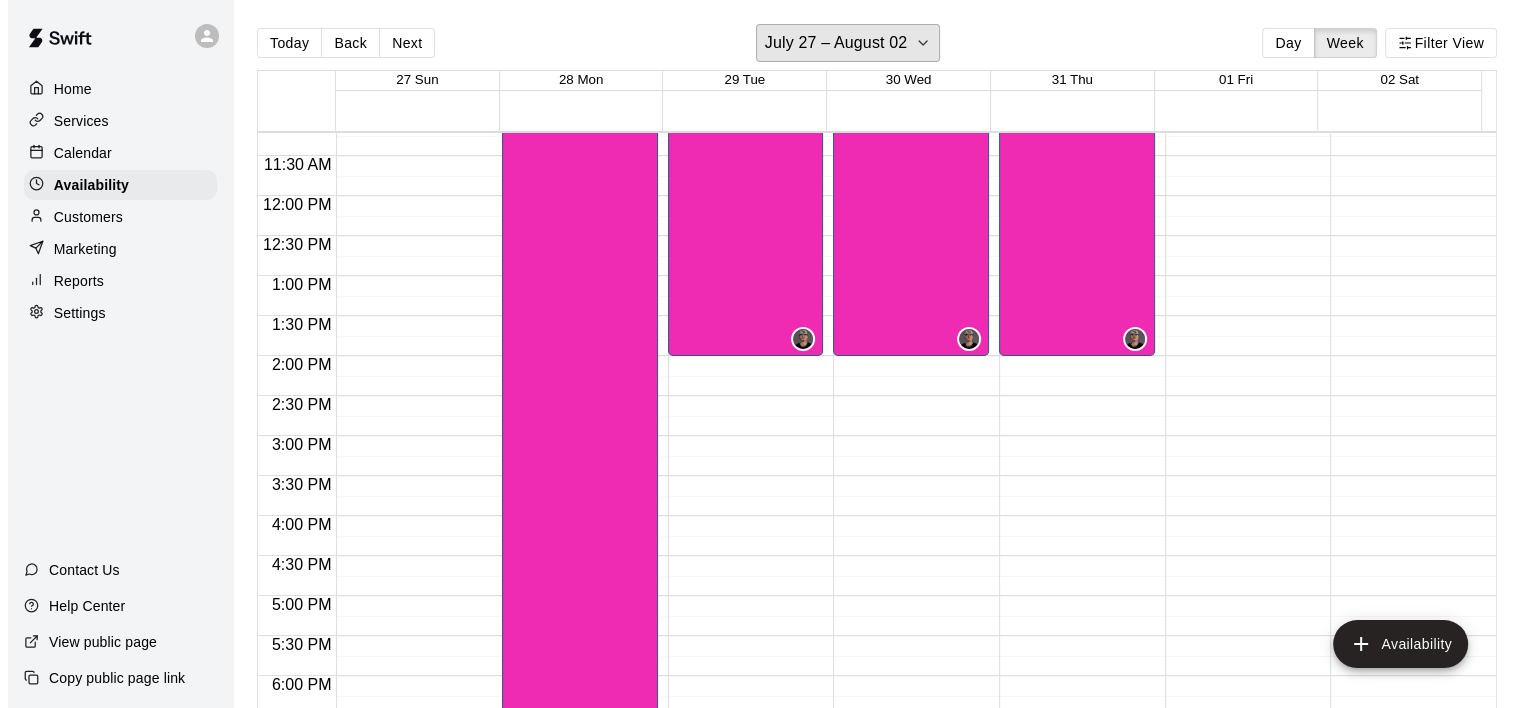 scroll, scrollTop: 620, scrollLeft: 0, axis: vertical 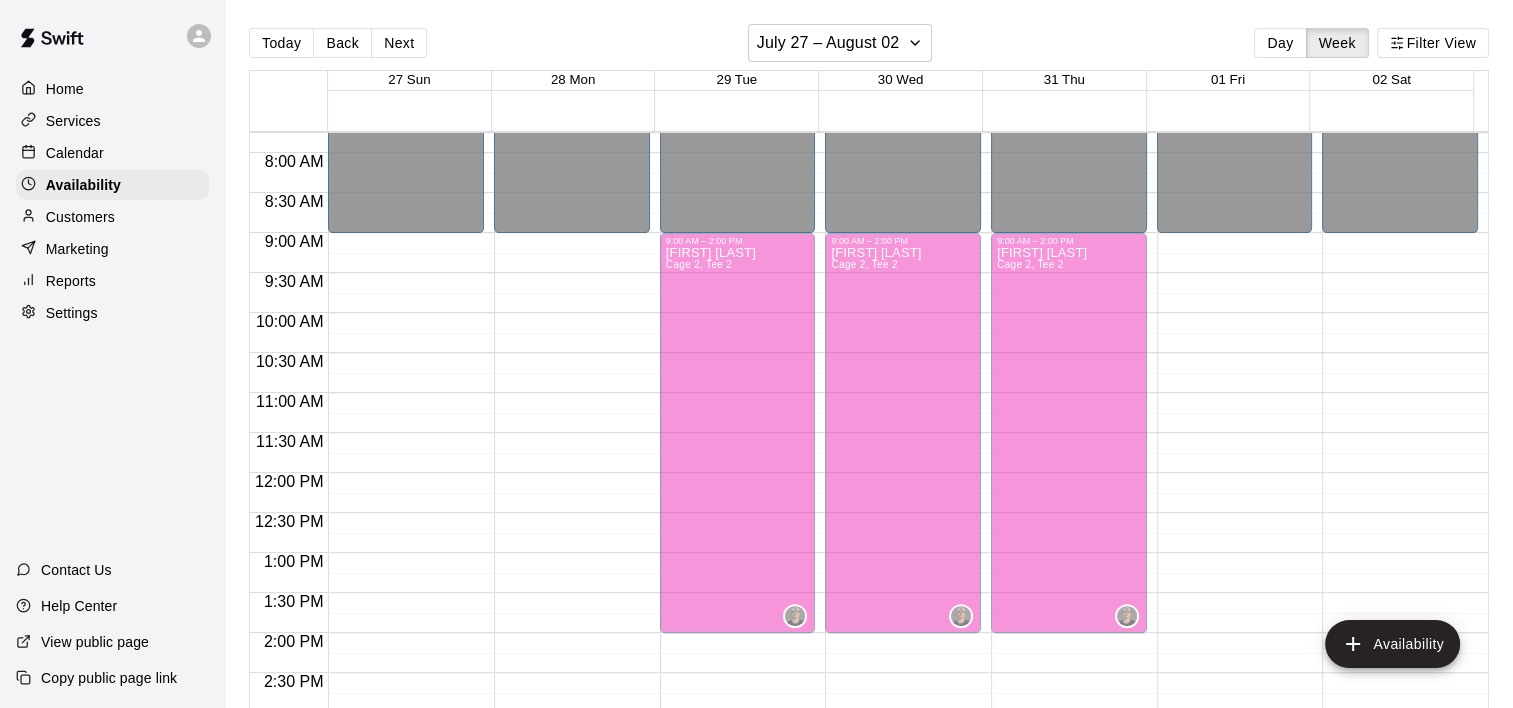 click on "9:00 AM – 9:00 PM" at bounding box center (572, 241) 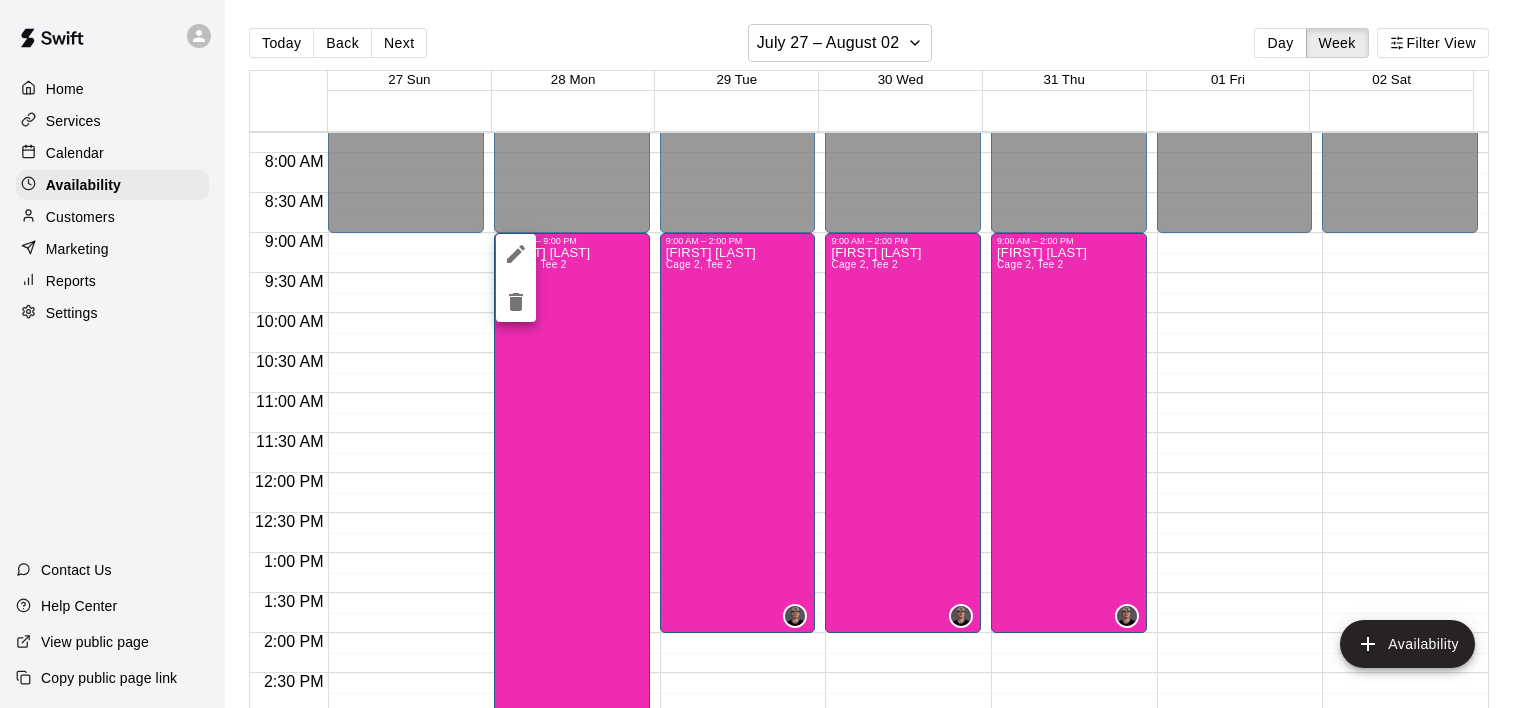click at bounding box center (764, 354) 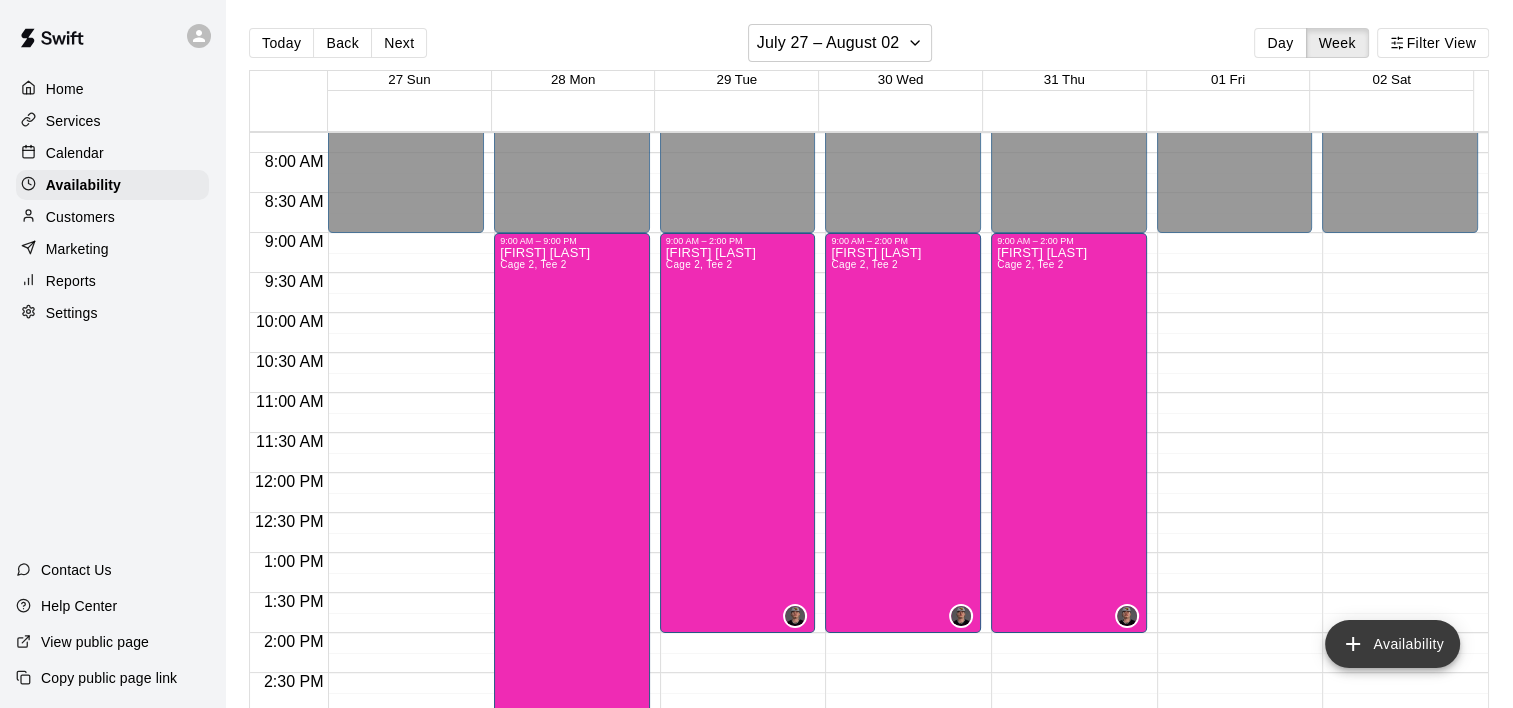 click on "Availability" at bounding box center [1392, 644] 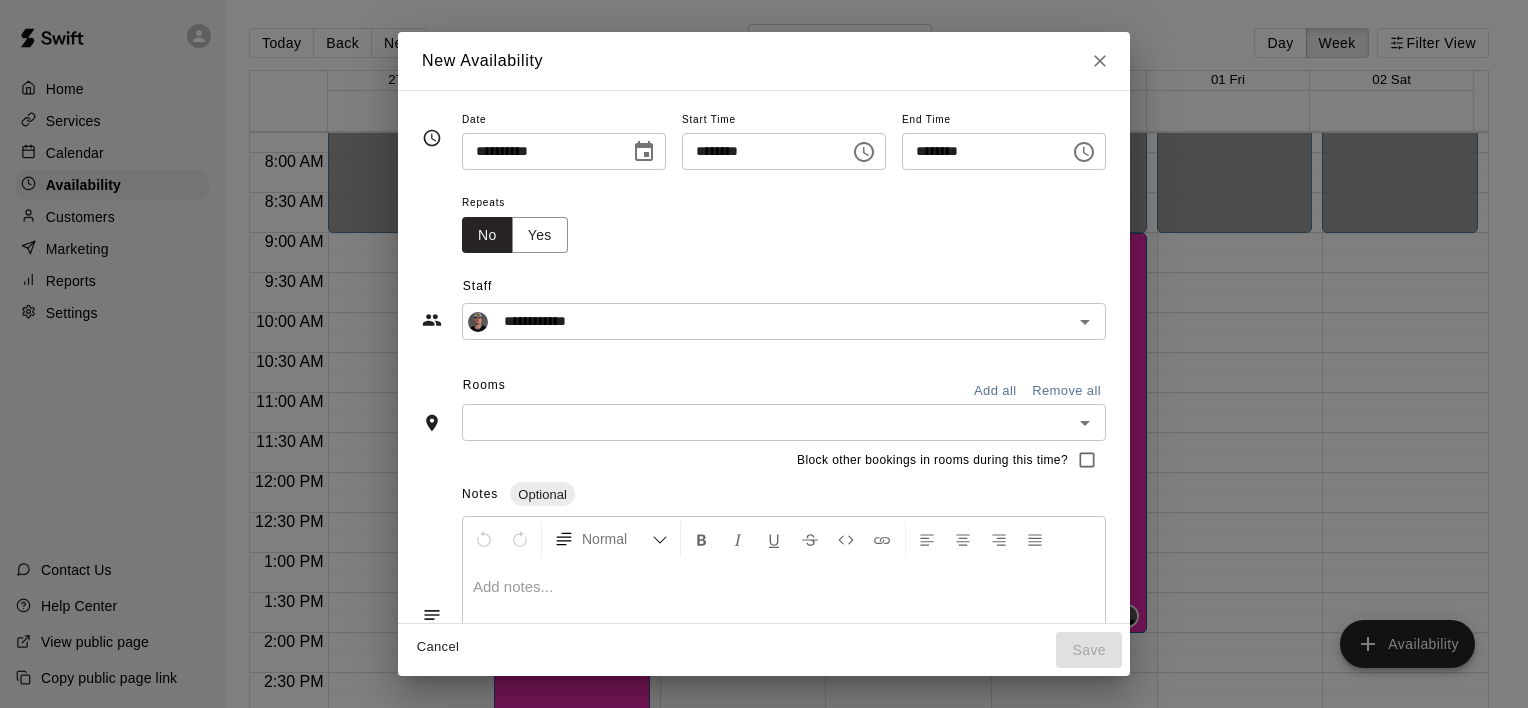 click 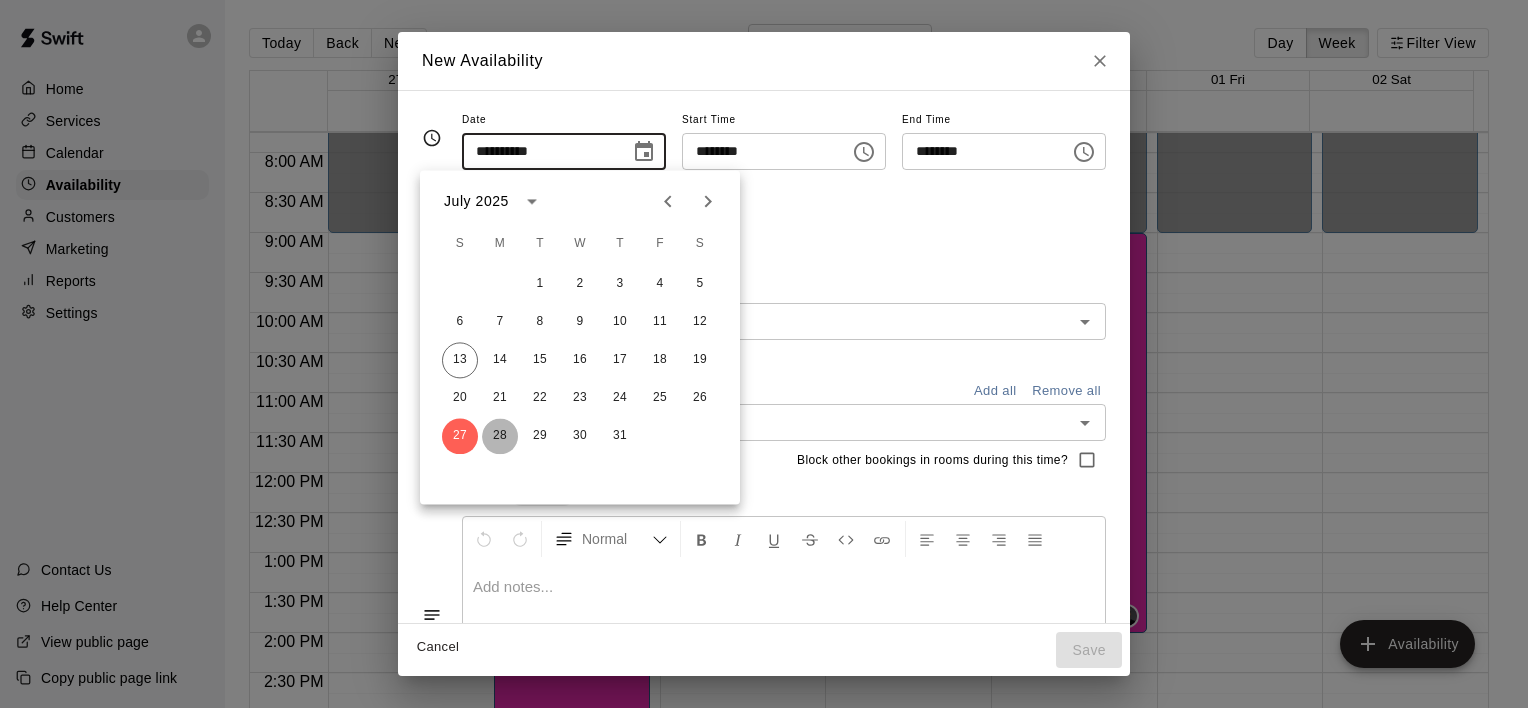 click on "28" at bounding box center (500, 436) 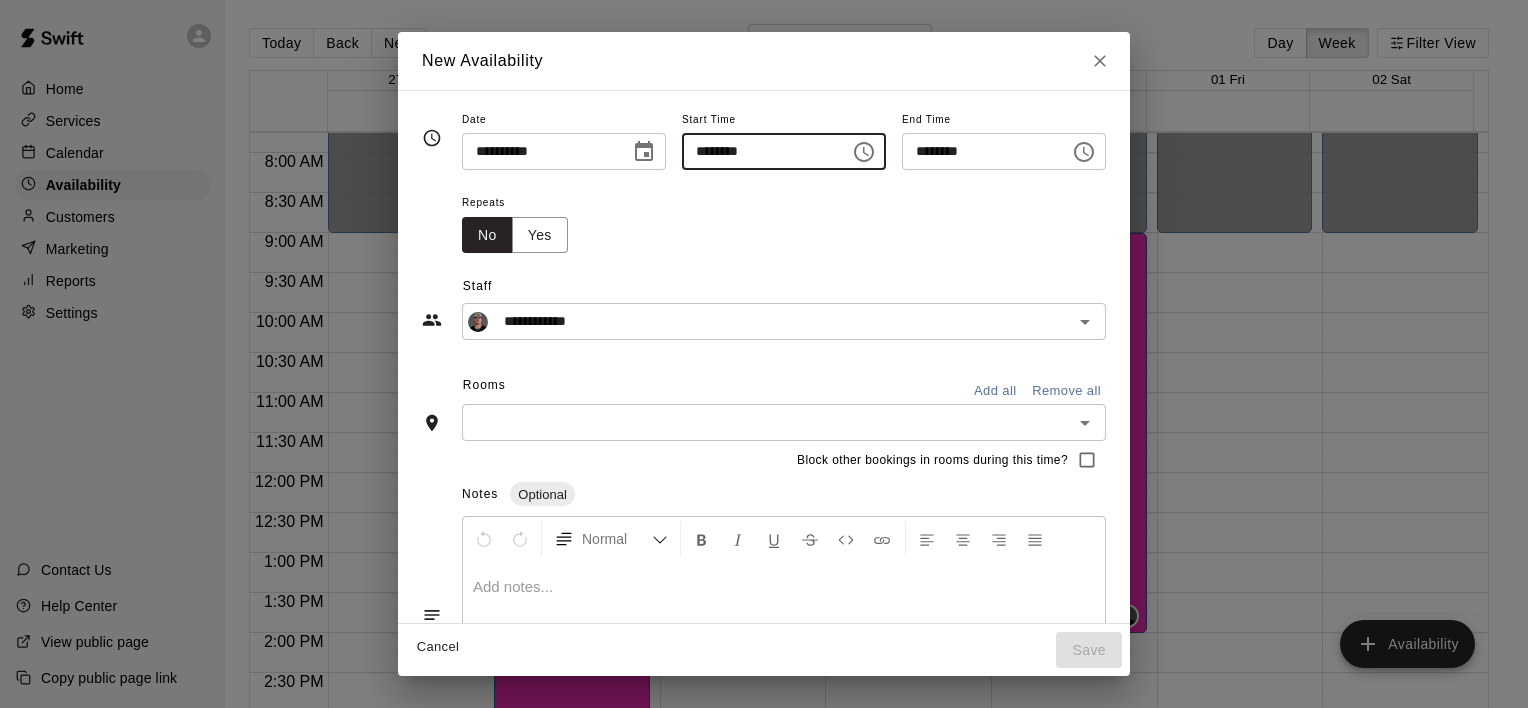 click on "********" at bounding box center (759, 151) 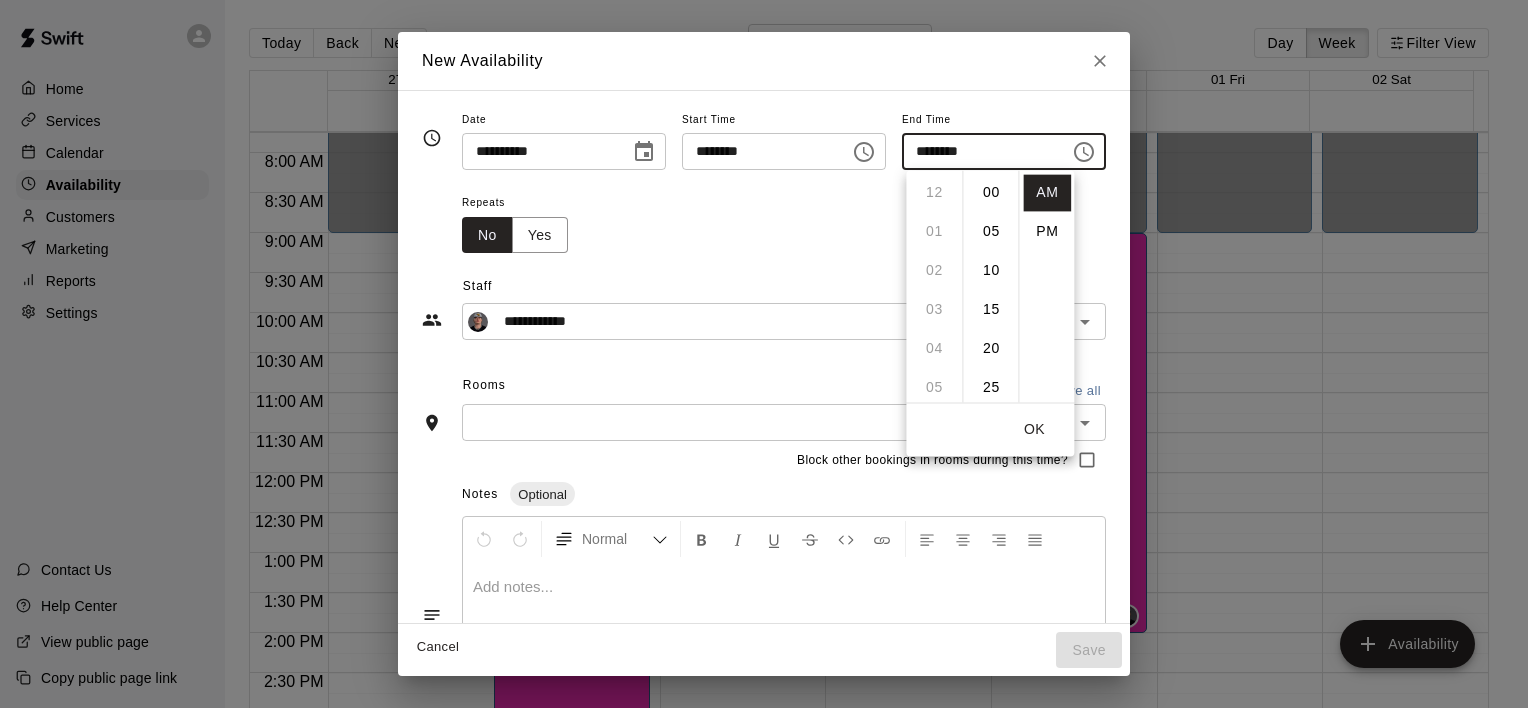 scroll, scrollTop: 351, scrollLeft: 0, axis: vertical 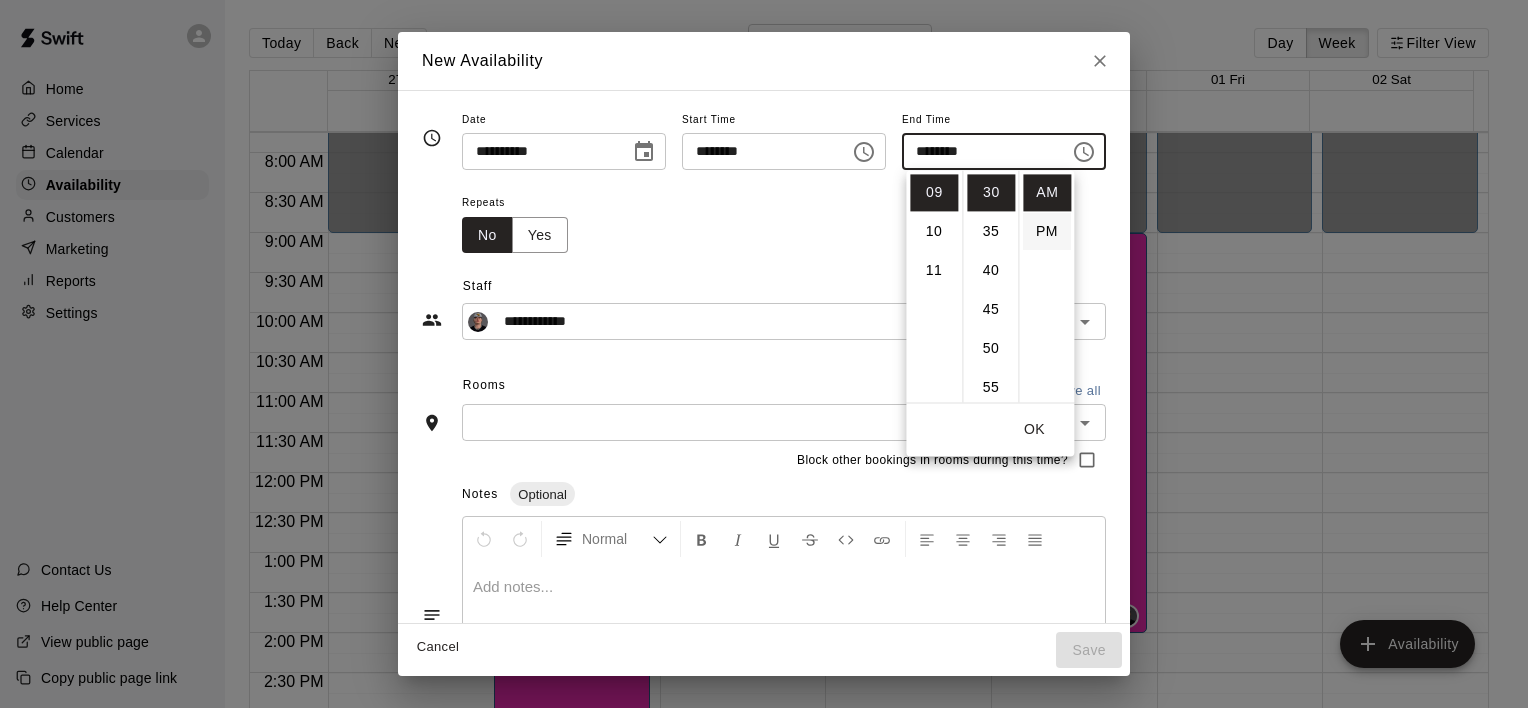 click on "PM" at bounding box center (1047, 231) 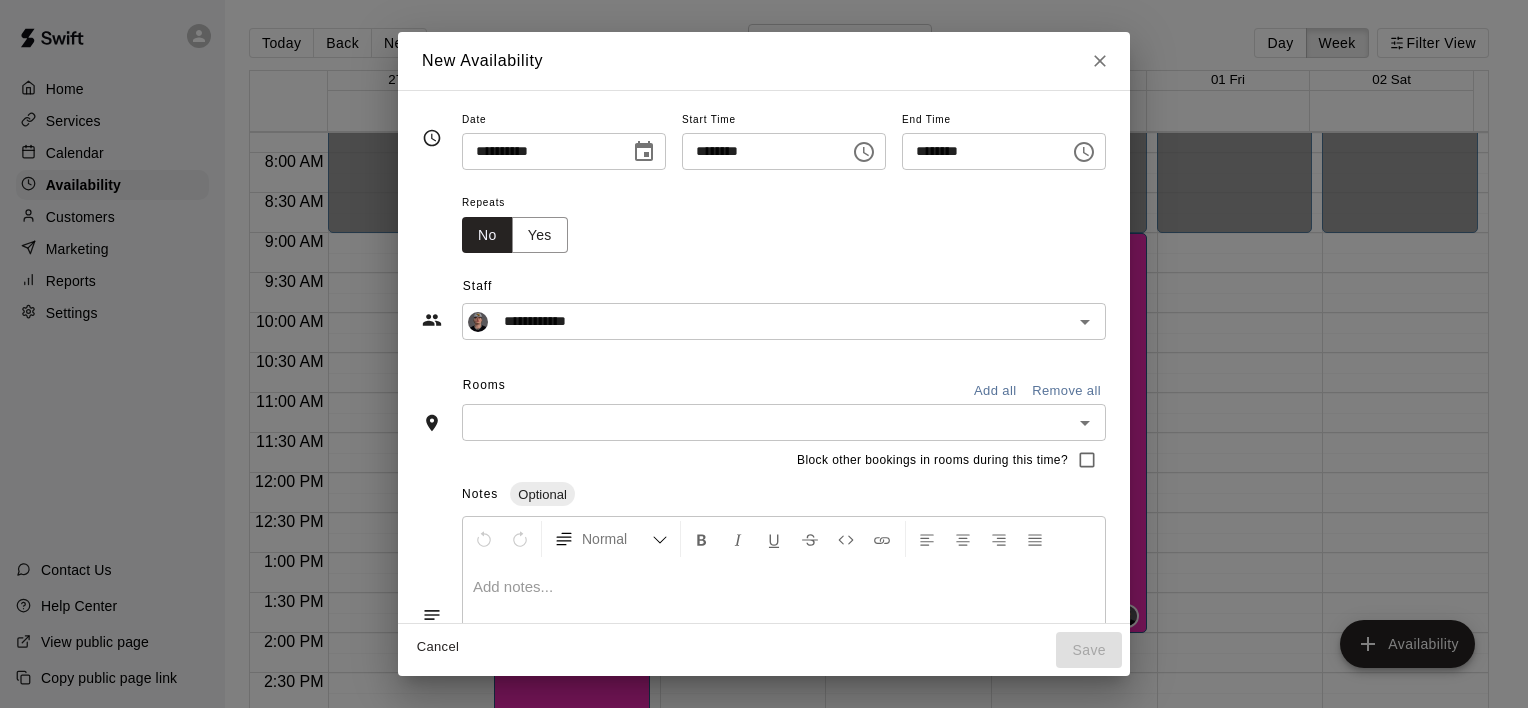 scroll, scrollTop: 36, scrollLeft: 0, axis: vertical 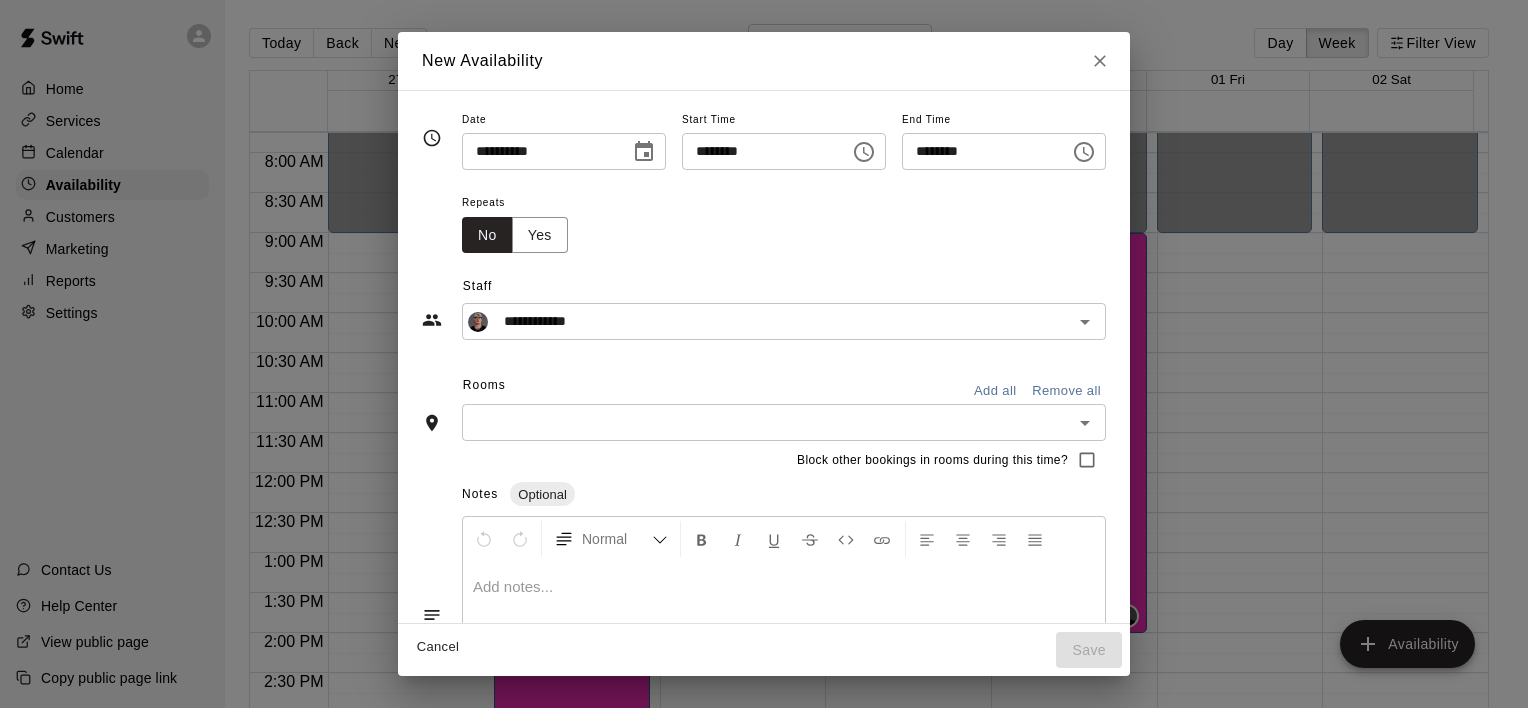 click on "********" at bounding box center (979, 151) 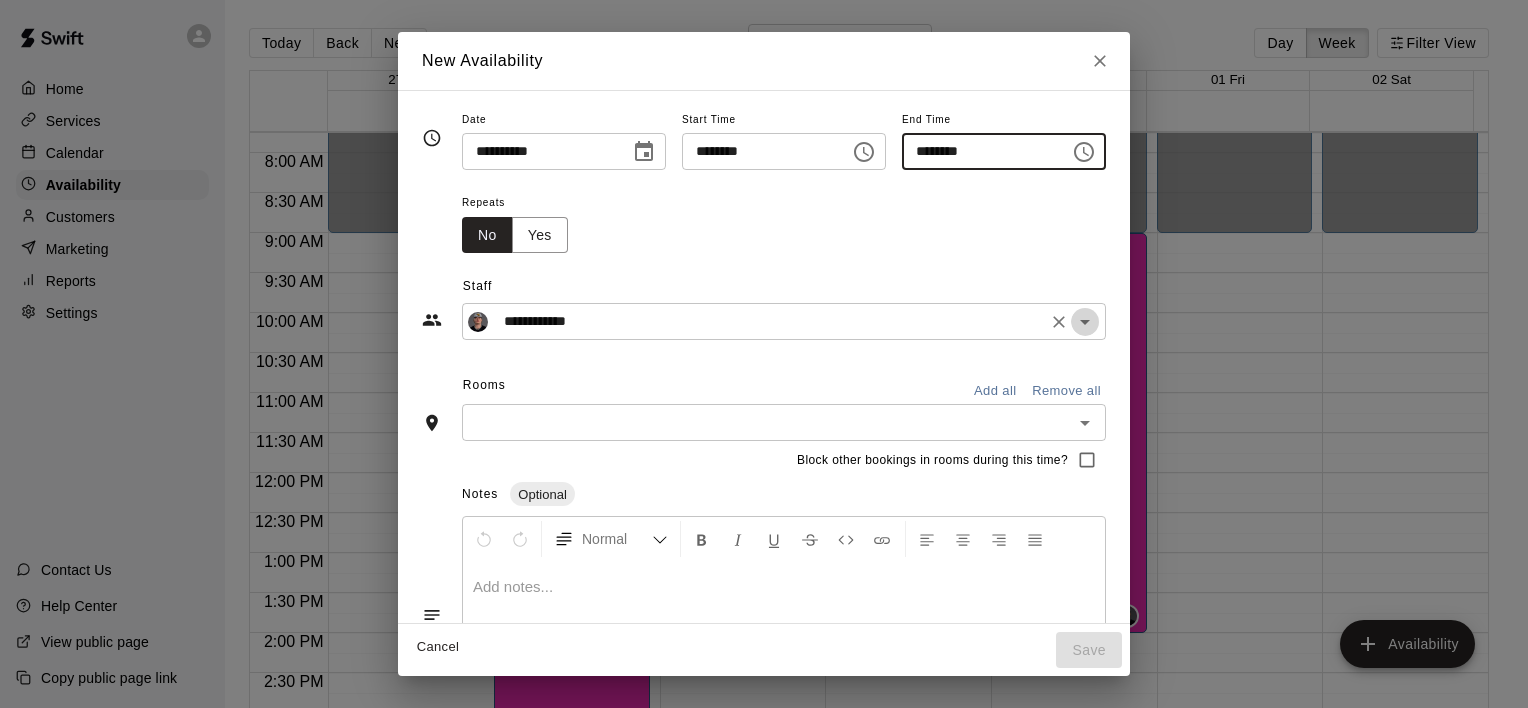 click 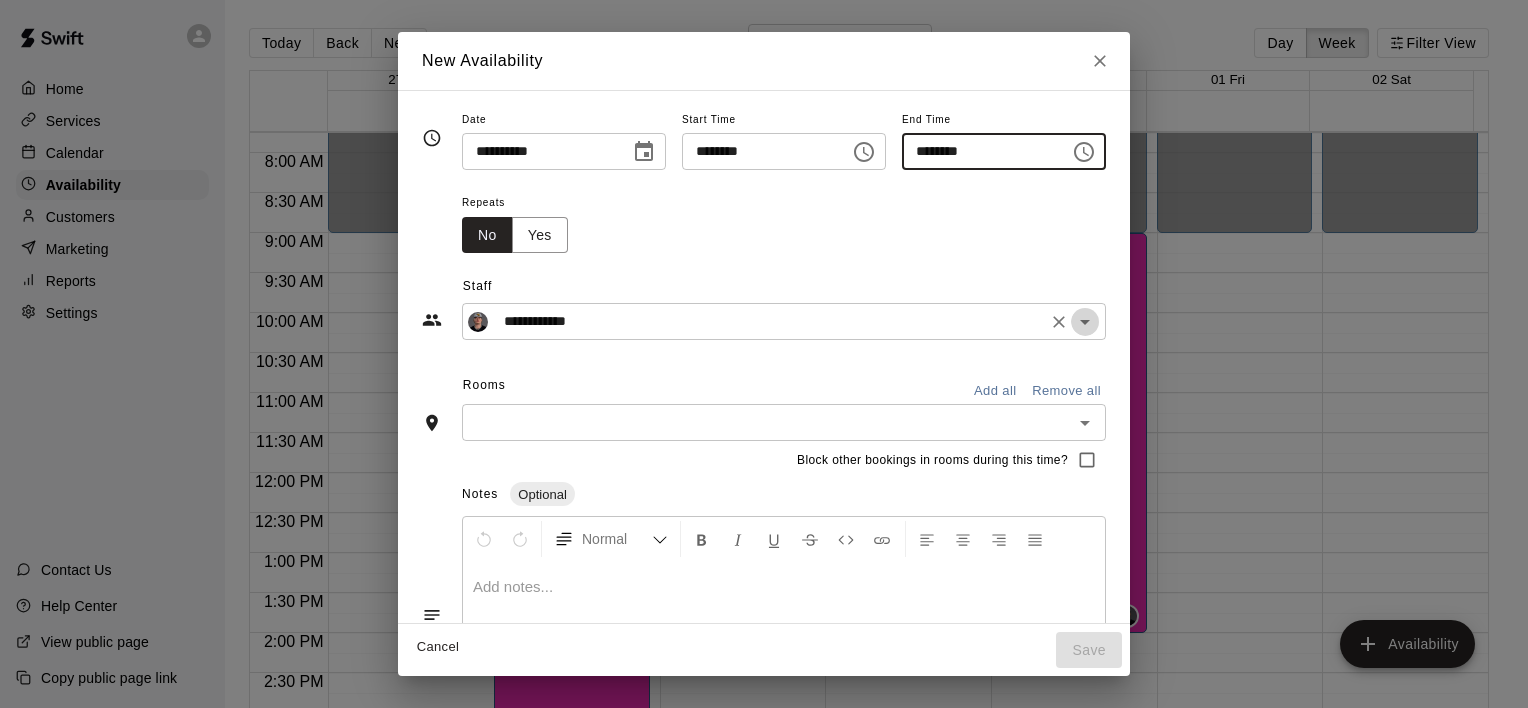 type on "********" 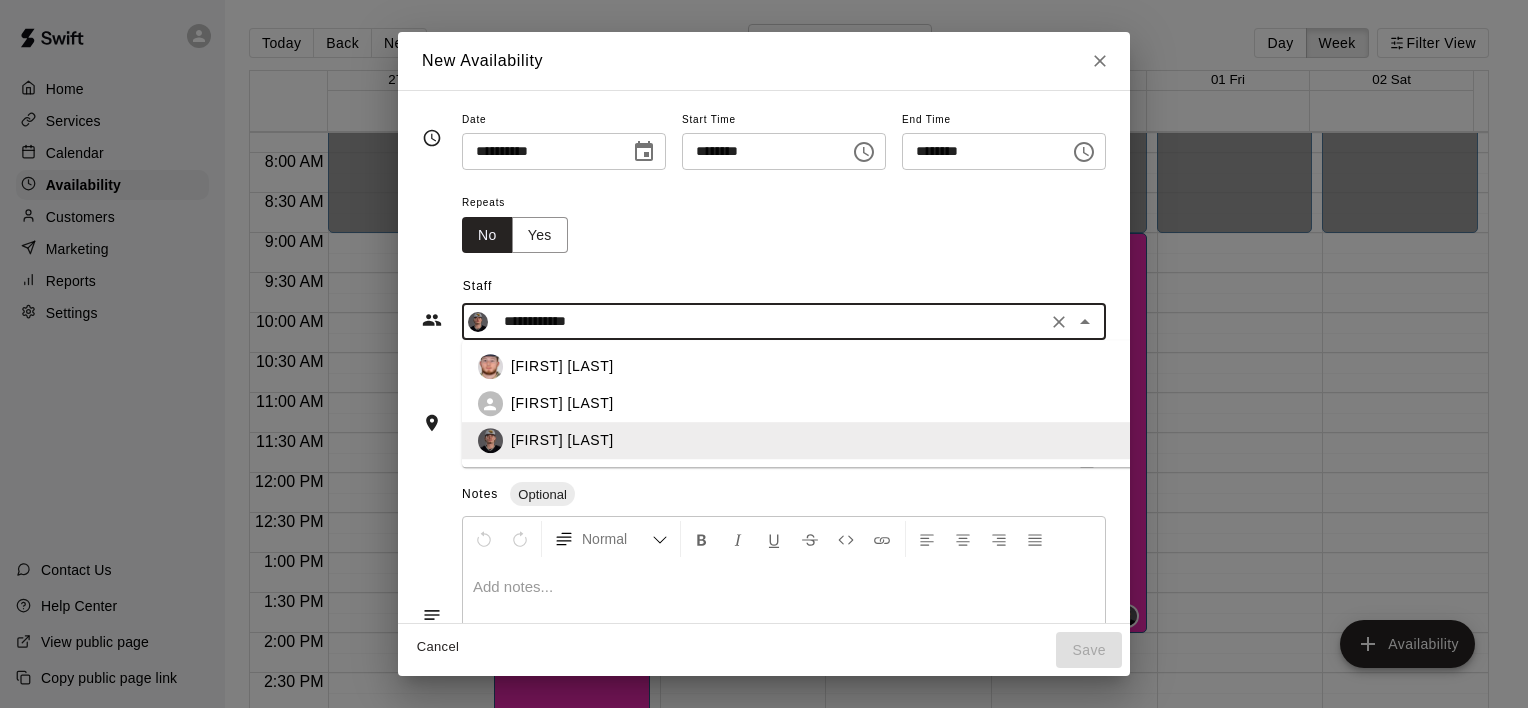 click on "[FIRST] [LAST]" at bounding box center [819, 367] 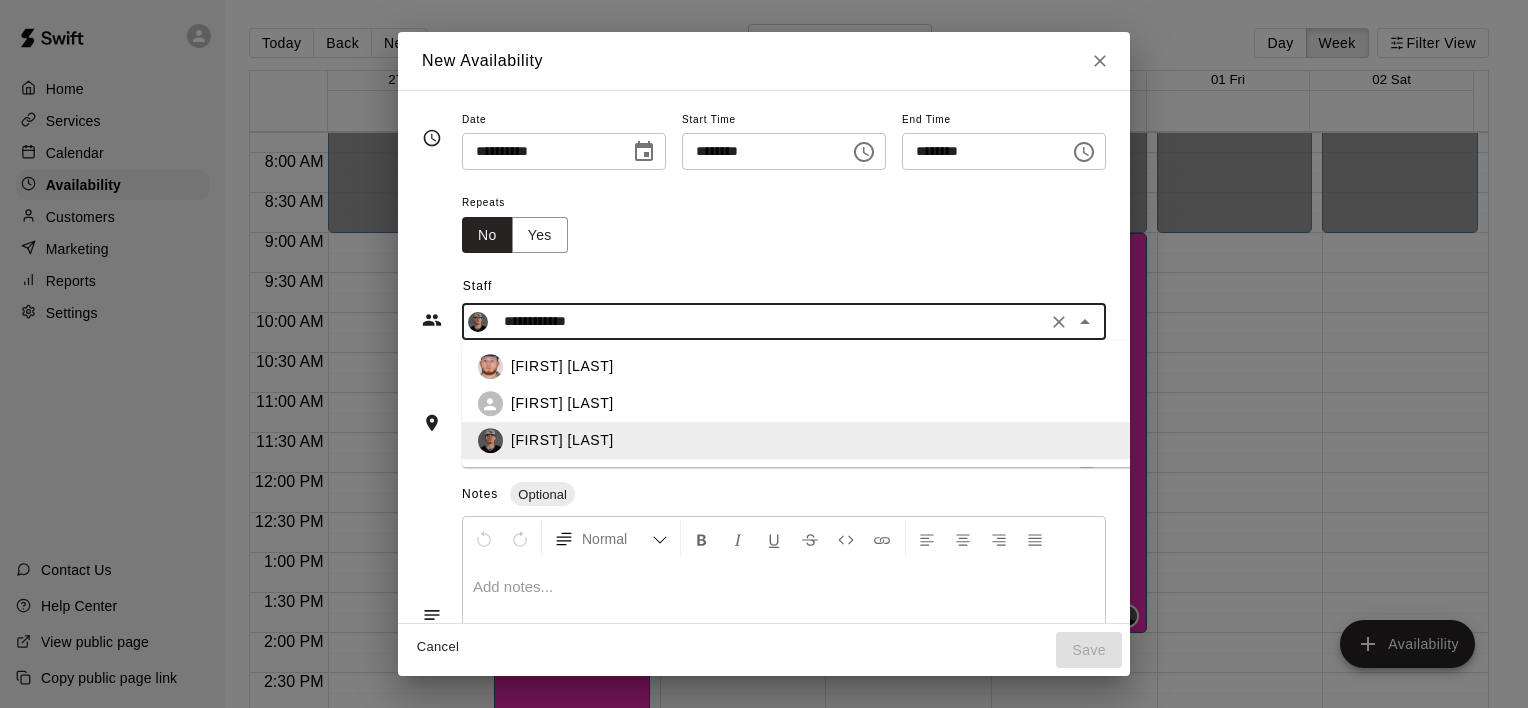 type on "**********" 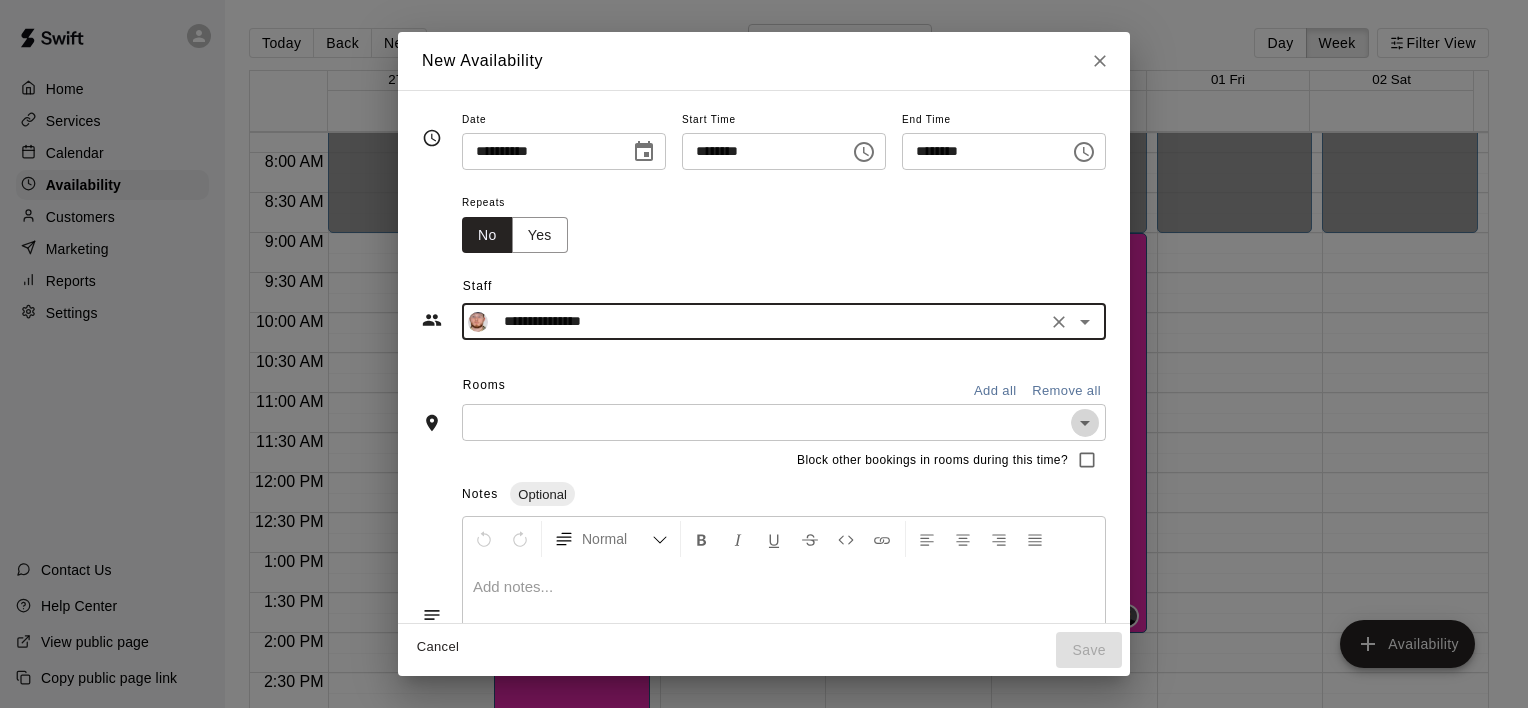 click 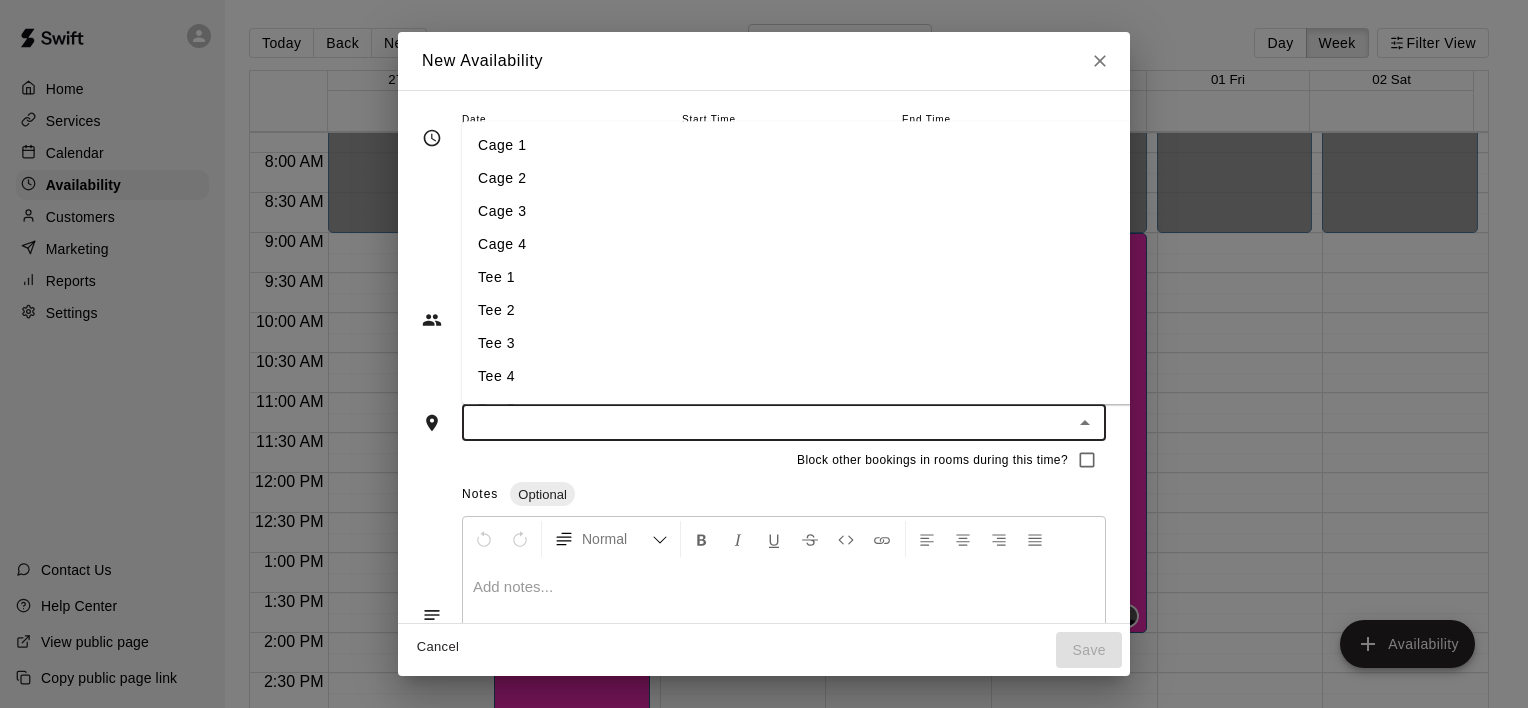 click on "Cage 3" at bounding box center (819, 211) 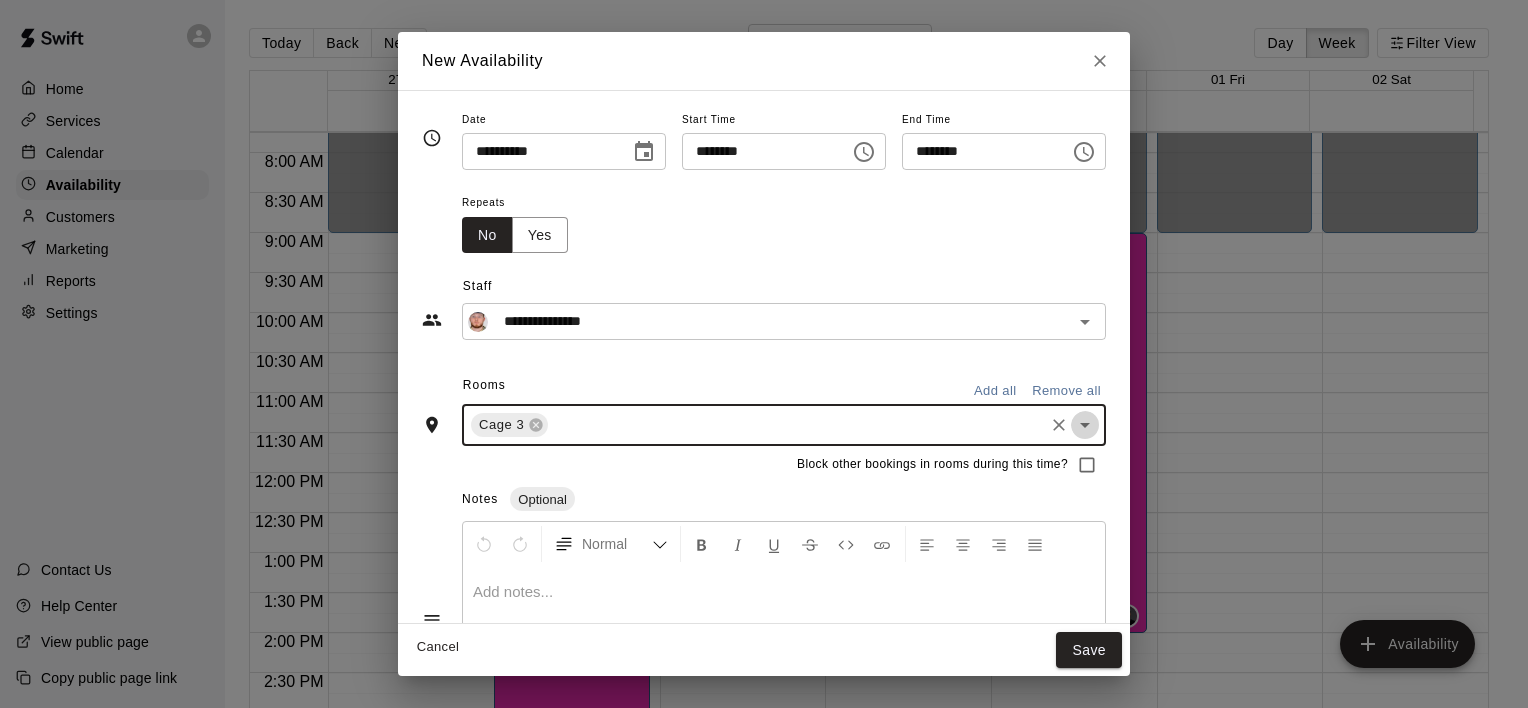 click 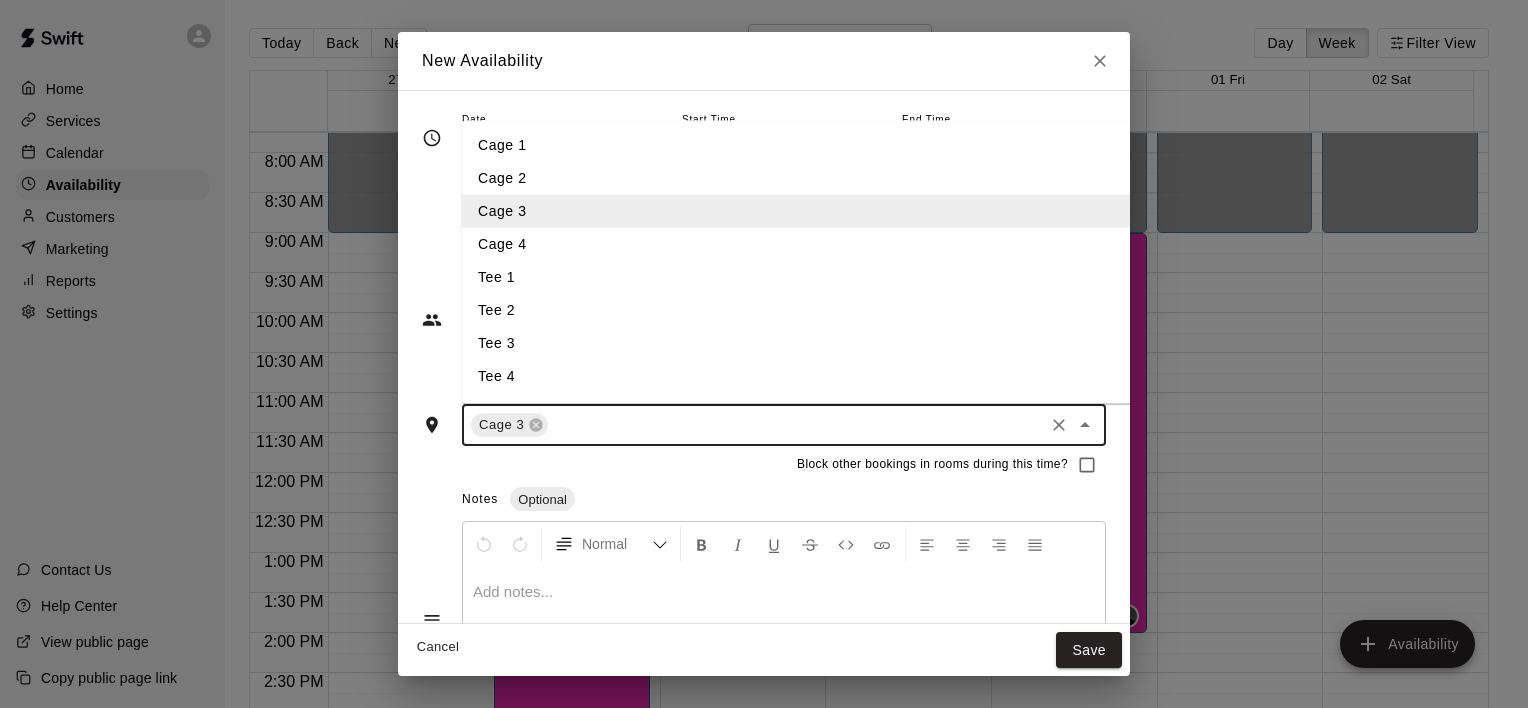 click on "Tee 3" at bounding box center [819, 343] 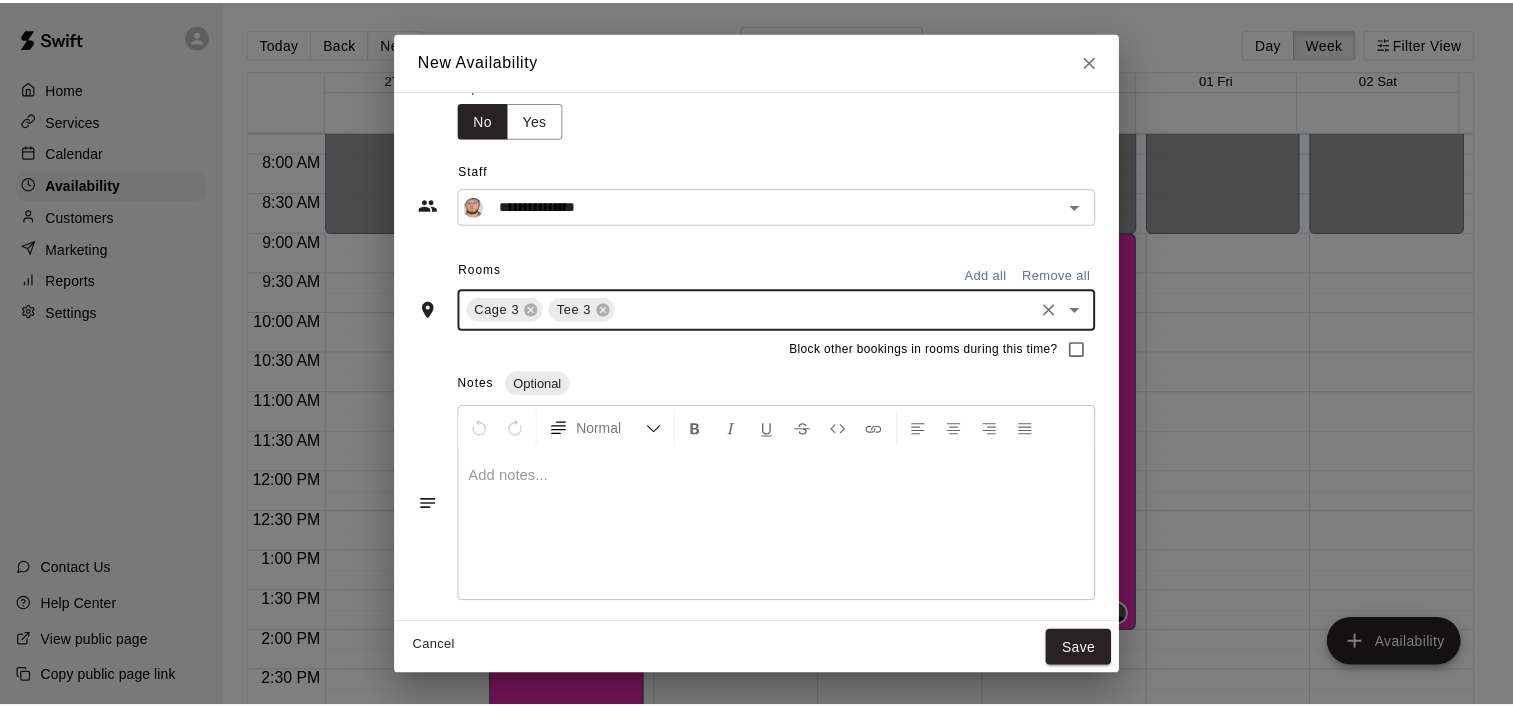 scroll, scrollTop: 116, scrollLeft: 0, axis: vertical 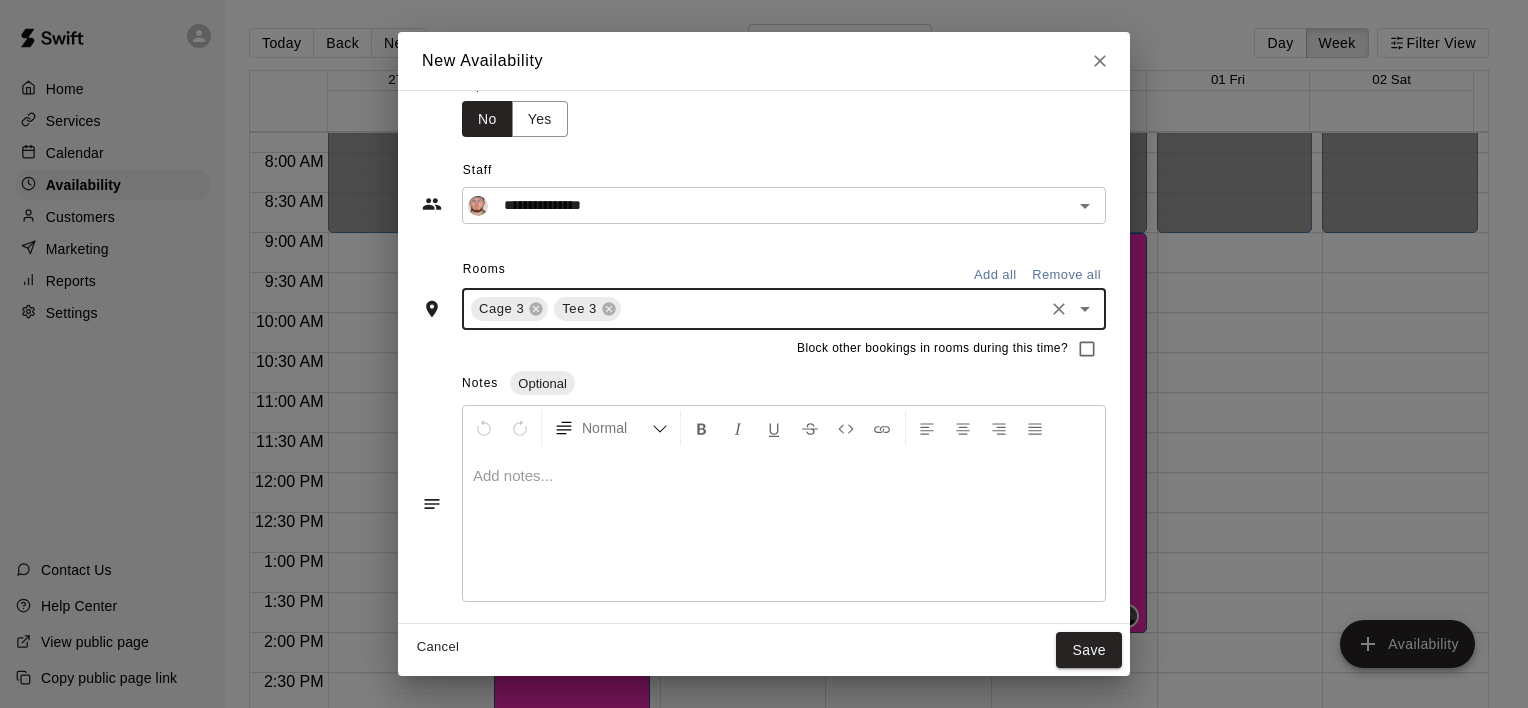 click on "Save" at bounding box center (1089, 650) 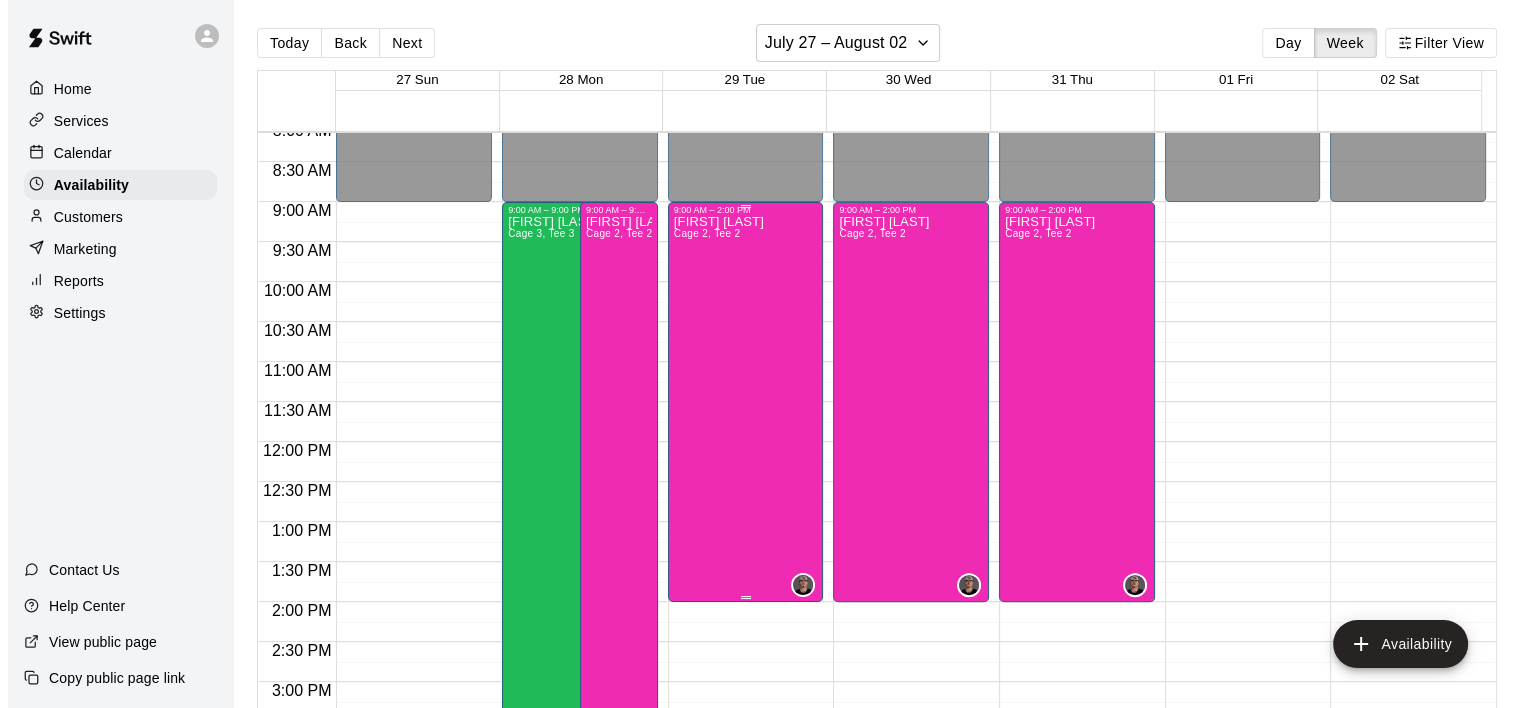 scroll, scrollTop: 620, scrollLeft: 0, axis: vertical 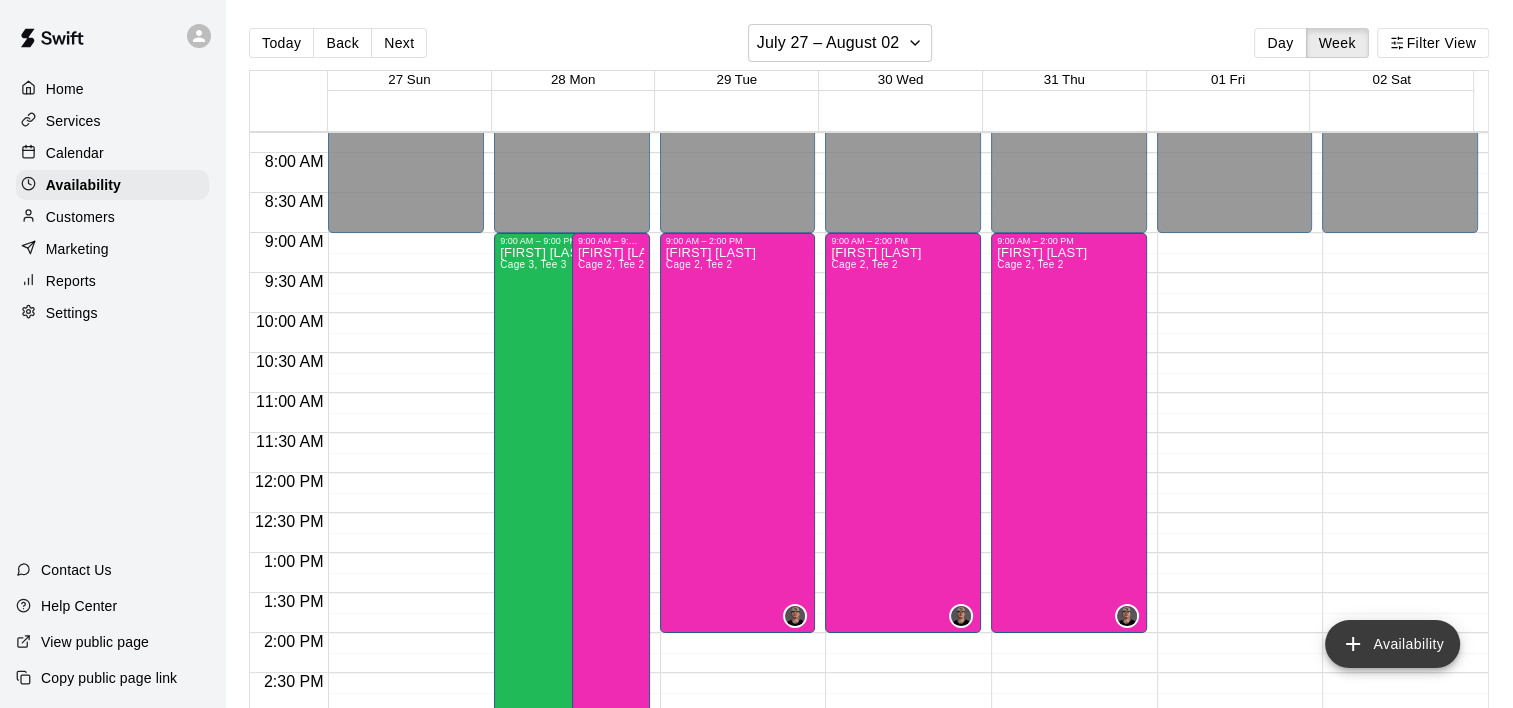 click on "Availability" at bounding box center (1392, 644) 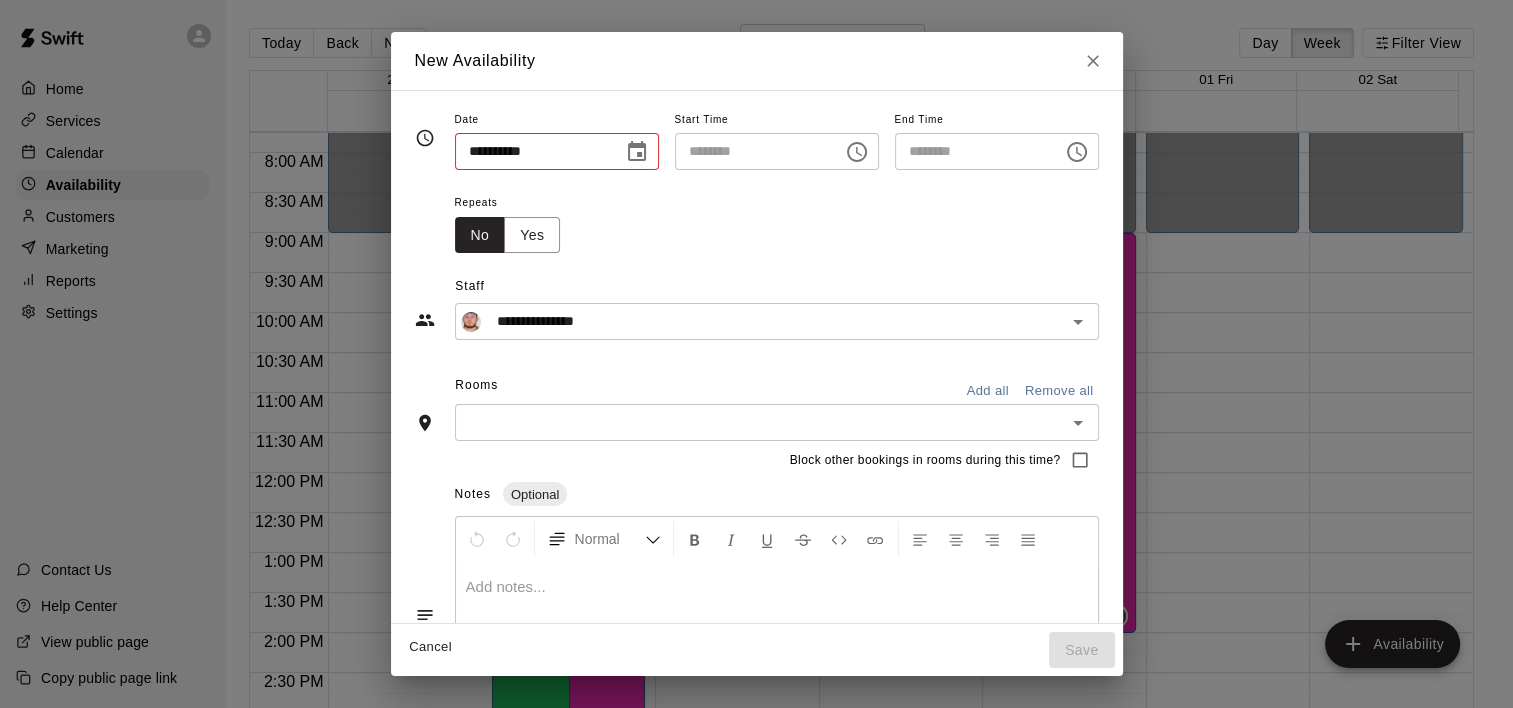 type on "**********" 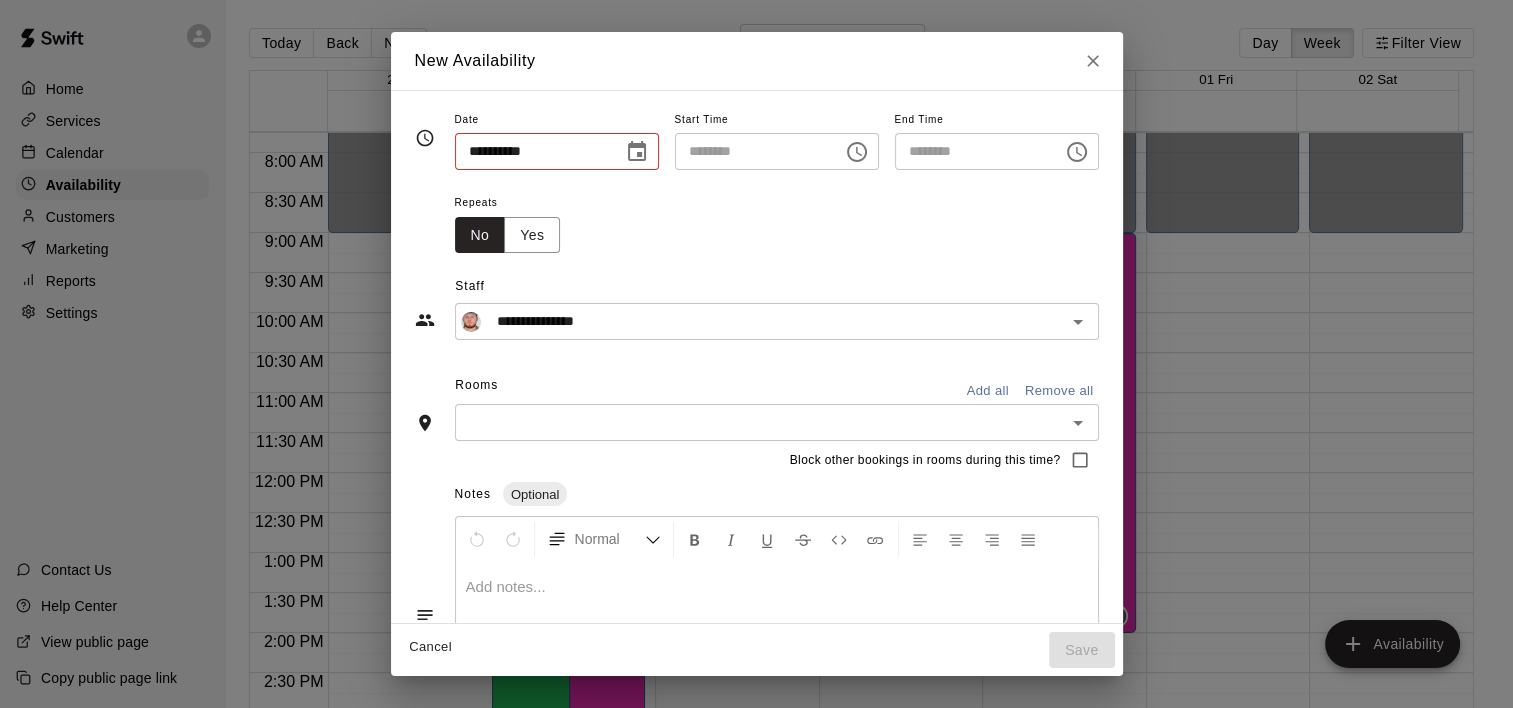 type on "********" 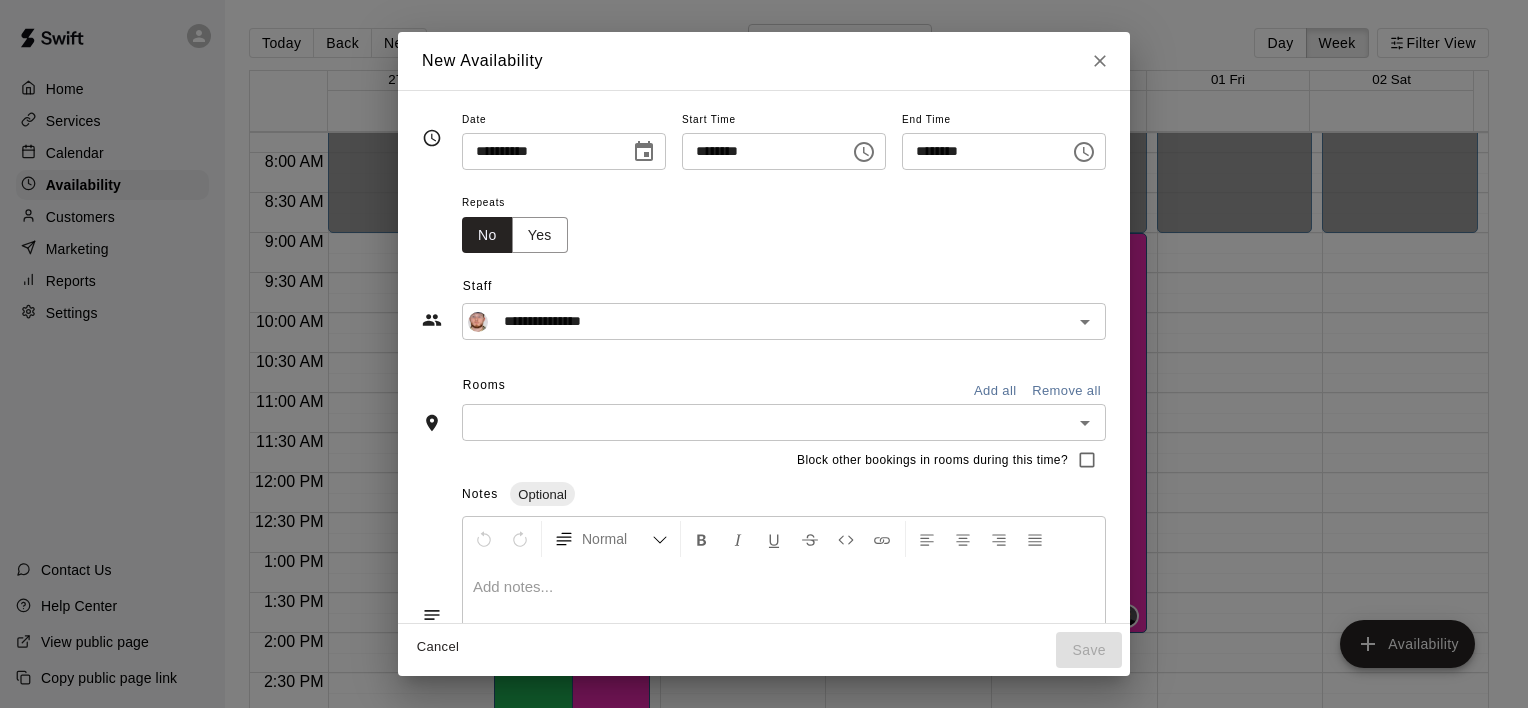 click 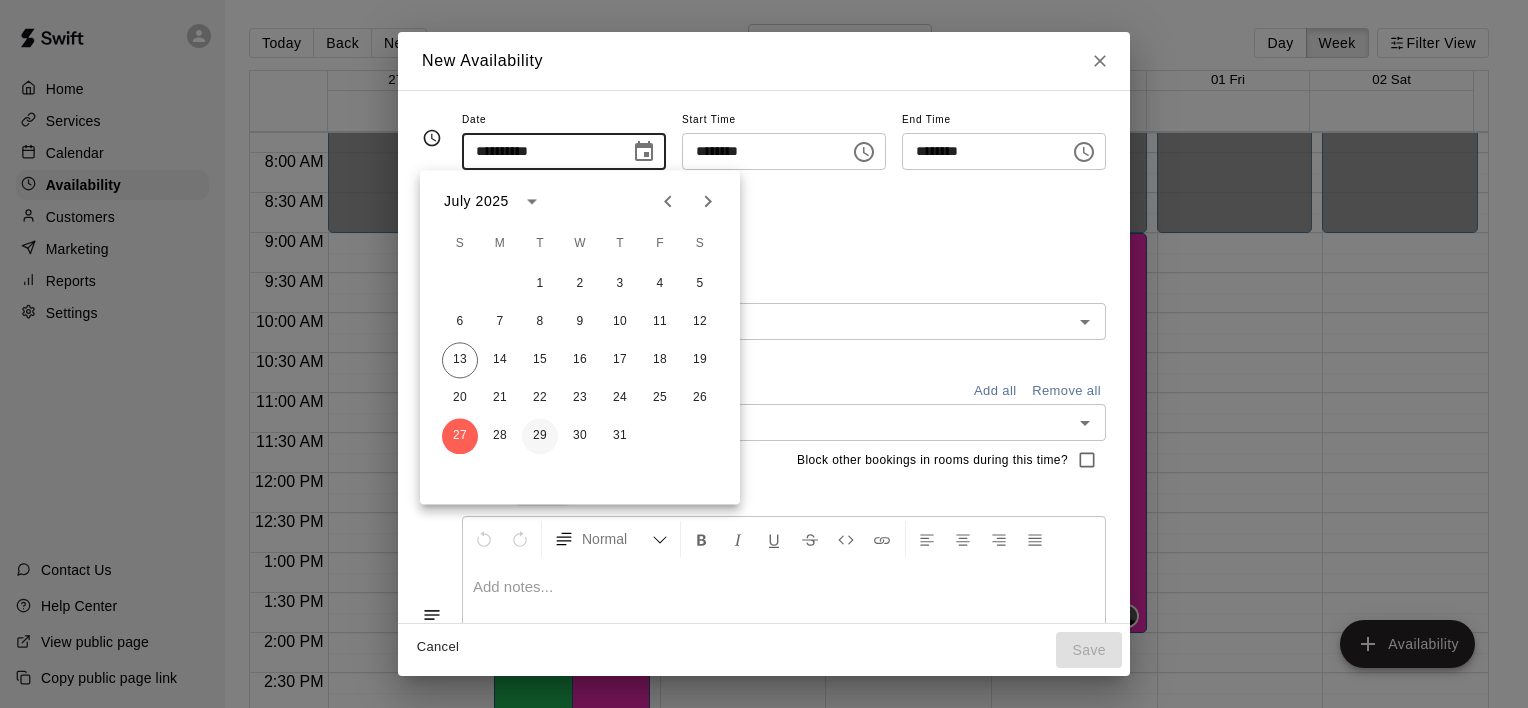 click on "29" at bounding box center [540, 436] 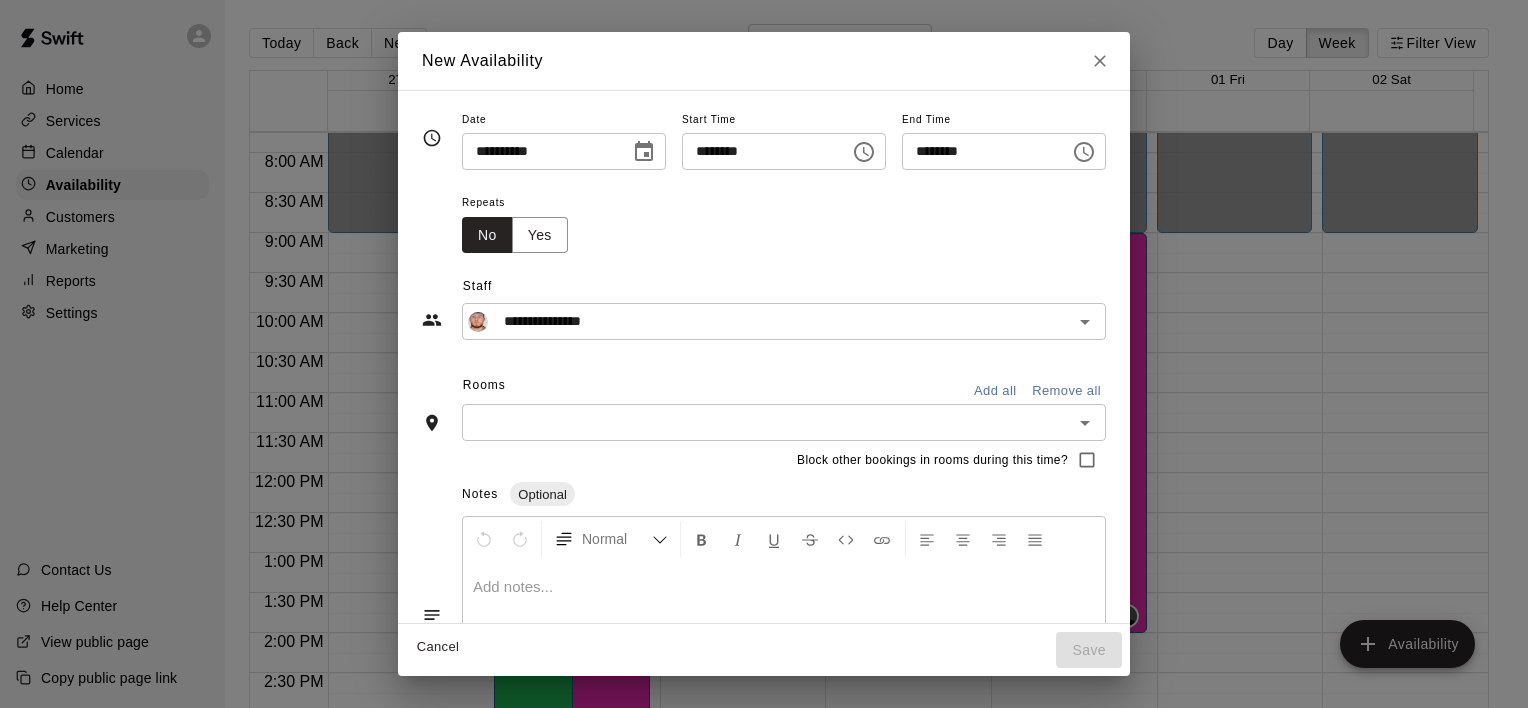 type on "**********" 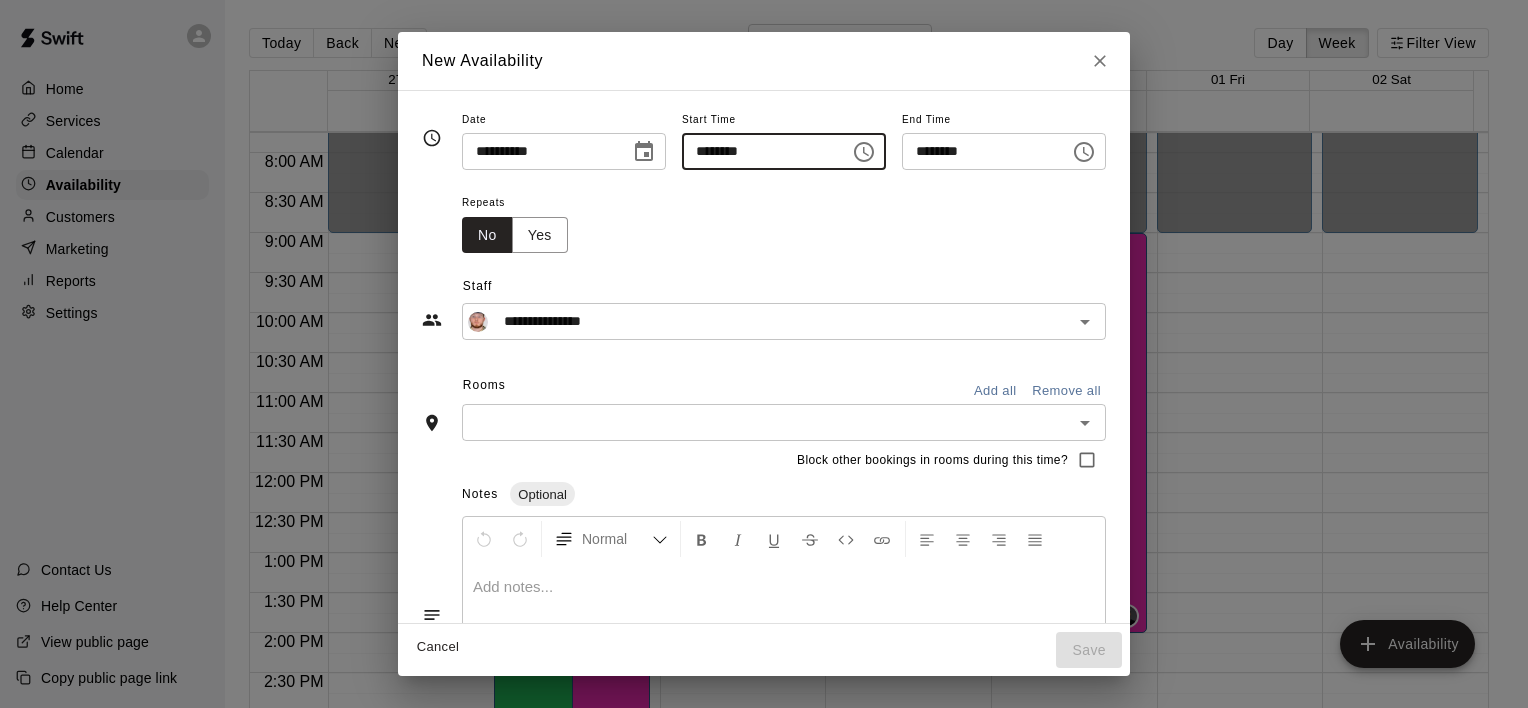 type on "********" 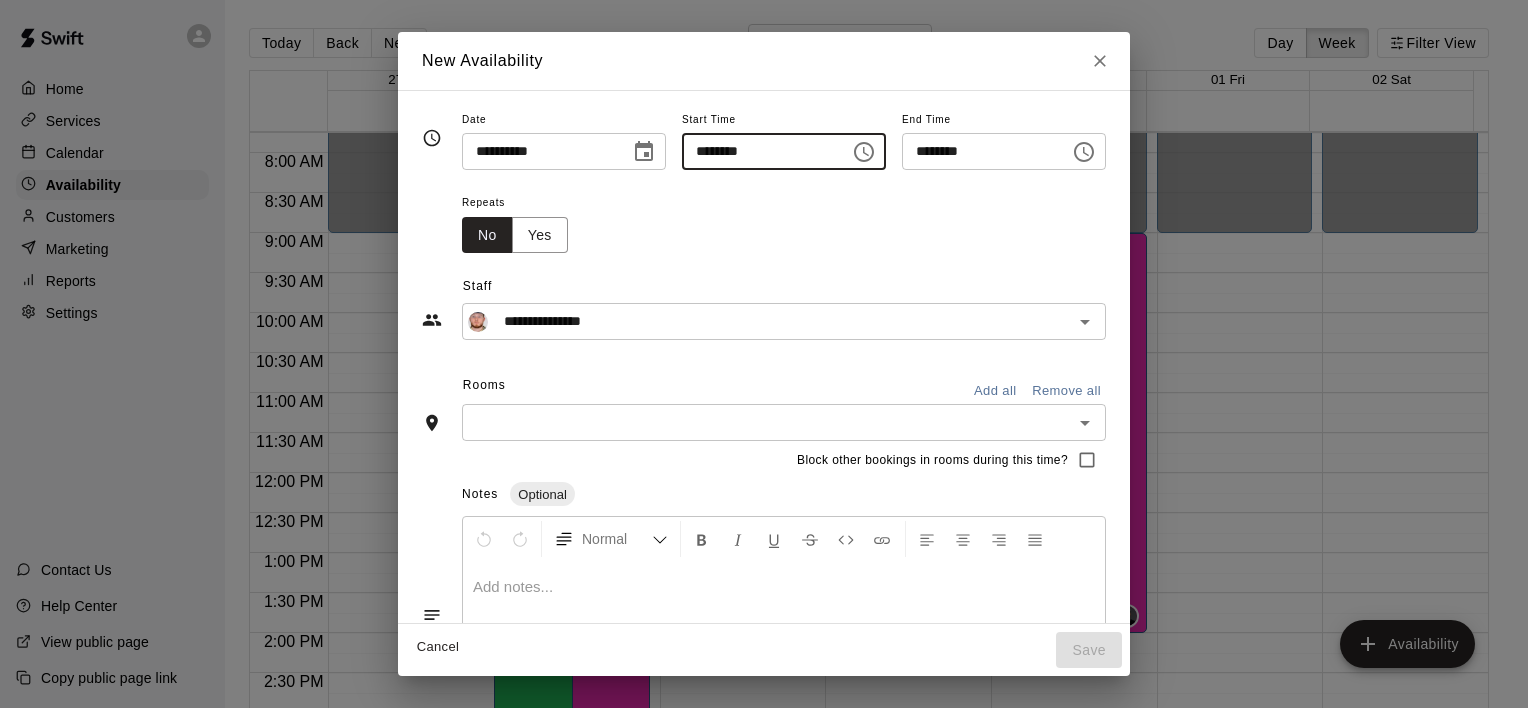 type on "********" 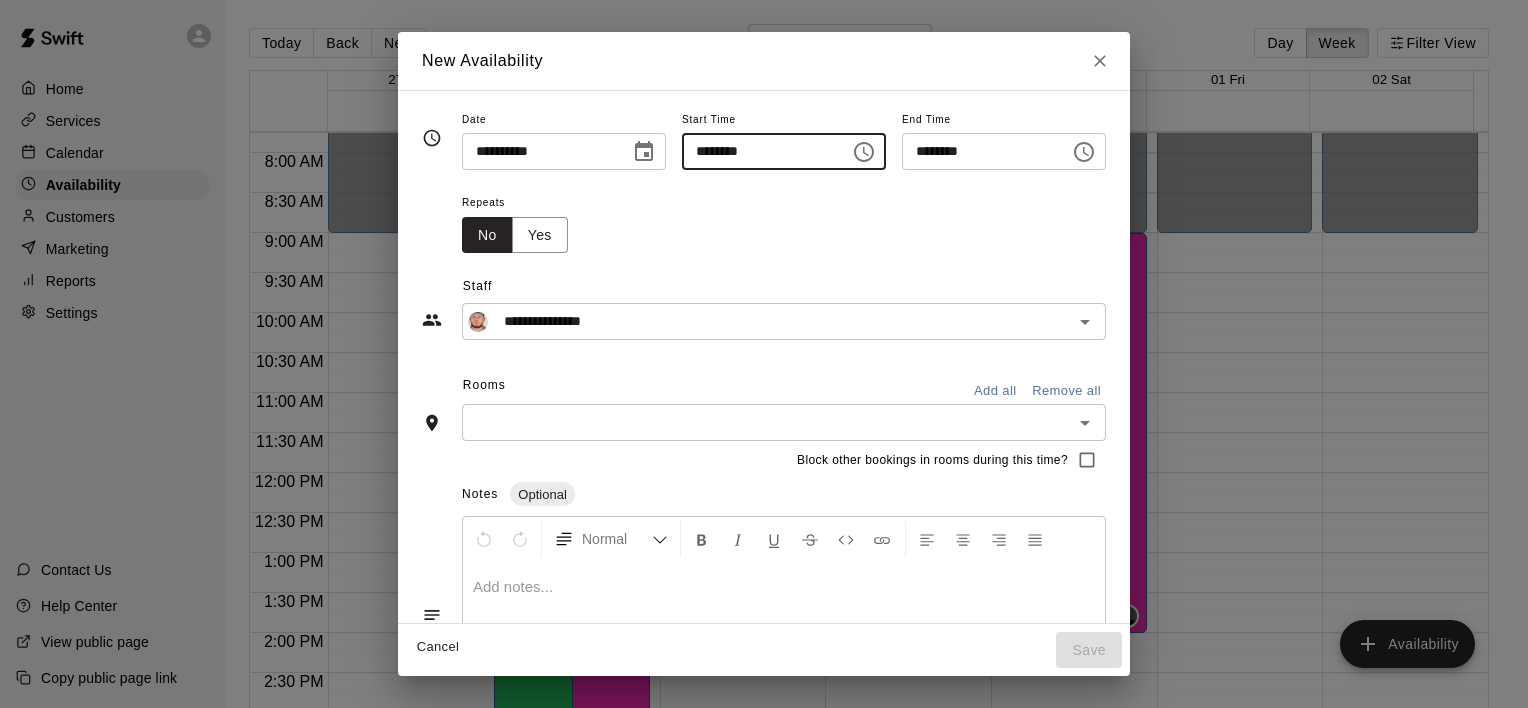 type on "********" 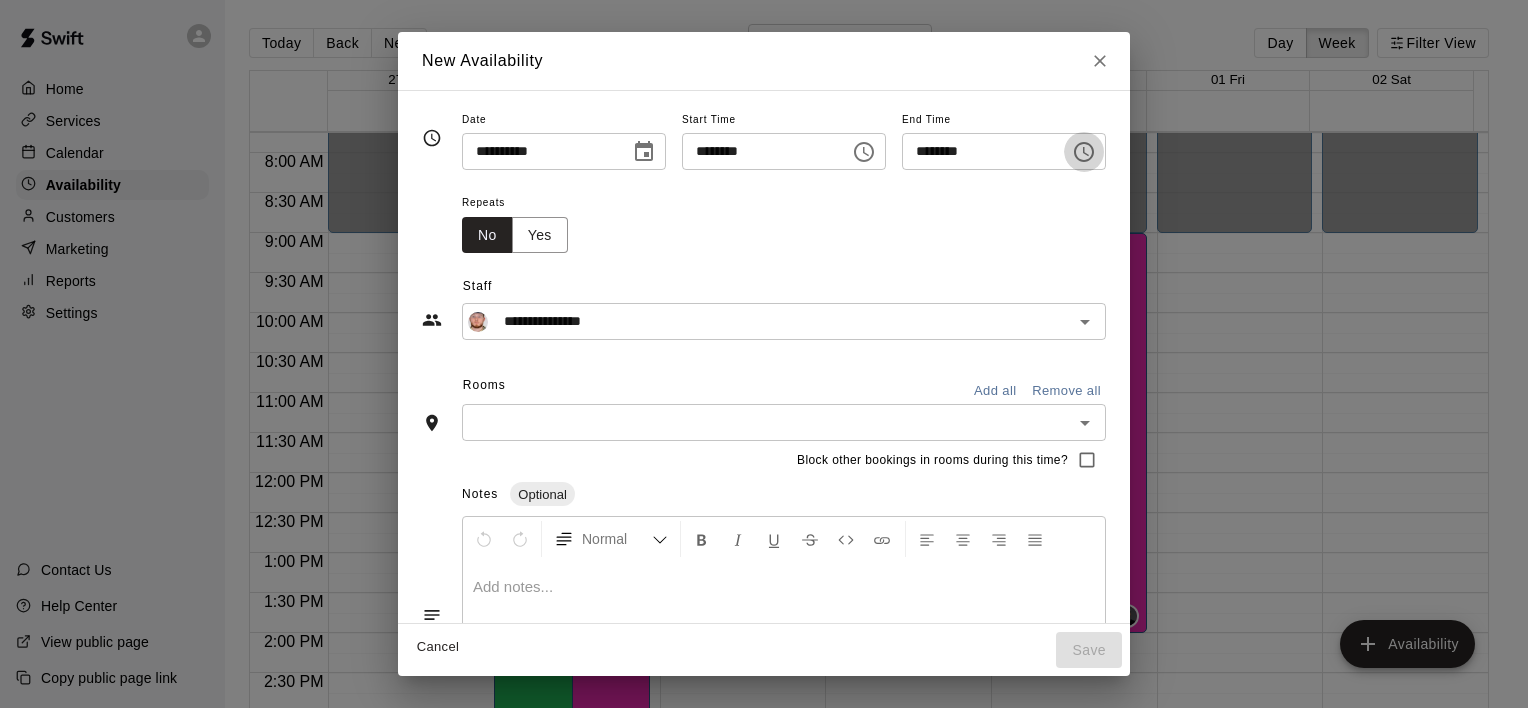 click at bounding box center [1084, 152] 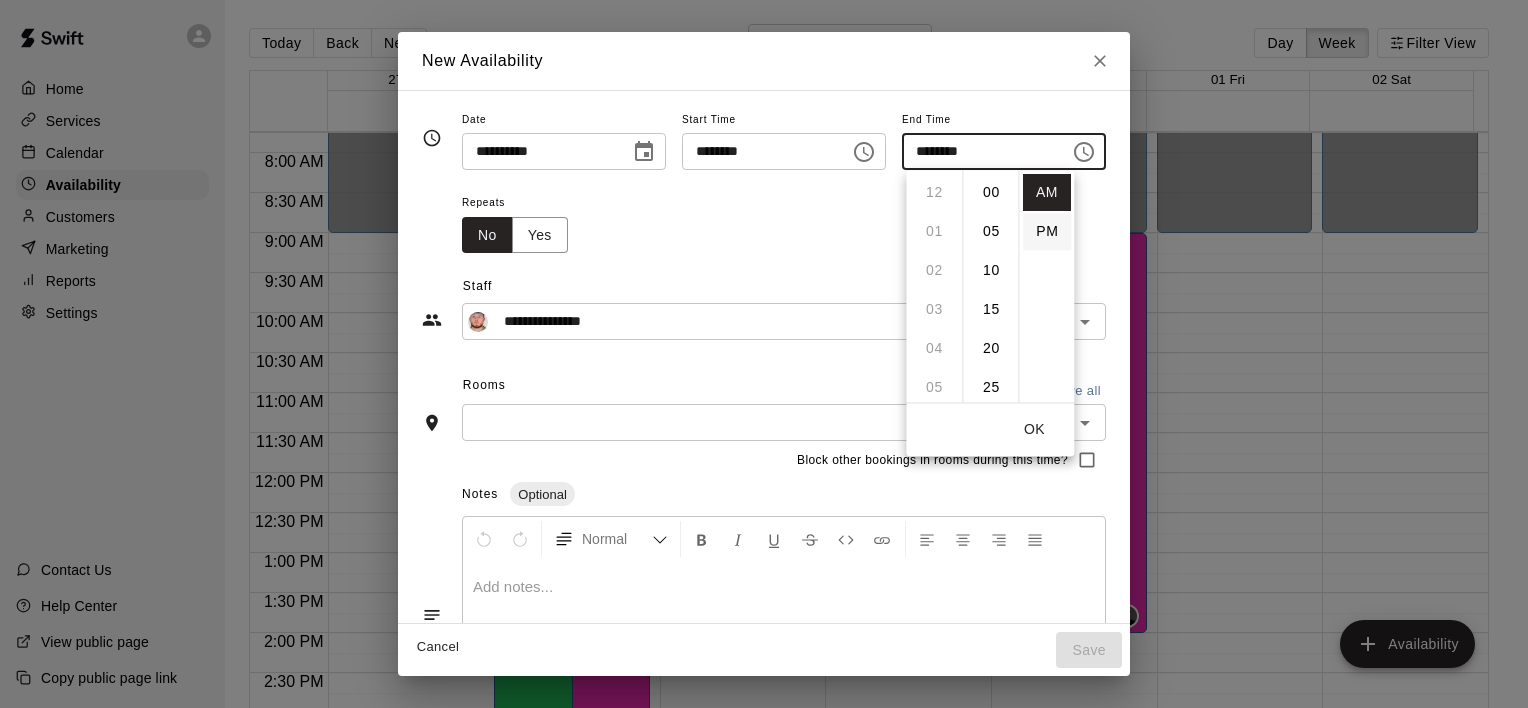 scroll, scrollTop: 351, scrollLeft: 0, axis: vertical 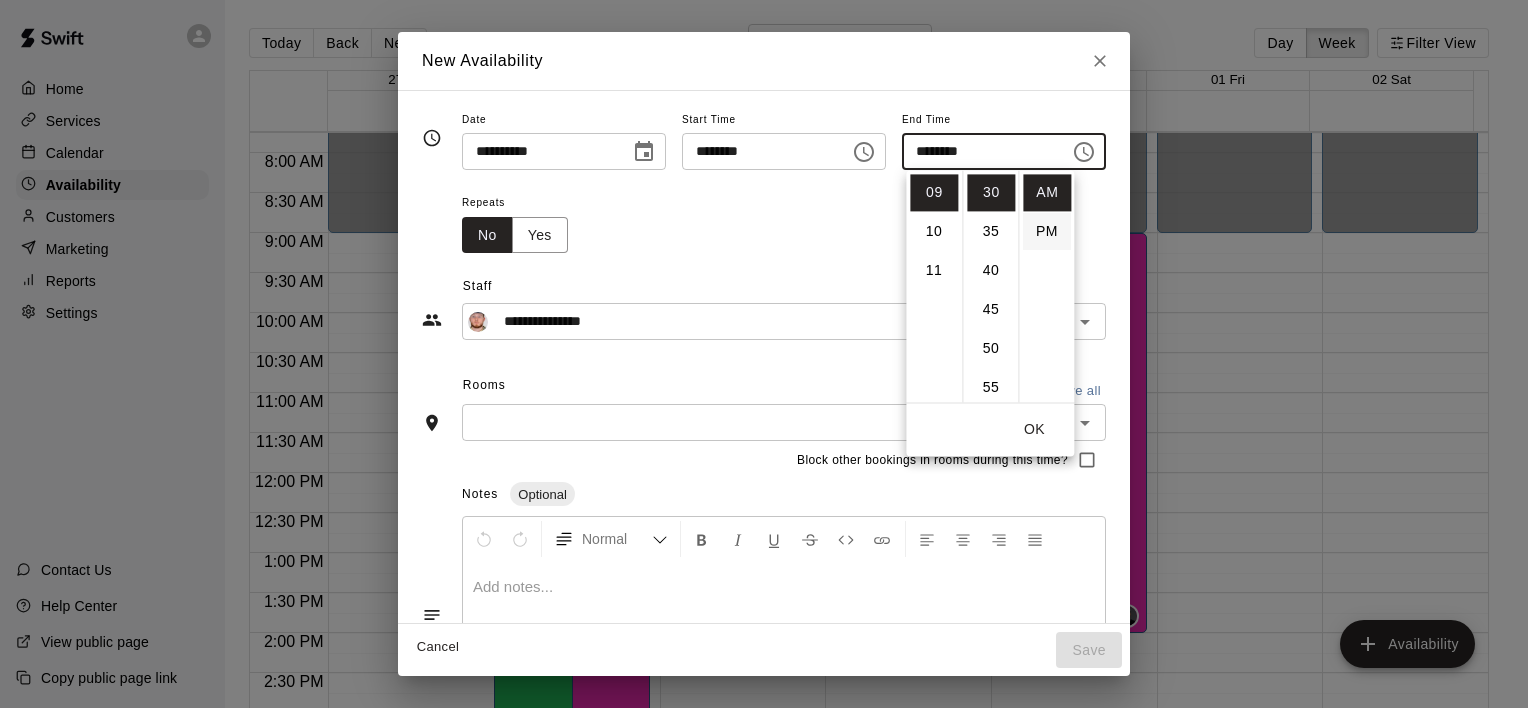click on "PM" at bounding box center [1047, 231] 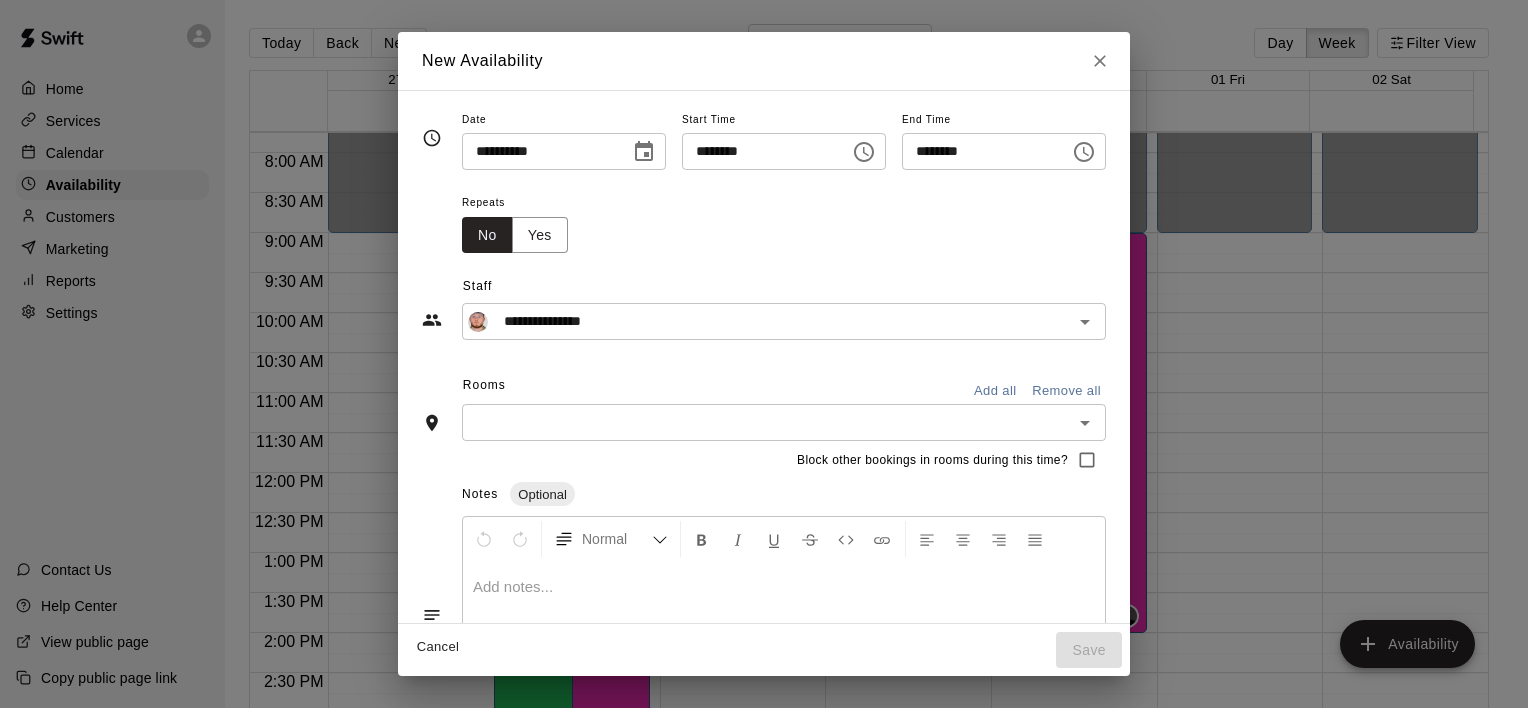 scroll, scrollTop: 36, scrollLeft: 0, axis: vertical 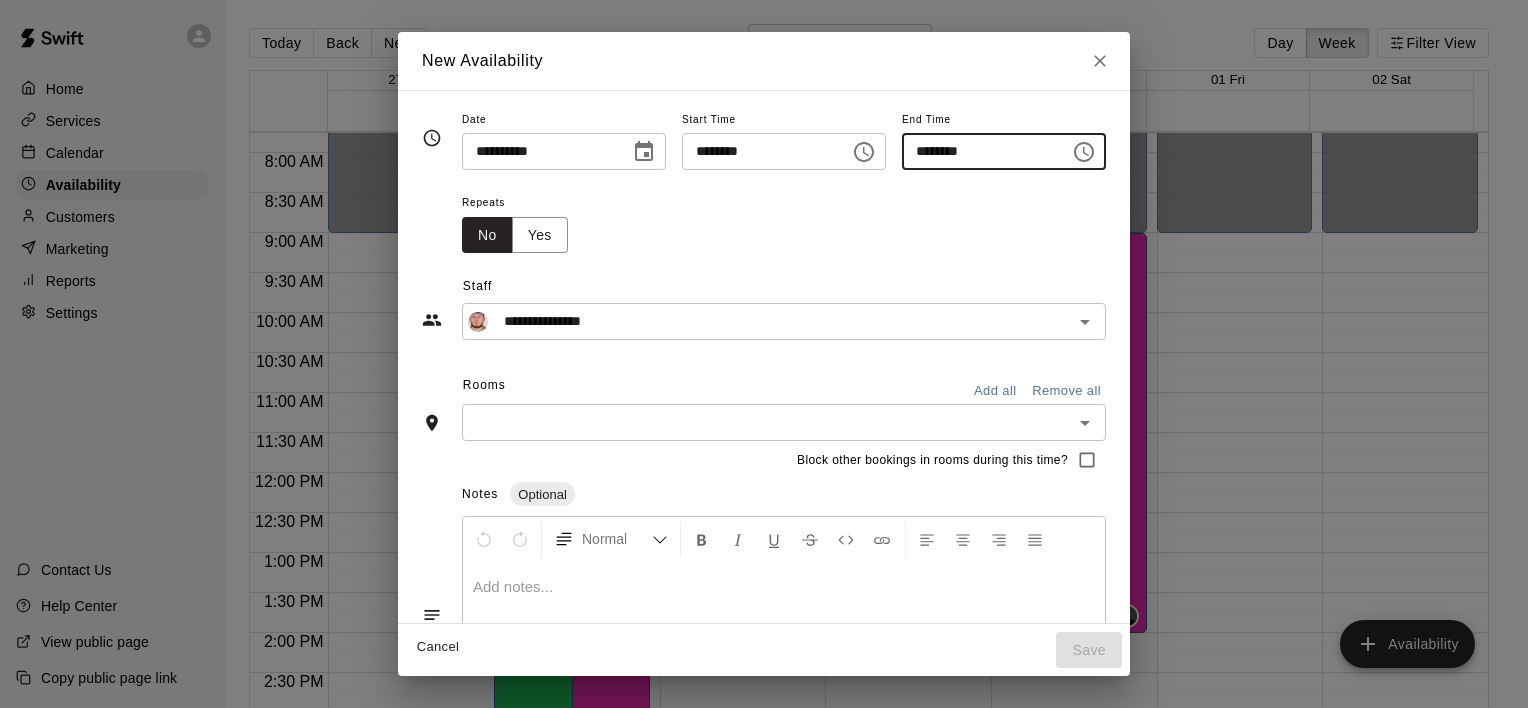 click on "********" at bounding box center (979, 151) 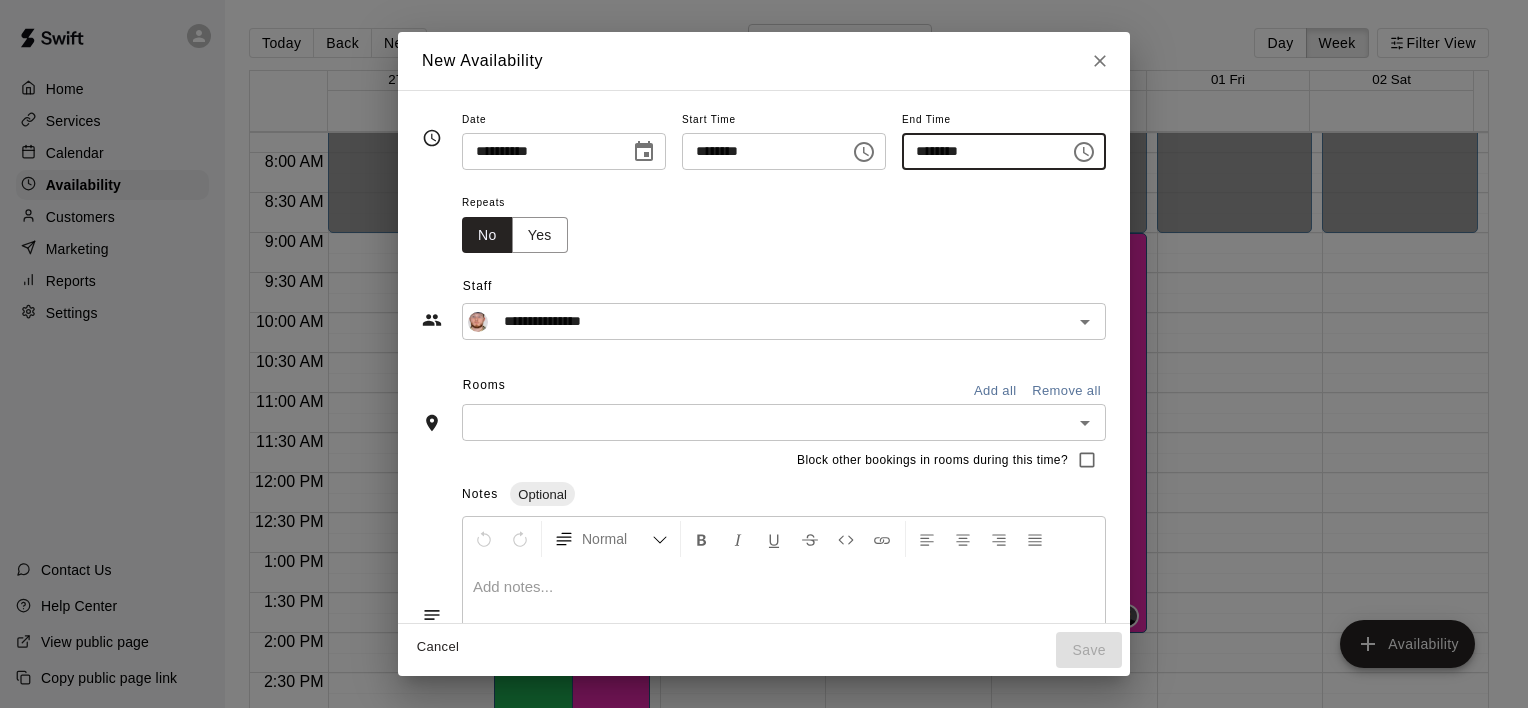 click 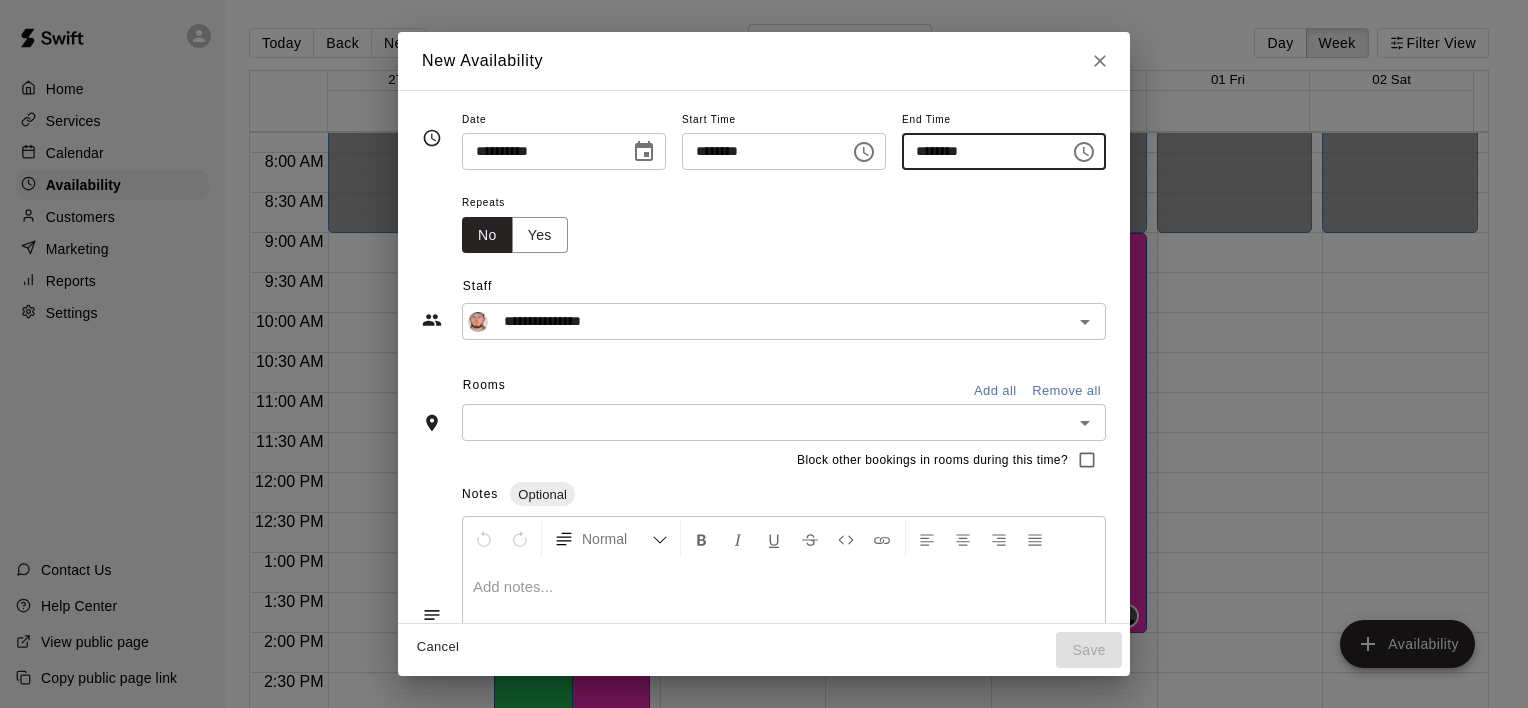 type on "********" 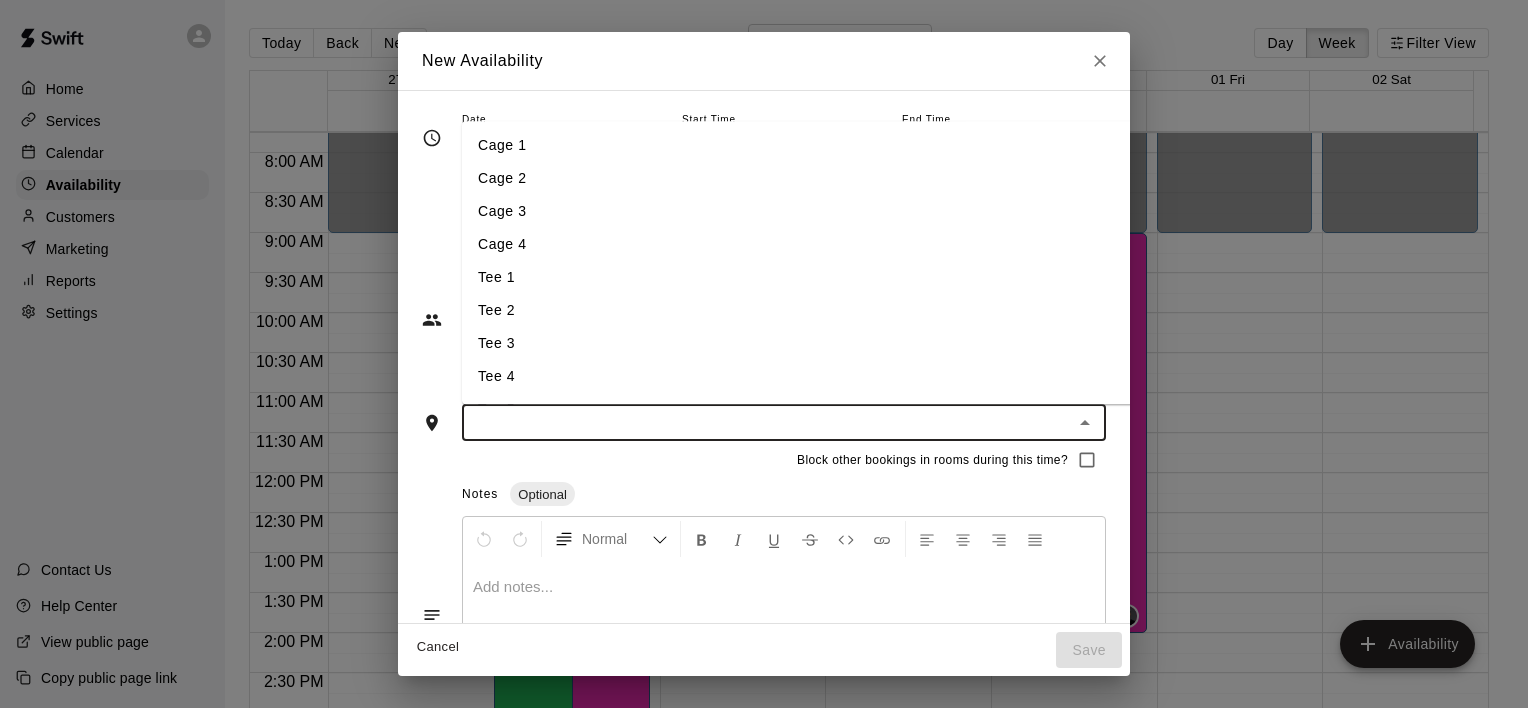 click on "Cage 3" at bounding box center (819, 211) 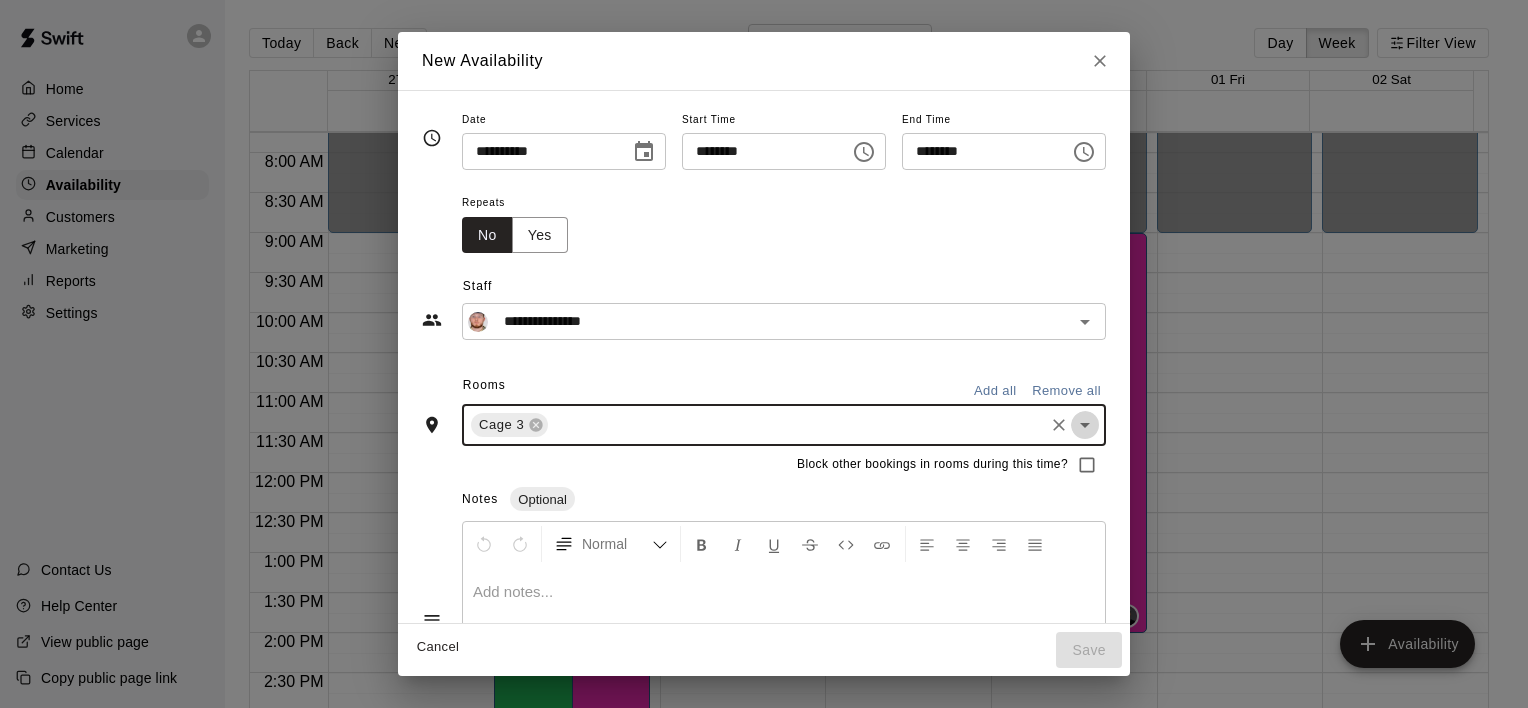 click 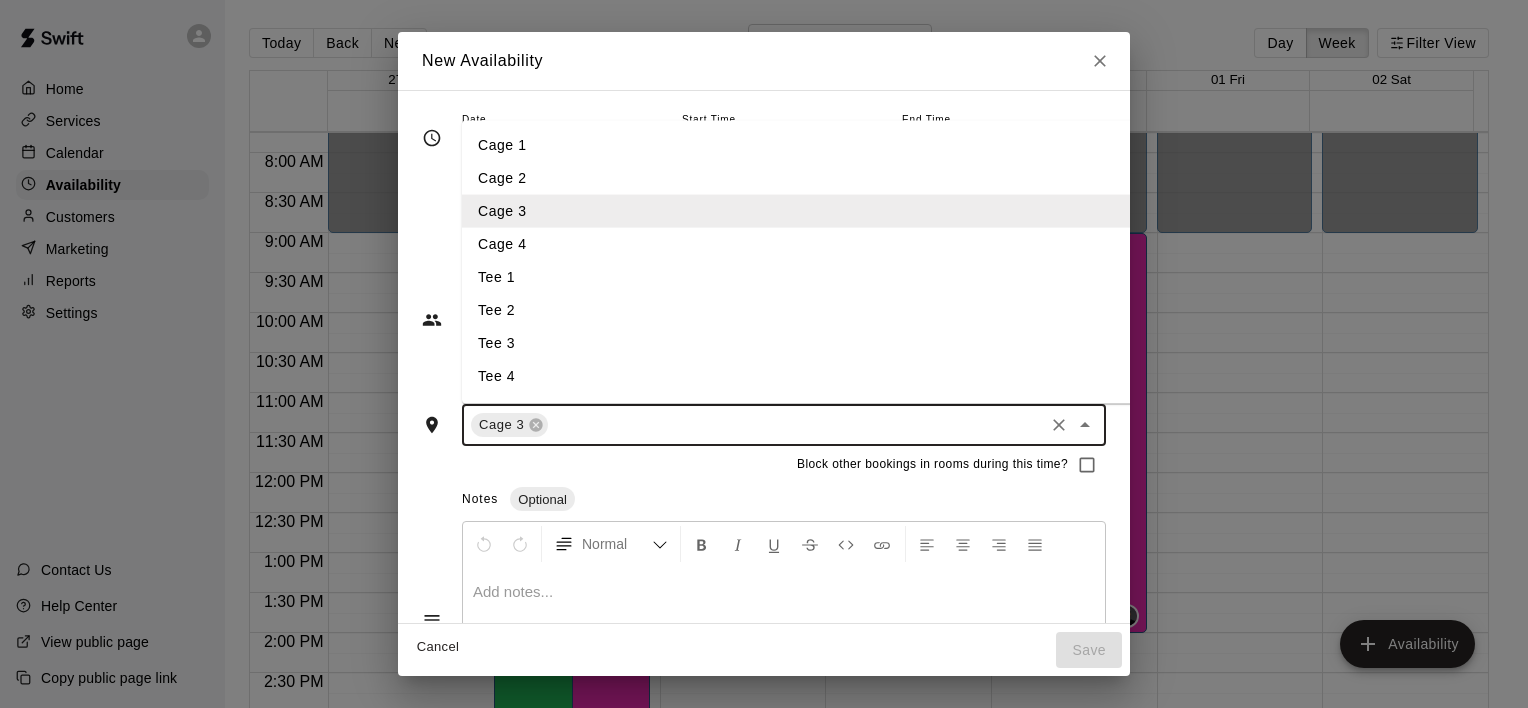click on "Tee 3" at bounding box center [819, 343] 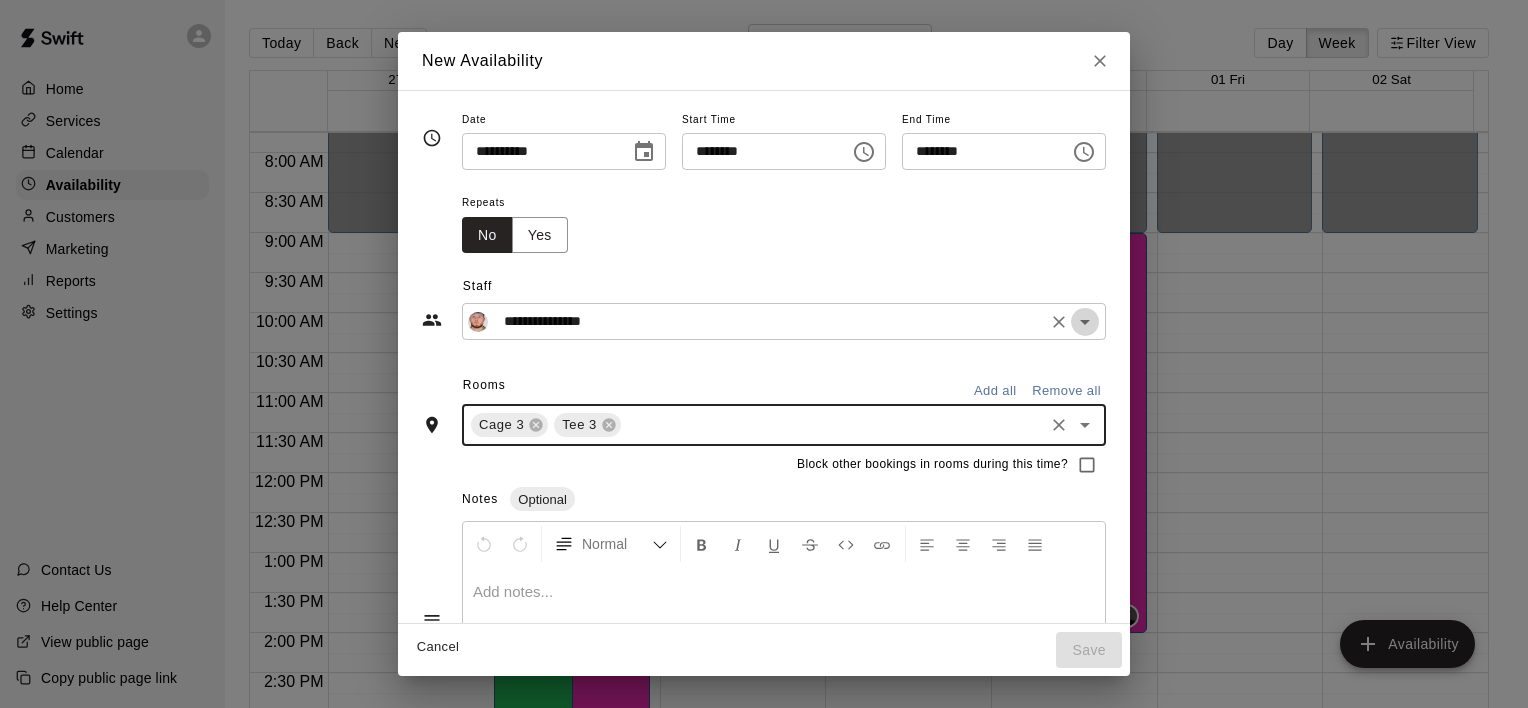 click at bounding box center (1085, 322) 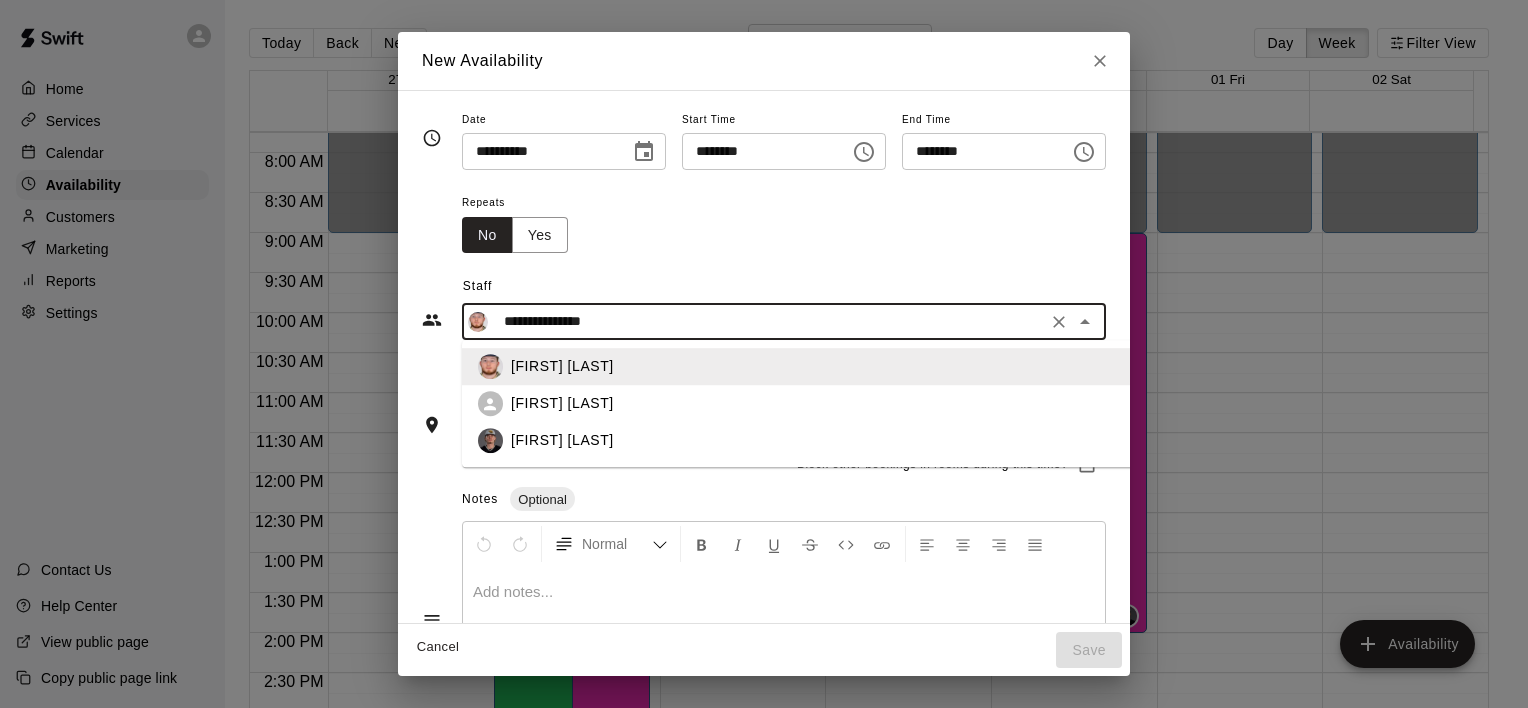 click on "[FIRST] [LAST]" at bounding box center [835, 404] 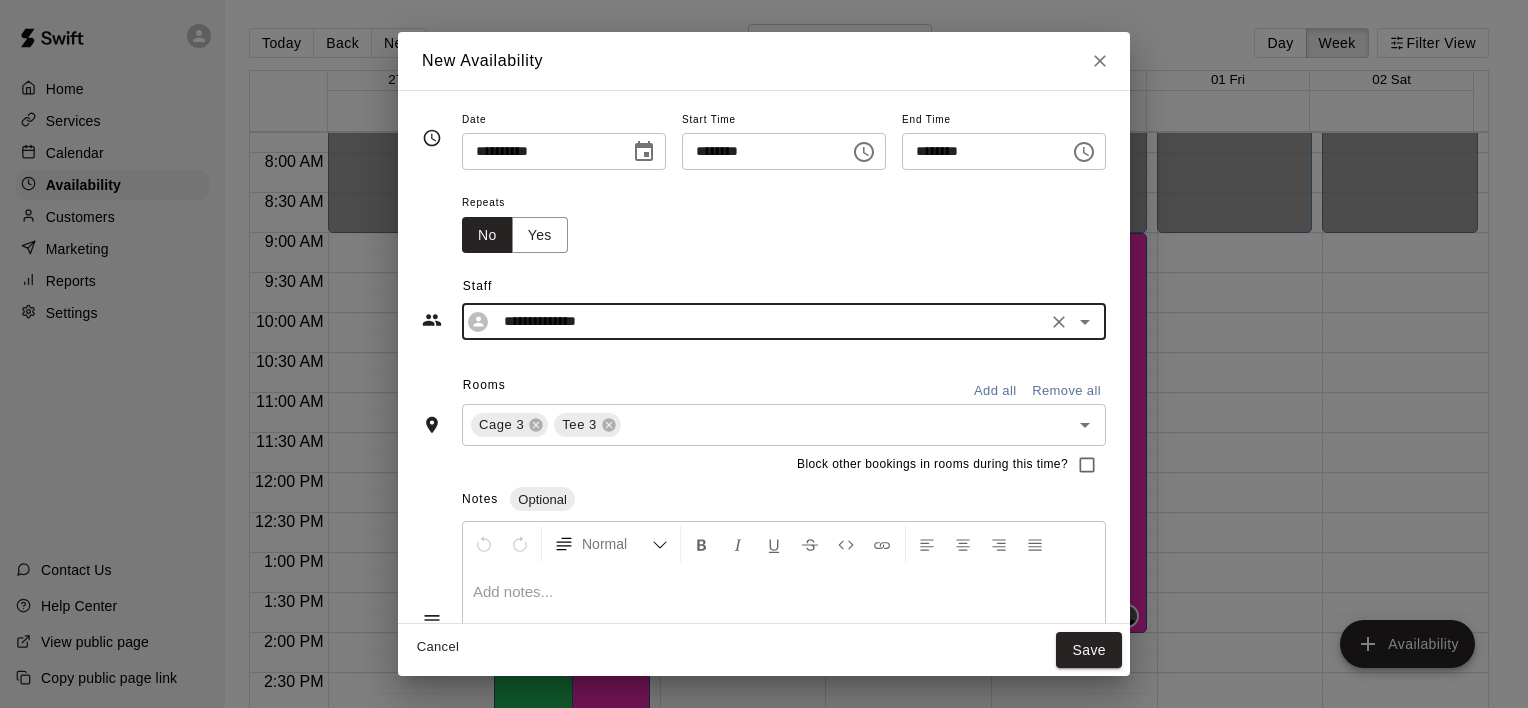 click 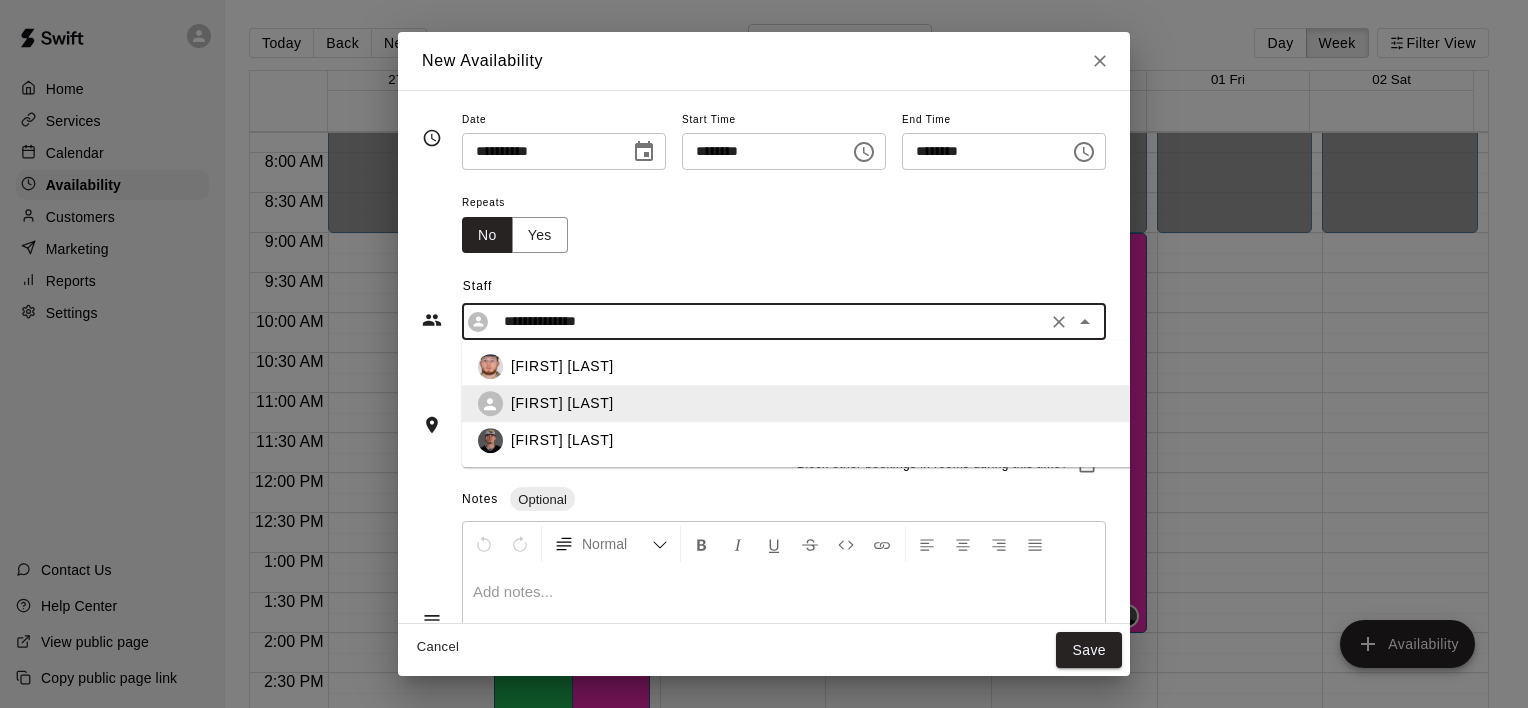 click on "[FIRST] [LAST]" at bounding box center (835, 367) 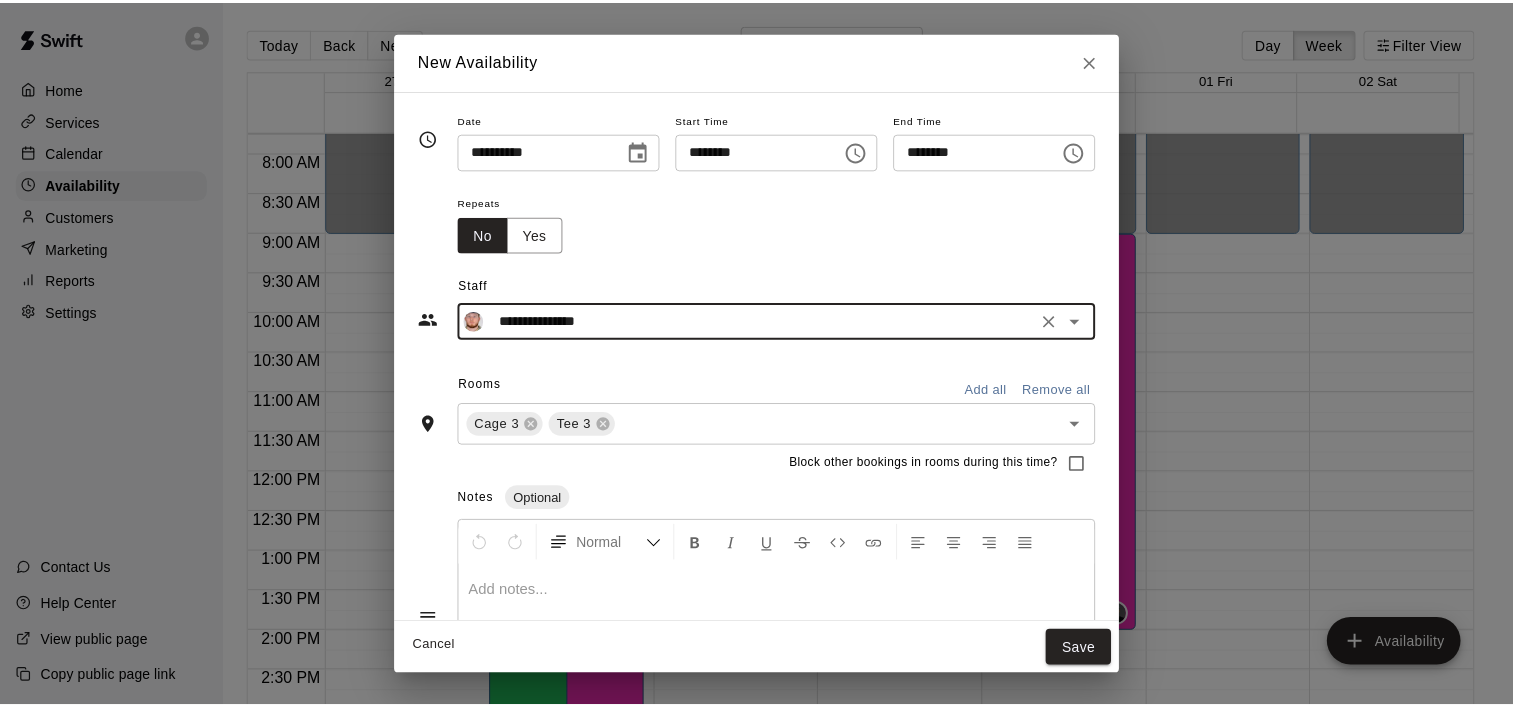 scroll, scrollTop: 116, scrollLeft: 0, axis: vertical 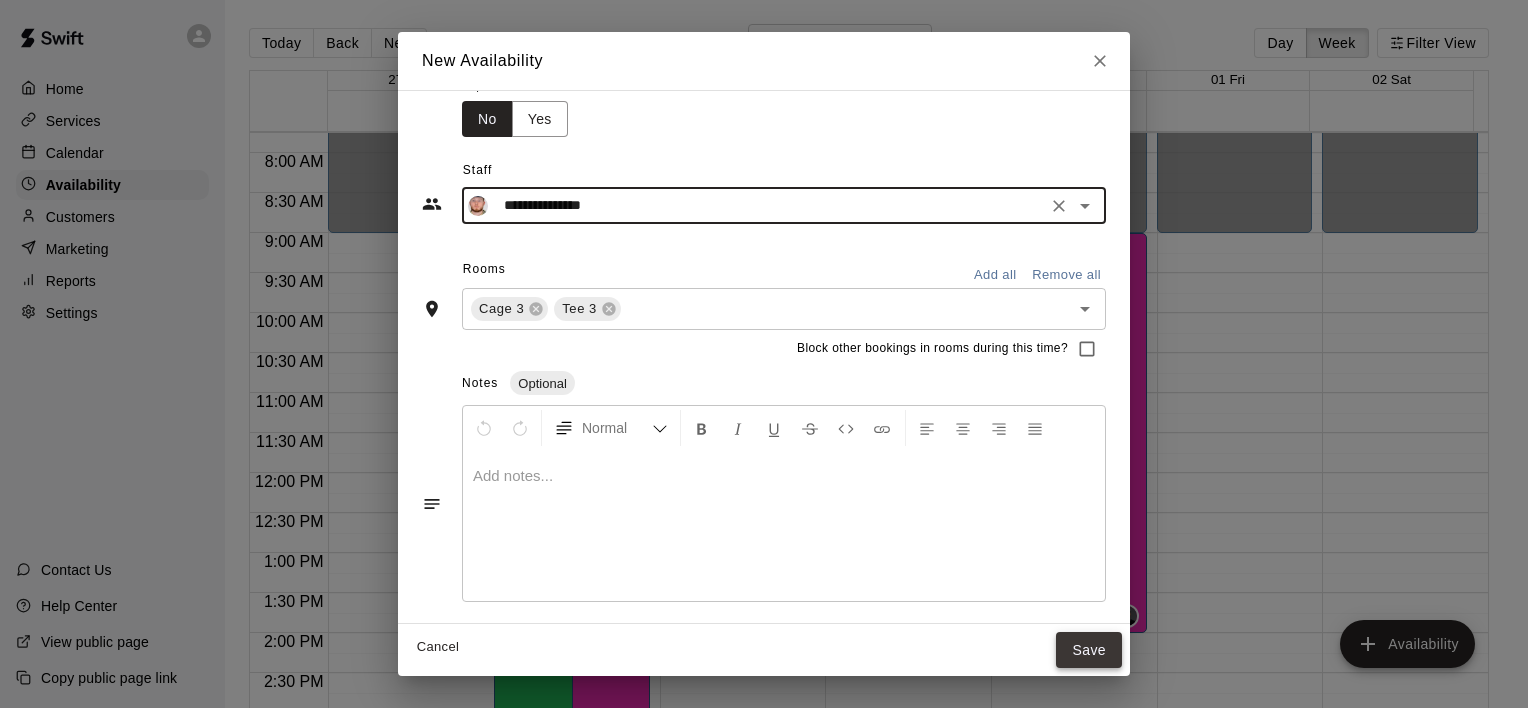 click on "Save" at bounding box center (1089, 650) 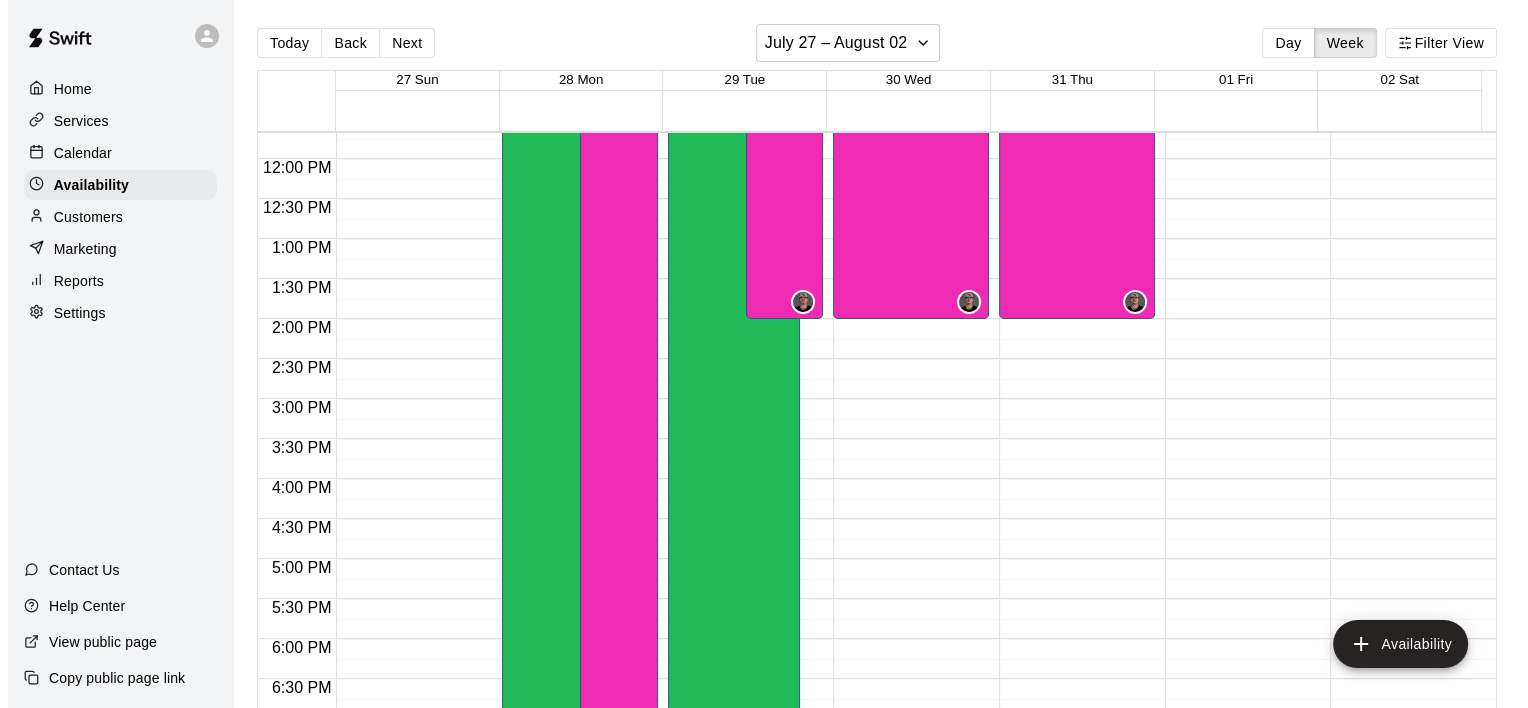 scroll, scrollTop: 1020, scrollLeft: 0, axis: vertical 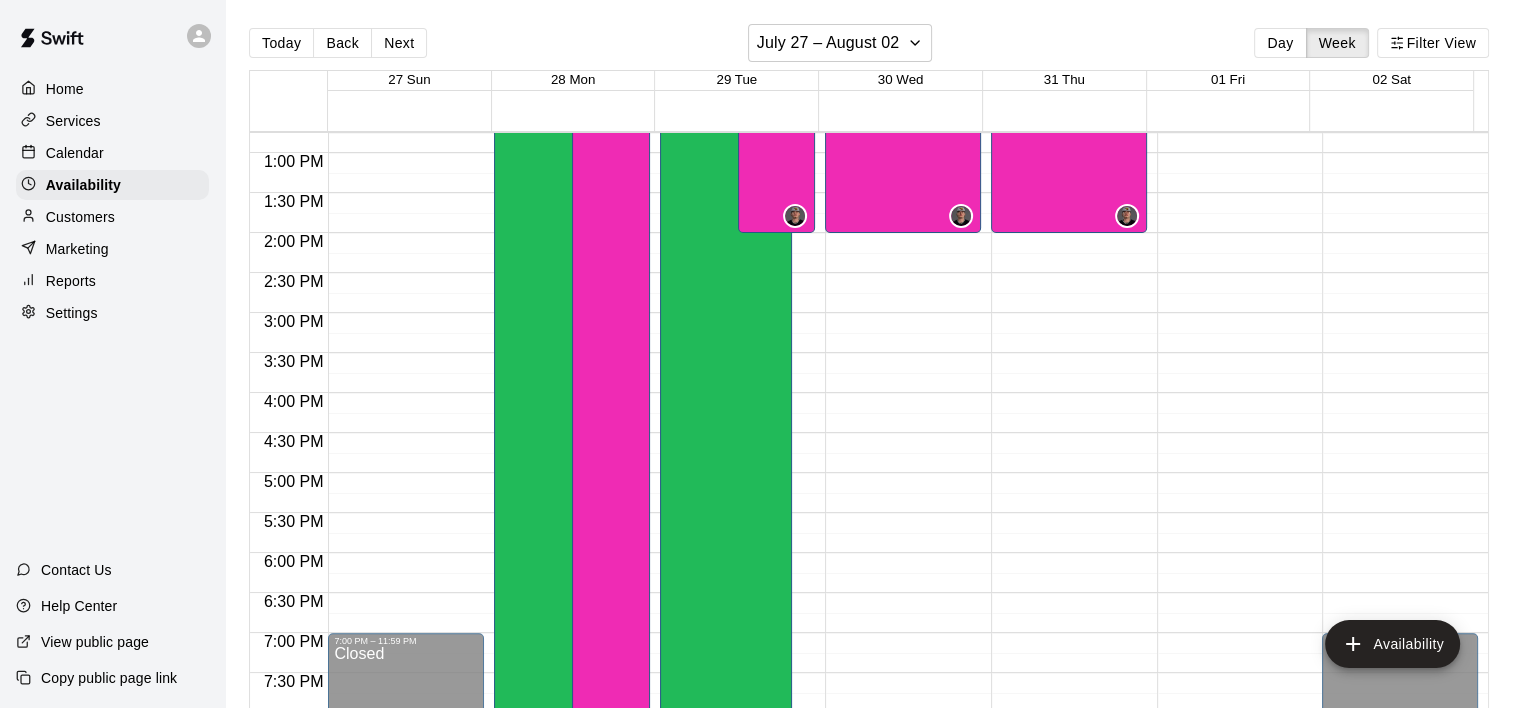 click on "12:00 AM – 9:00 AM Closed 9:00 AM – 2:00 PM [FIRST] [LAST] Cage 2, Tee 2 9:00 PM – 11:59 PM Closed" at bounding box center (903, 73) 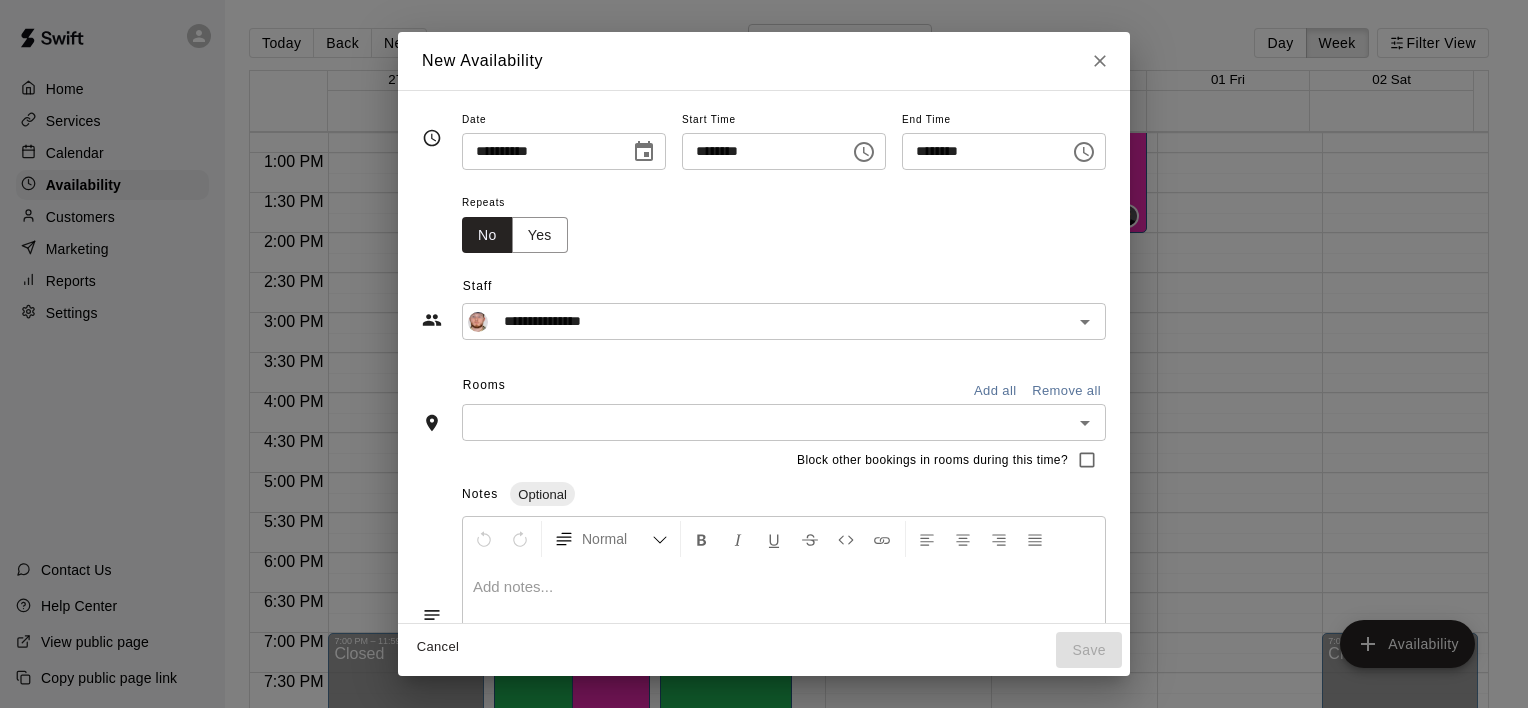 click on "********" at bounding box center (759, 151) 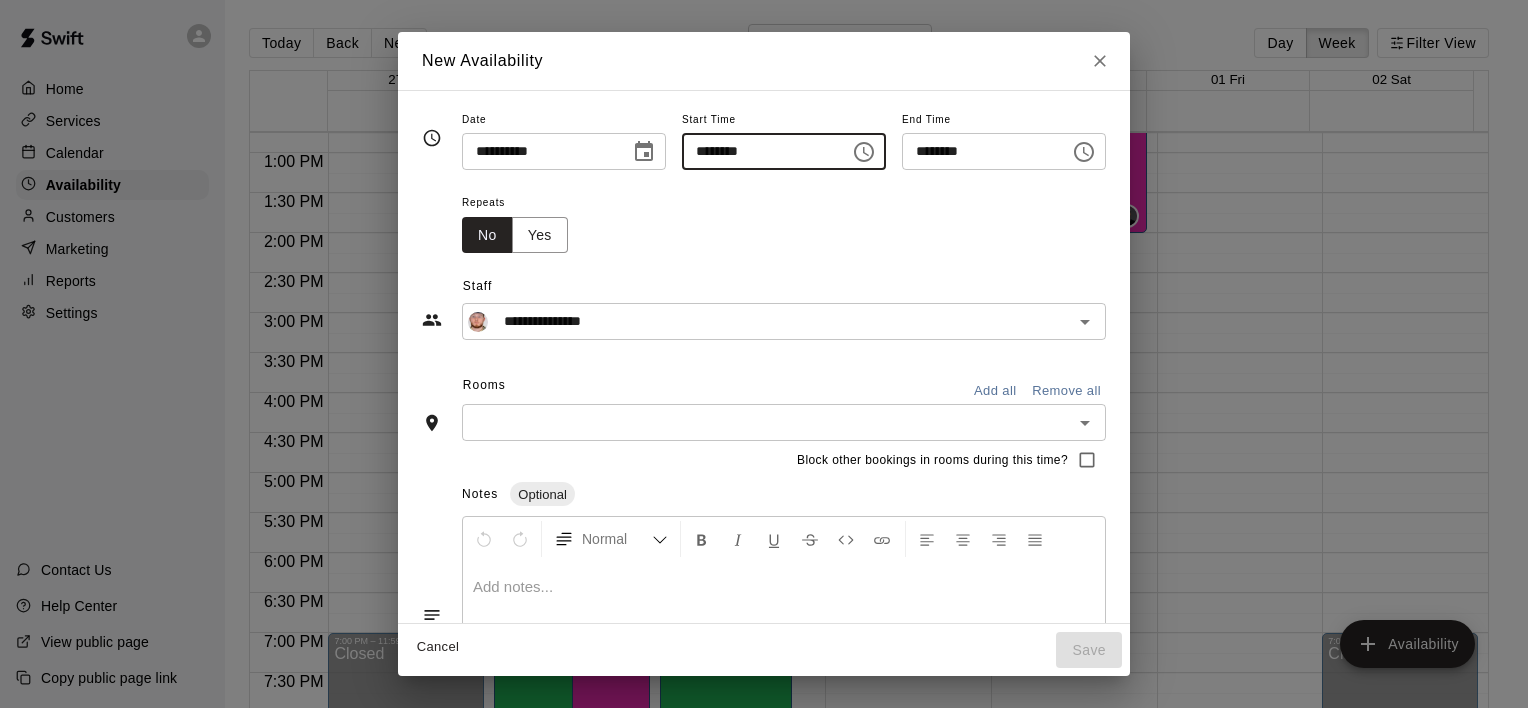 click 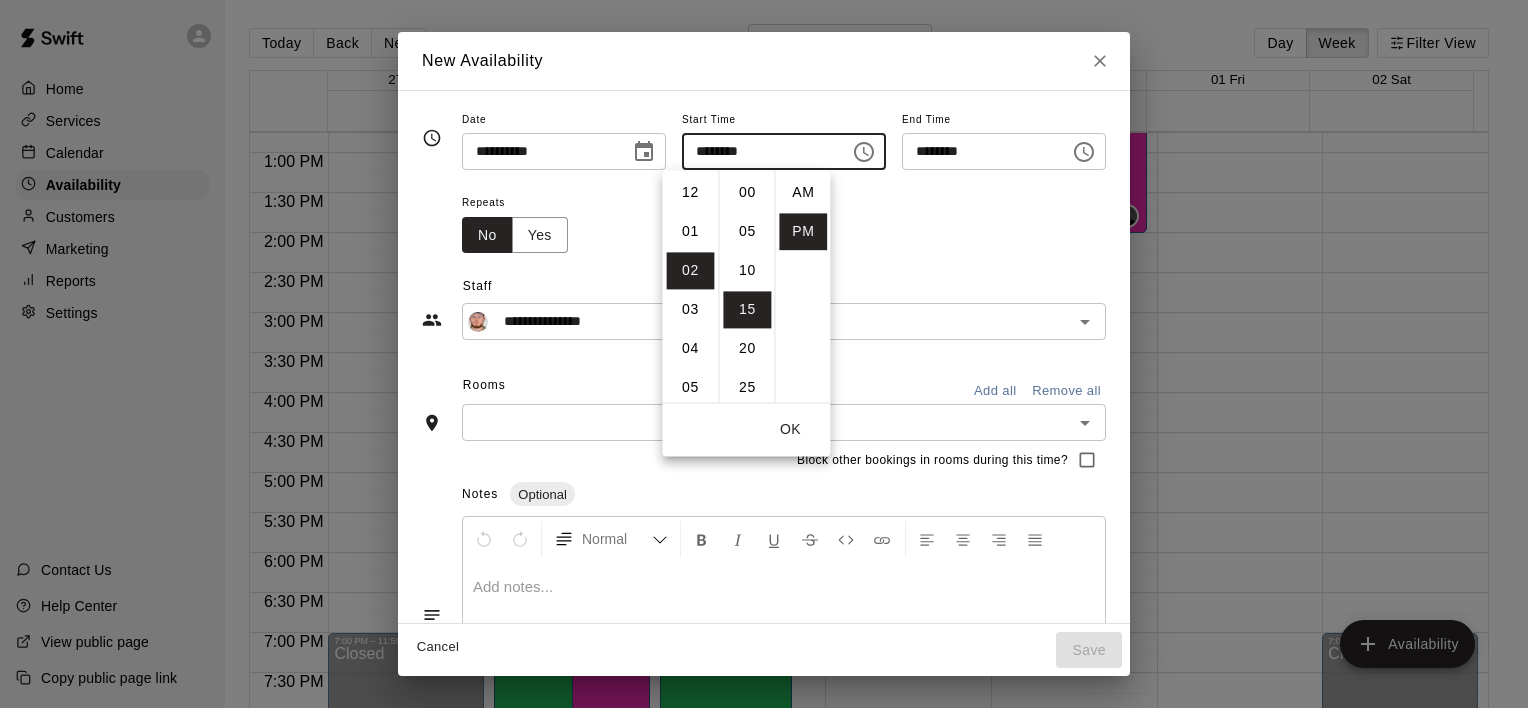 scroll, scrollTop: 78, scrollLeft: 0, axis: vertical 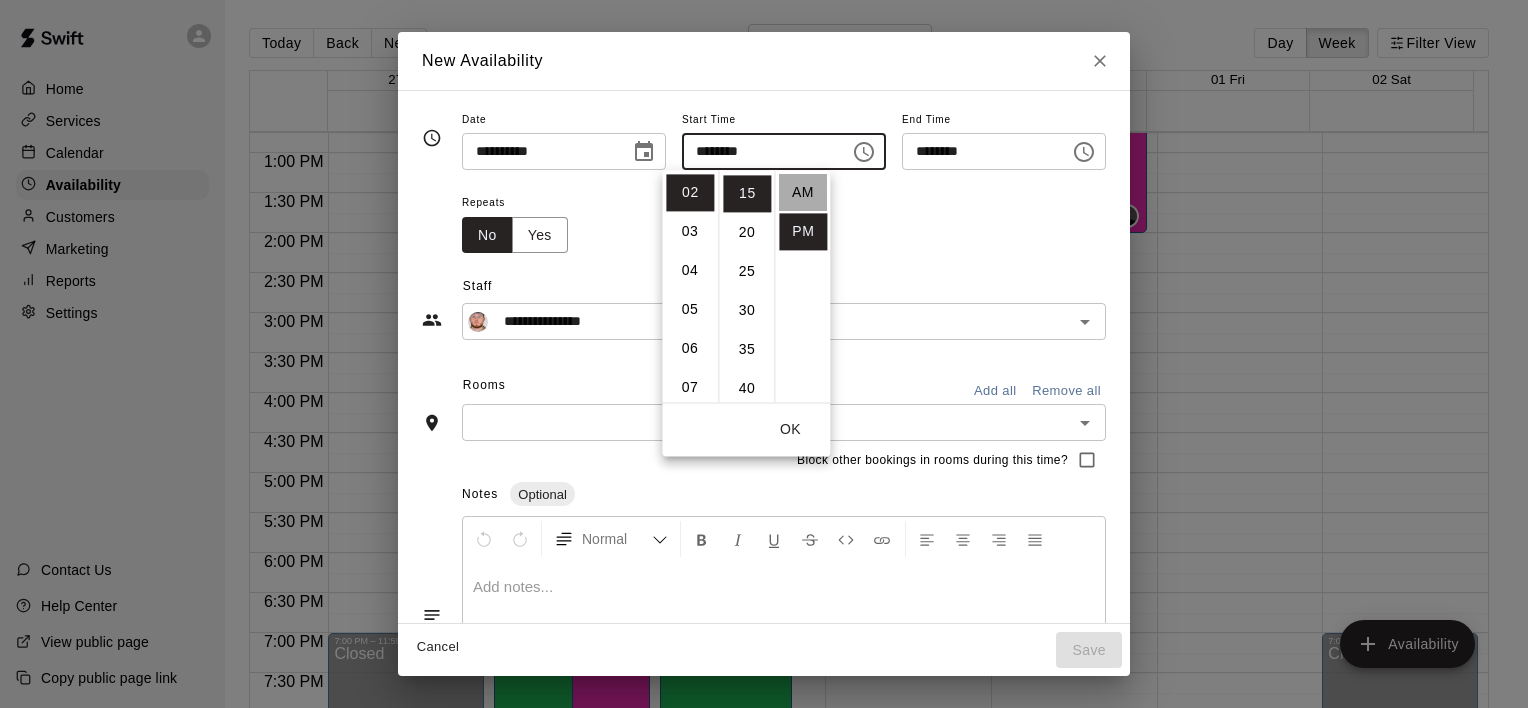 click on "AM" at bounding box center [803, 192] 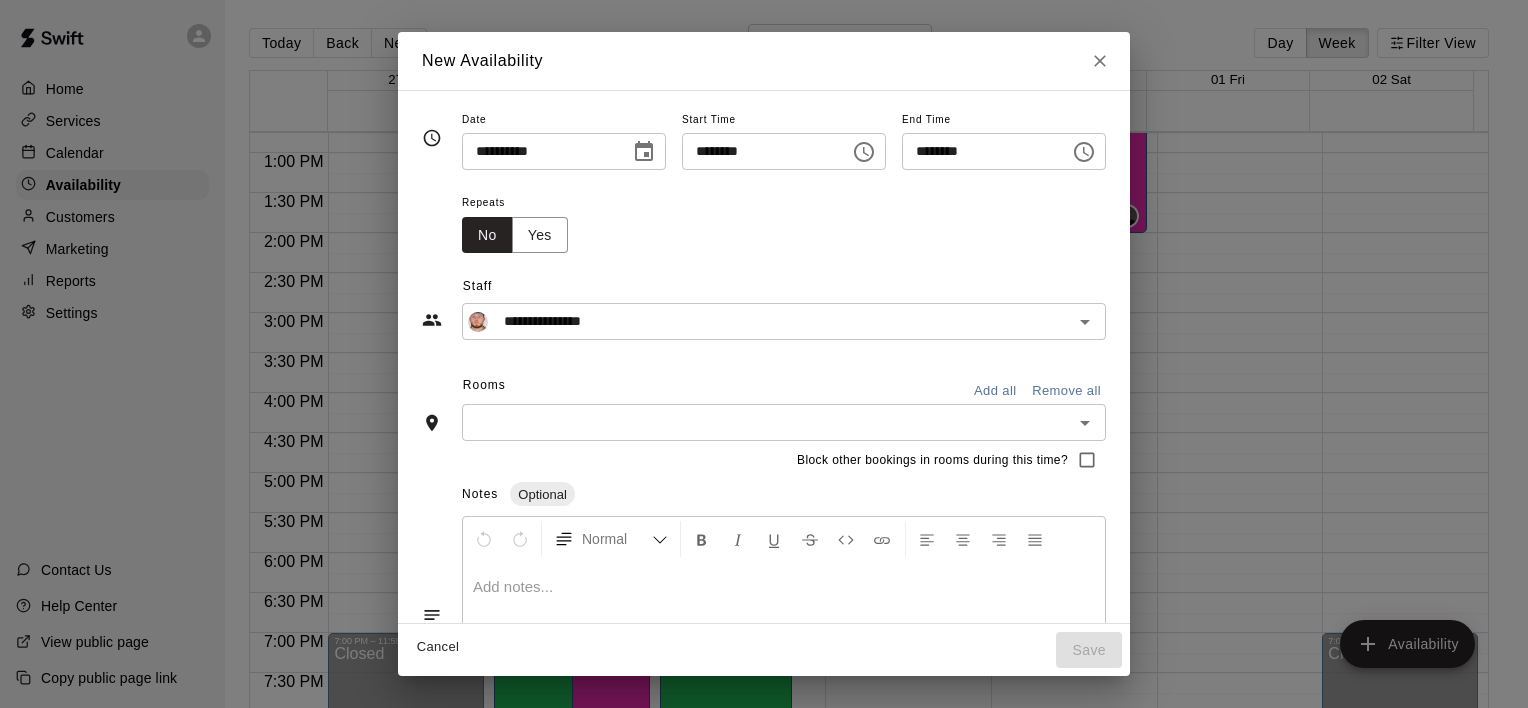 click on "********" at bounding box center (759, 151) 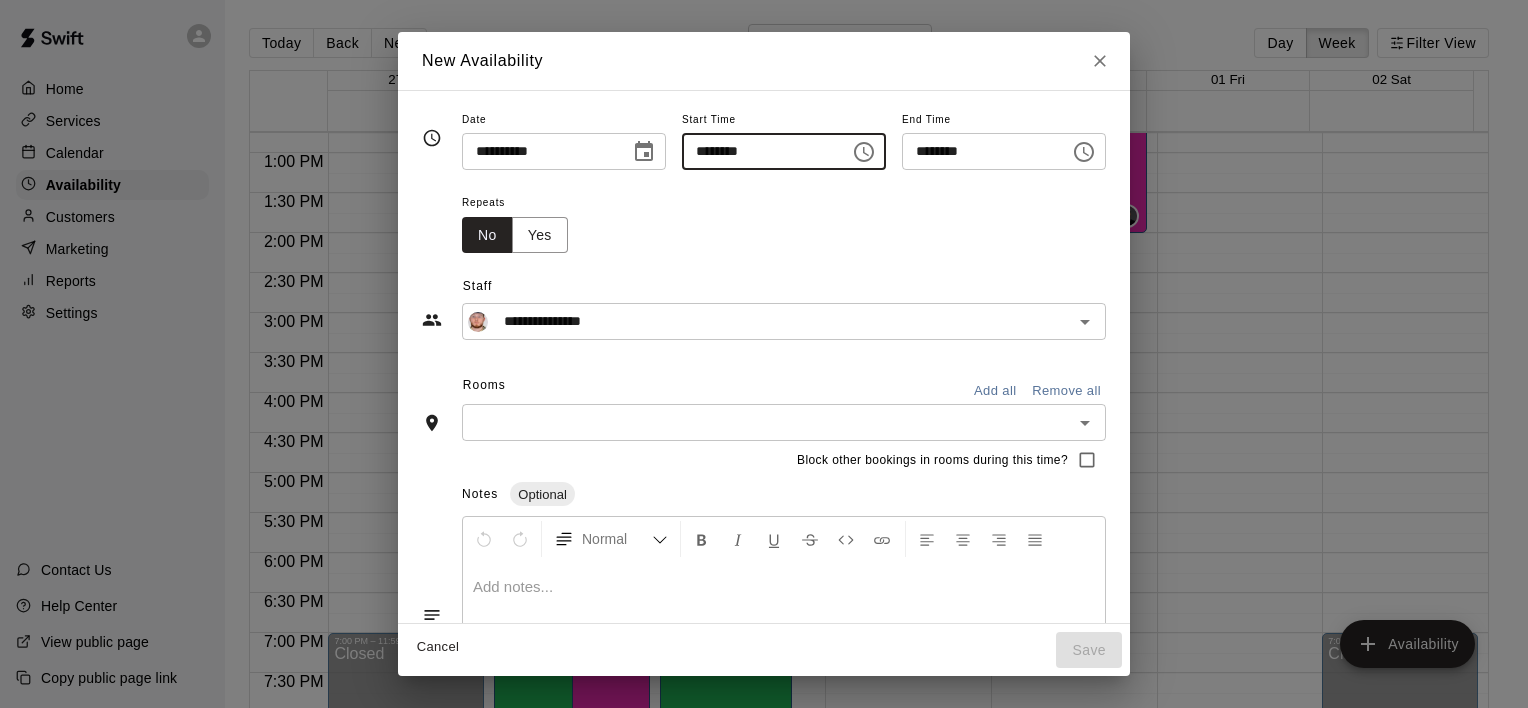 type on "********" 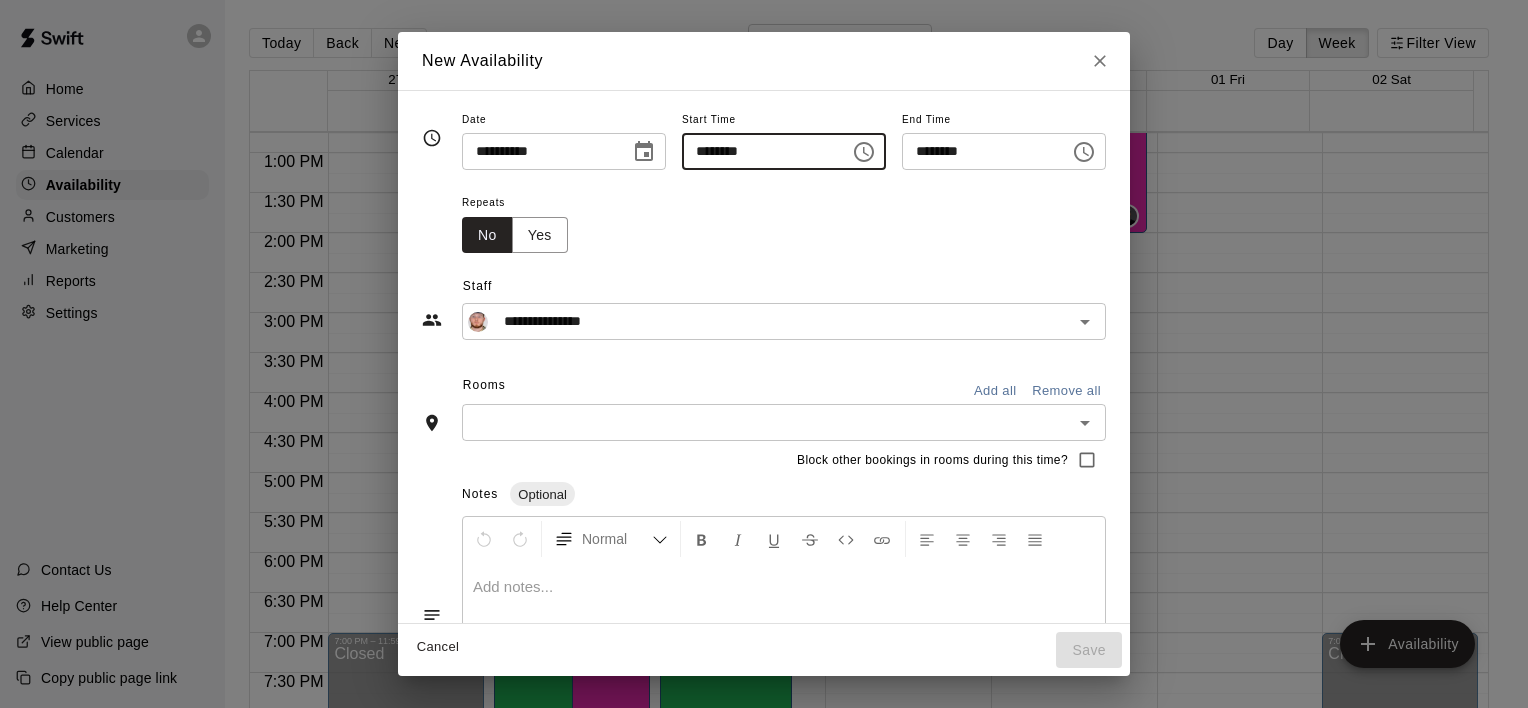 click on "********" at bounding box center (979, 151) 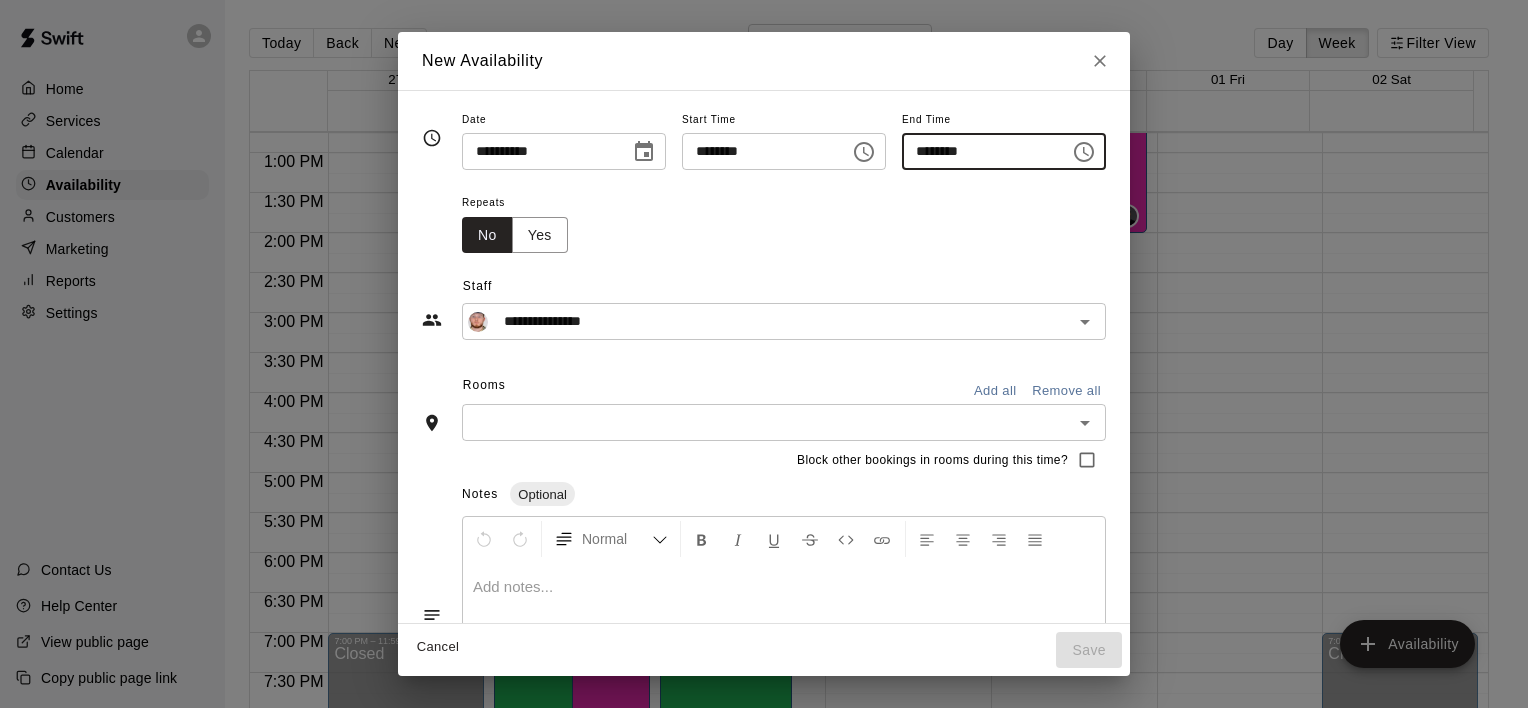 click 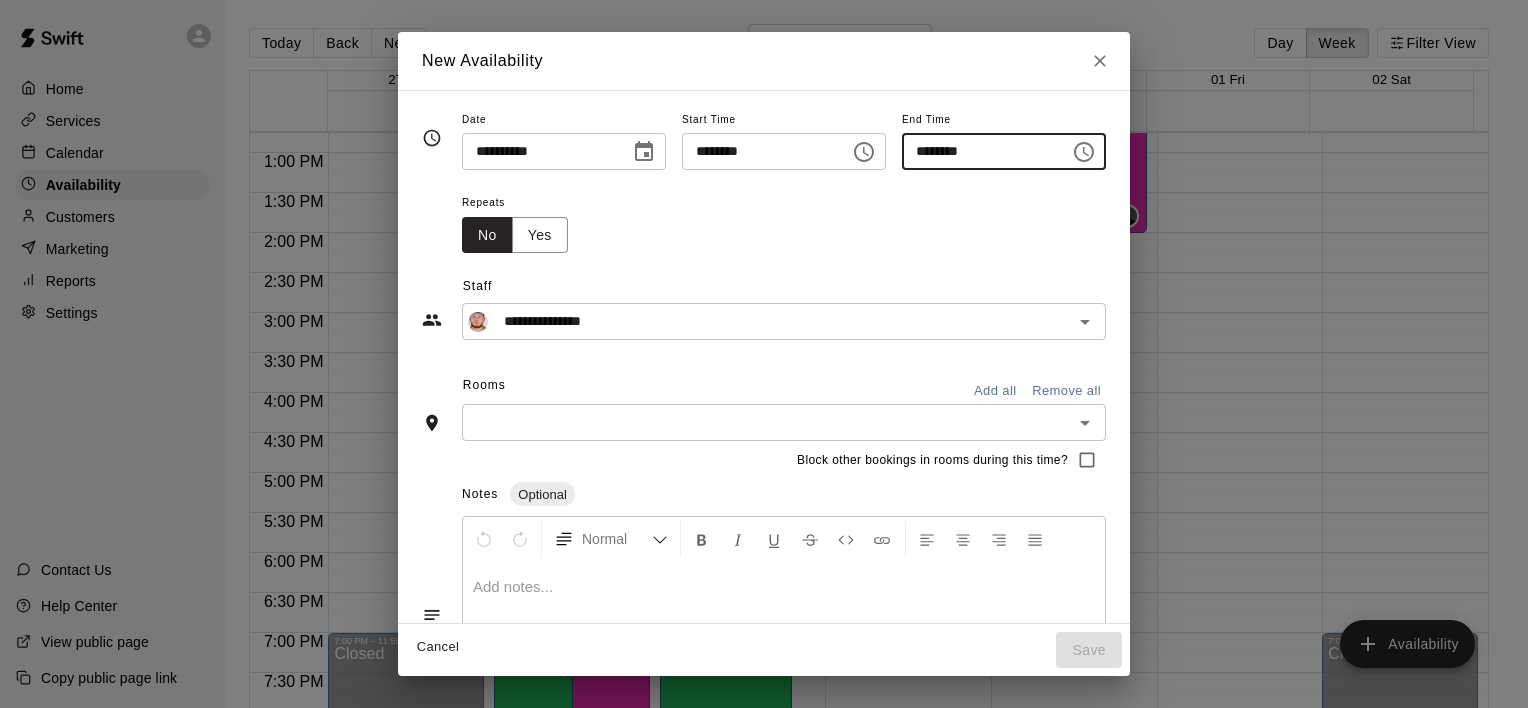 type on "********" 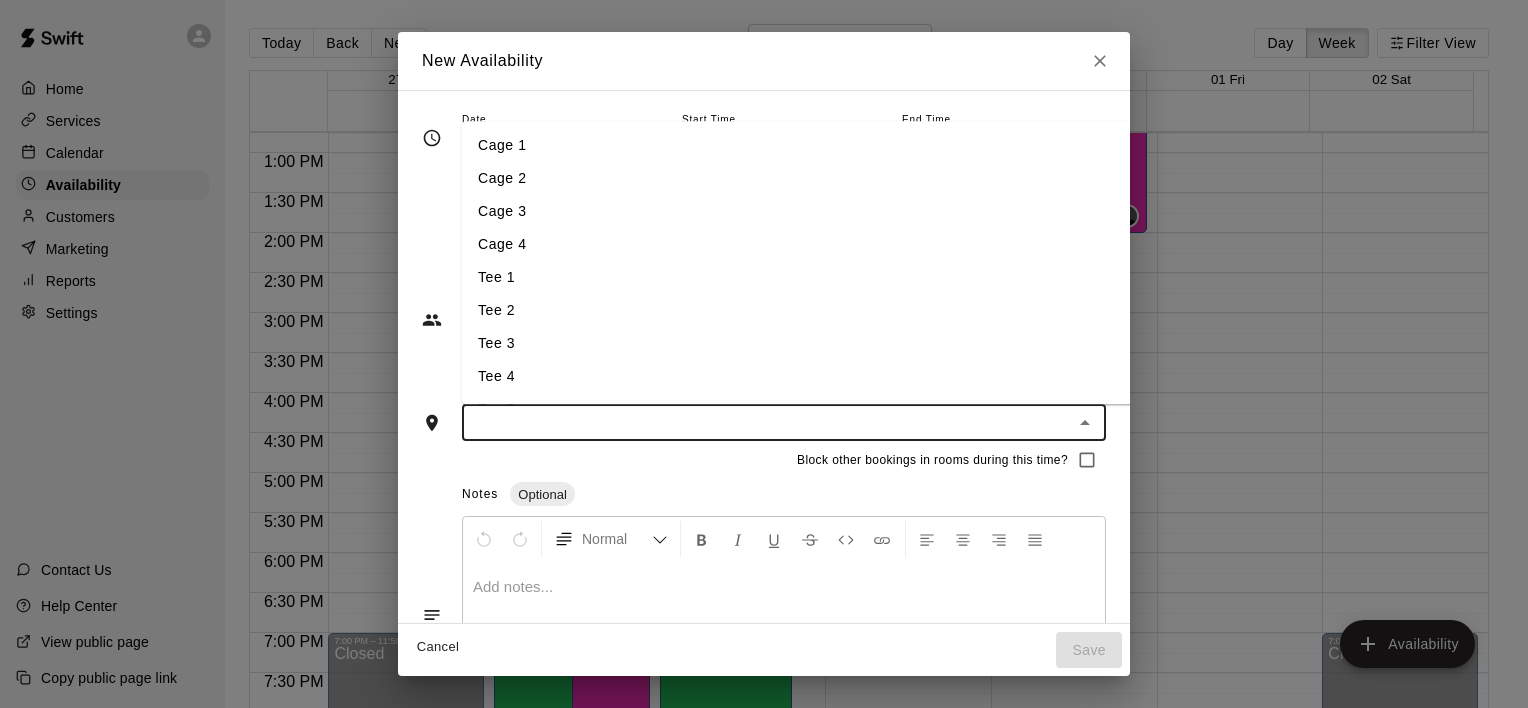 click on "Cage 3" at bounding box center [819, 211] 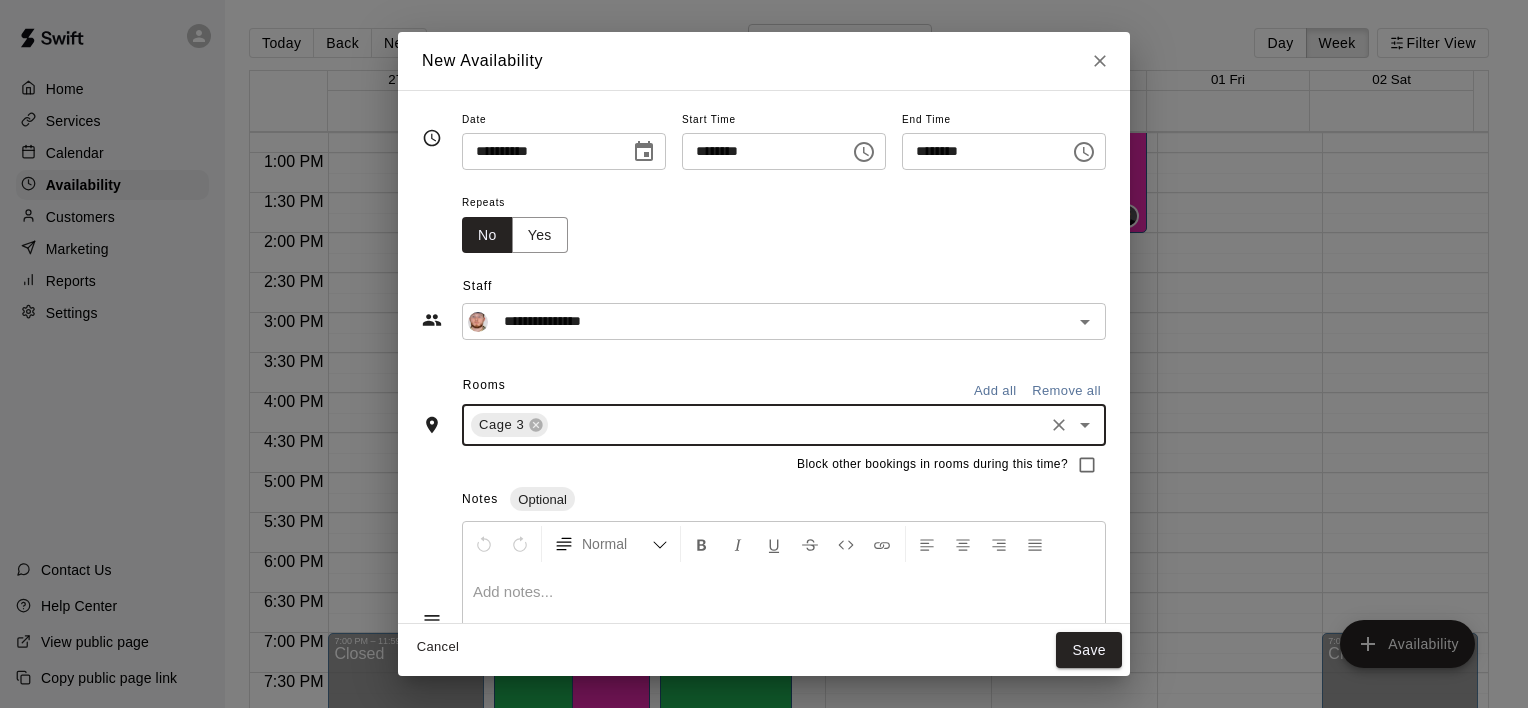 click 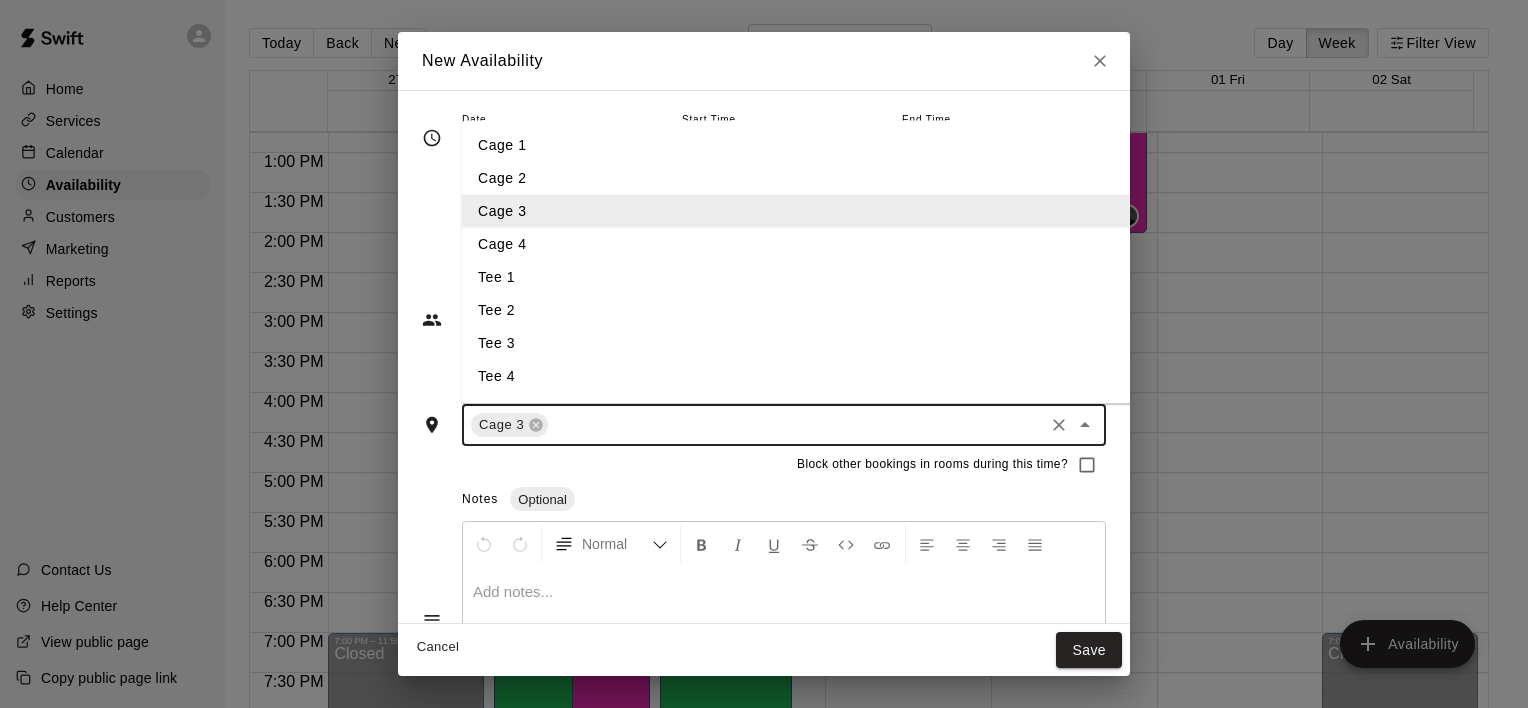 click on "Tee 3" at bounding box center [819, 343] 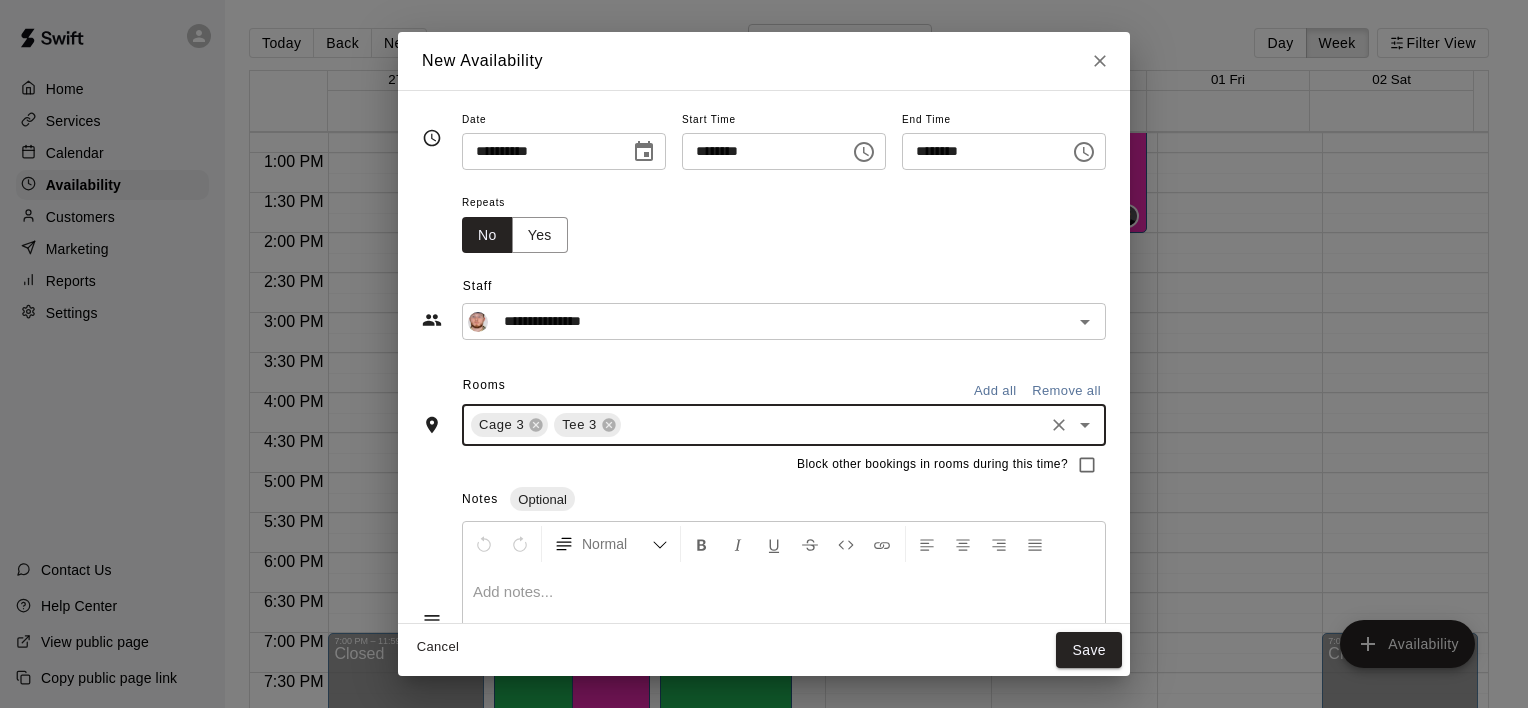 click on "Save" at bounding box center (1089, 650) 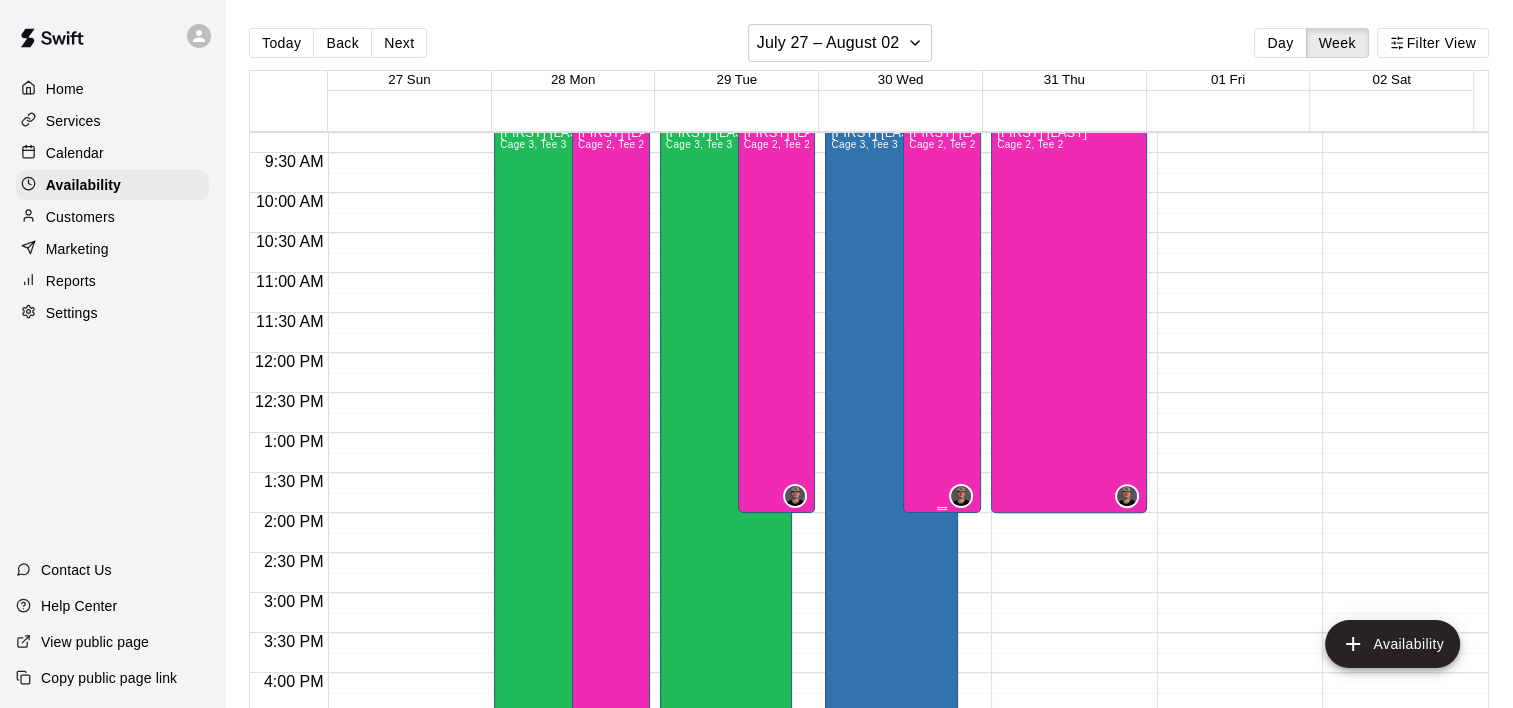 scroll, scrollTop: 620, scrollLeft: 0, axis: vertical 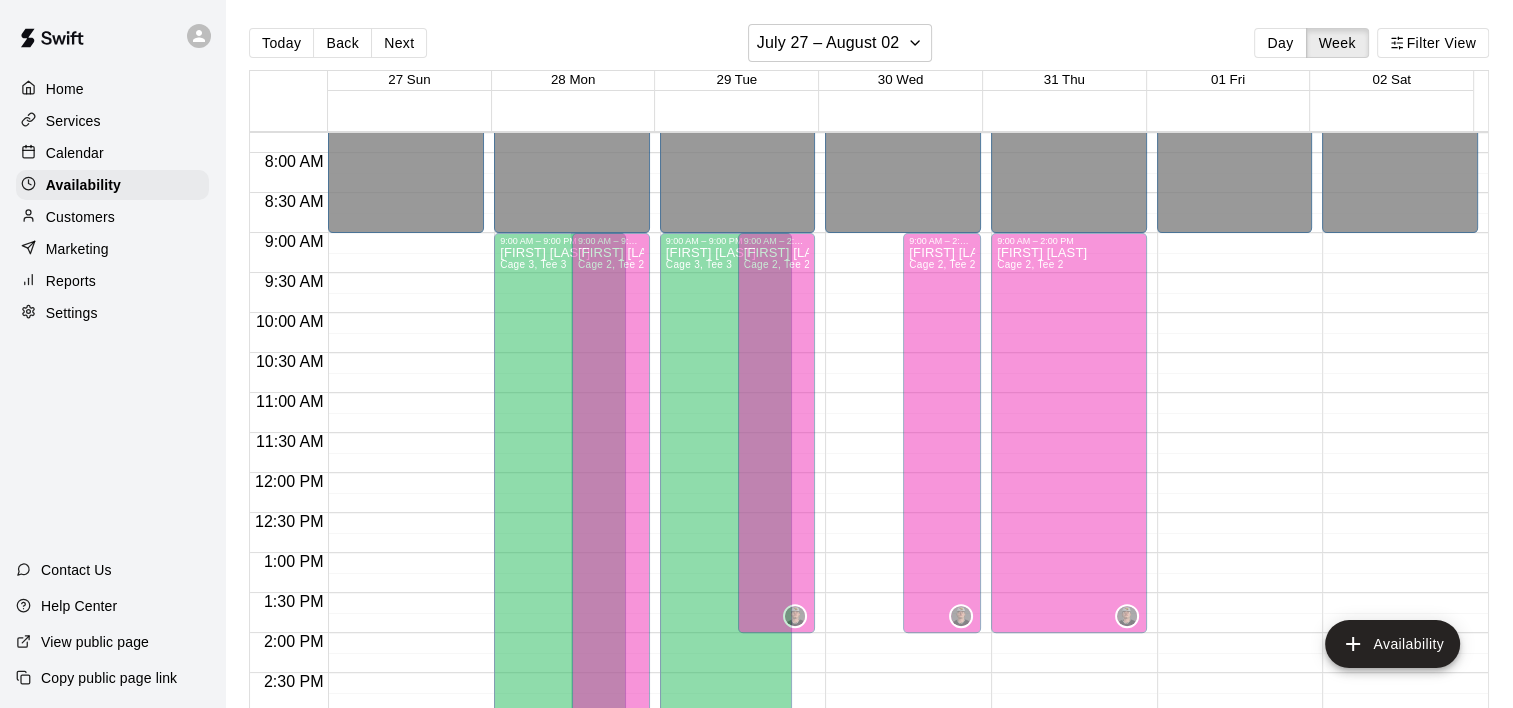 click at bounding box center [892, 237] 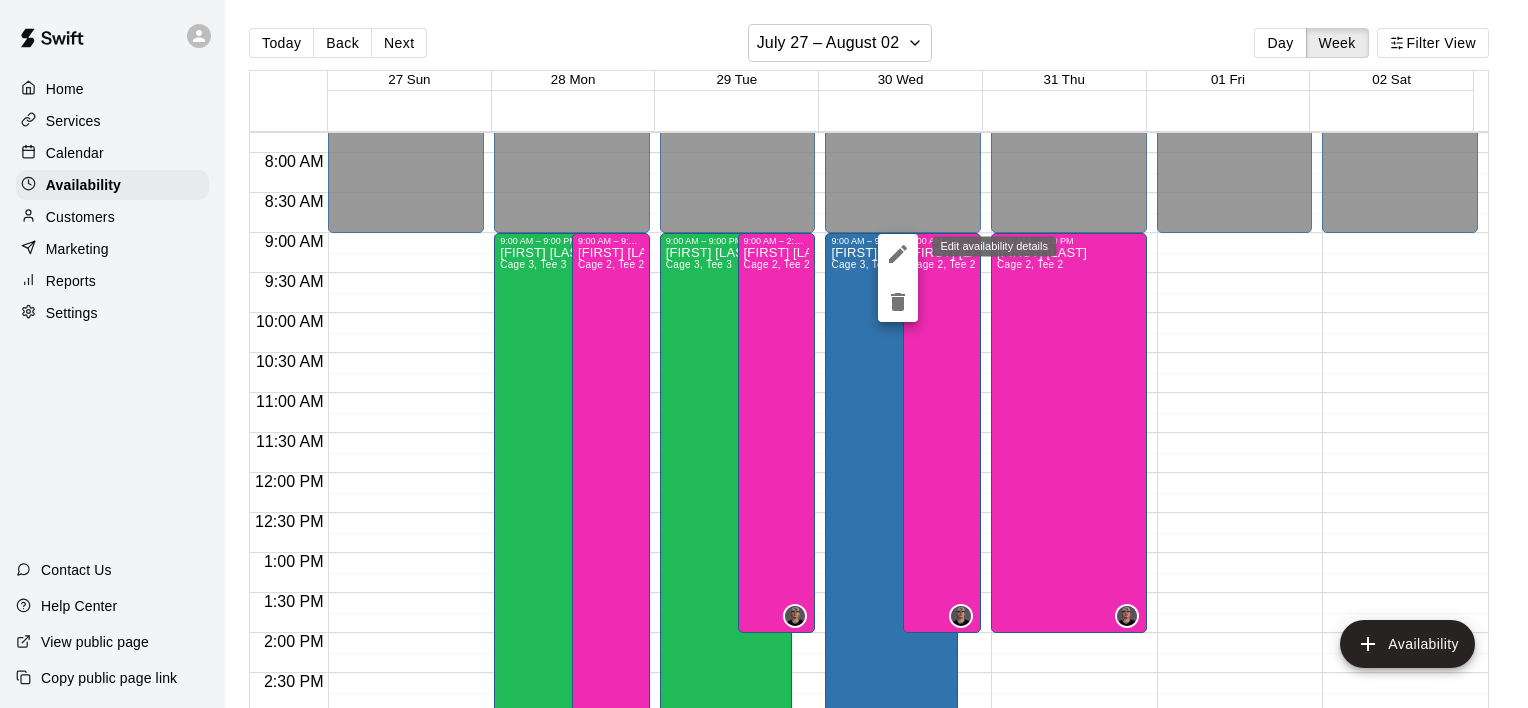 click 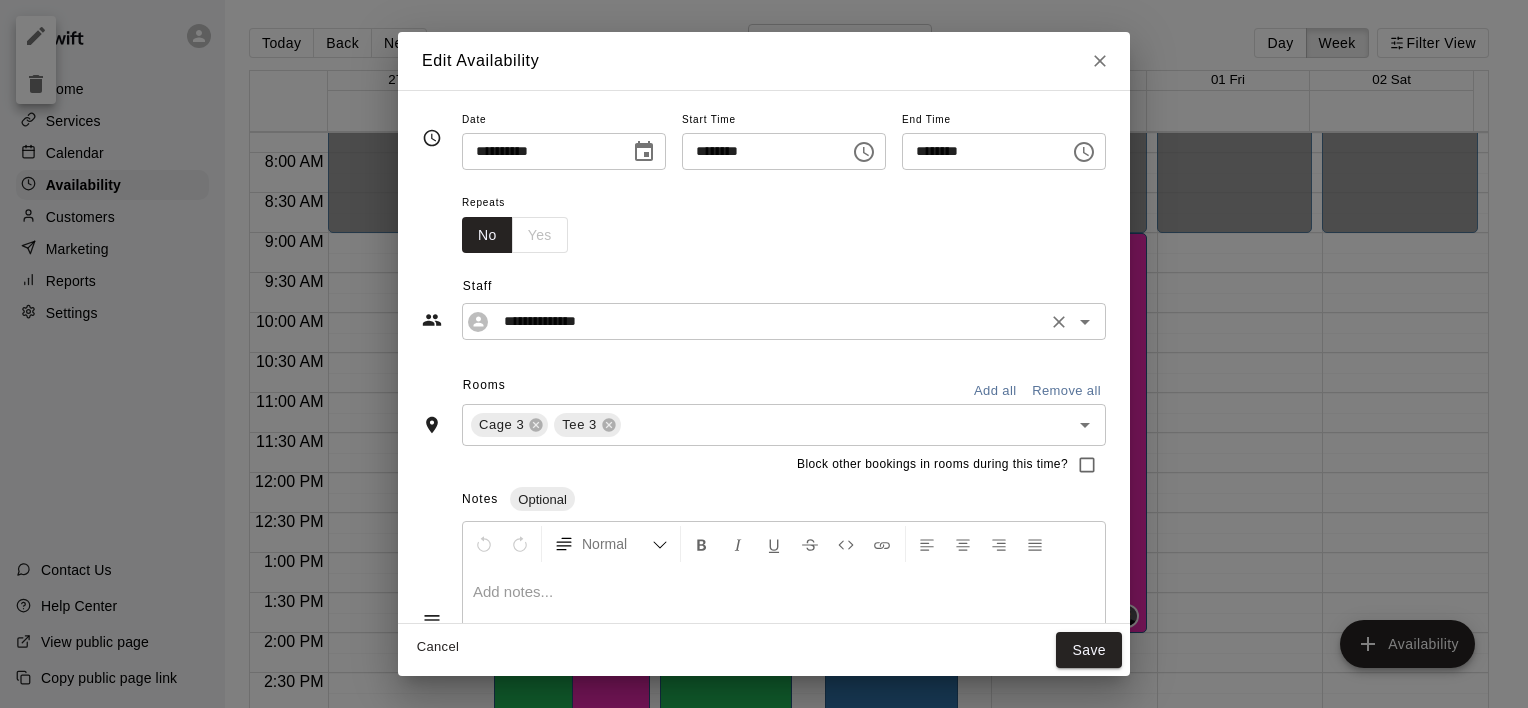 click 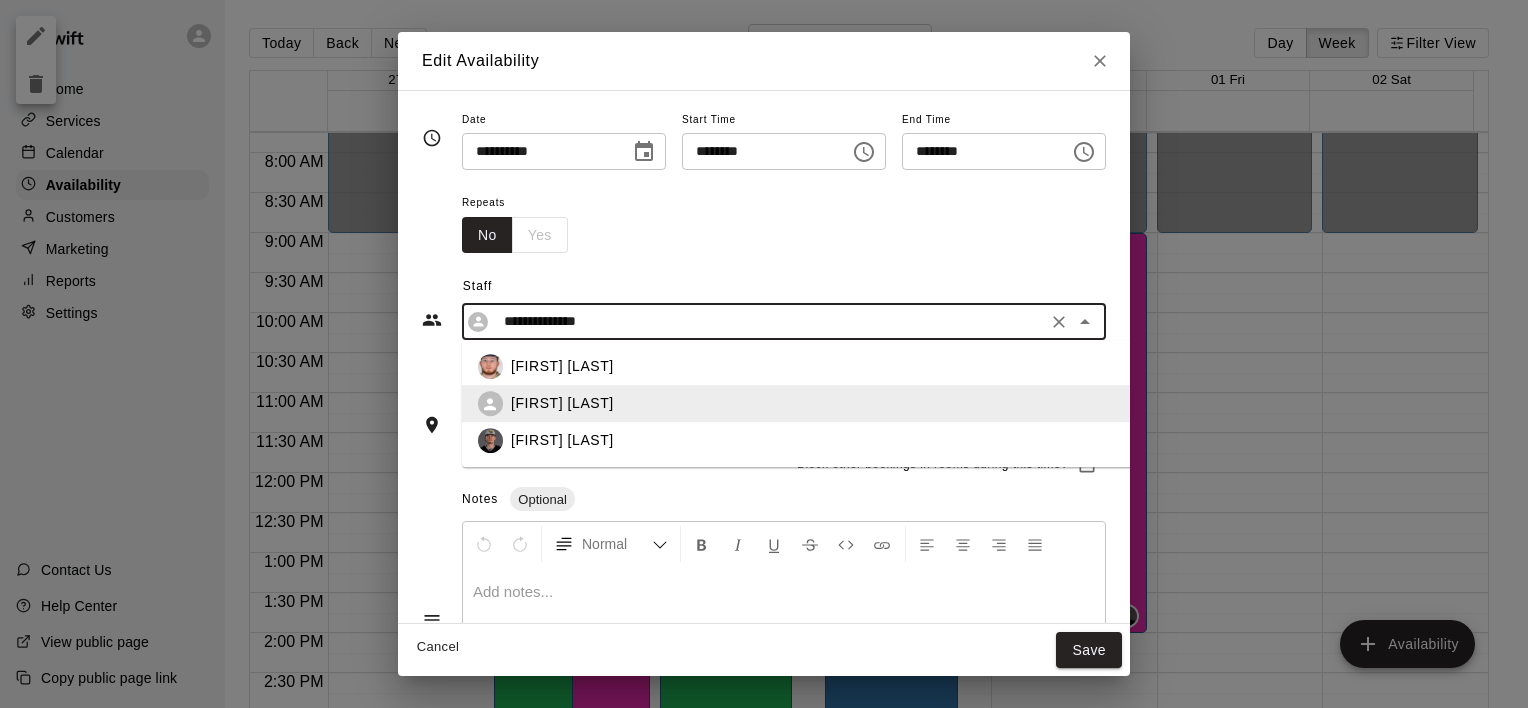 click on "[FIRST] [LAST]" at bounding box center (835, 367) 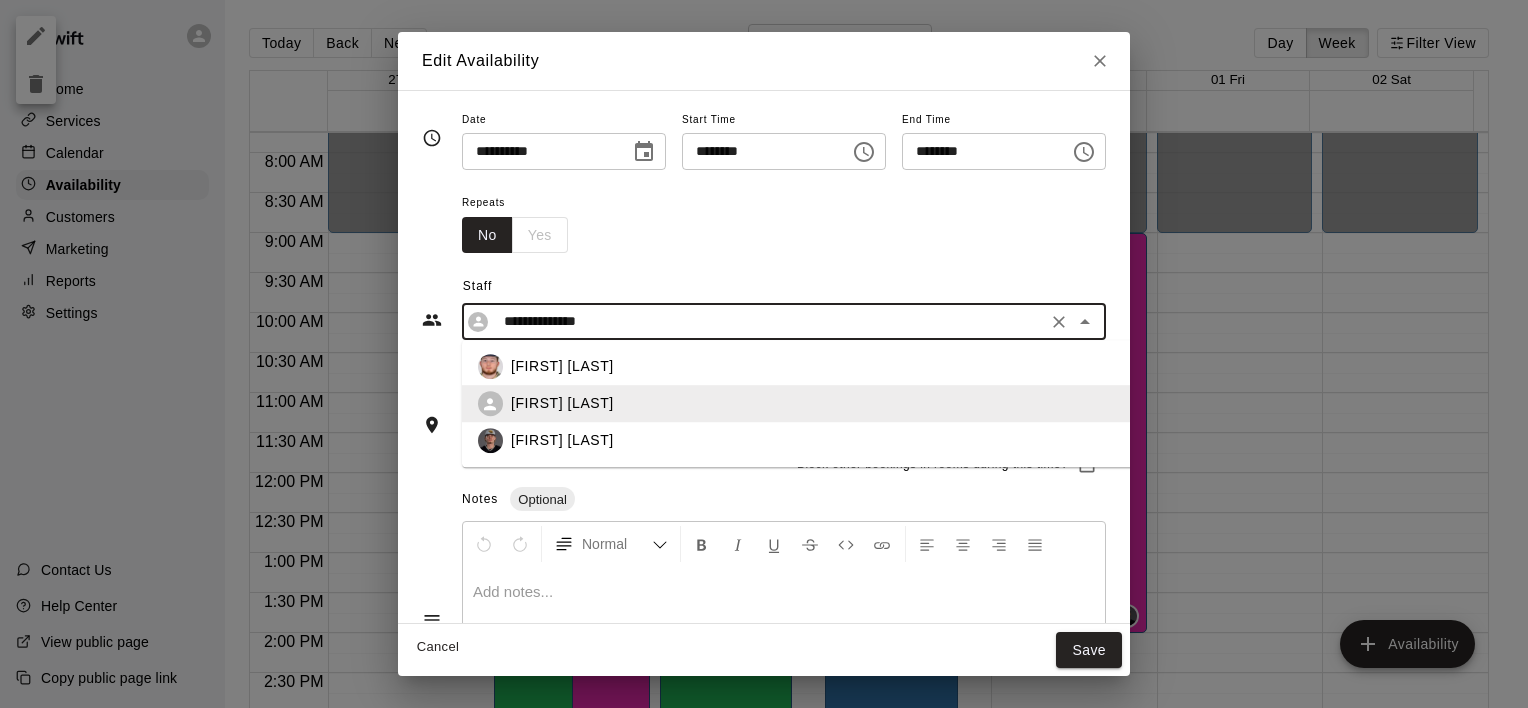 type on "**********" 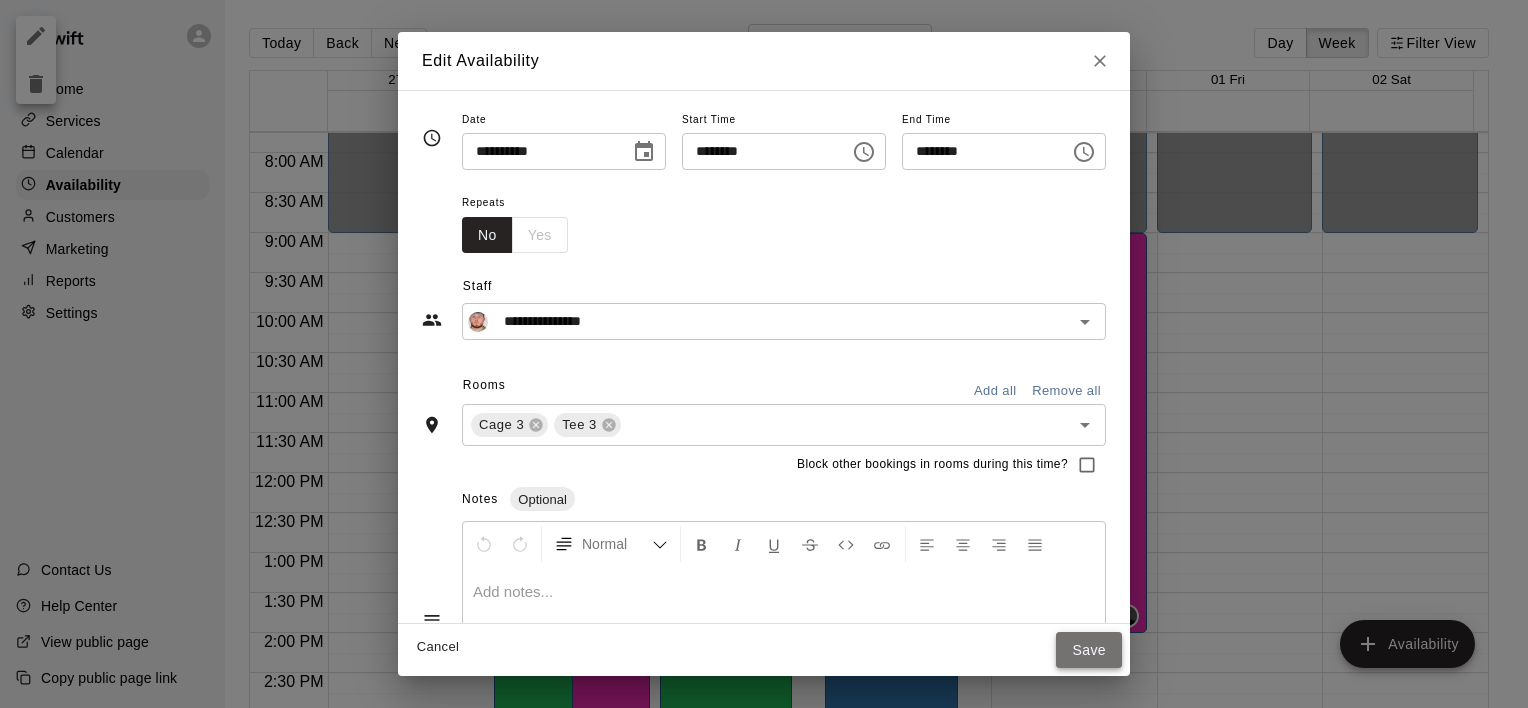 click on "Save" at bounding box center [1089, 650] 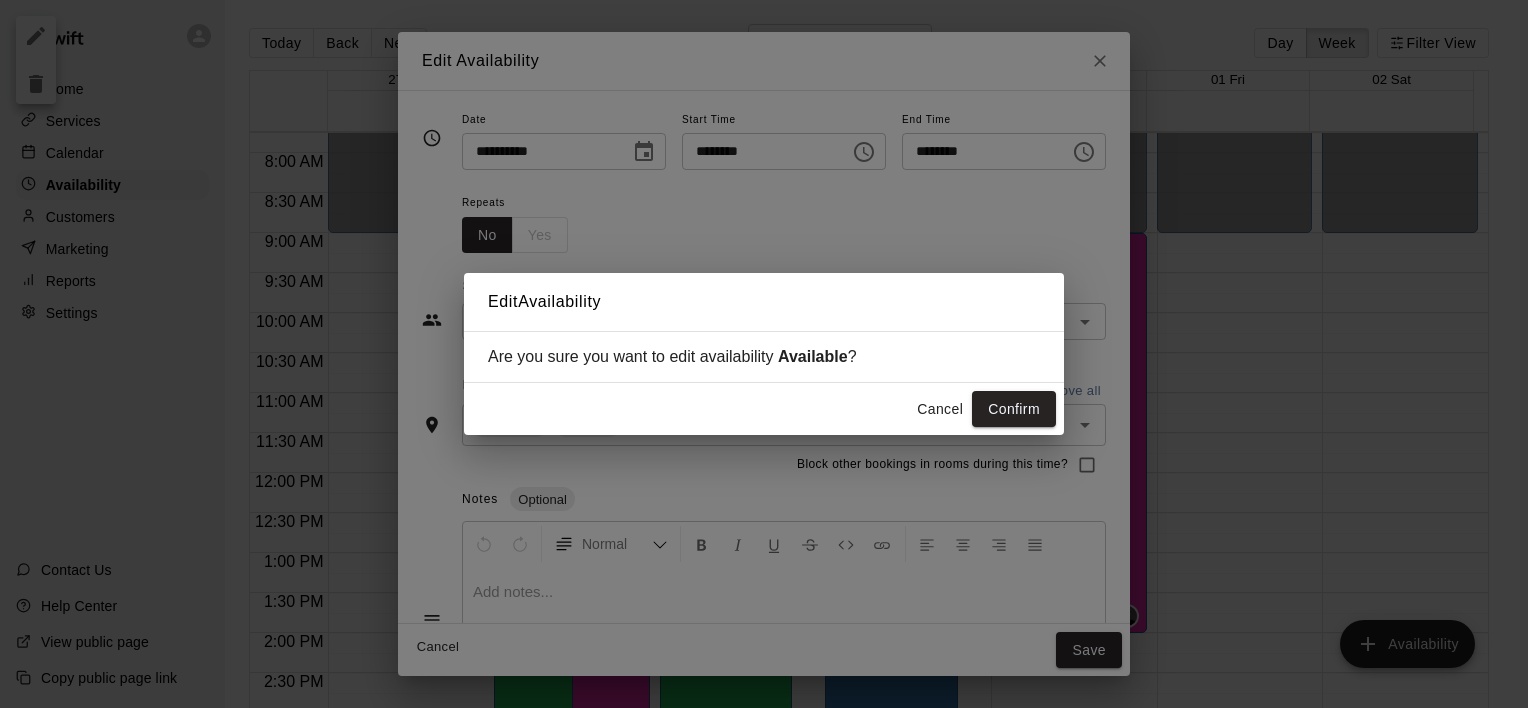 click on "Confirm" at bounding box center (1014, 409) 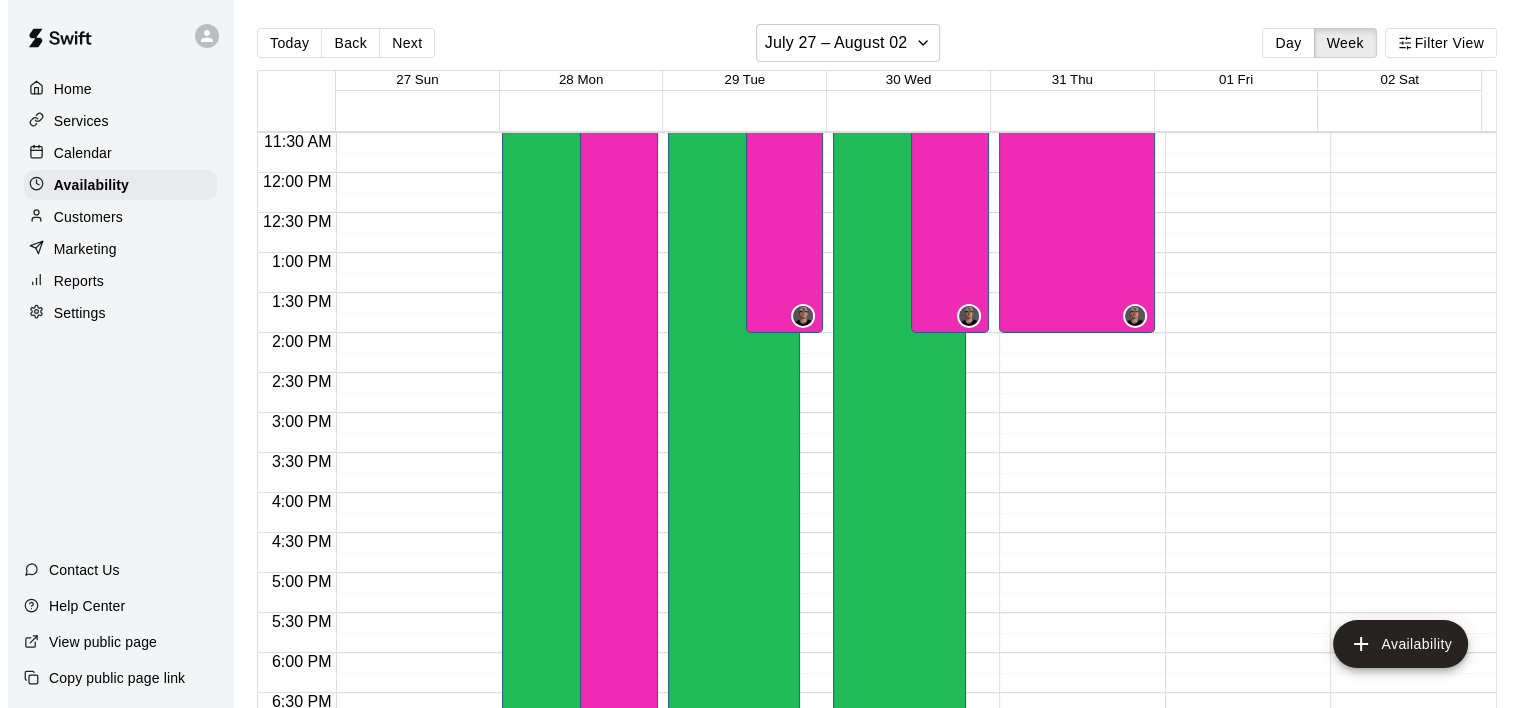 scroll, scrollTop: 1020, scrollLeft: 0, axis: vertical 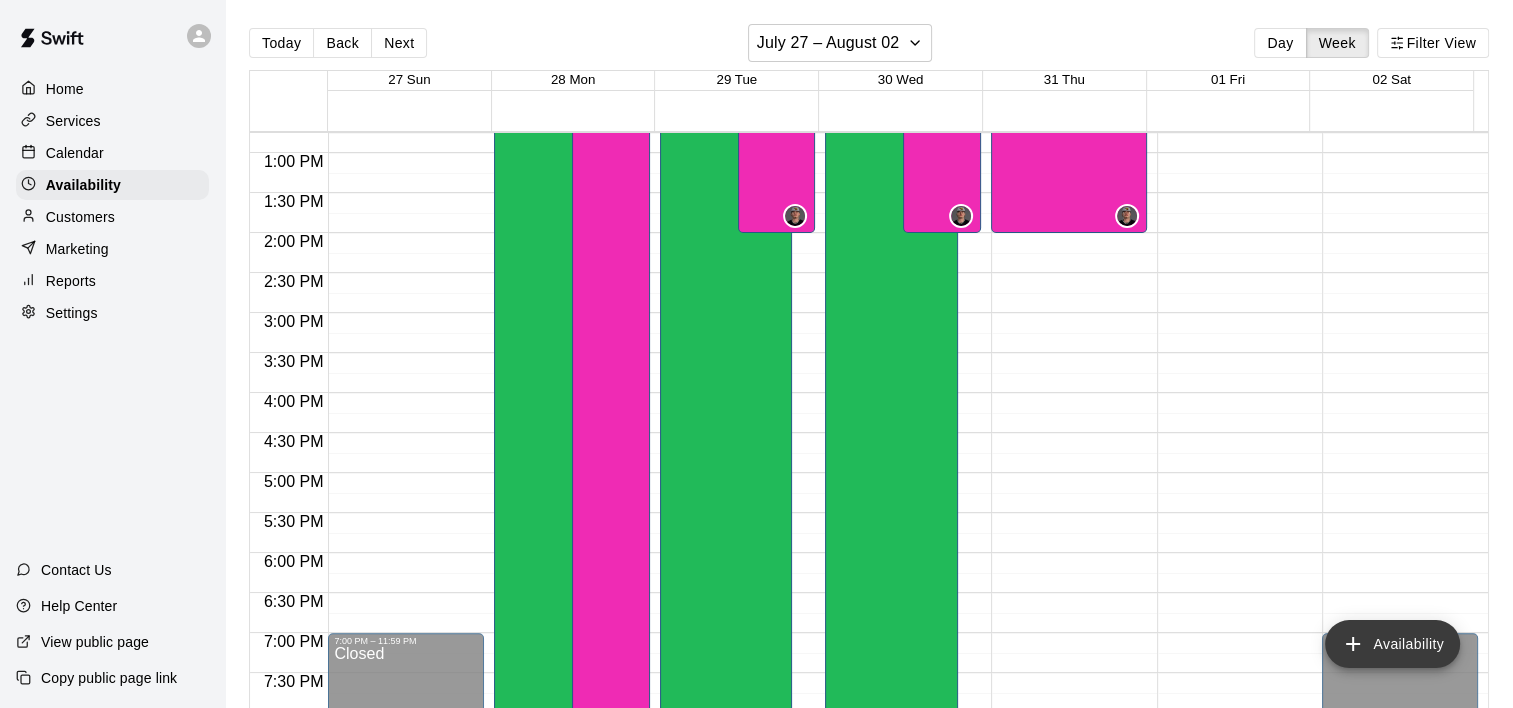 click on "Availability" at bounding box center [1392, 644] 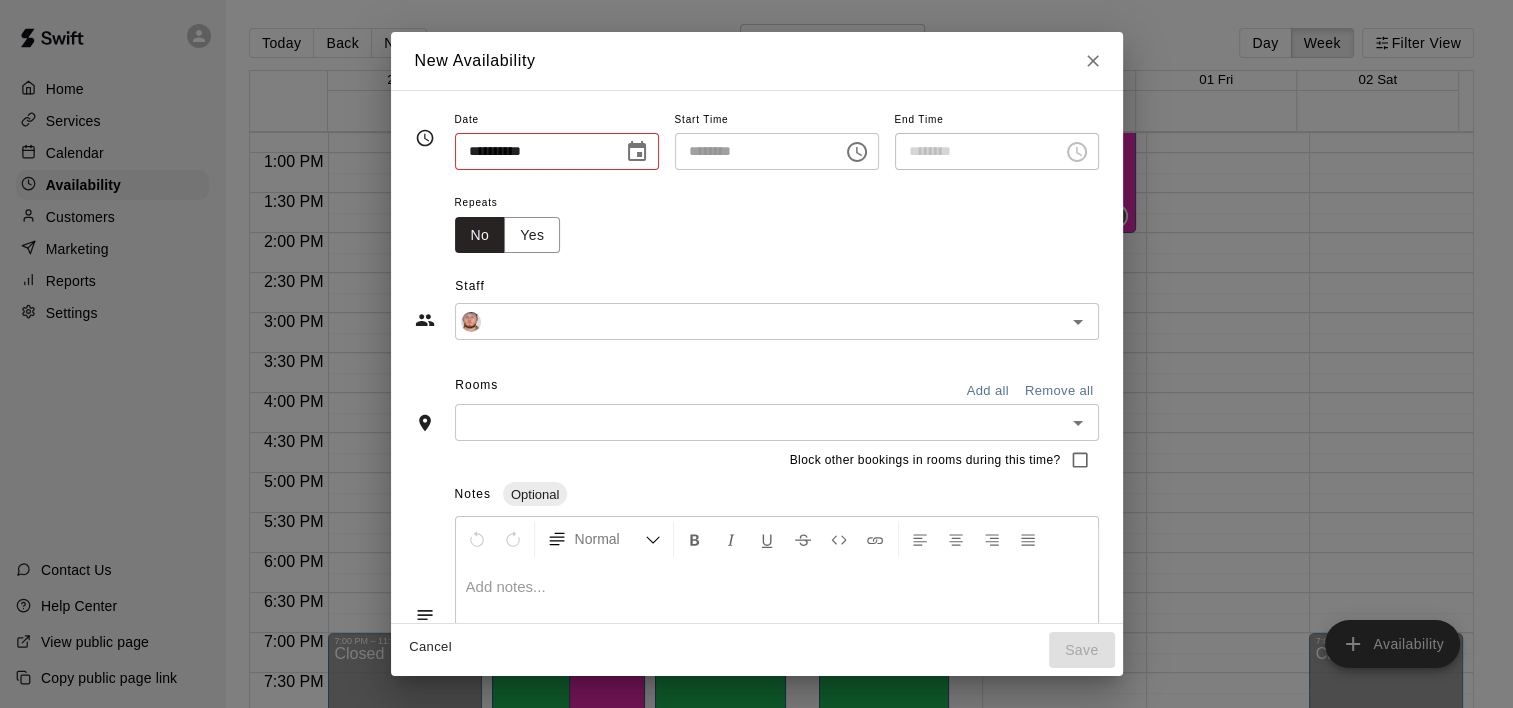 type on "**********" 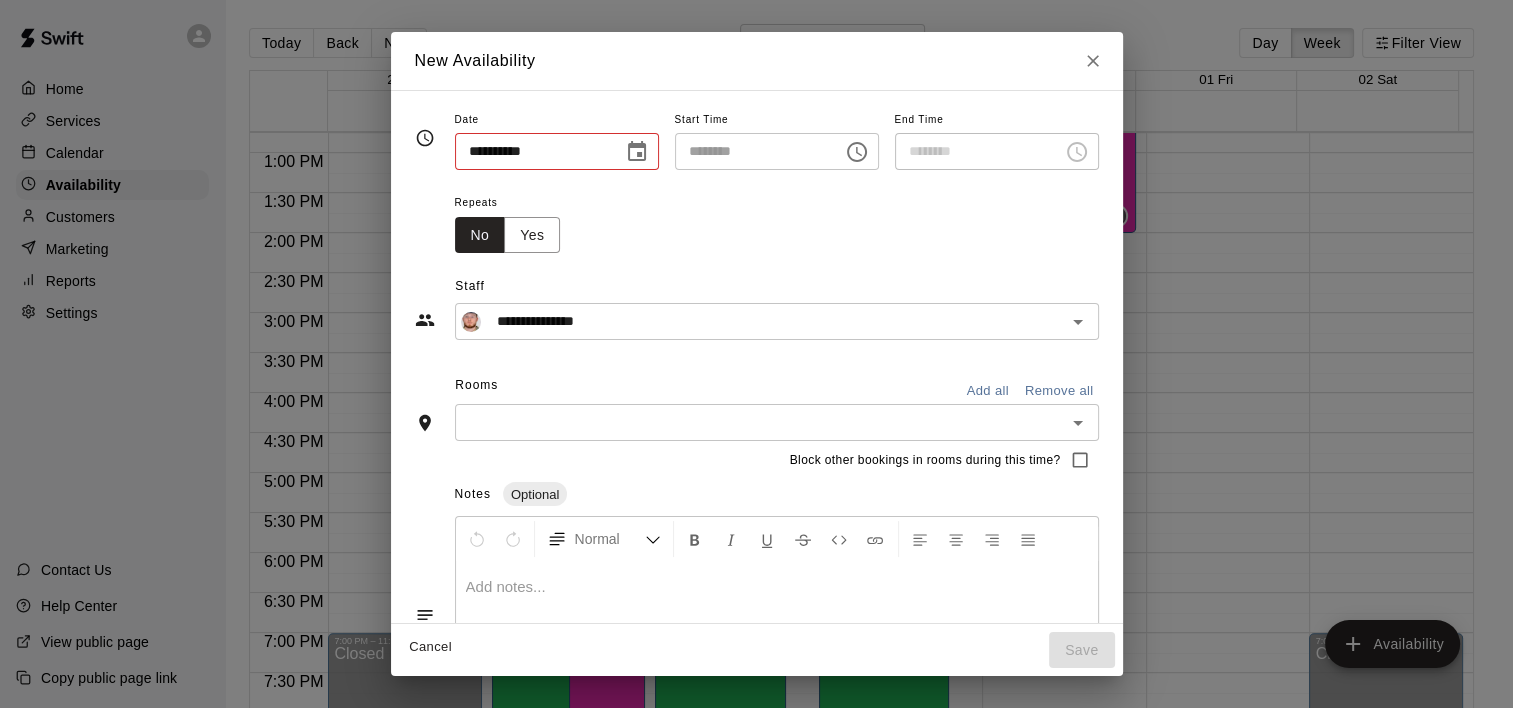 type on "**********" 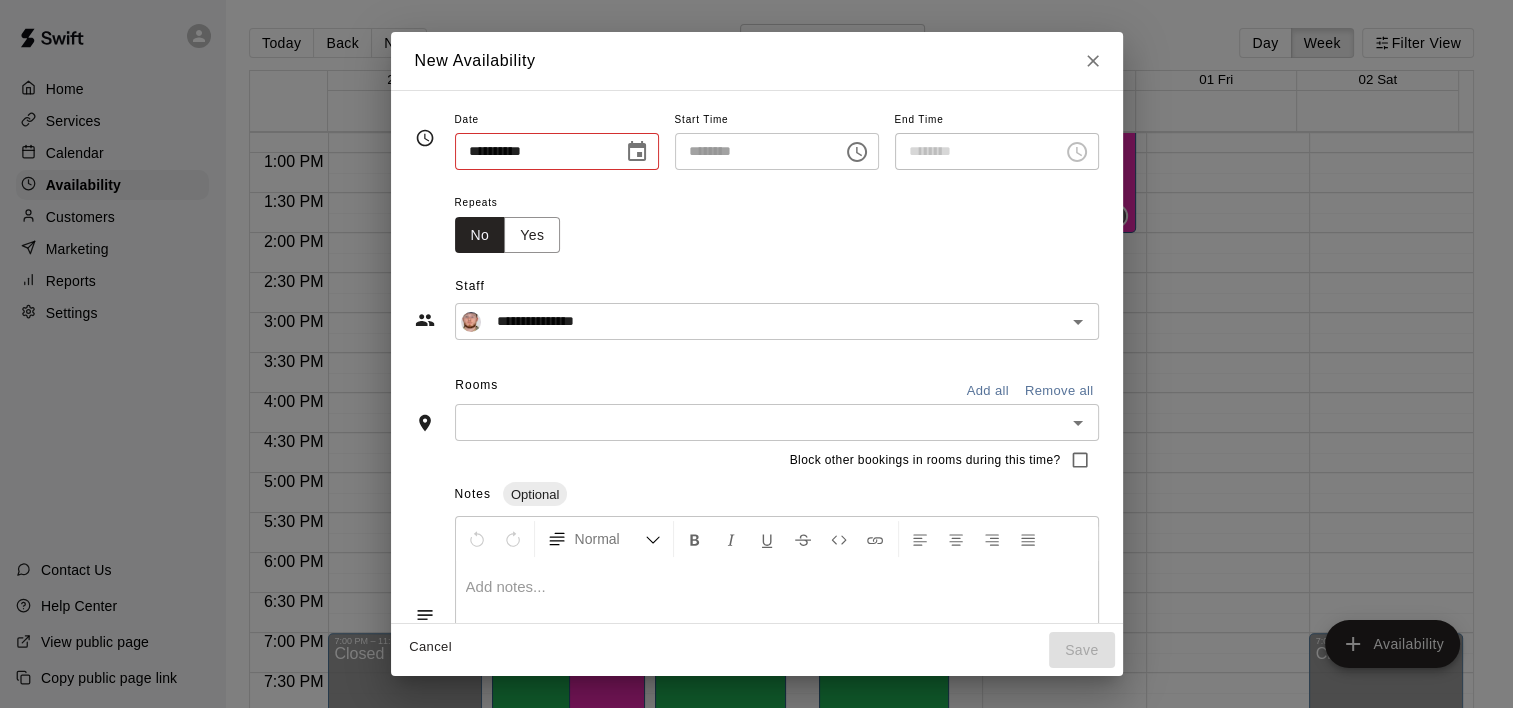type on "********" 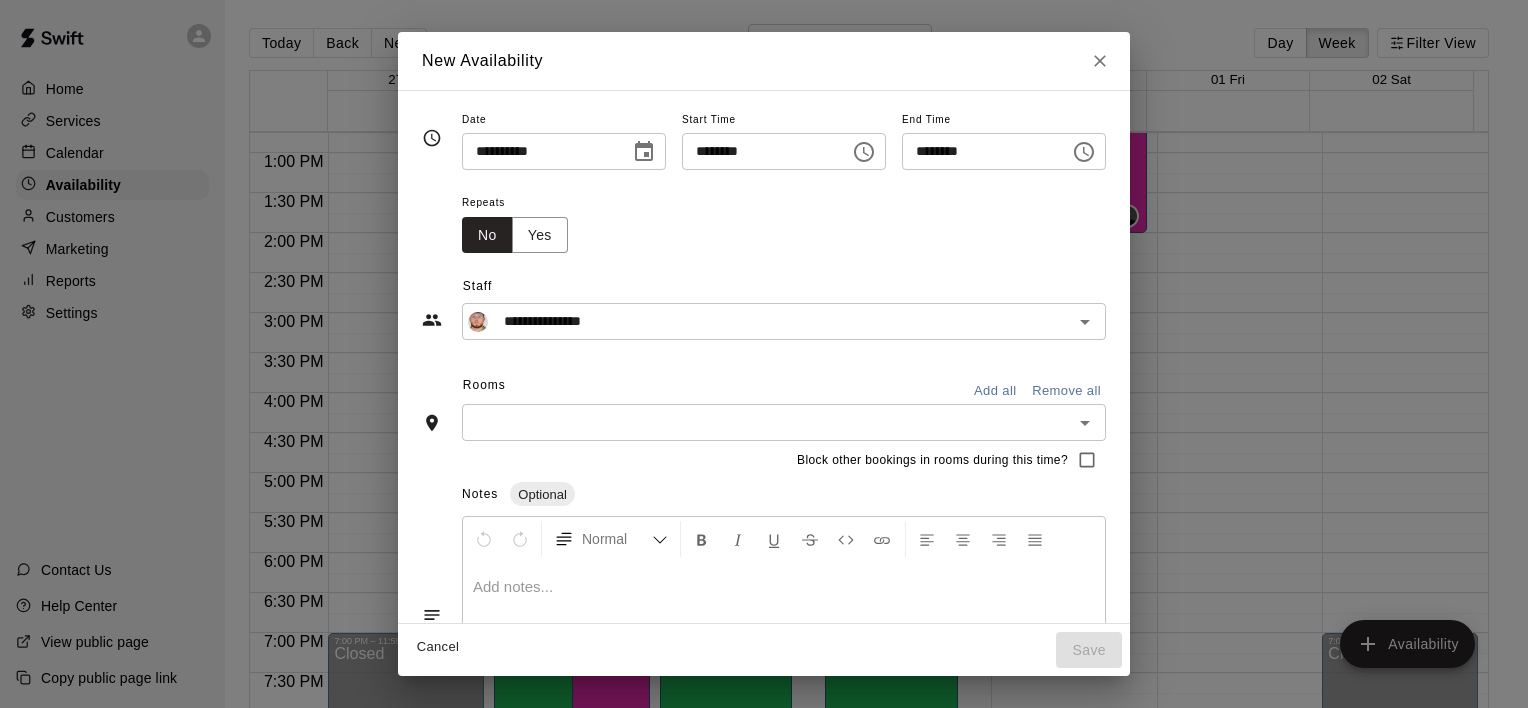 click 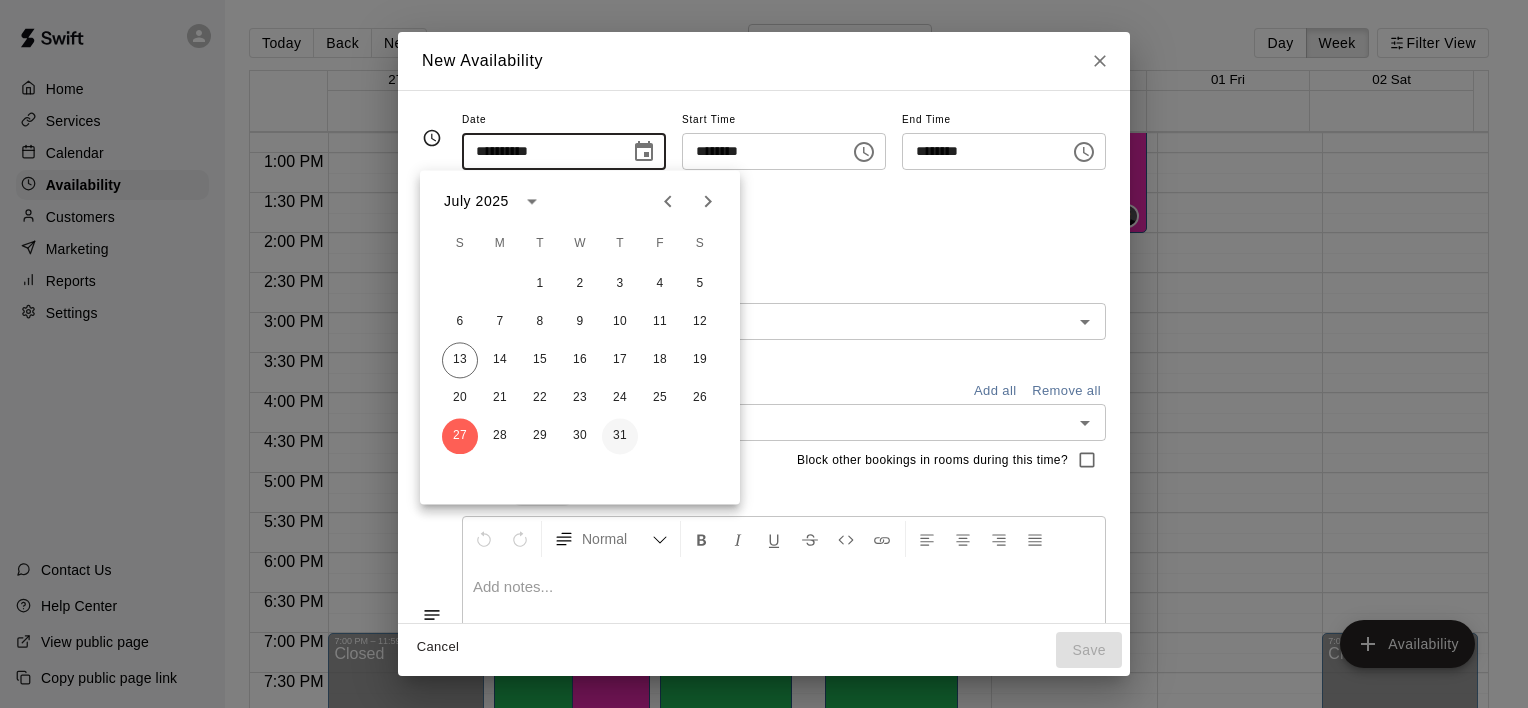click on "31" at bounding box center [620, 436] 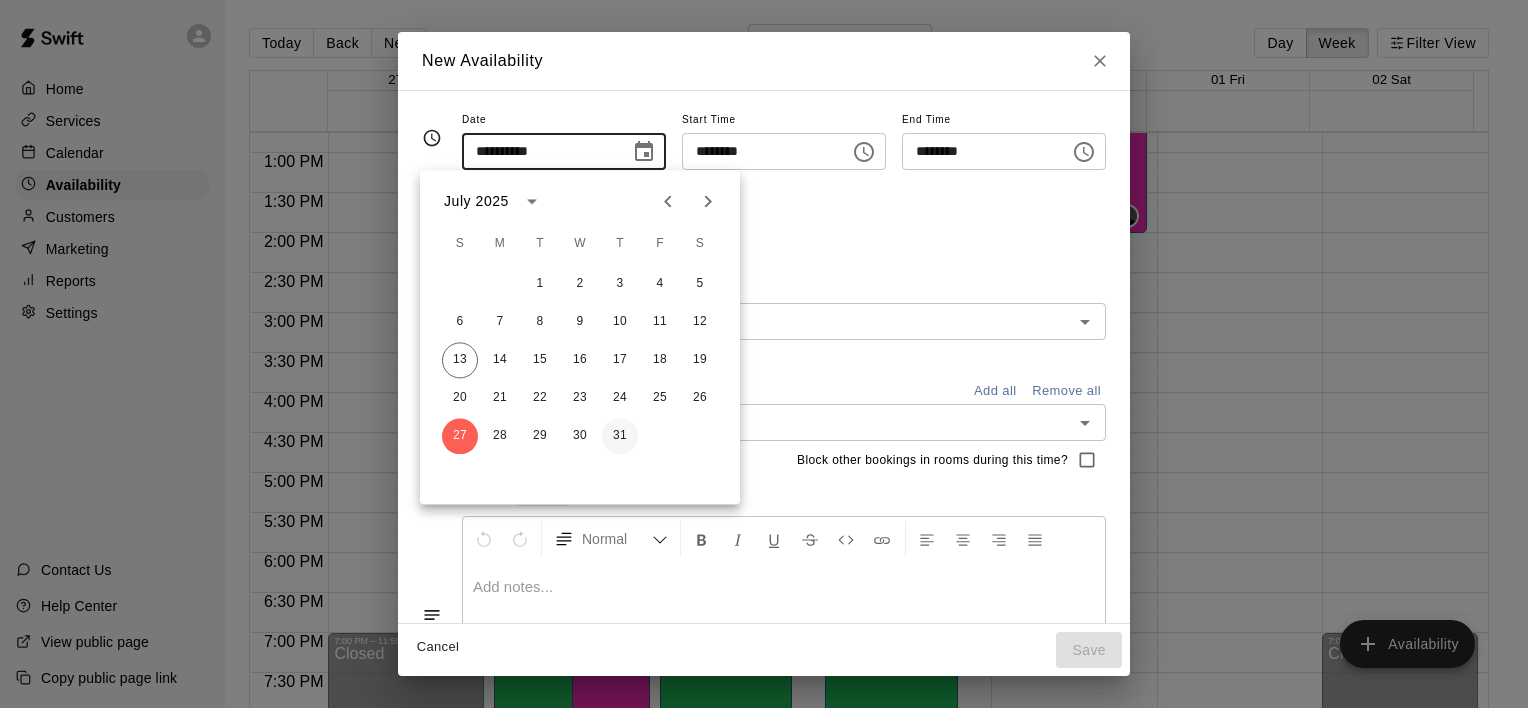 type on "**********" 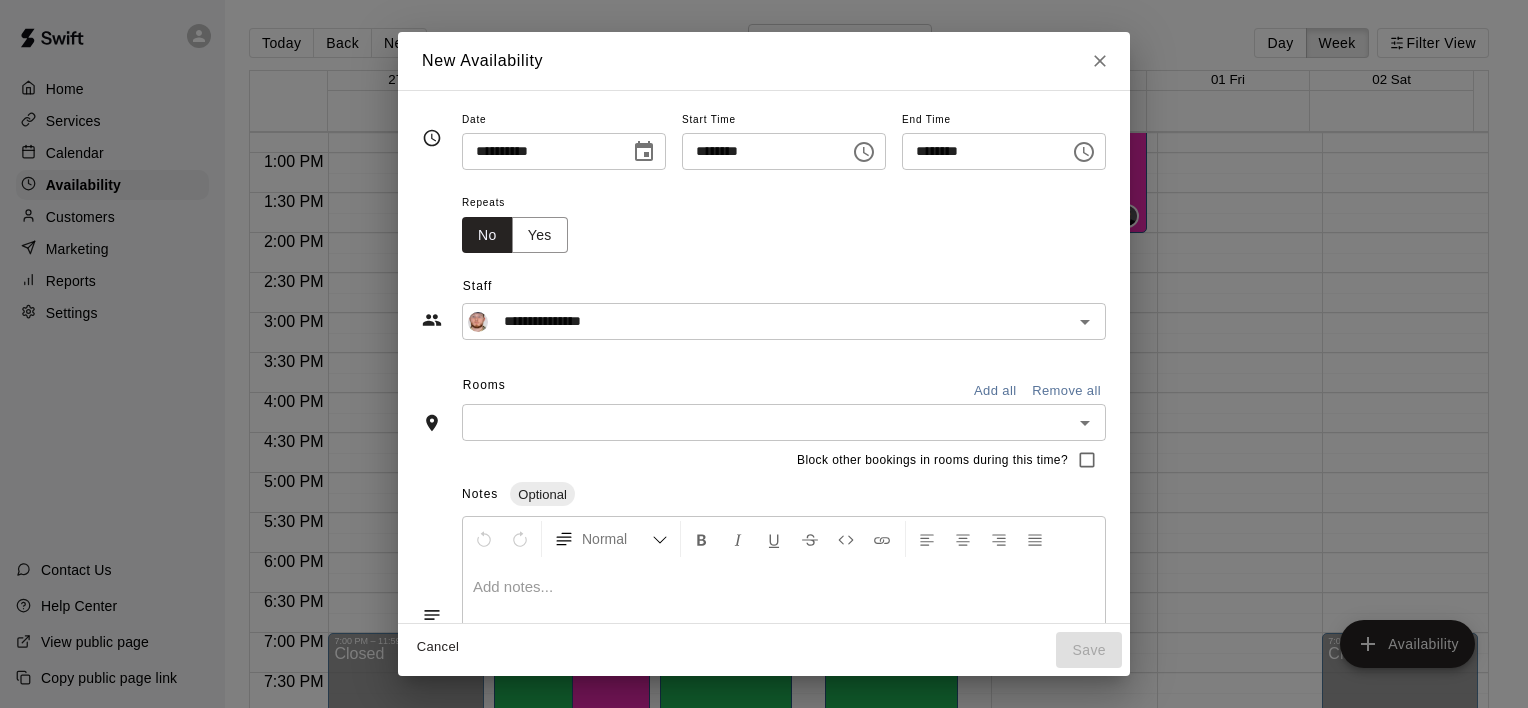 click on "**********" at bounding box center [764, 149] 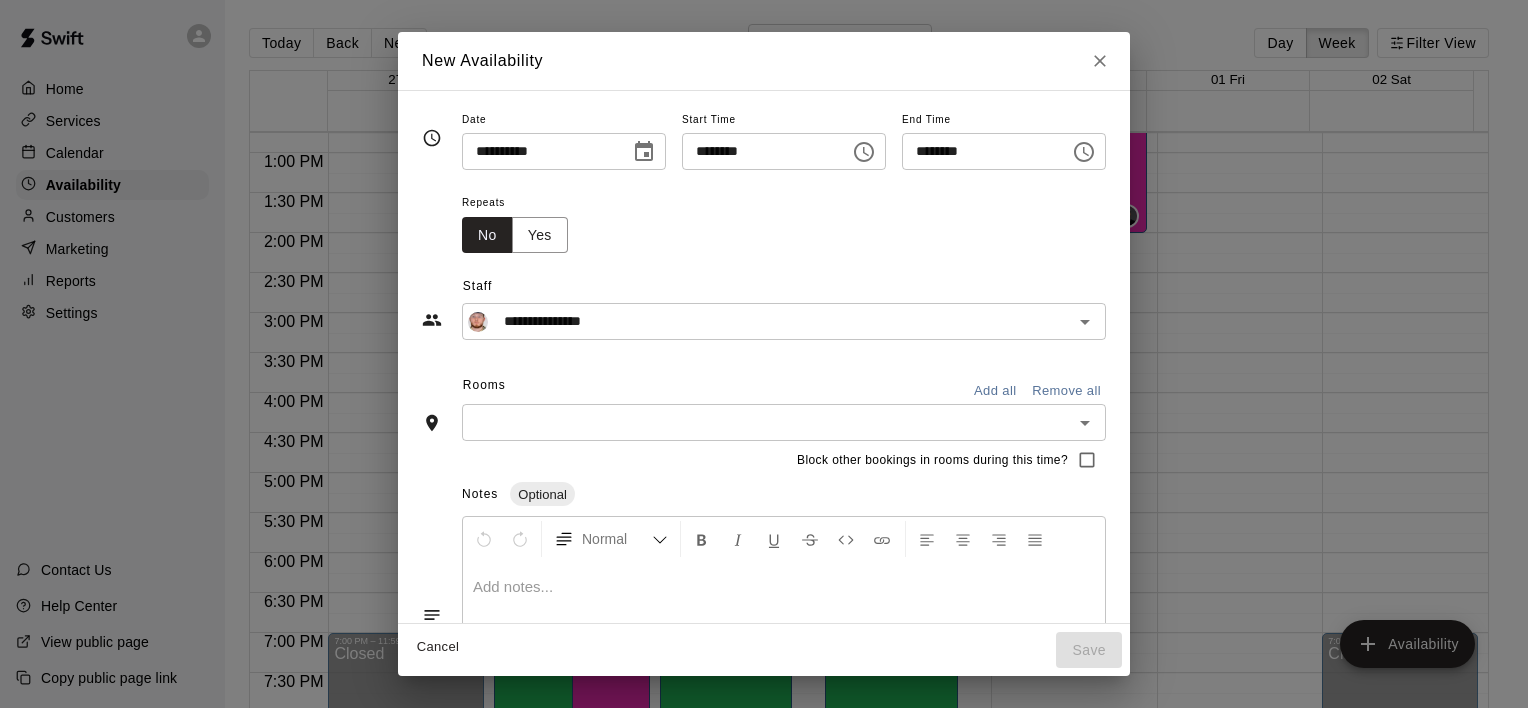 click on "********" at bounding box center [759, 151] 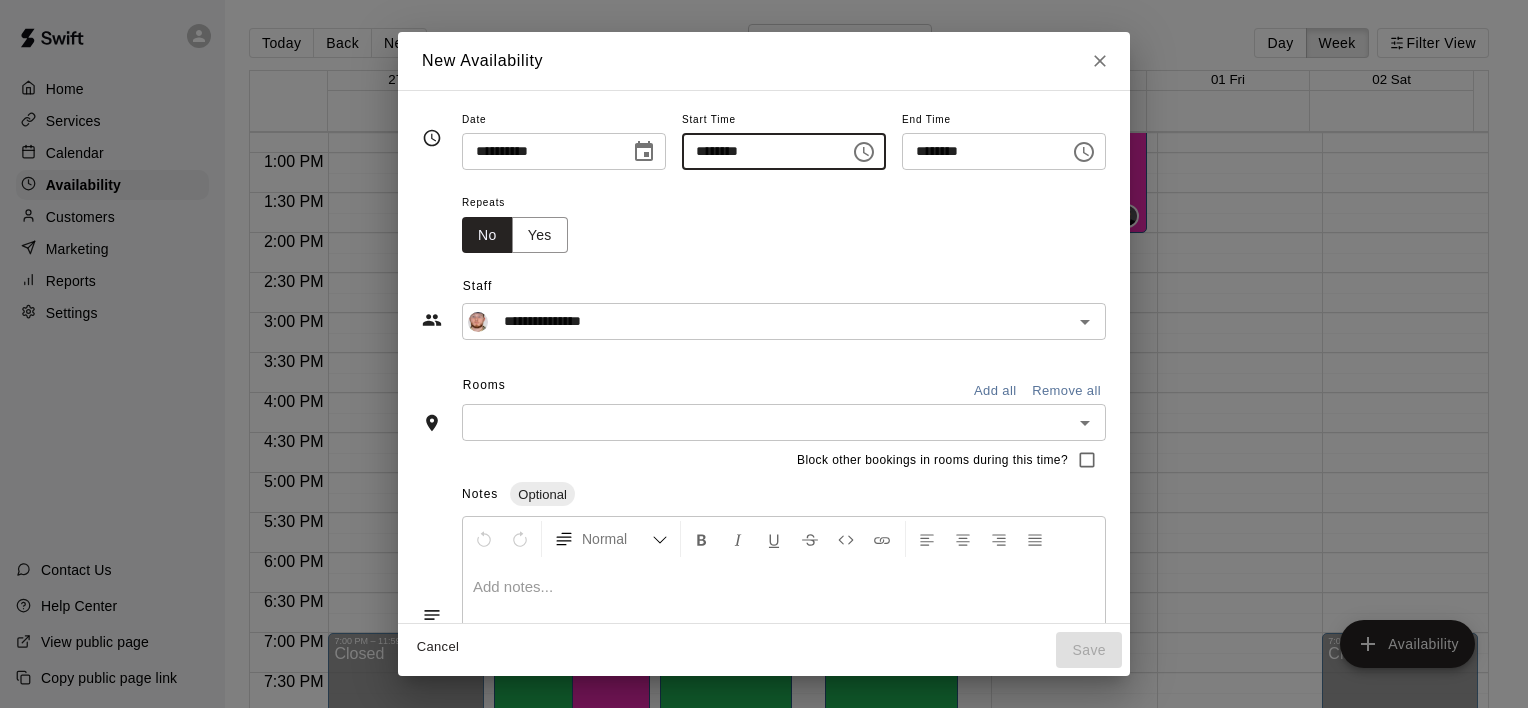type on "********" 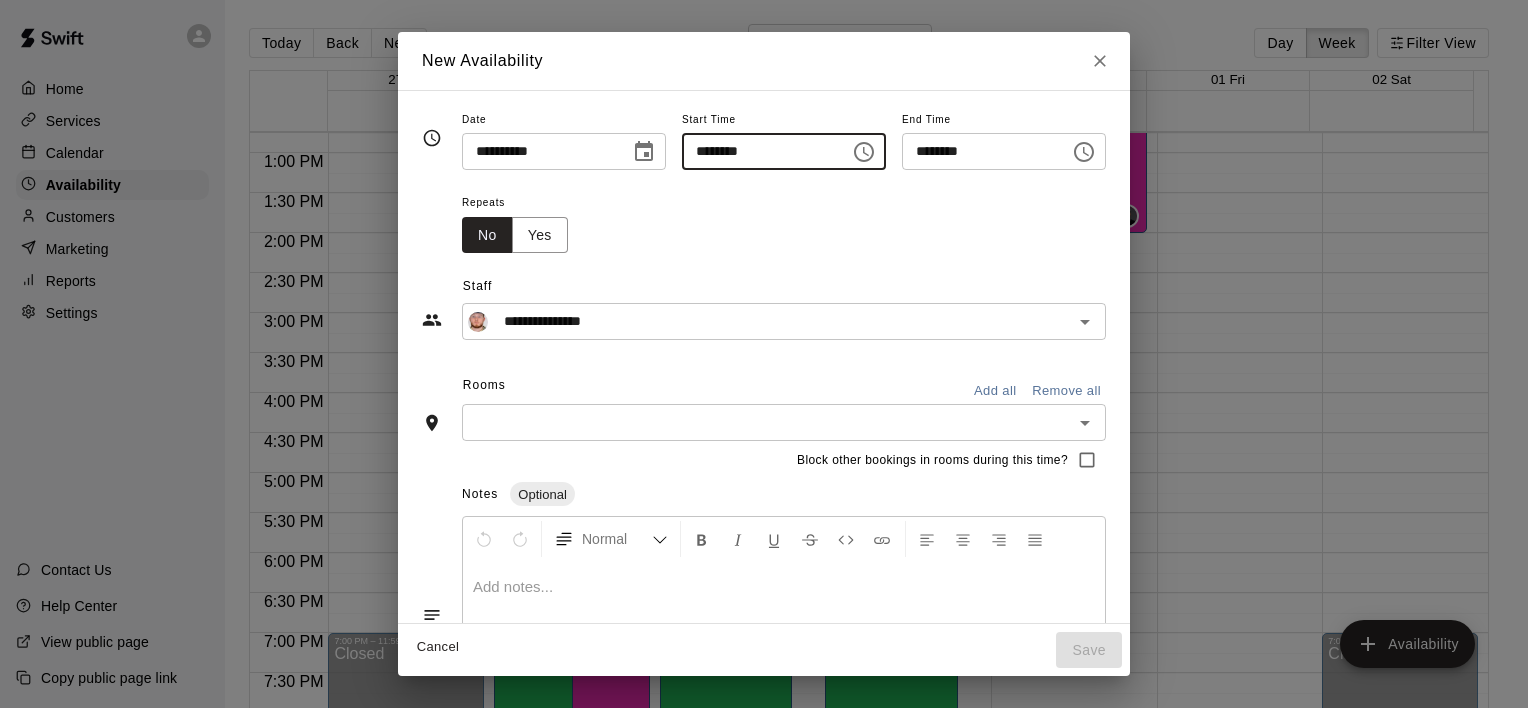 type on "********" 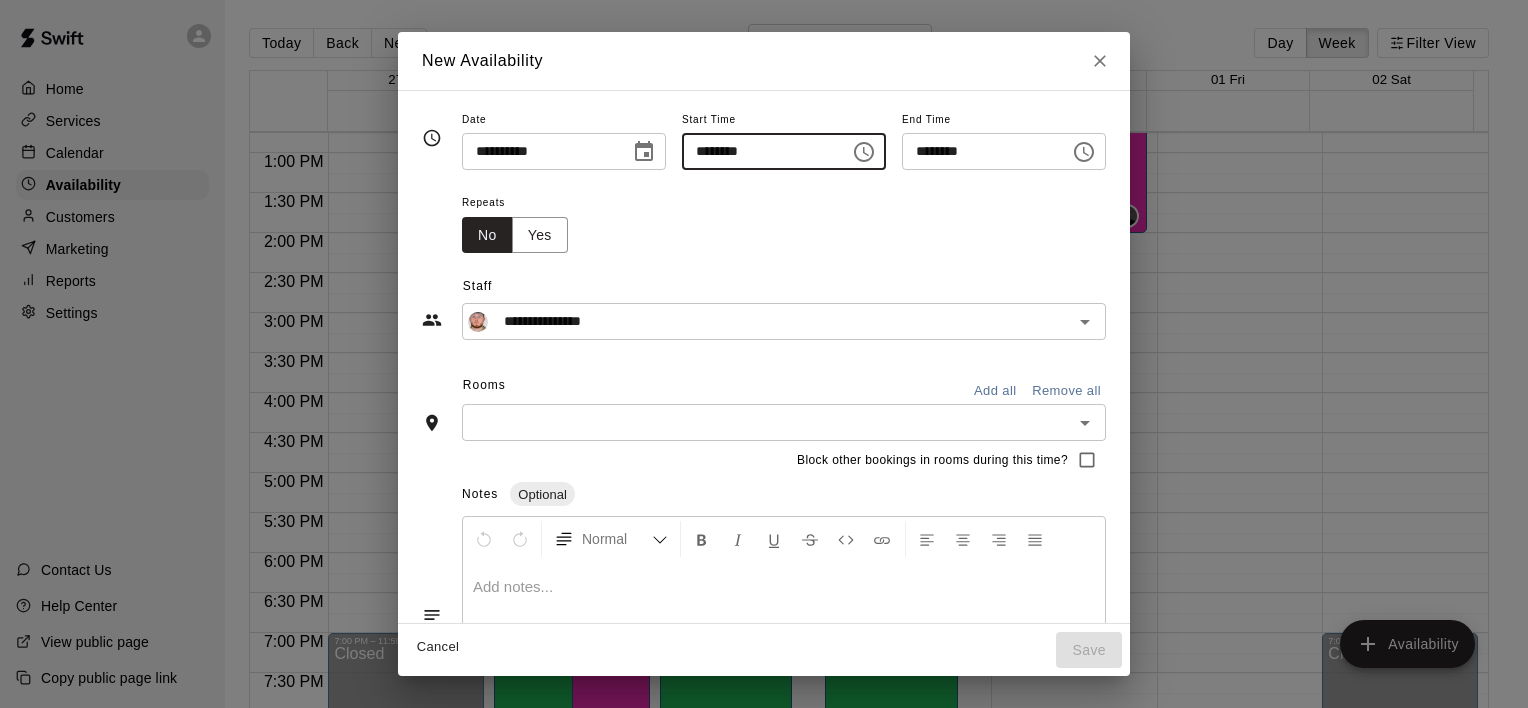 type on "********" 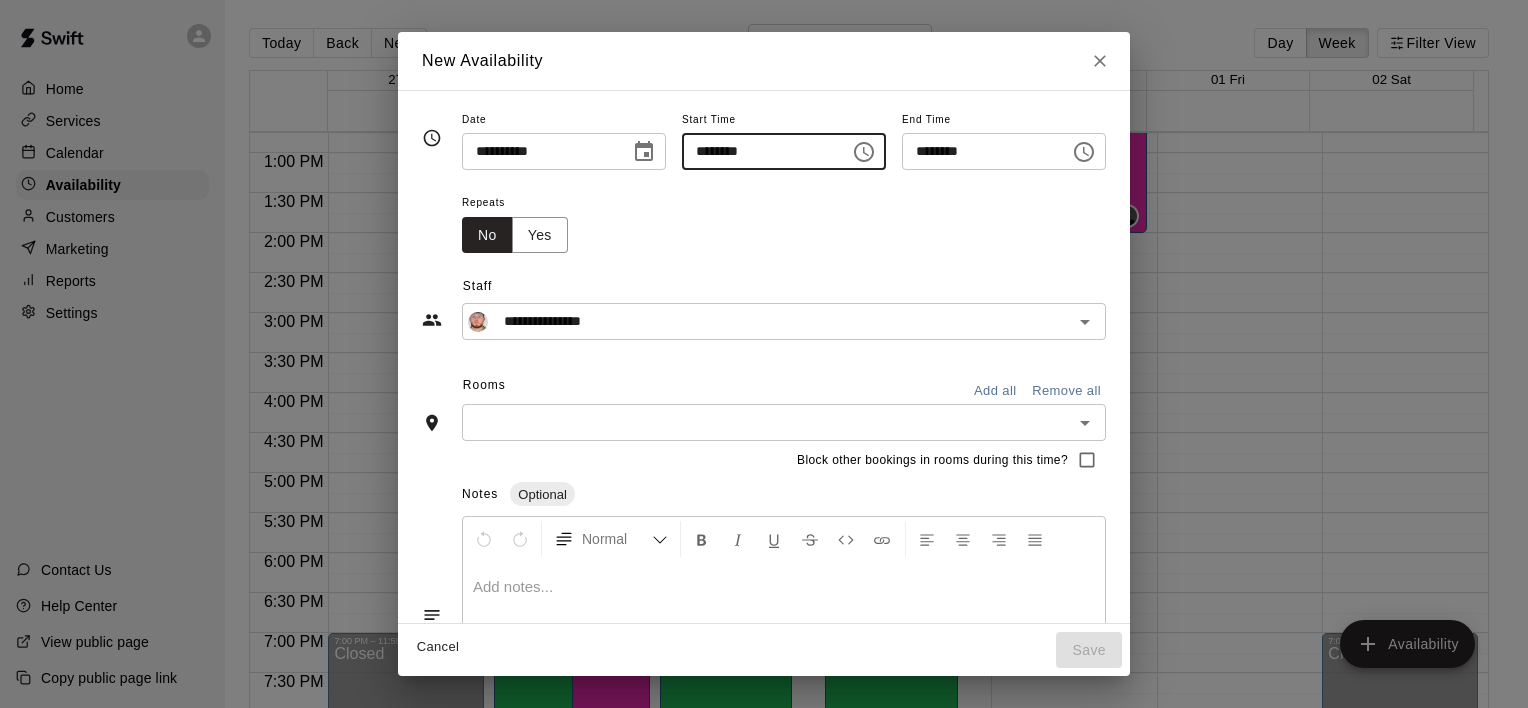click 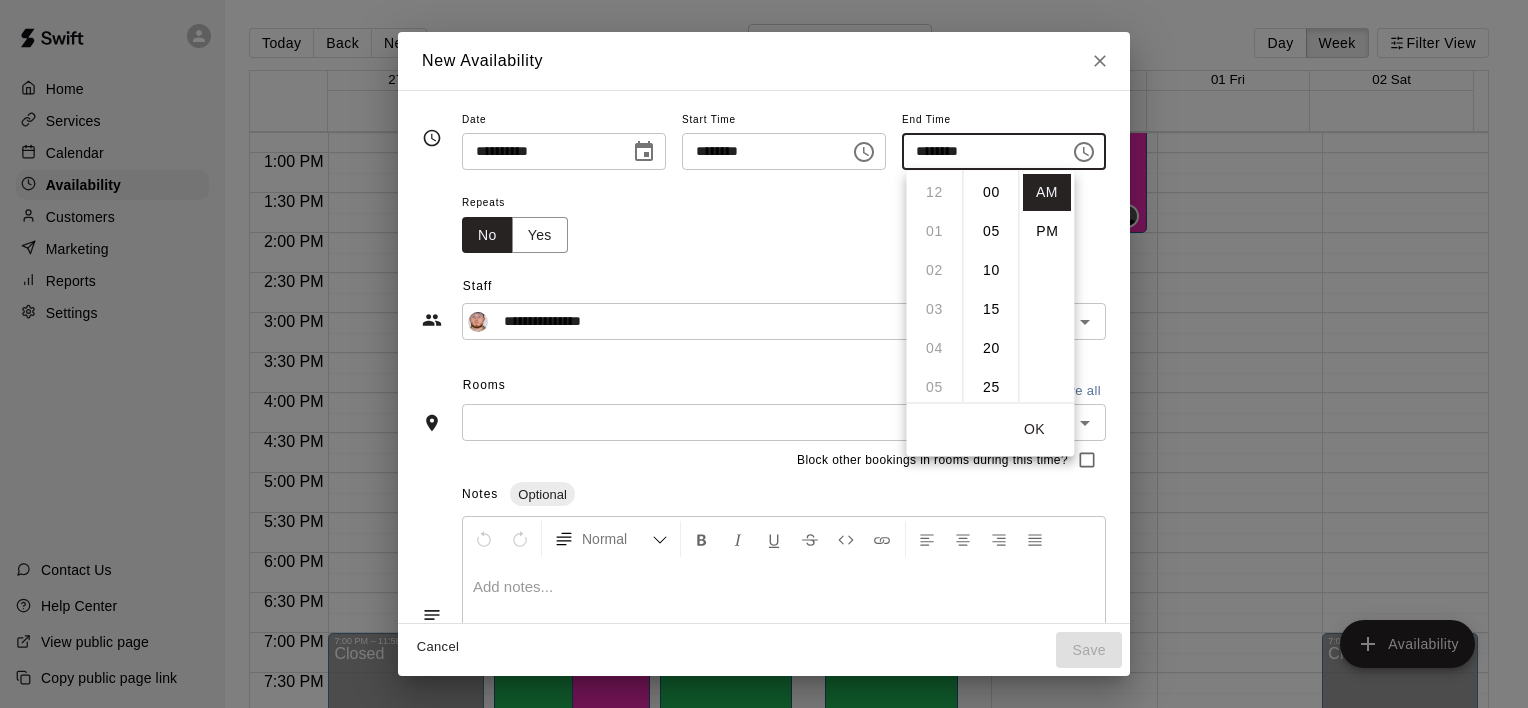 scroll, scrollTop: 351, scrollLeft: 0, axis: vertical 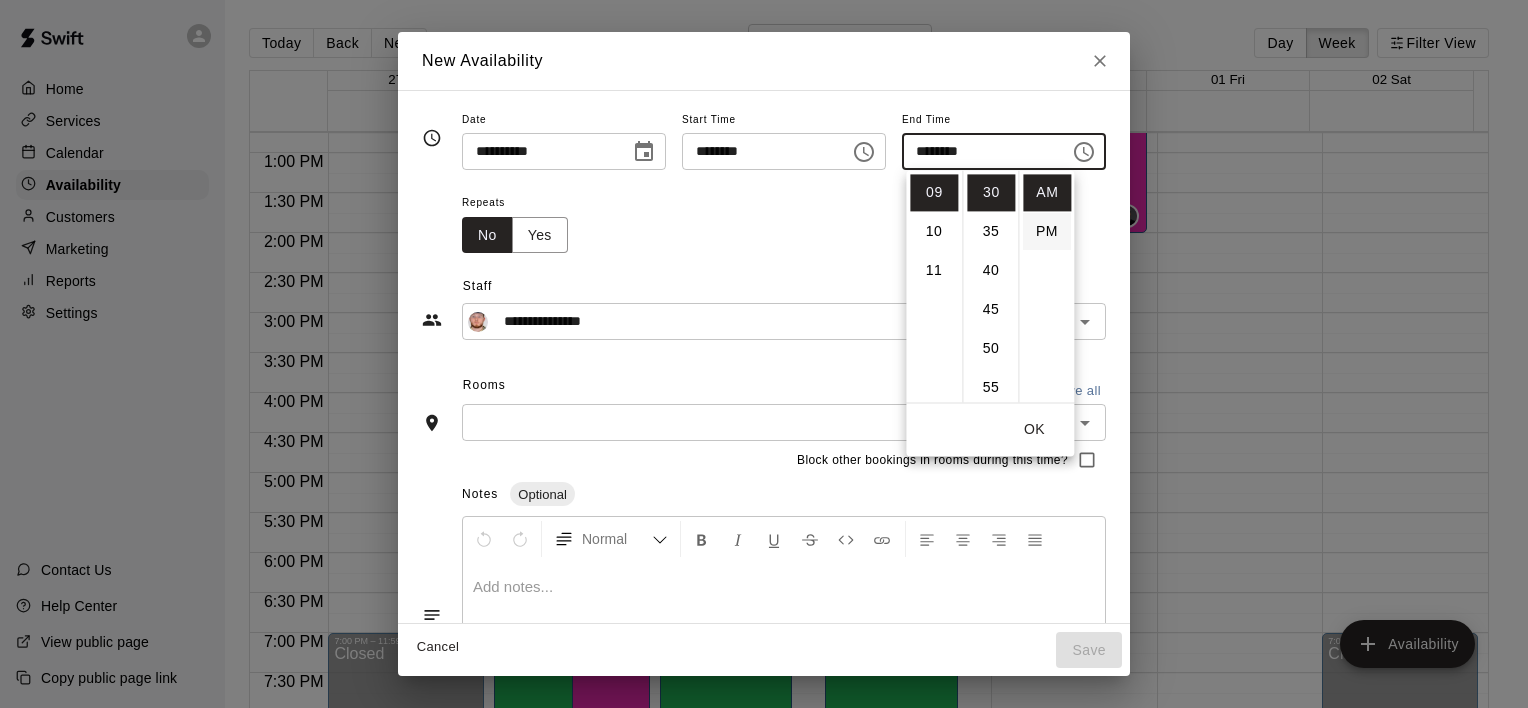 click on "PM" at bounding box center (1047, 231) 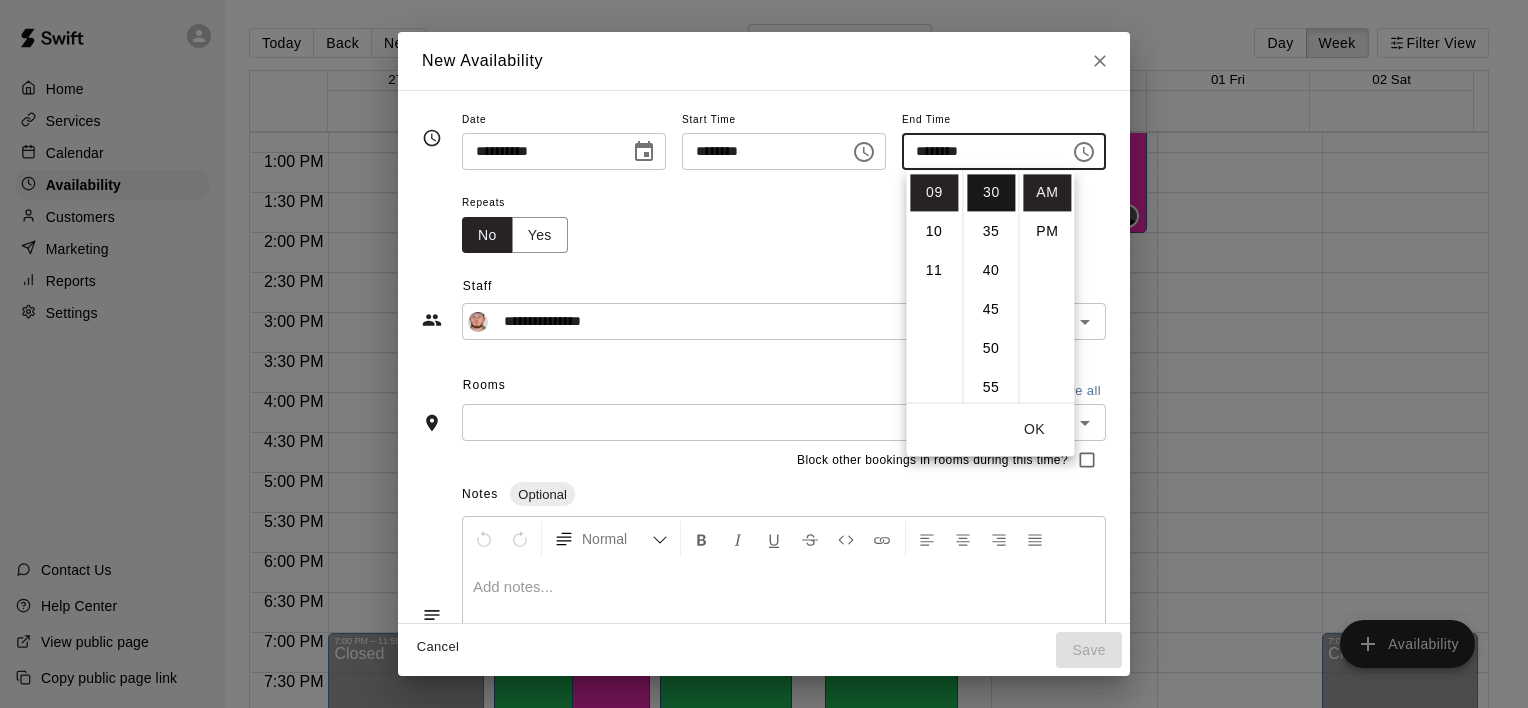 scroll, scrollTop: 36, scrollLeft: 0, axis: vertical 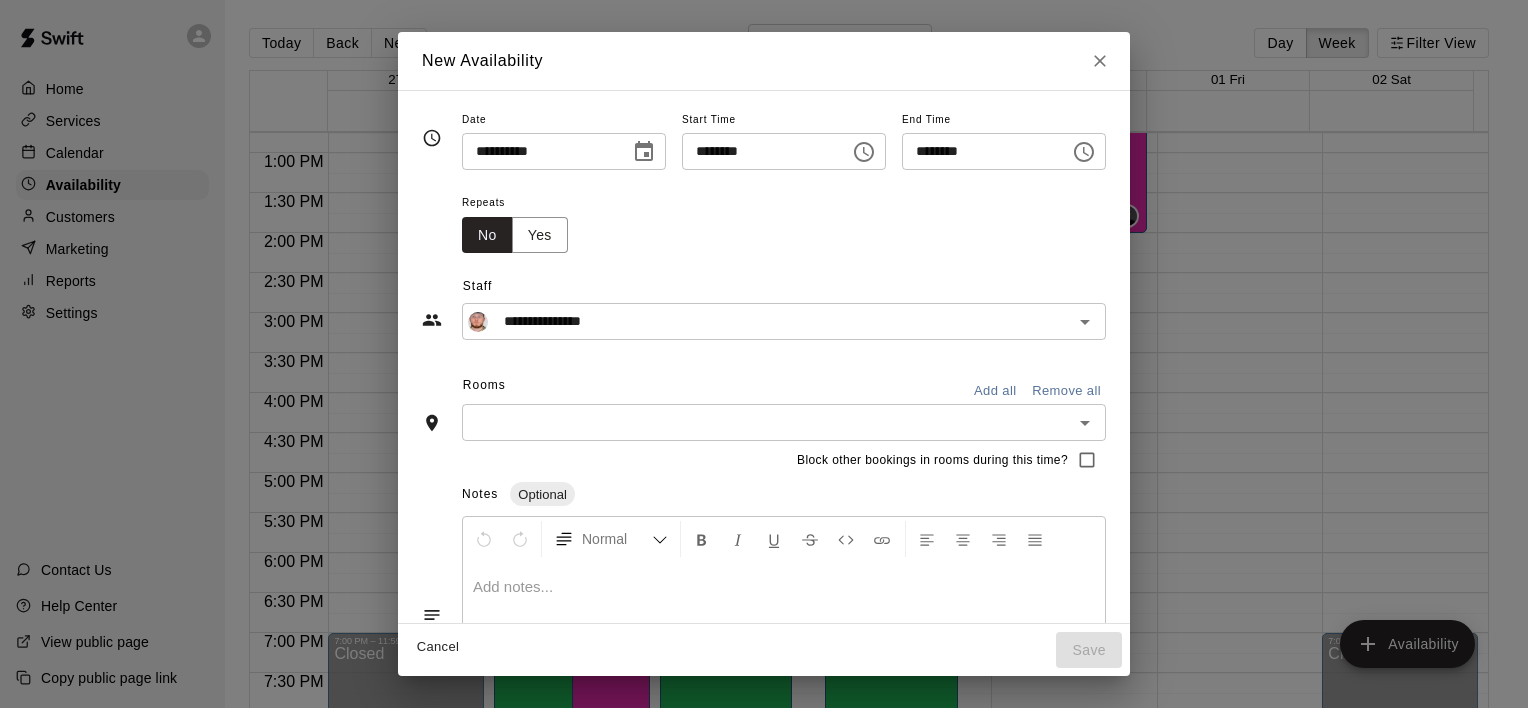 click on "********" at bounding box center (979, 151) 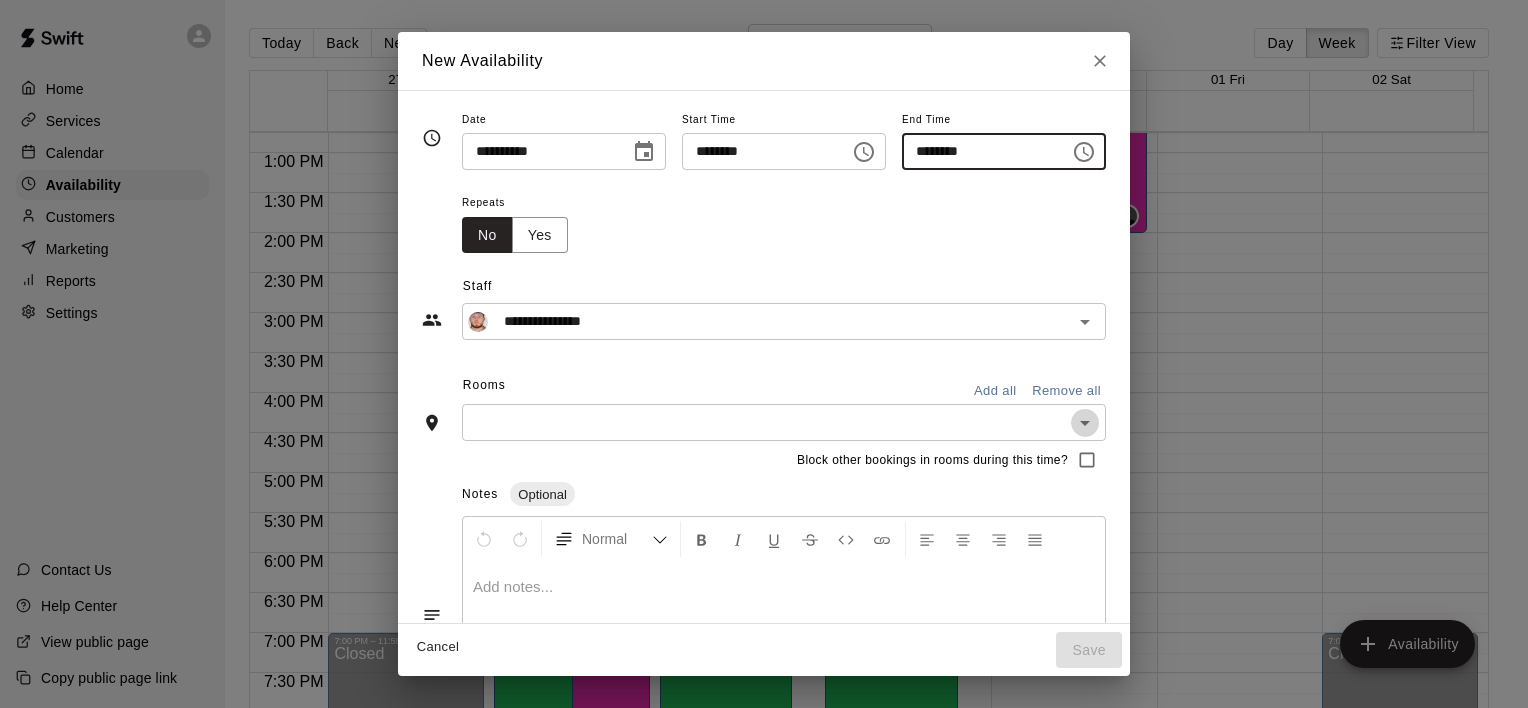 click at bounding box center (1085, 423) 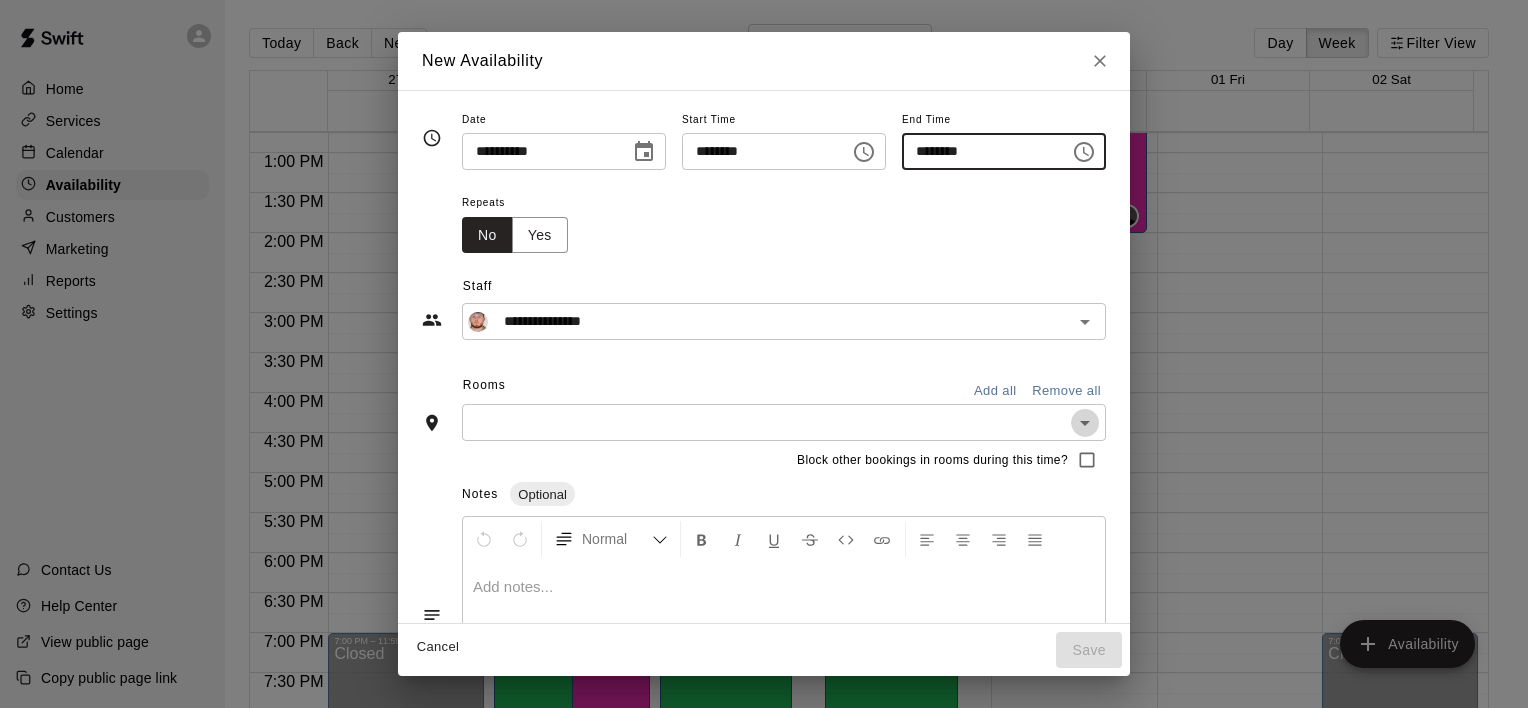 type on "********" 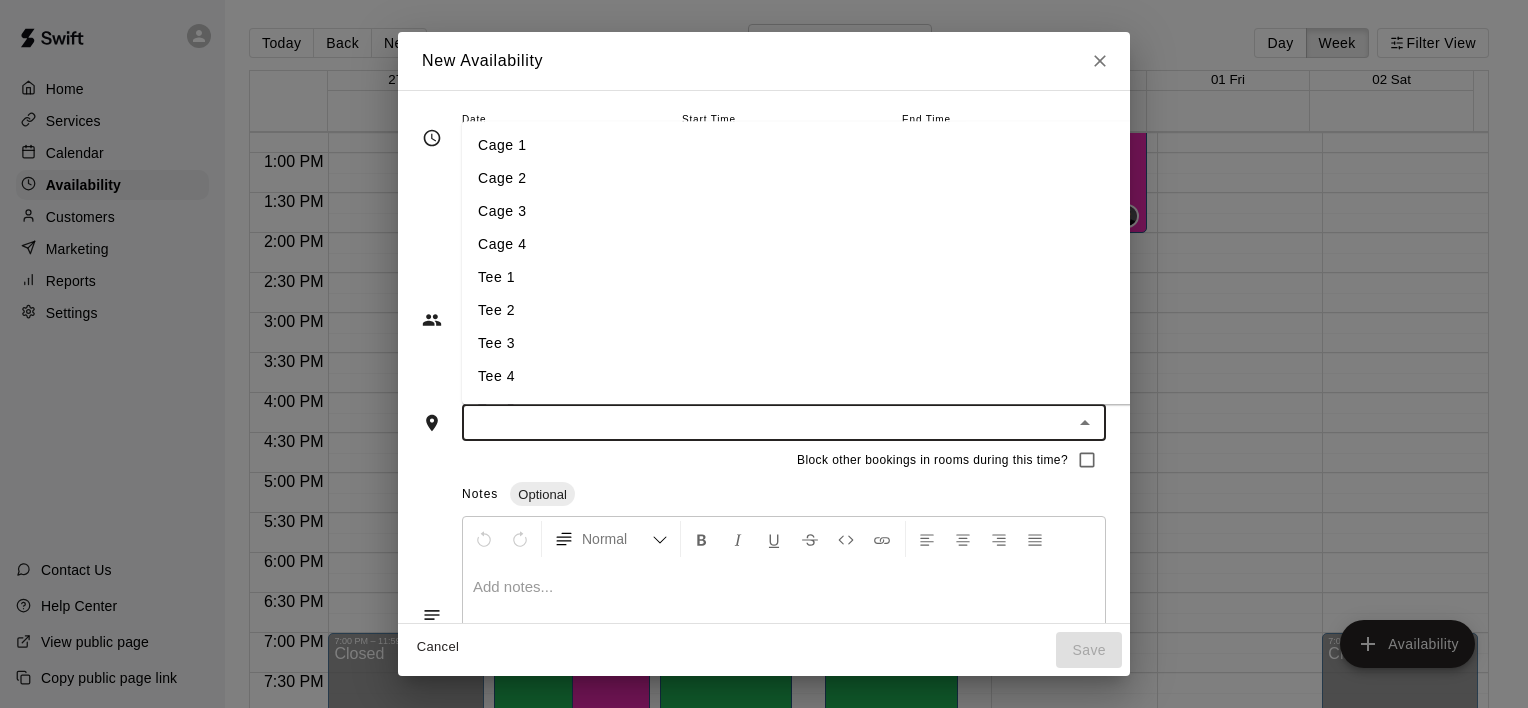 click on "Cage 3" at bounding box center [819, 211] 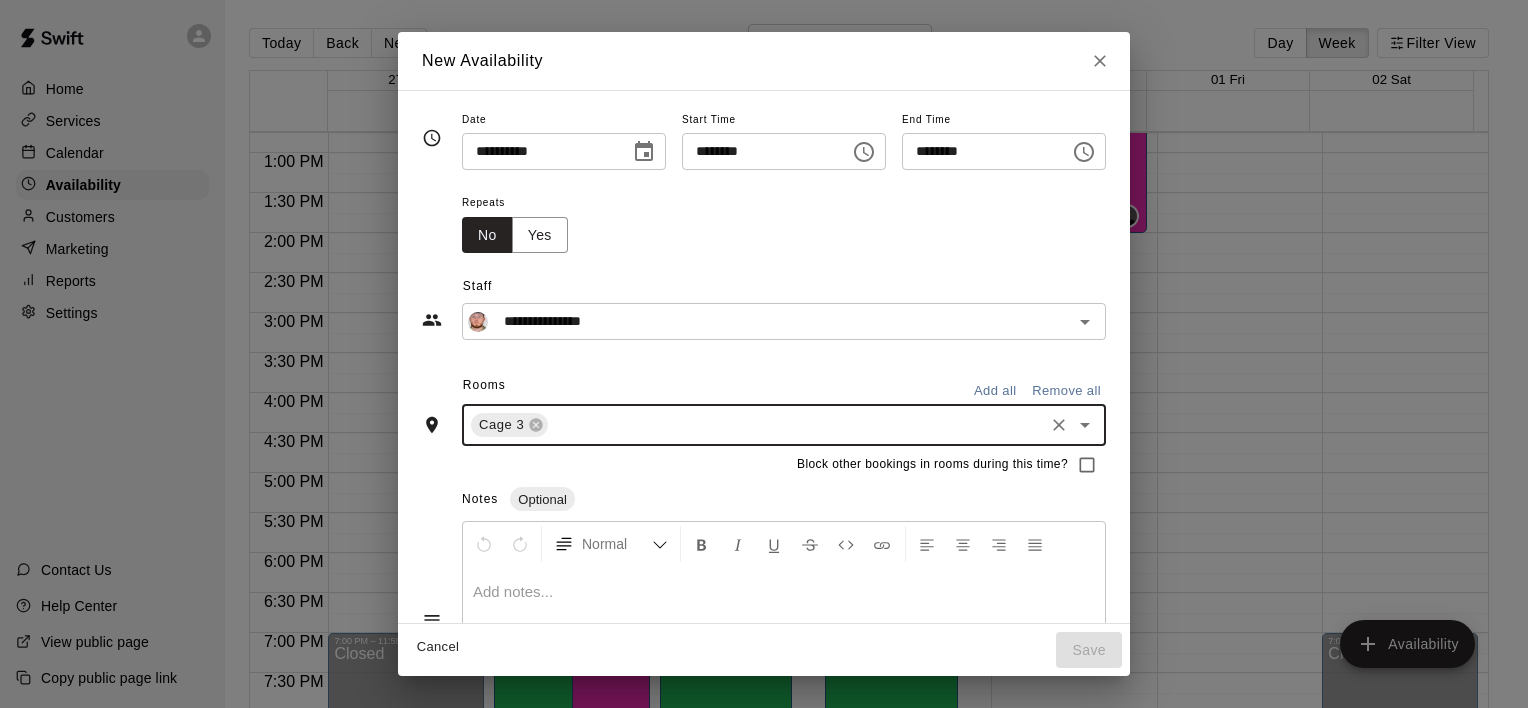 click 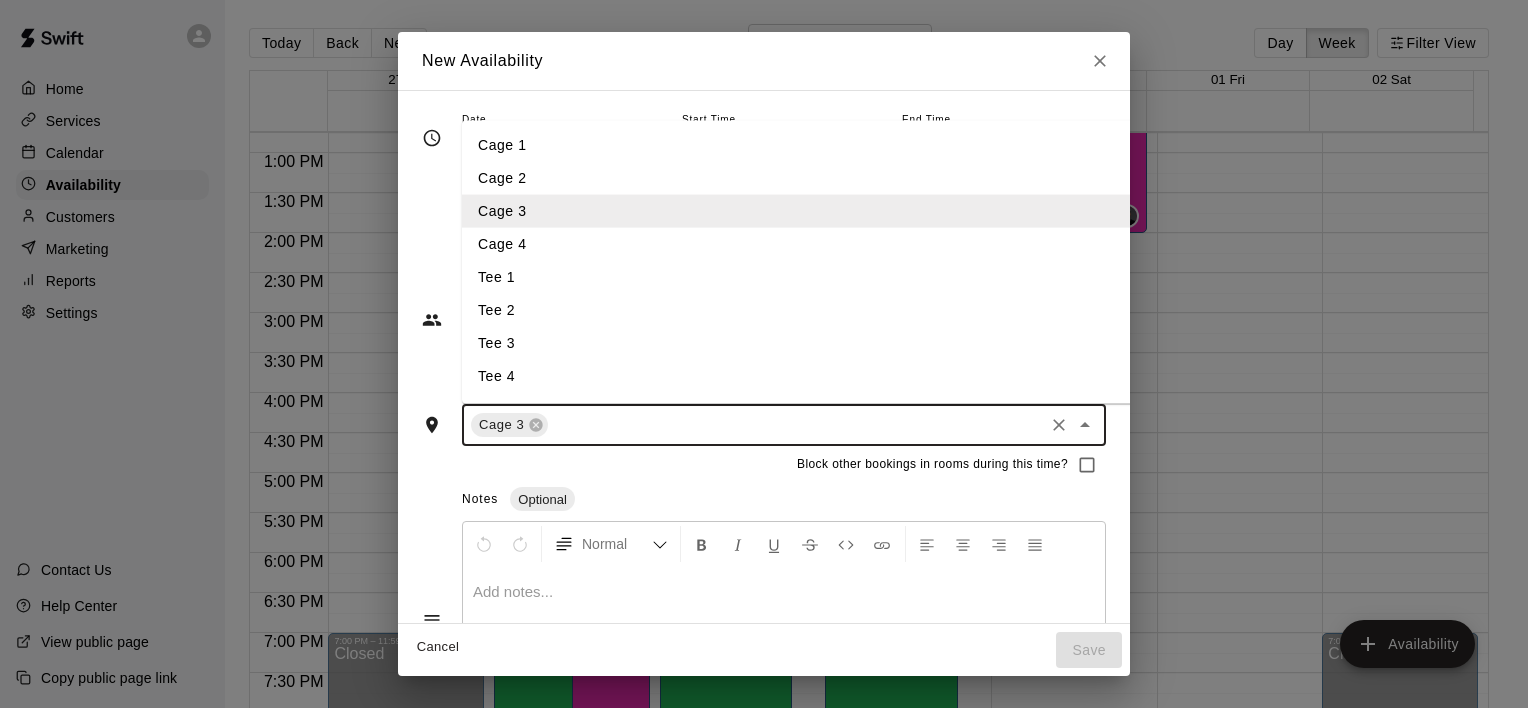 click on "Tee 3" at bounding box center (819, 343) 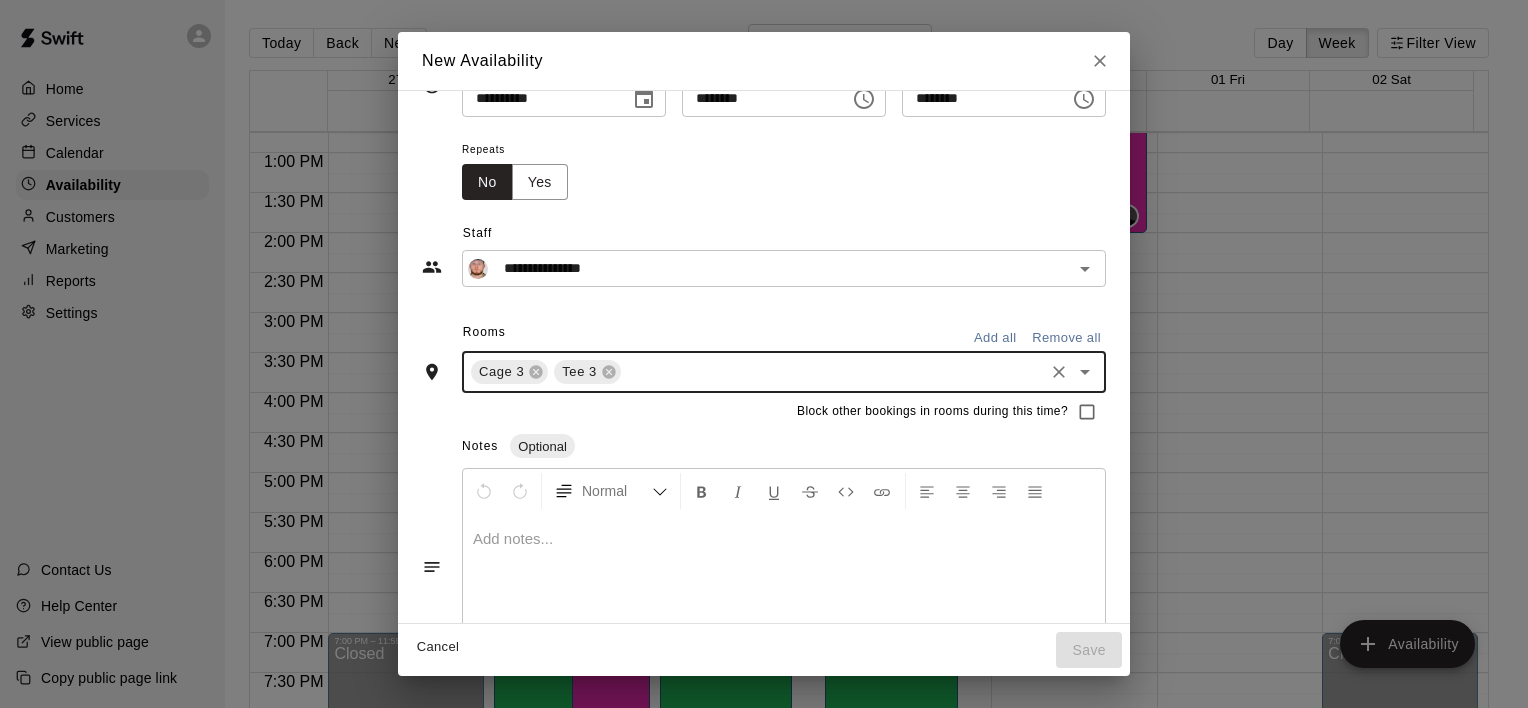 scroll, scrollTop: 0, scrollLeft: 0, axis: both 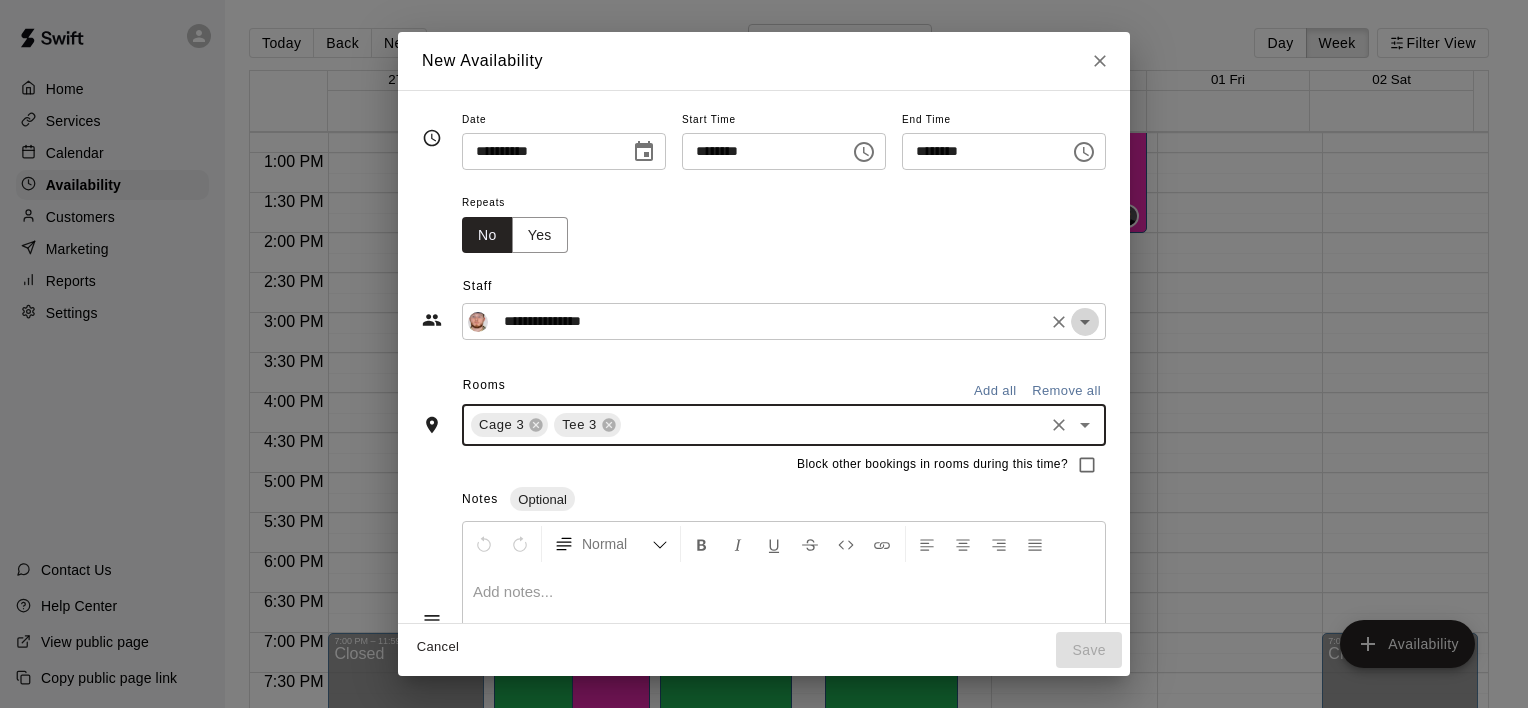click 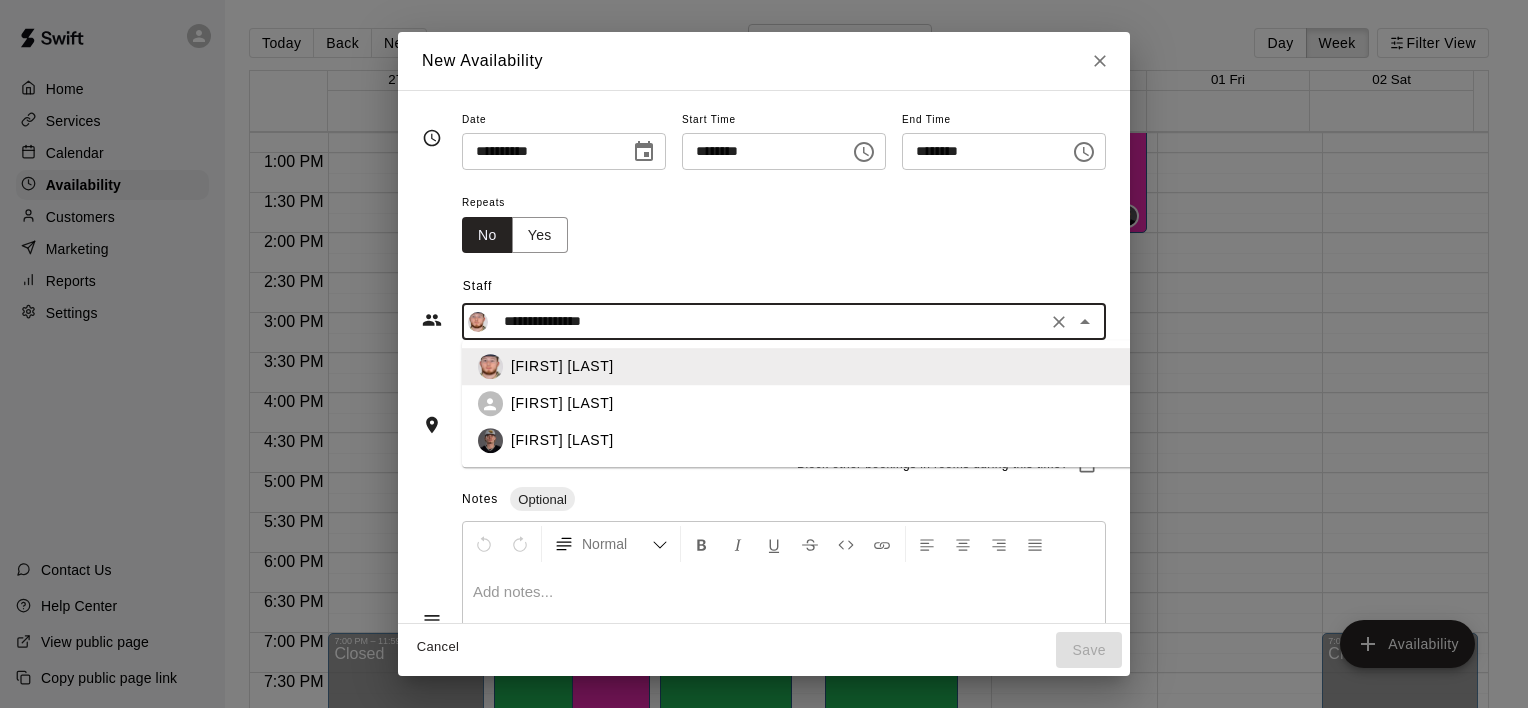 click on "[FIRST] [LAST]" at bounding box center (819, 441) 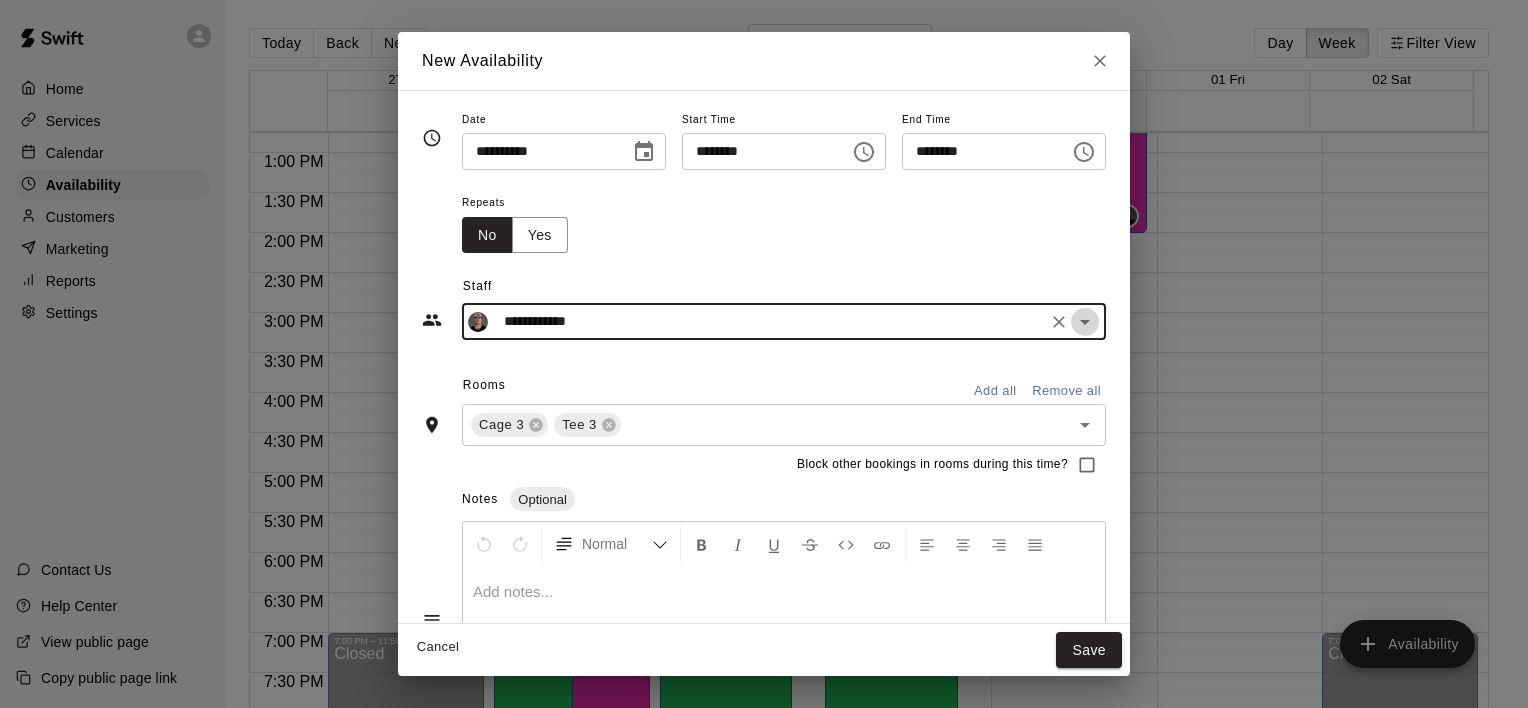 click 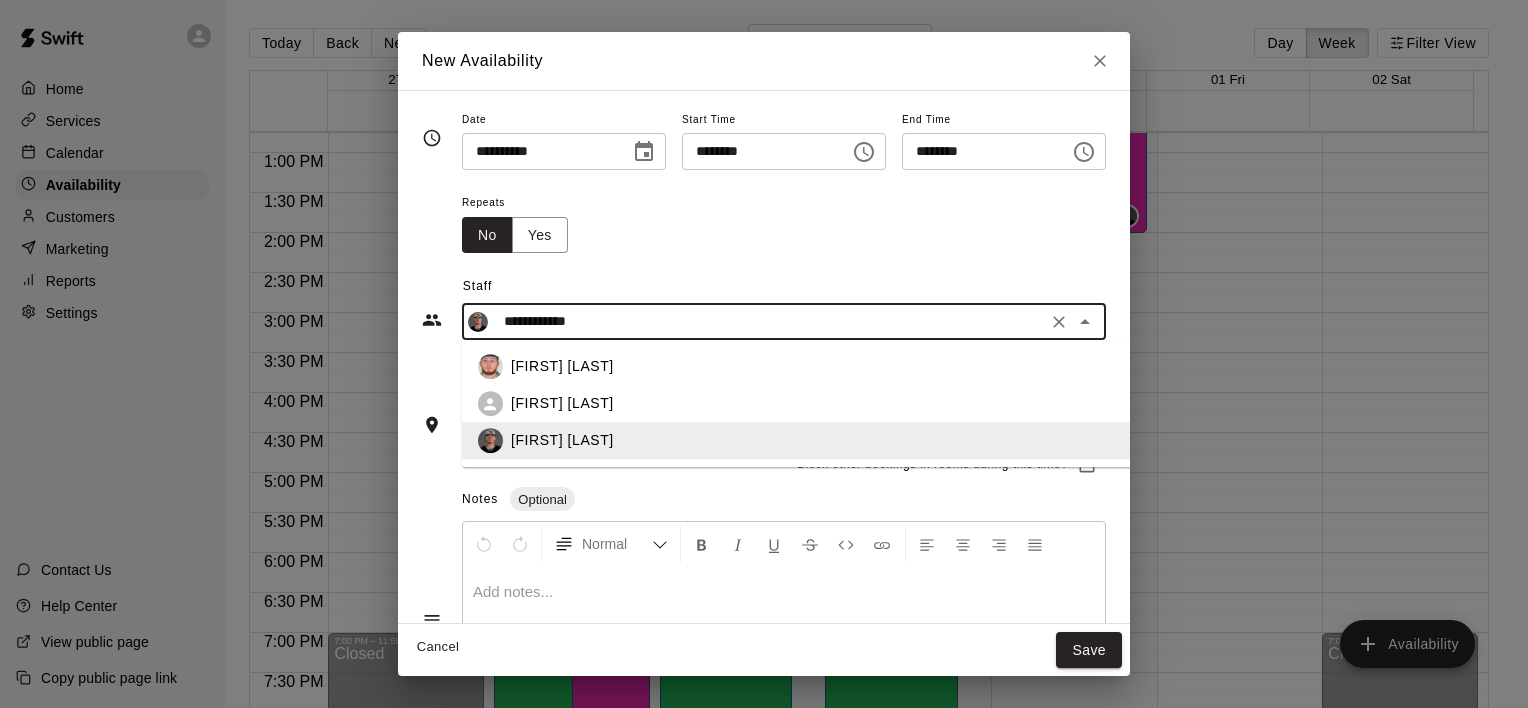 click on "[FIRST] [LAST]" at bounding box center [819, 367] 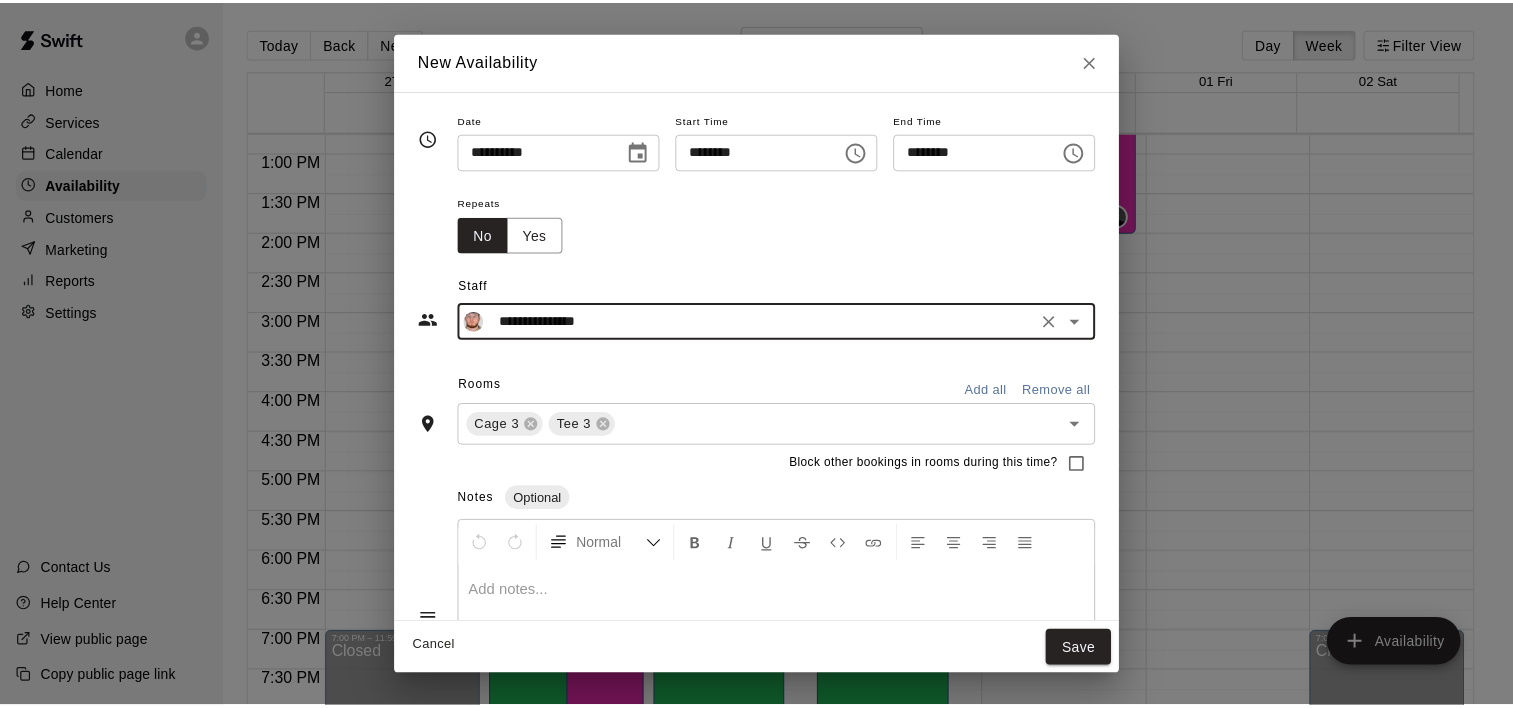 scroll, scrollTop: 116, scrollLeft: 0, axis: vertical 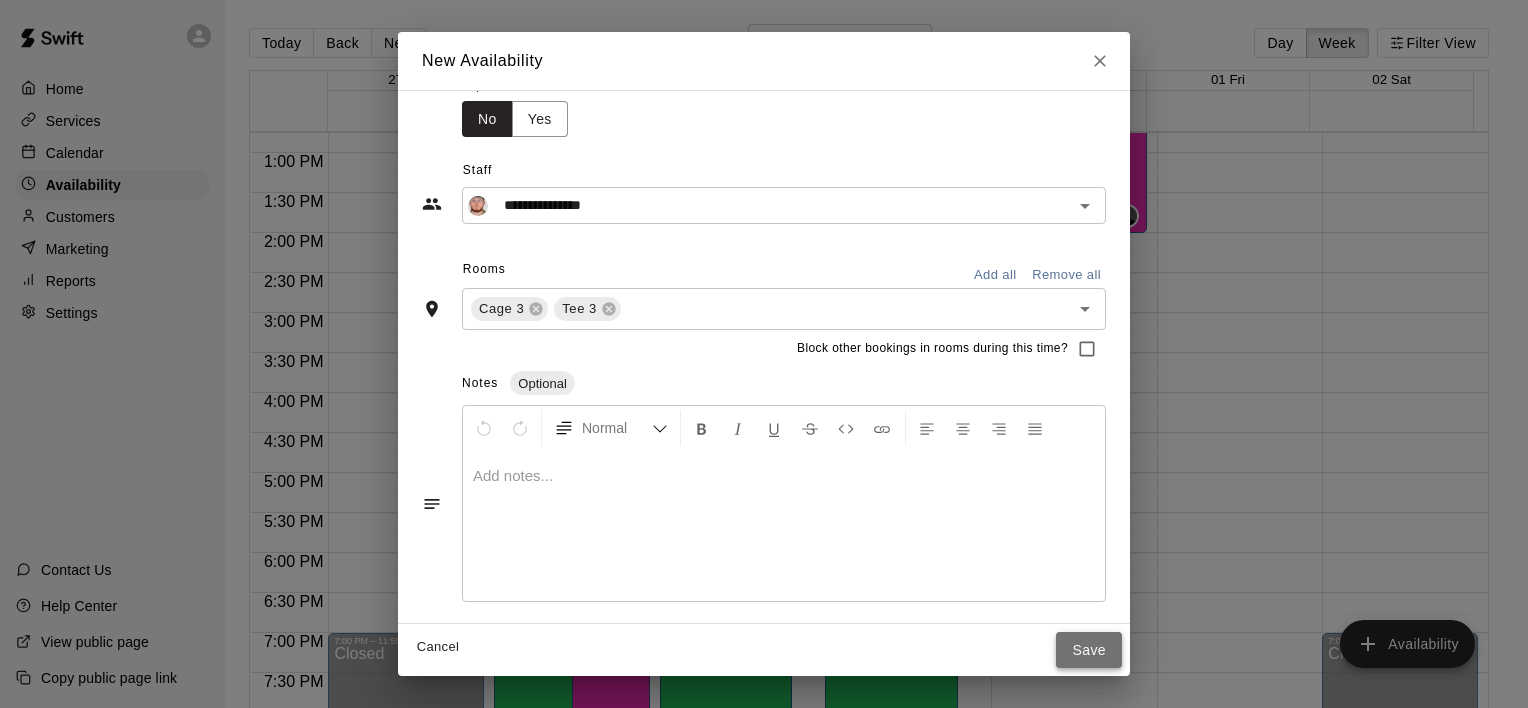 click on "Save" at bounding box center [1089, 650] 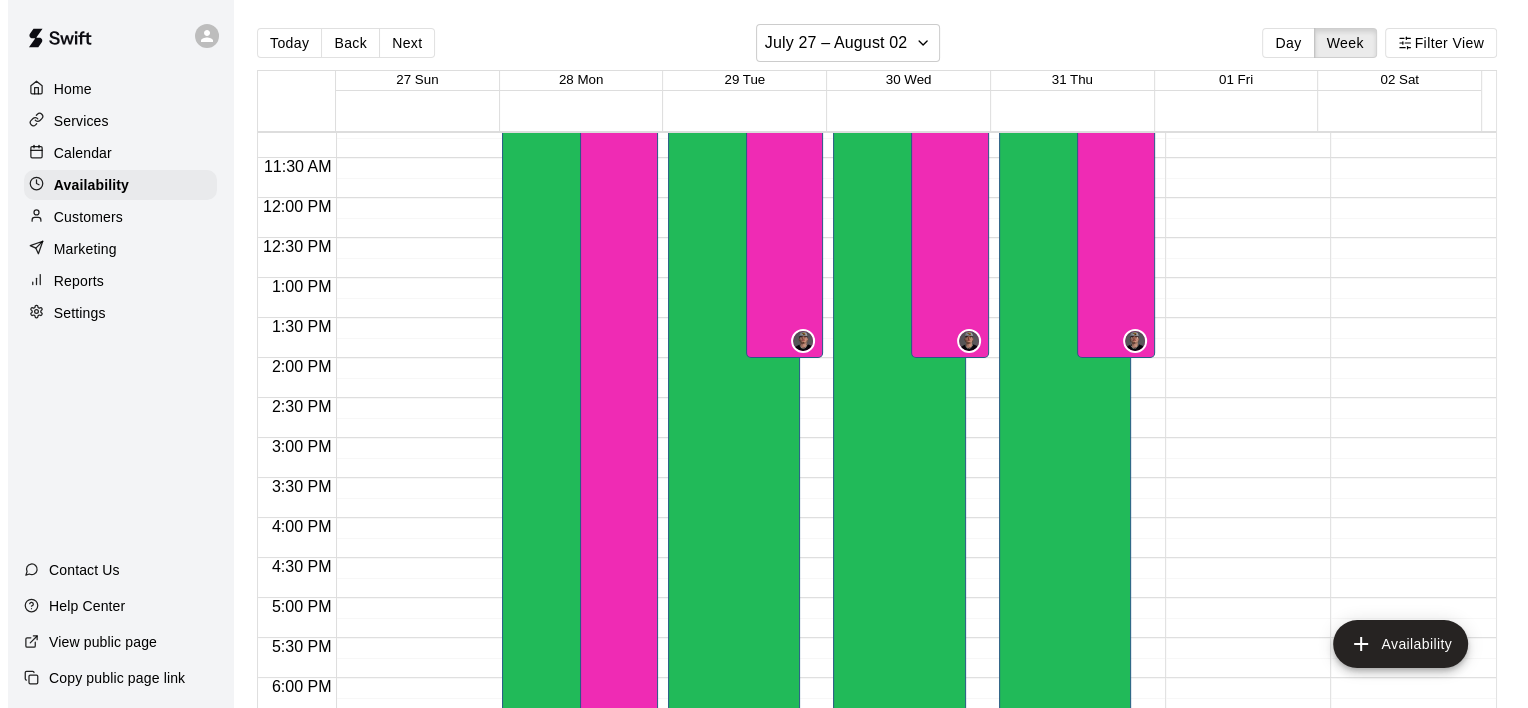 scroll, scrollTop: 620, scrollLeft: 0, axis: vertical 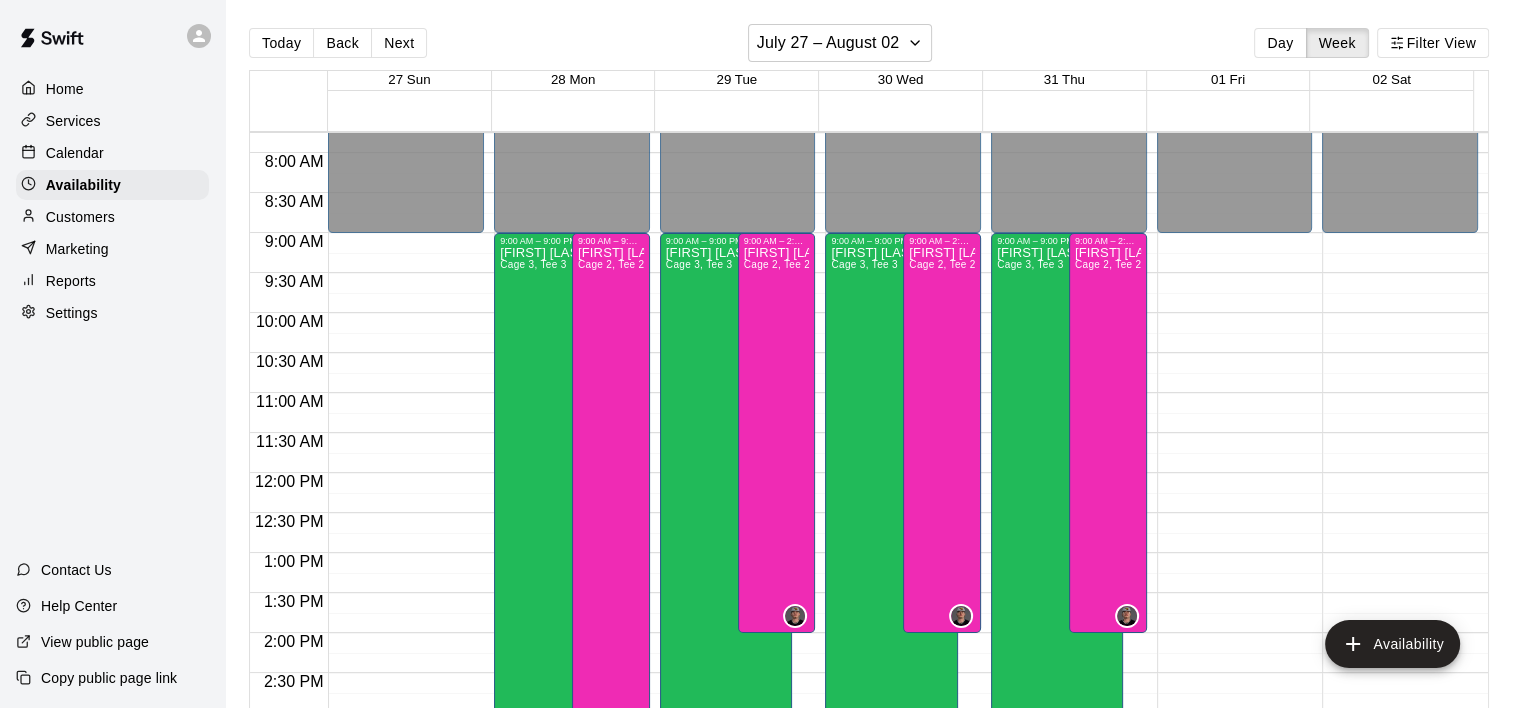 click on "12:00 AM – 9:00 AM Closed 9:00 PM – 11:59 PM Closed" at bounding box center [1235, 473] 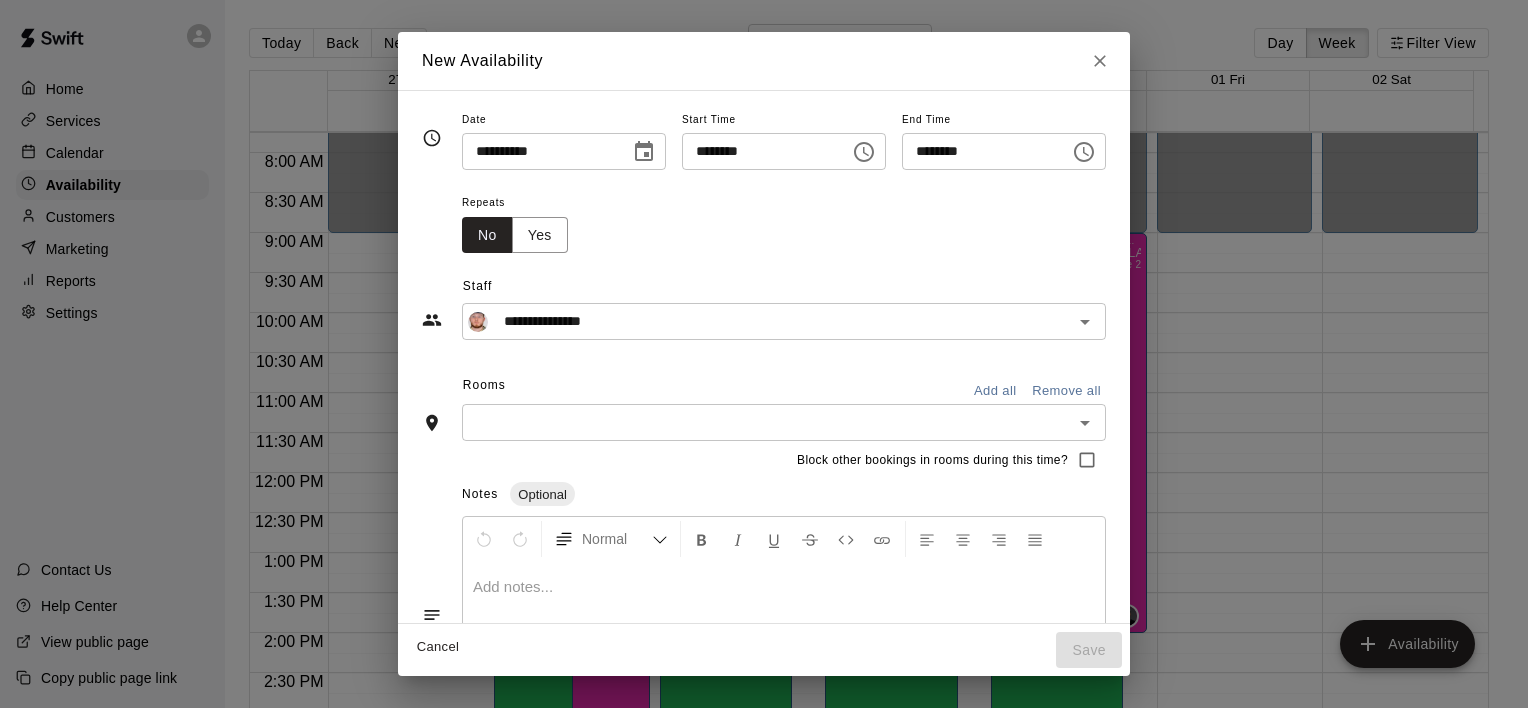 click at bounding box center [1084, 152] 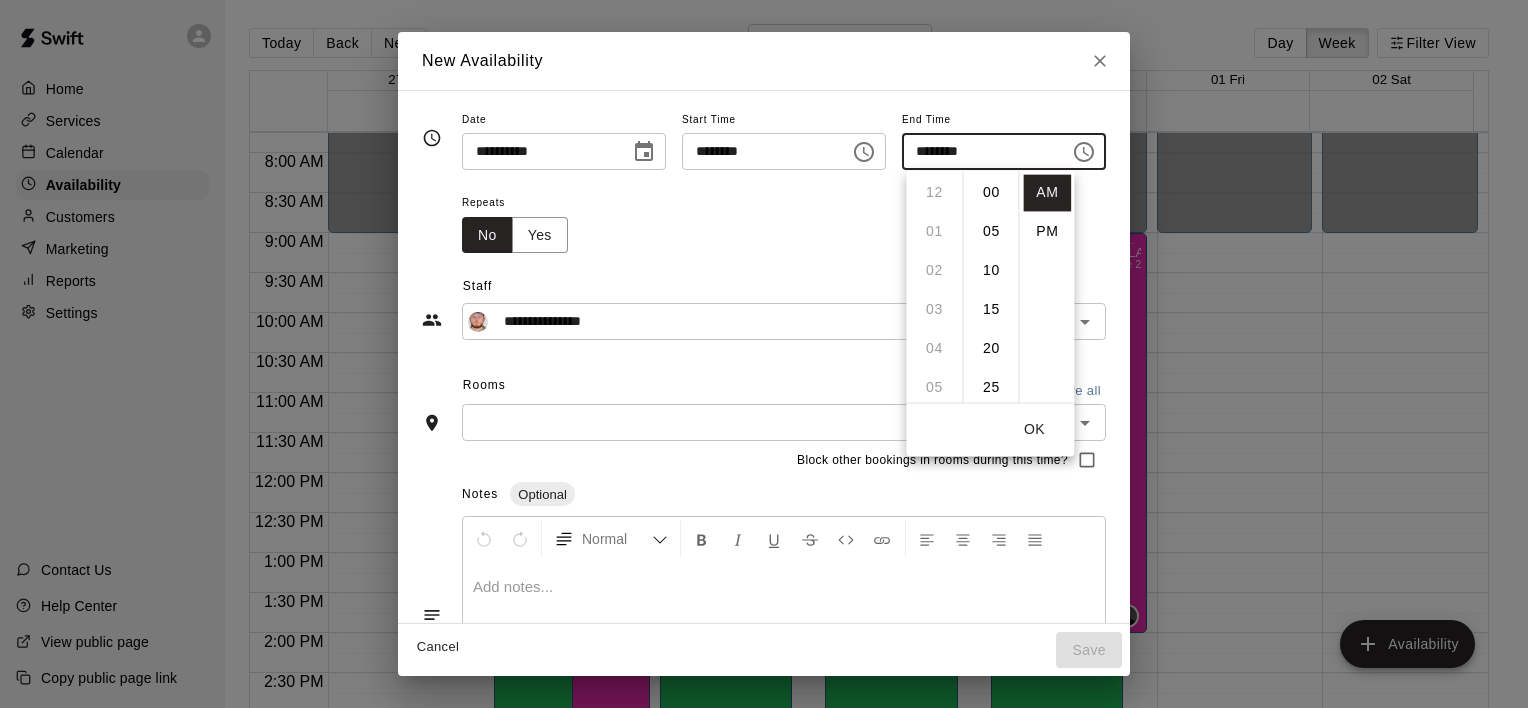 scroll, scrollTop: 351, scrollLeft: 0, axis: vertical 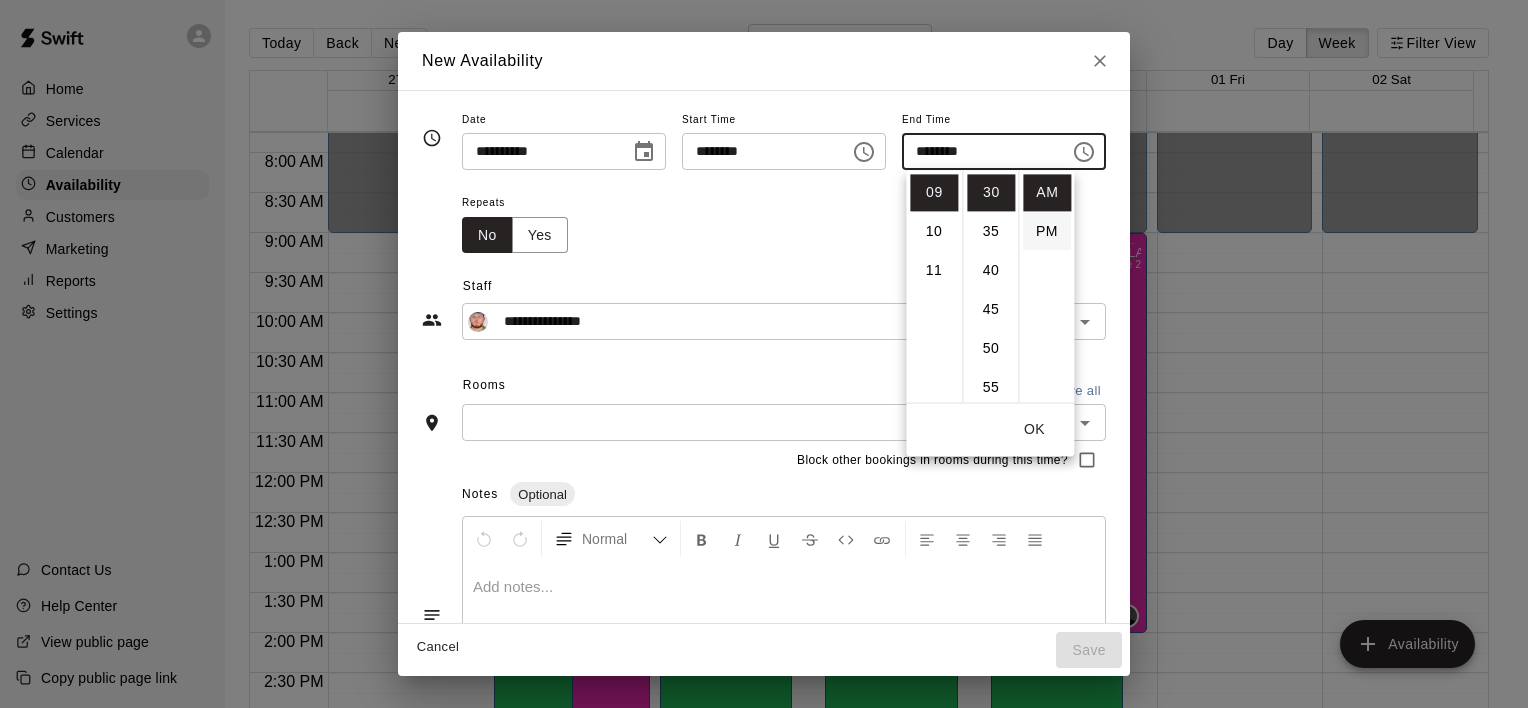 click on "PM" at bounding box center (1047, 231) 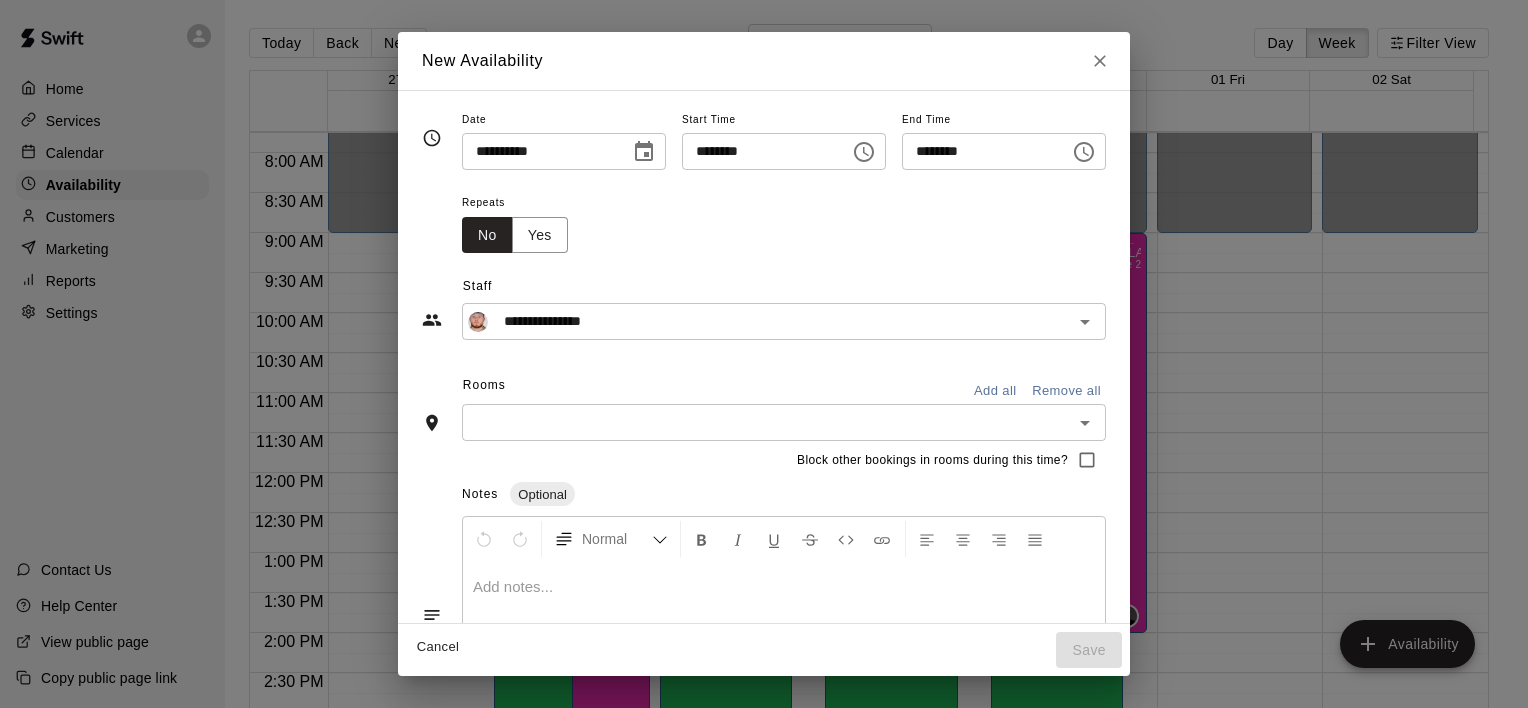 scroll, scrollTop: 36, scrollLeft: 0, axis: vertical 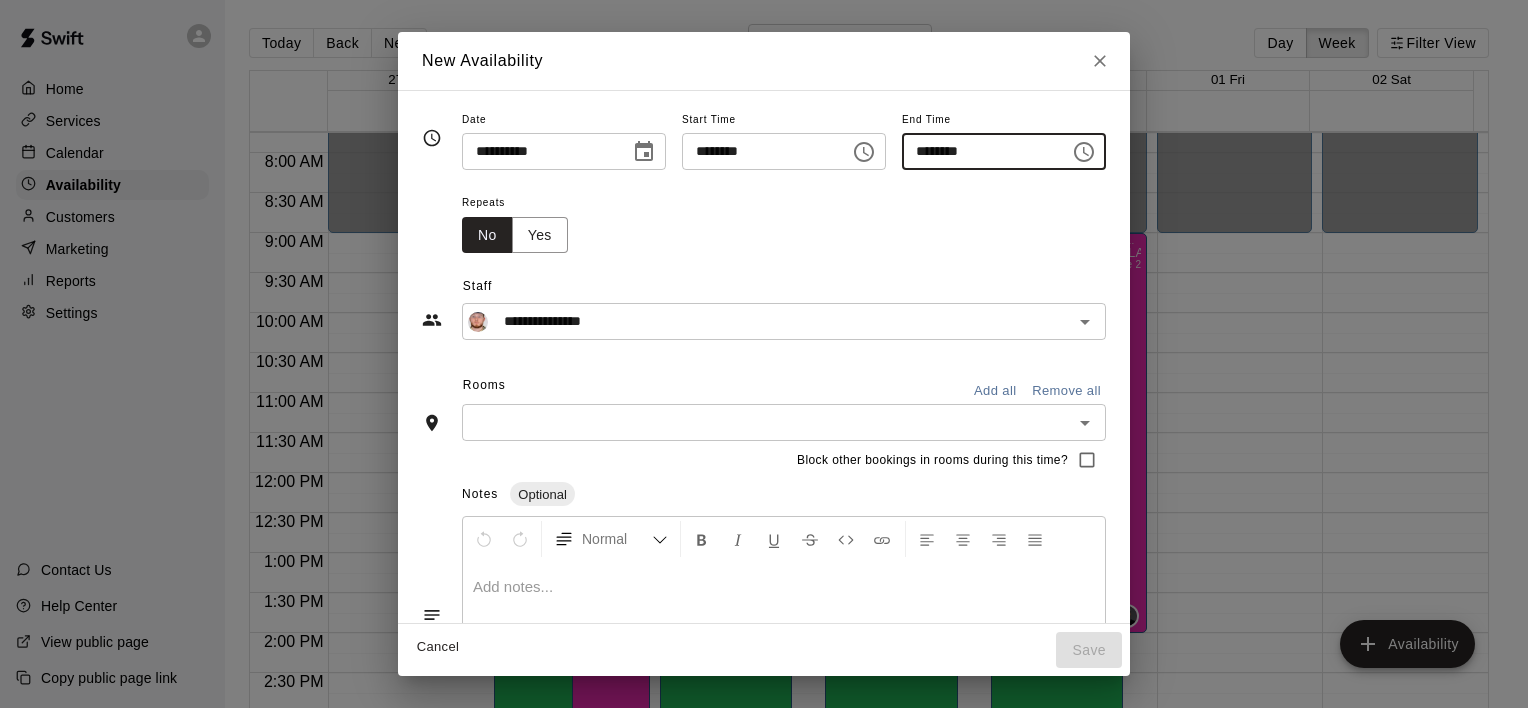 click 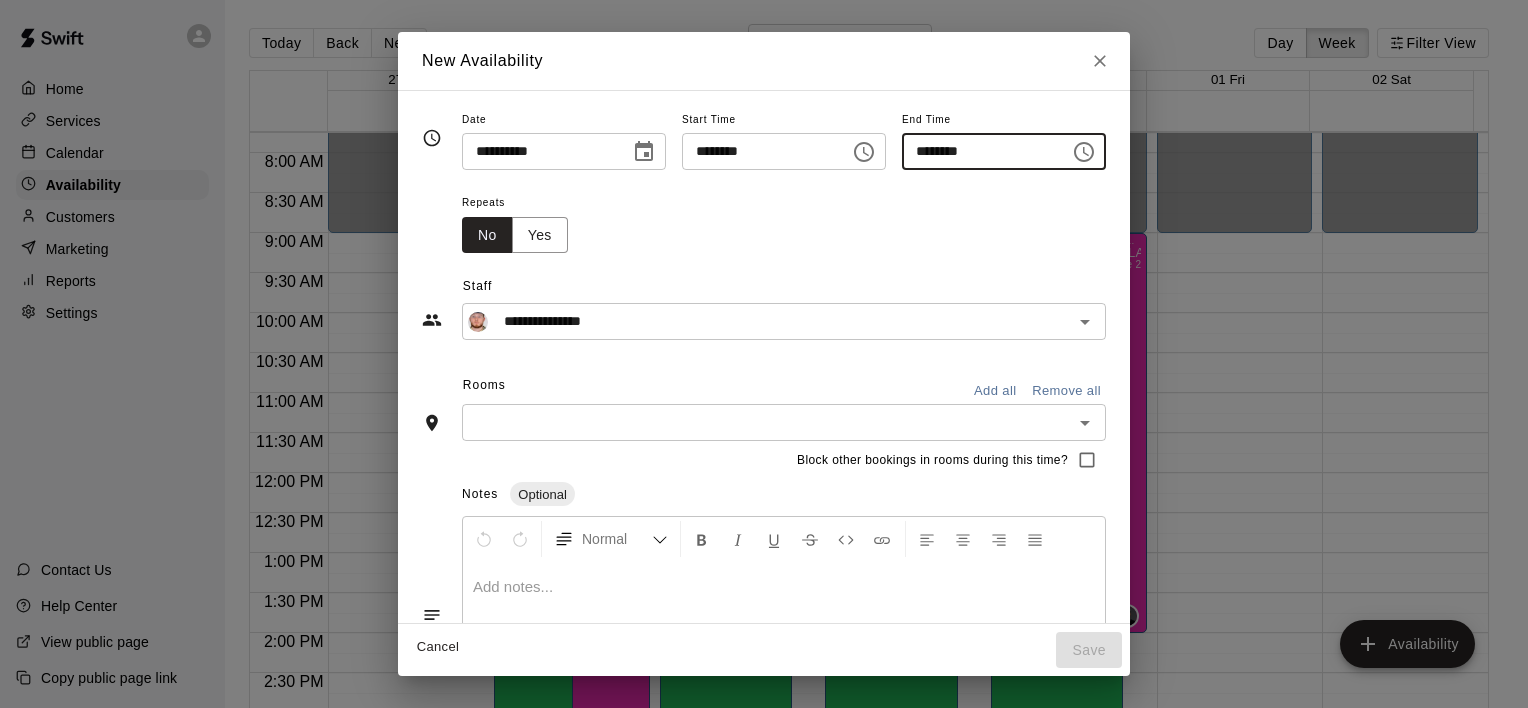 type on "********" 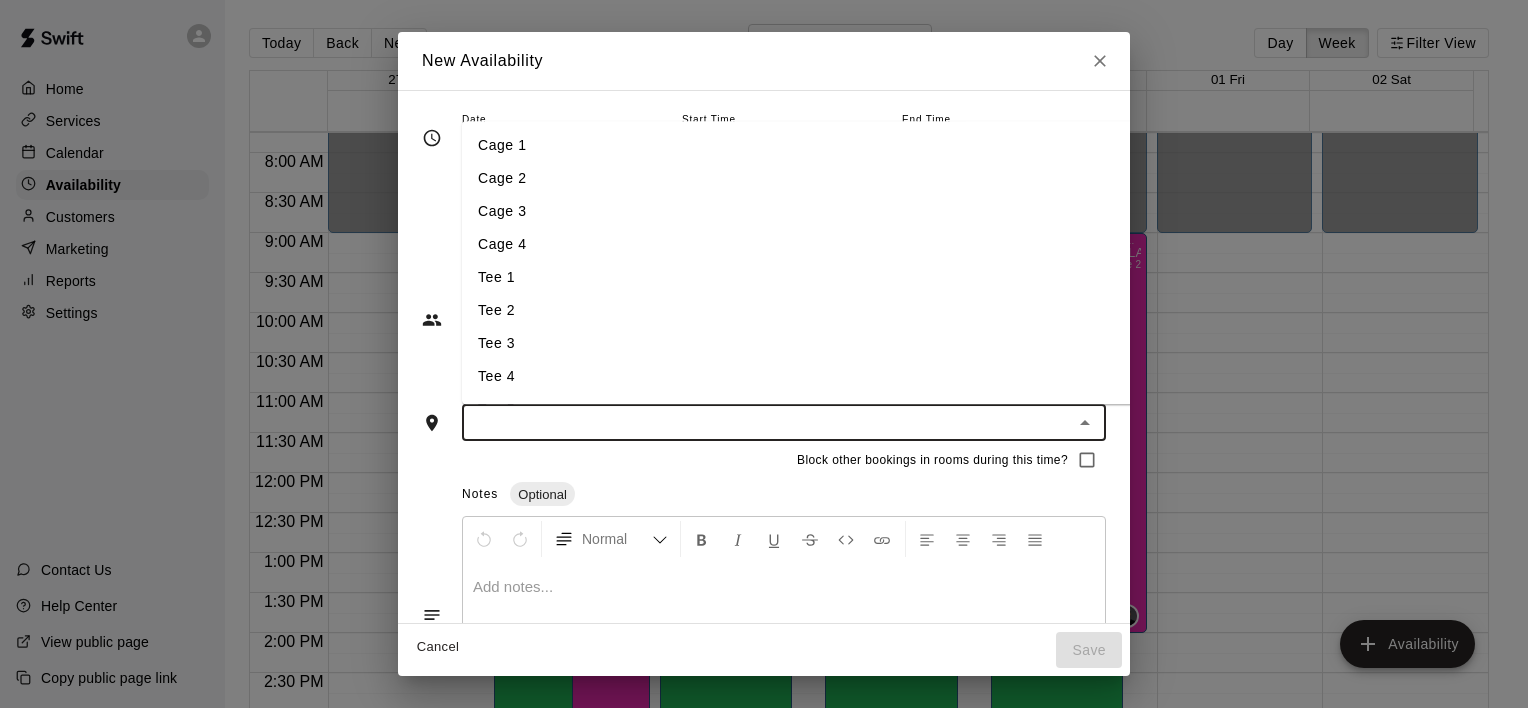 click on "Cage 3" at bounding box center [819, 211] 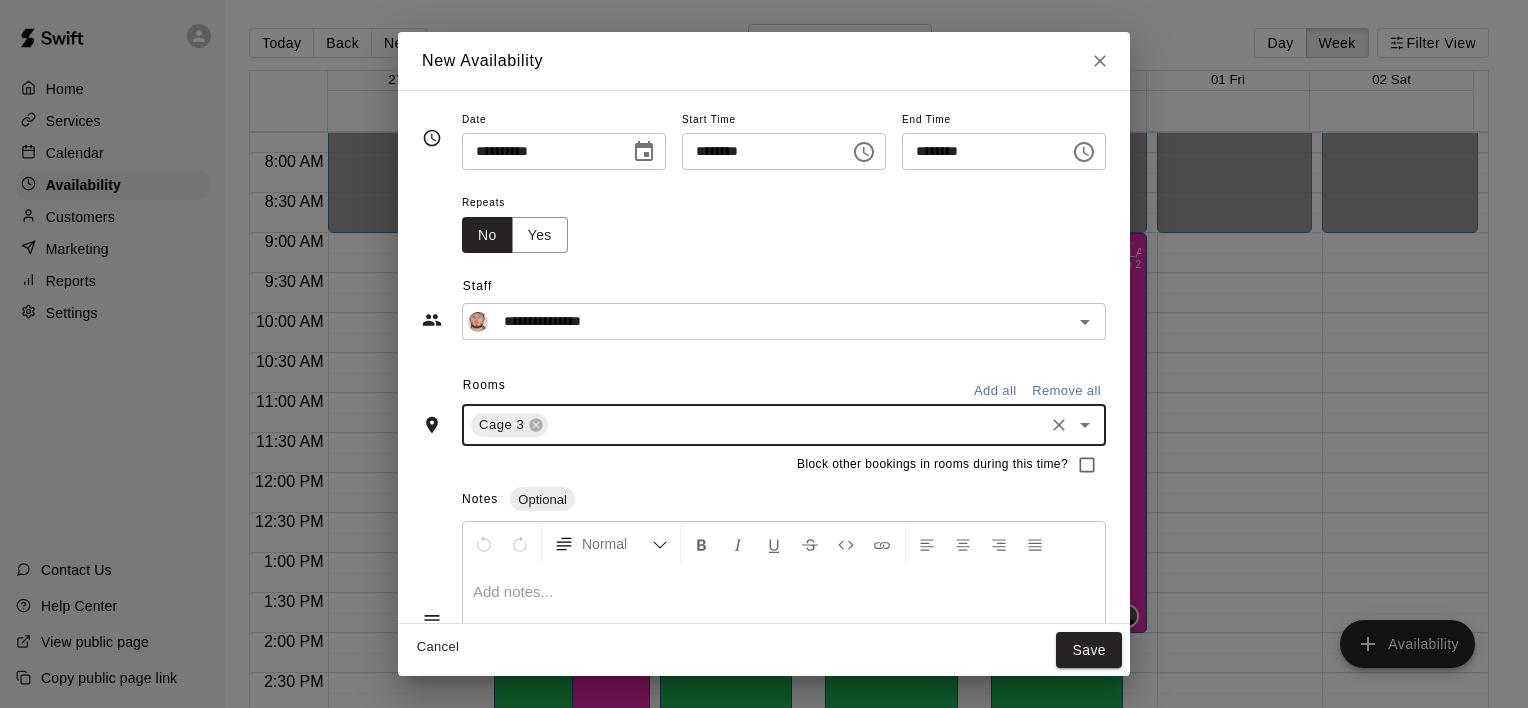 click 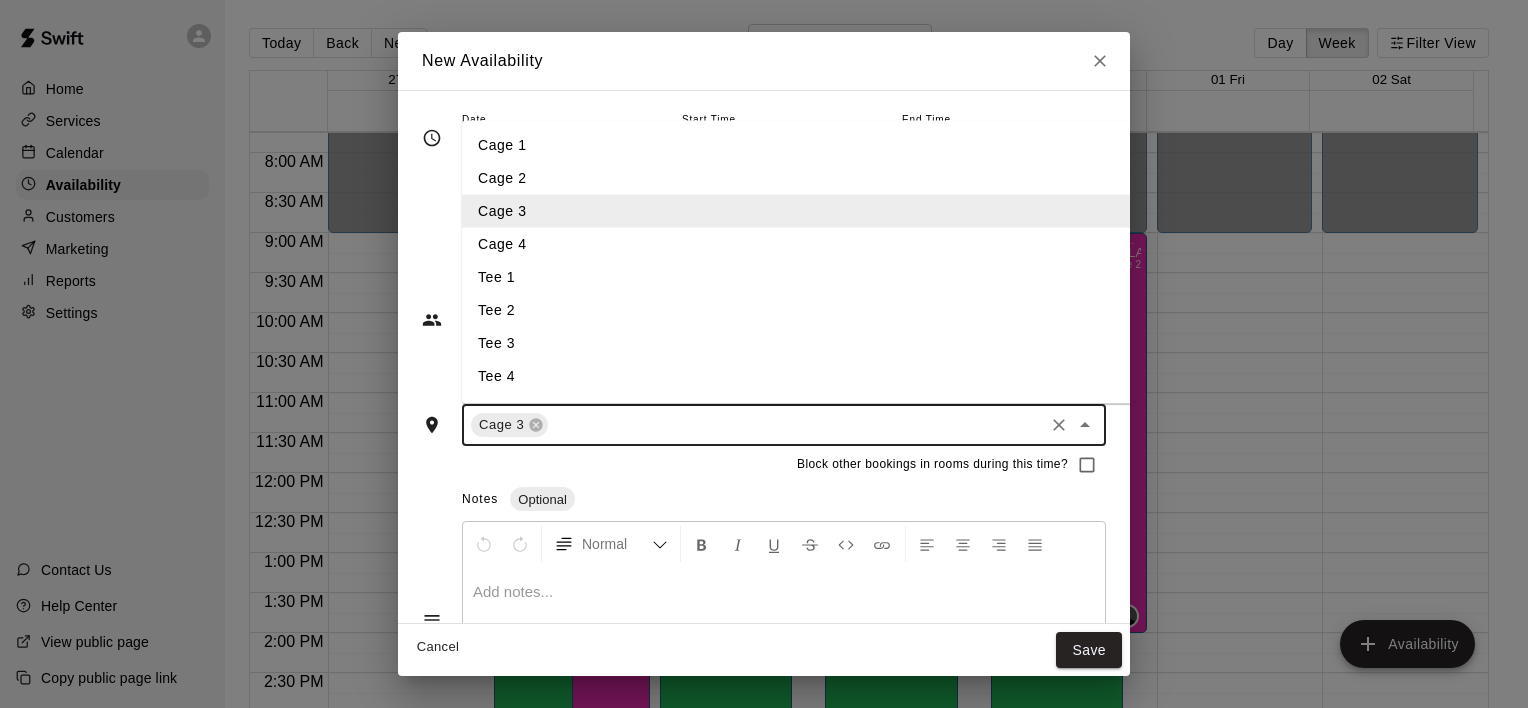 click on "Tee 3" at bounding box center [819, 343] 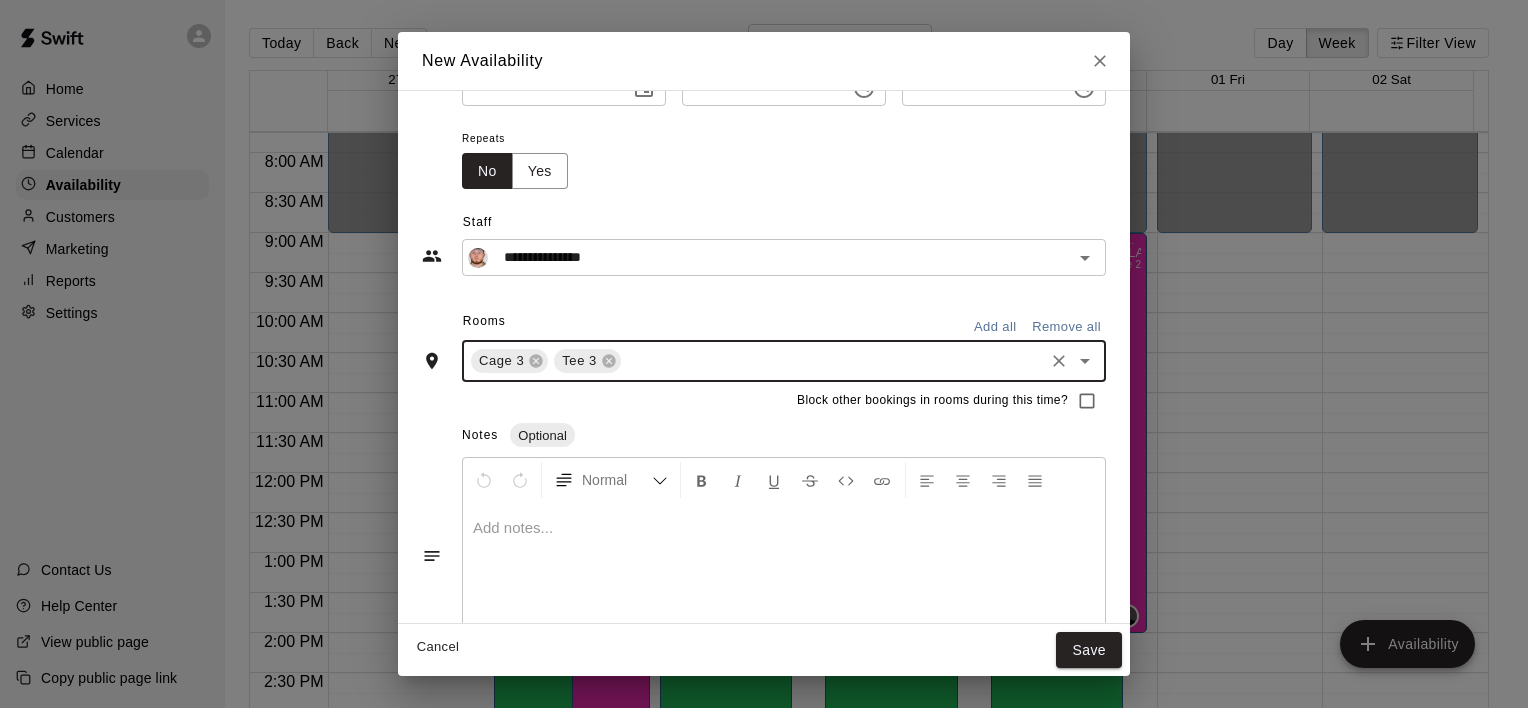 scroll, scrollTop: 116, scrollLeft: 0, axis: vertical 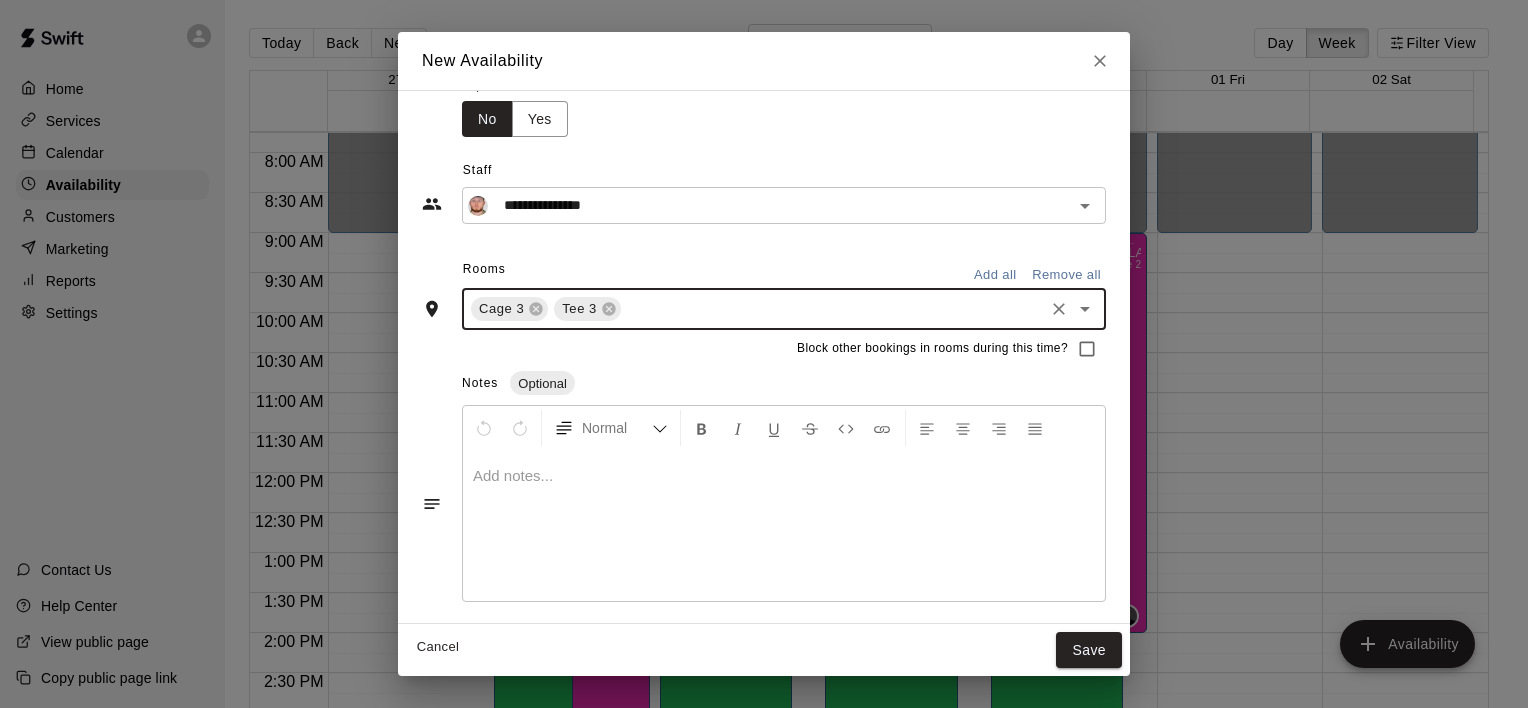 click on "Cancel Save" at bounding box center (764, 650) 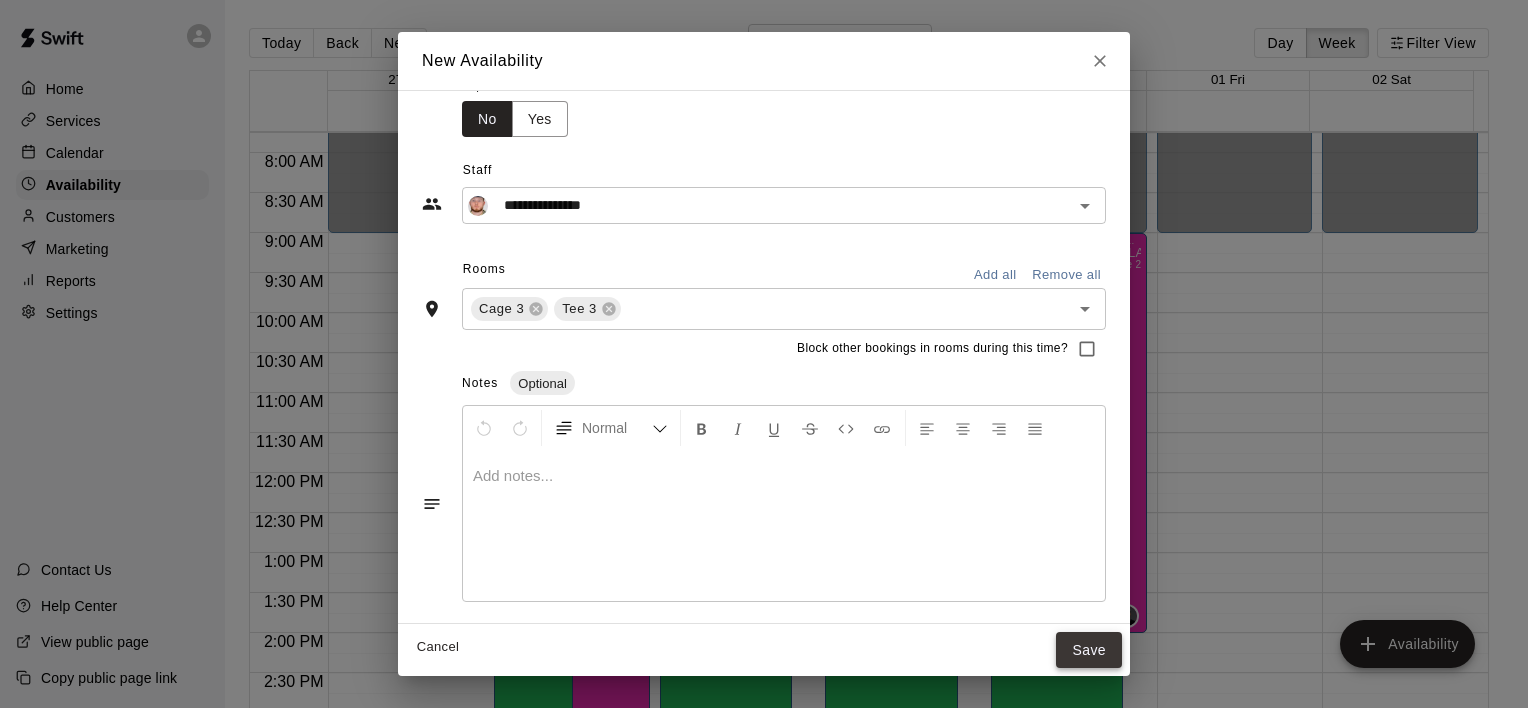 click on "Save" at bounding box center [1089, 650] 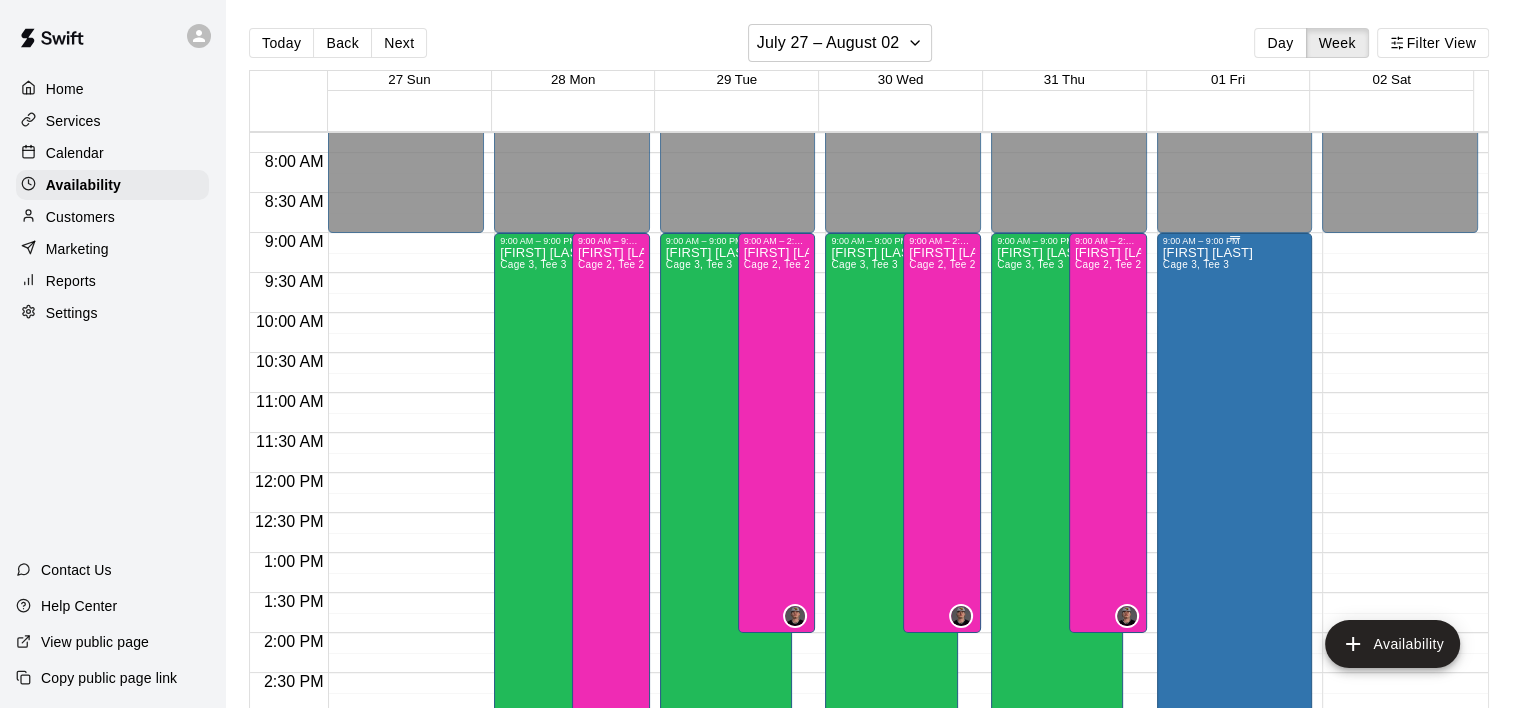 click at bounding box center [1235, 237] 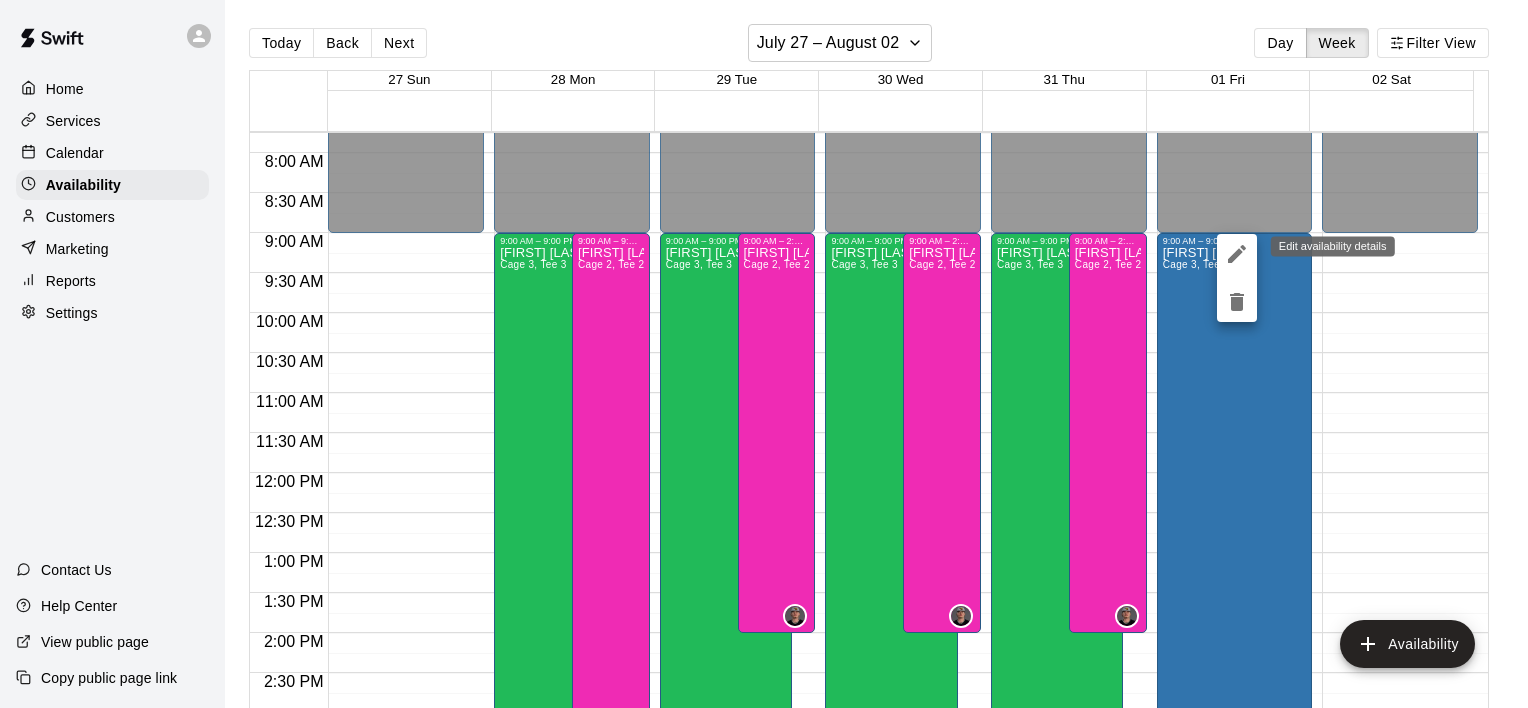 click 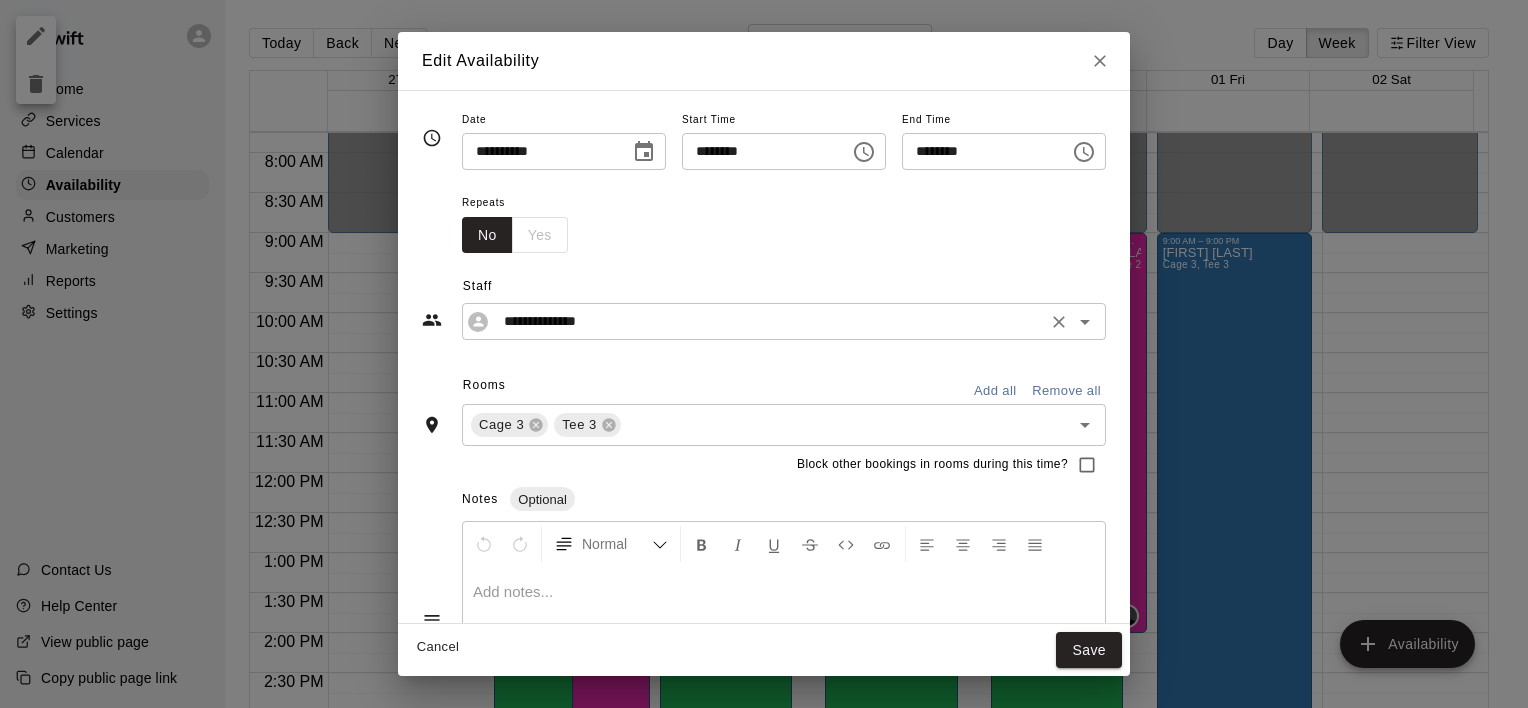 click on "**********" at bounding box center [768, 321] 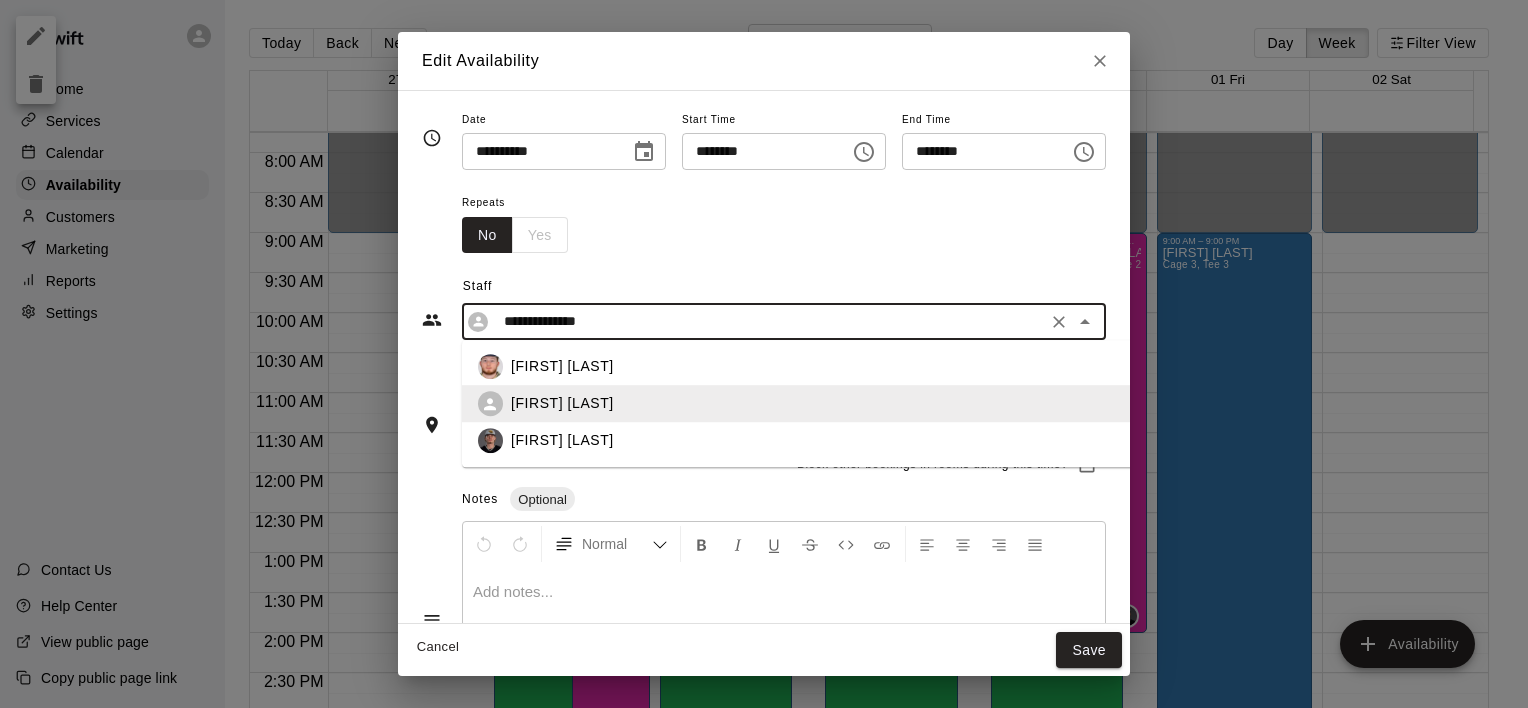 click on "[FIRST] [LAST]" at bounding box center (835, 367) 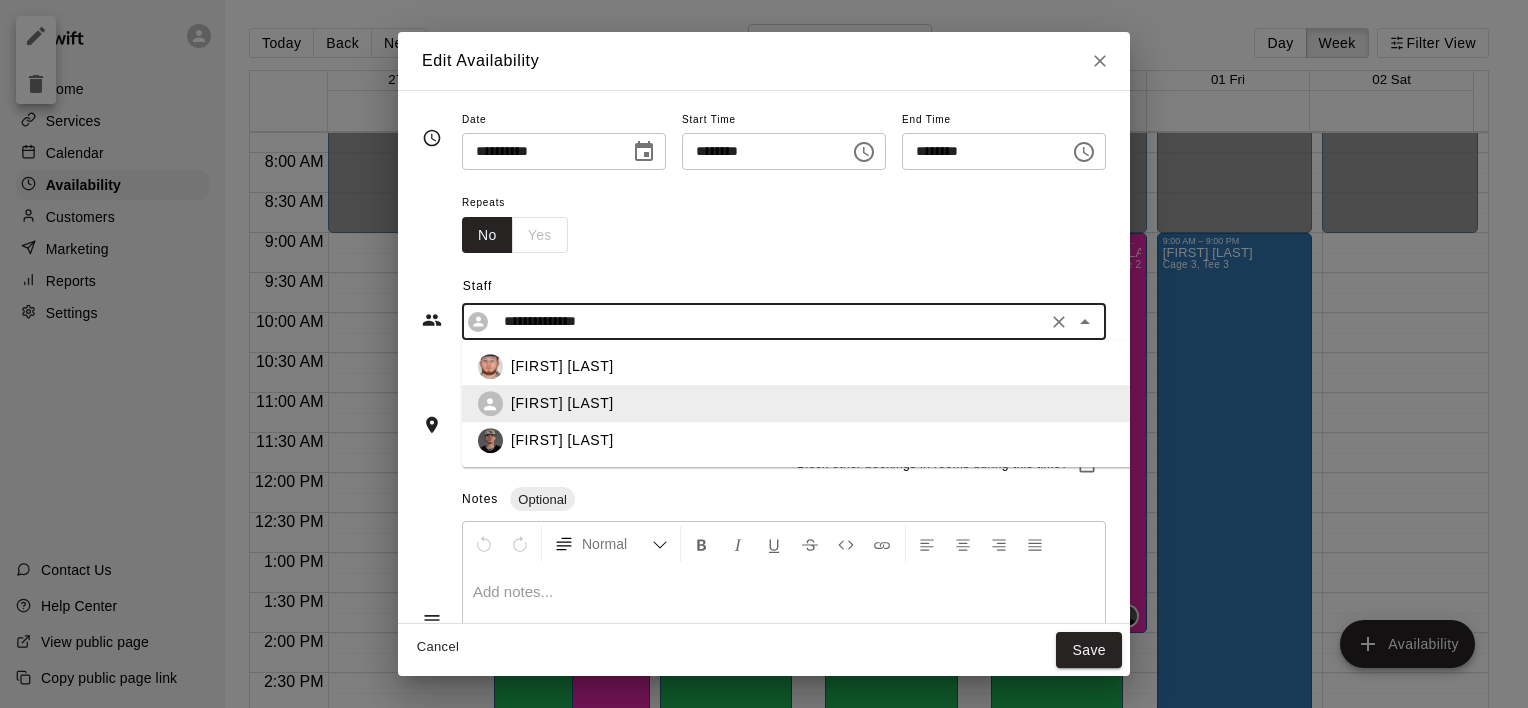 type on "**********" 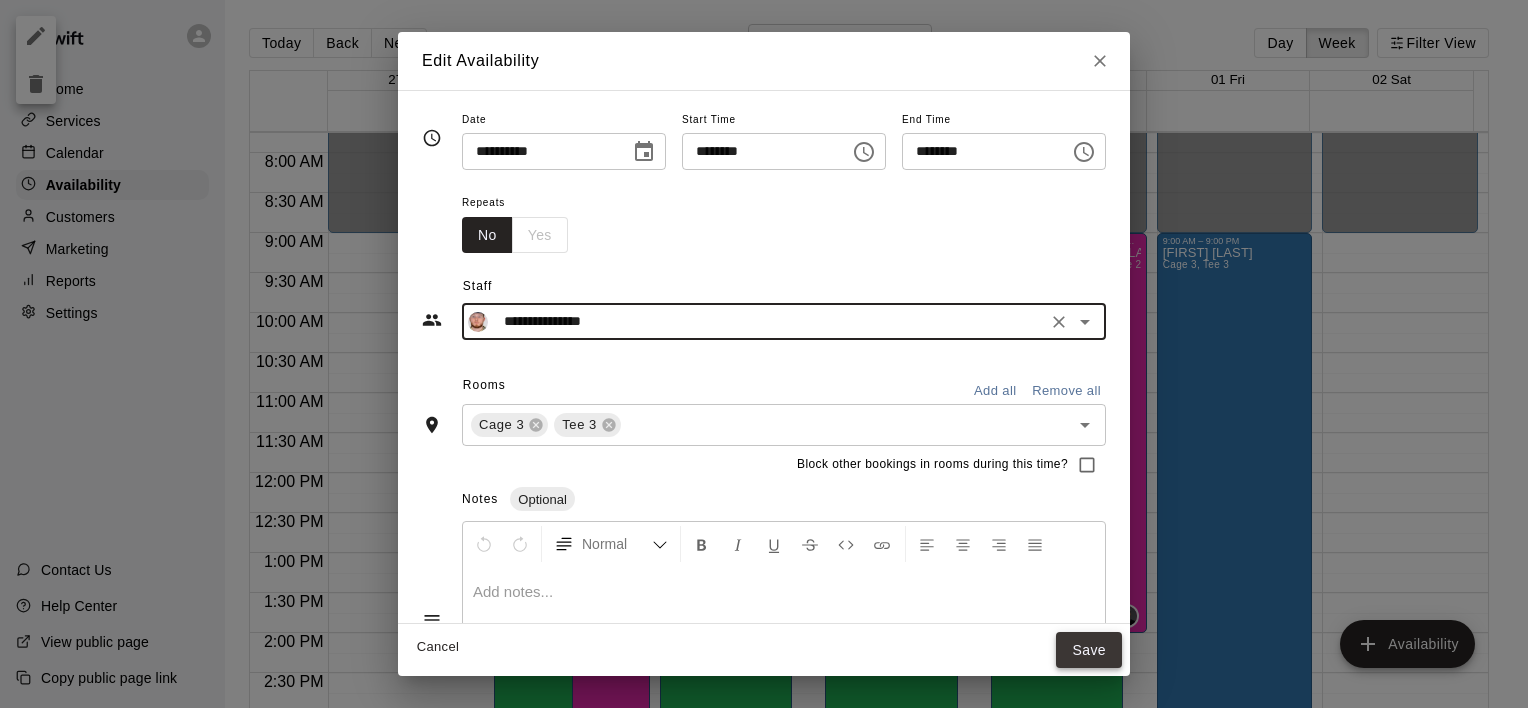 click on "Save" at bounding box center [1089, 650] 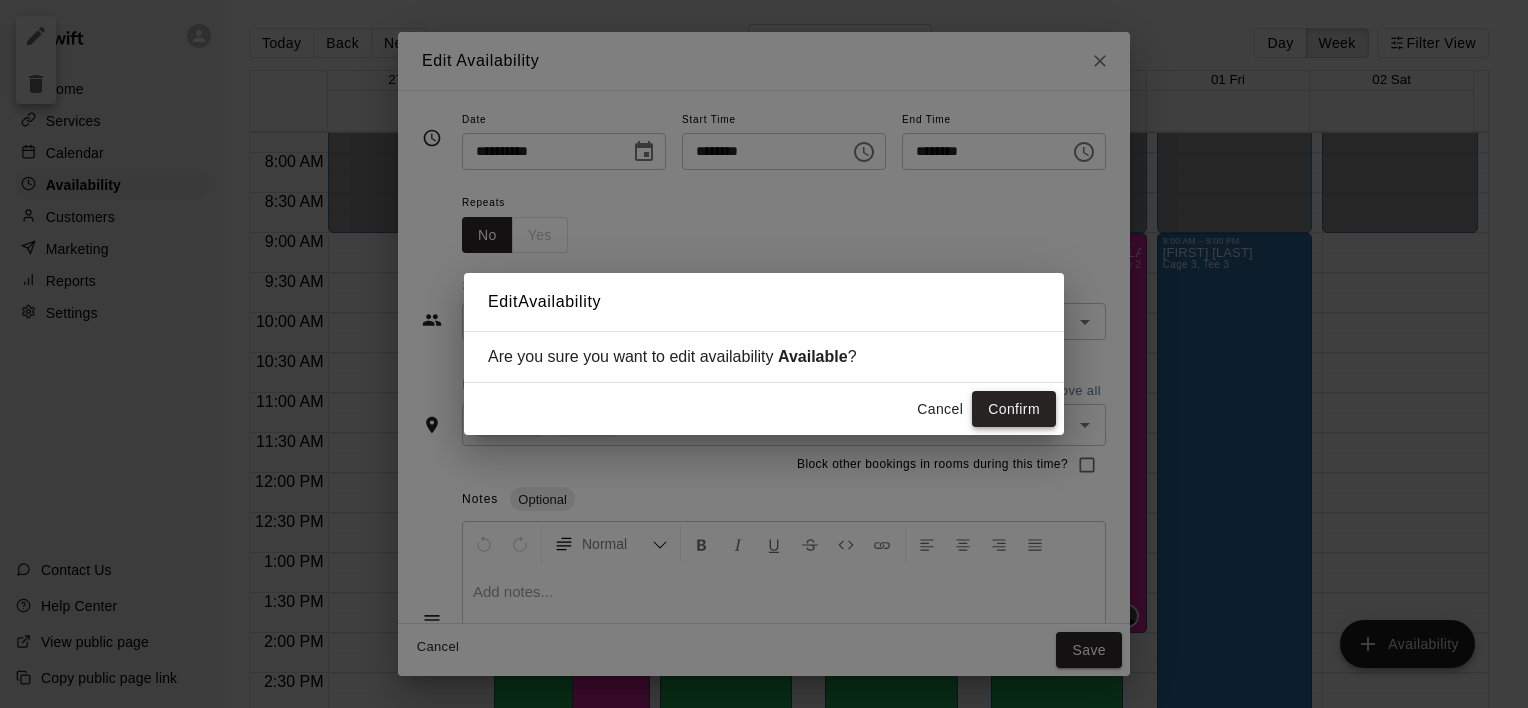click on "Confirm" at bounding box center (1014, 409) 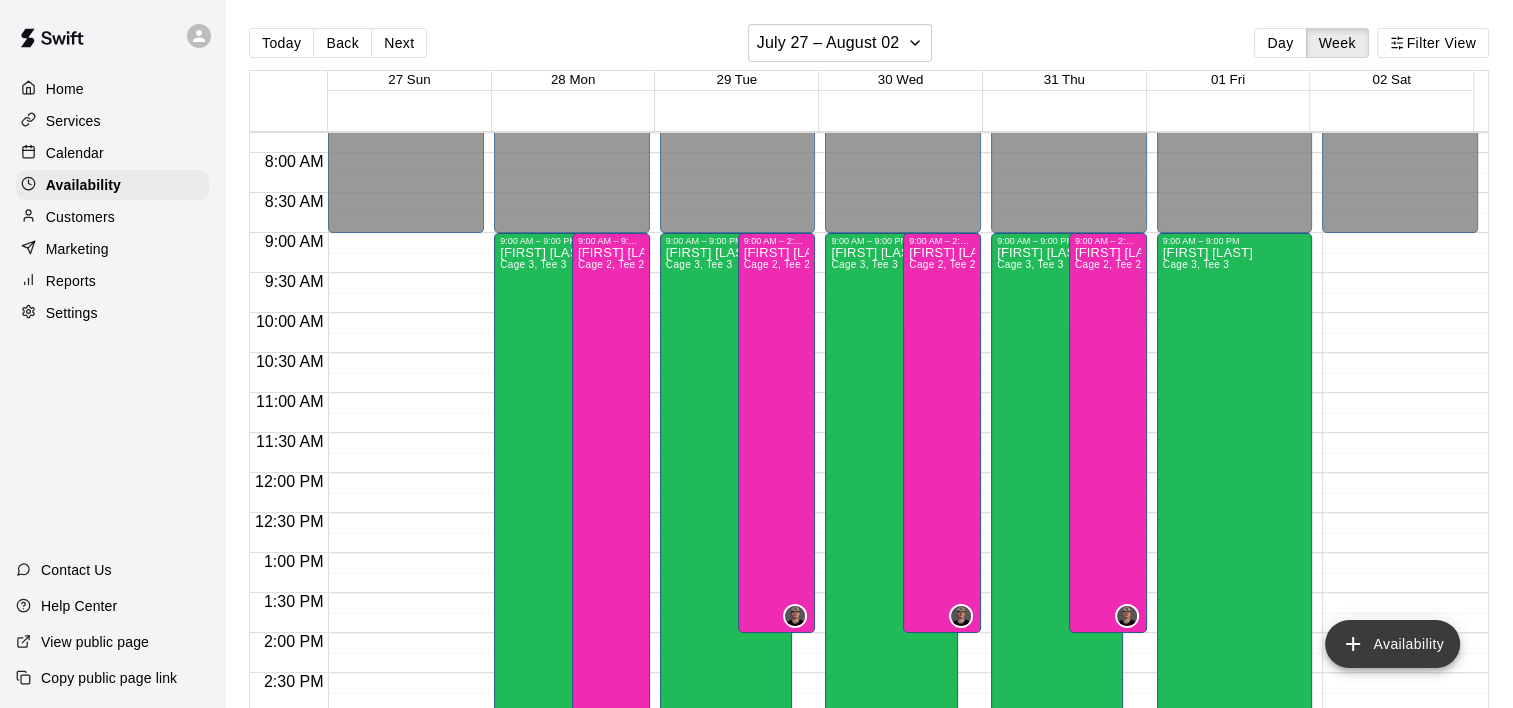 click on "Availability" at bounding box center [1392, 644] 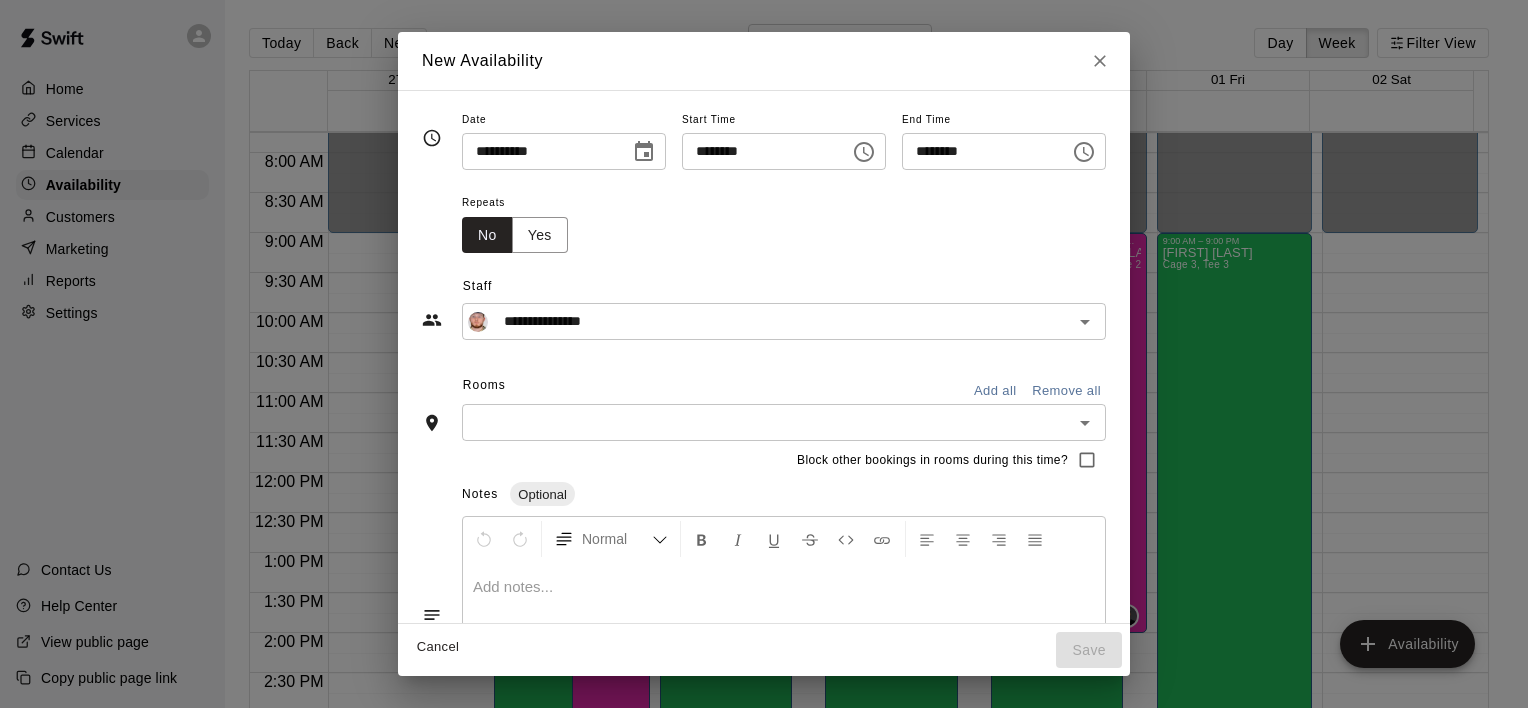 click 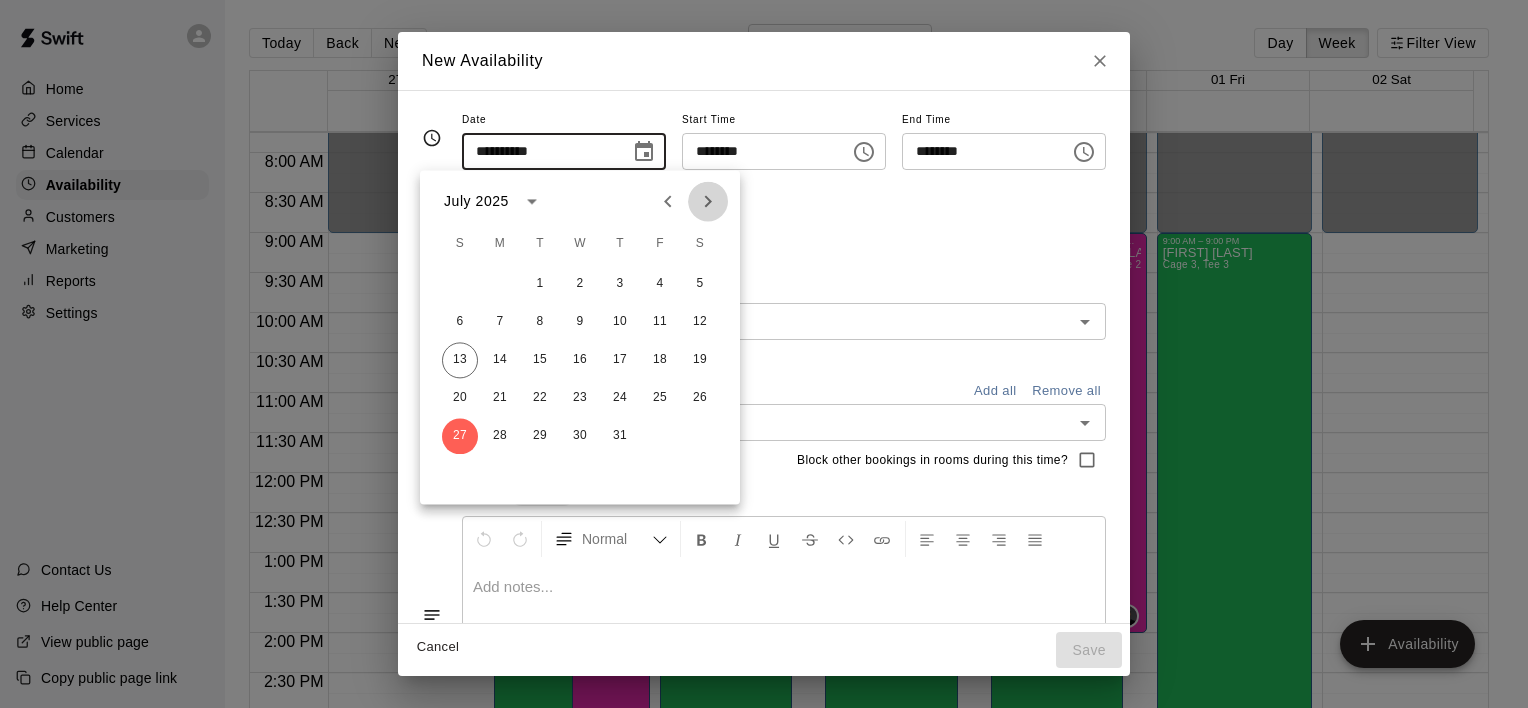 click 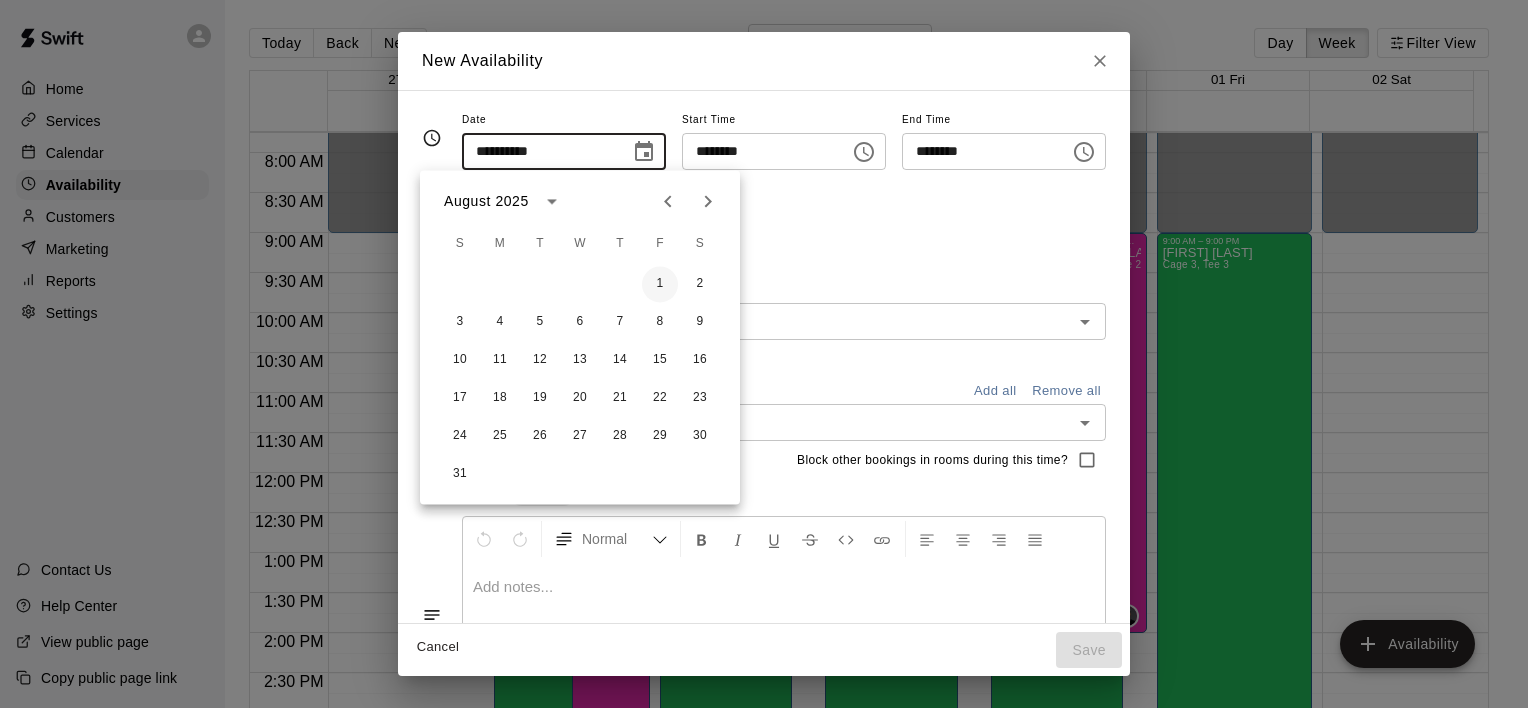 click on "1" at bounding box center [660, 284] 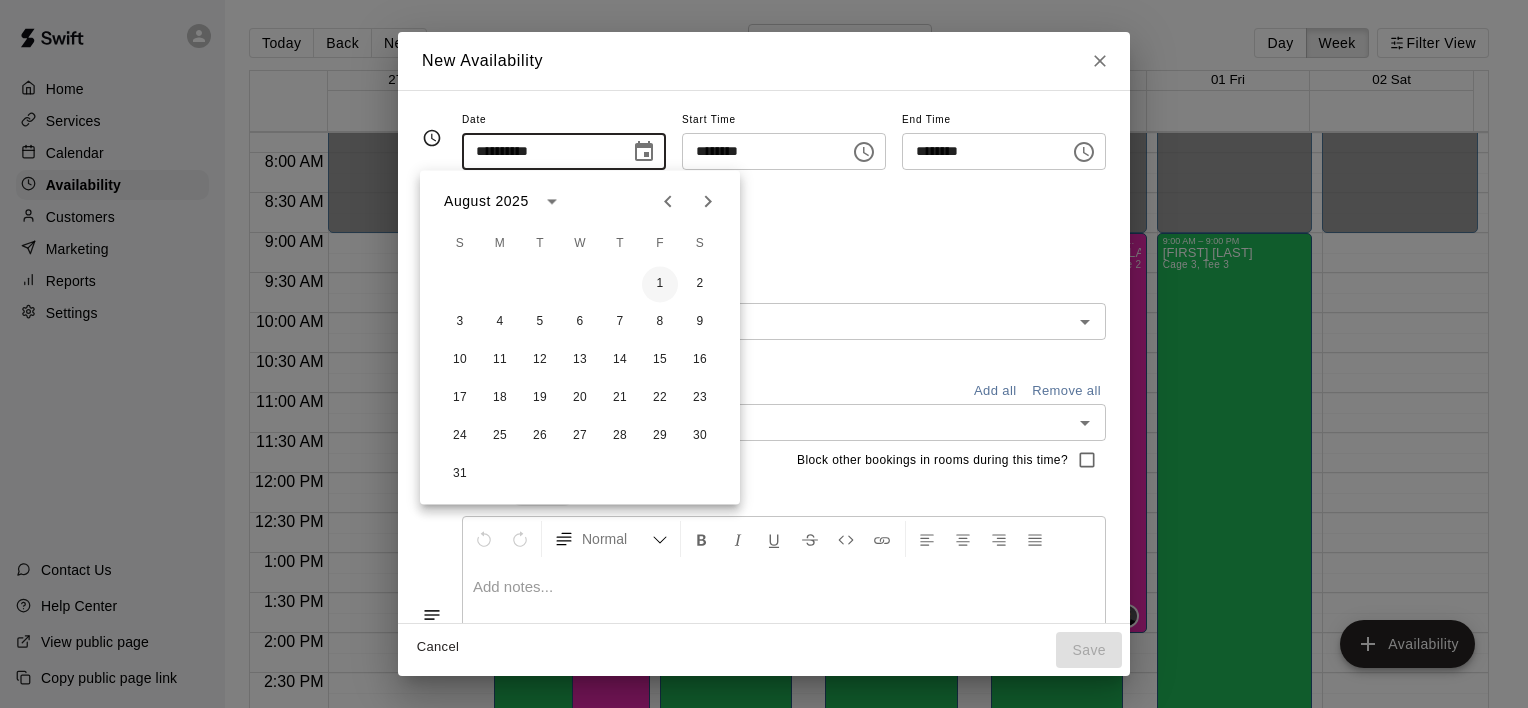 type on "**********" 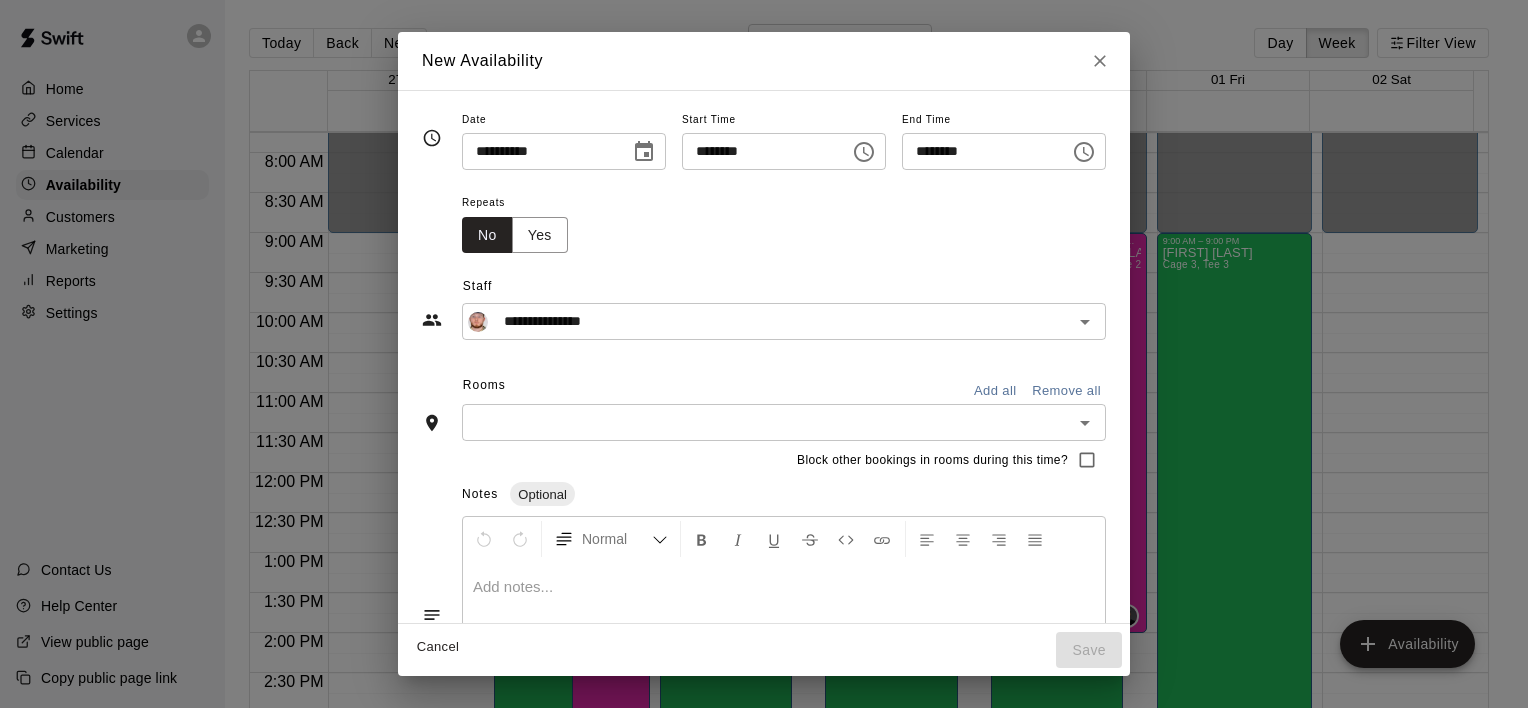 click on "********" at bounding box center (759, 151) 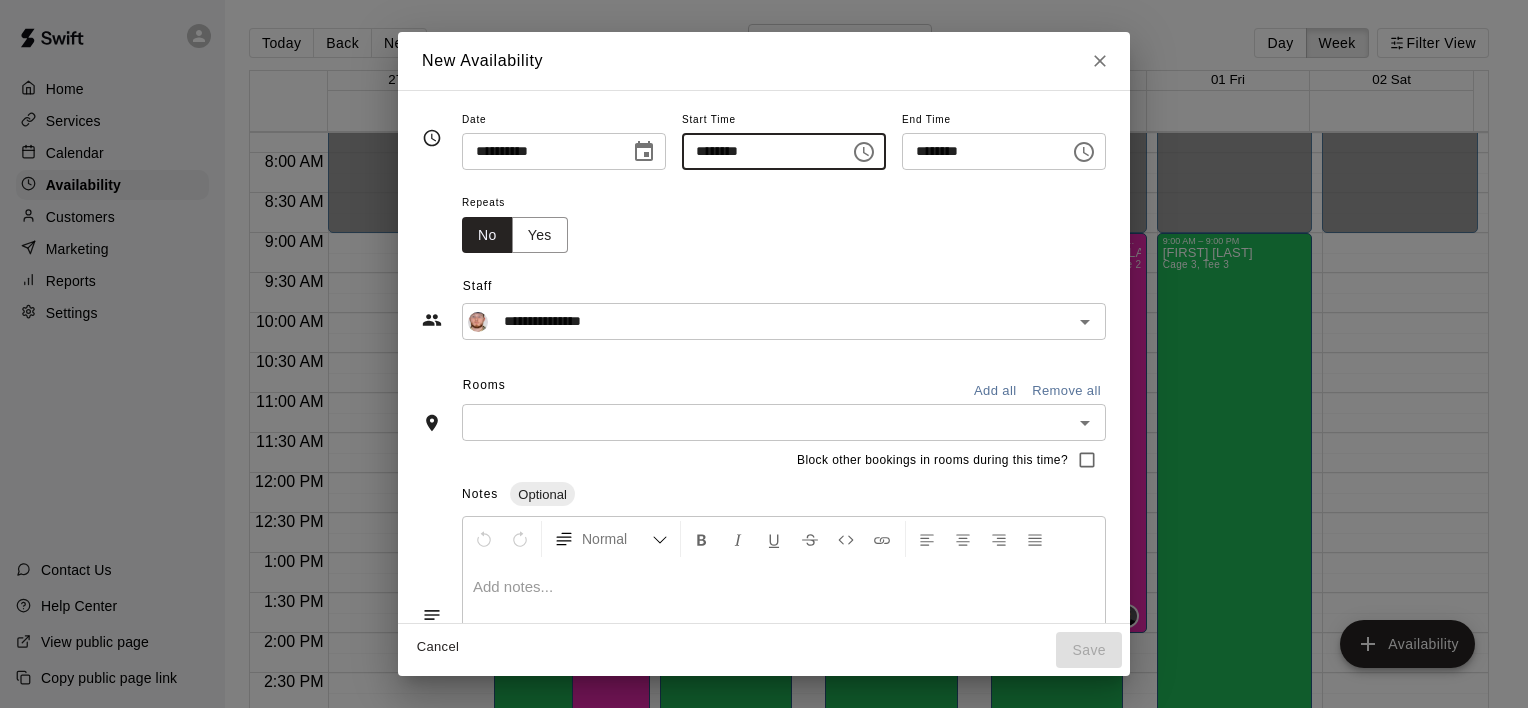 type on "********" 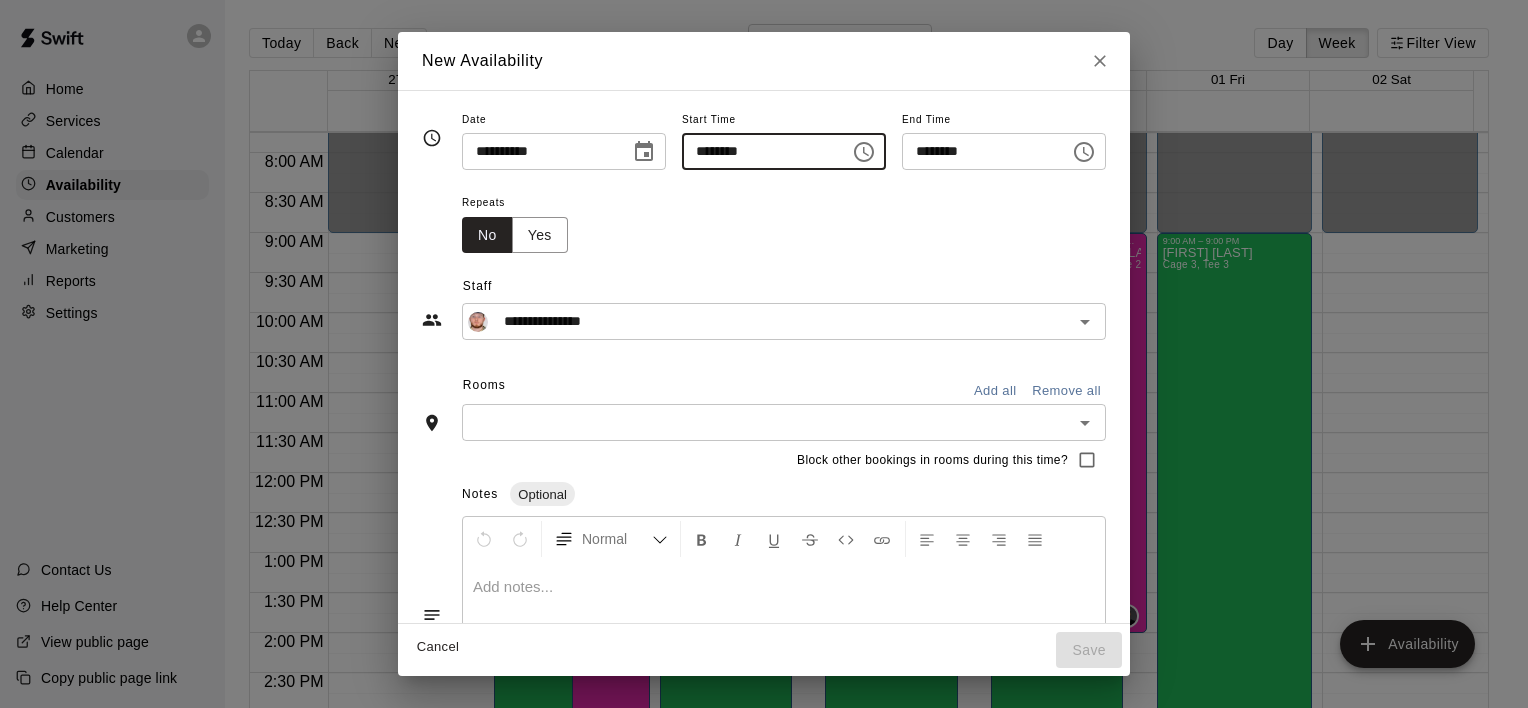 type on "********" 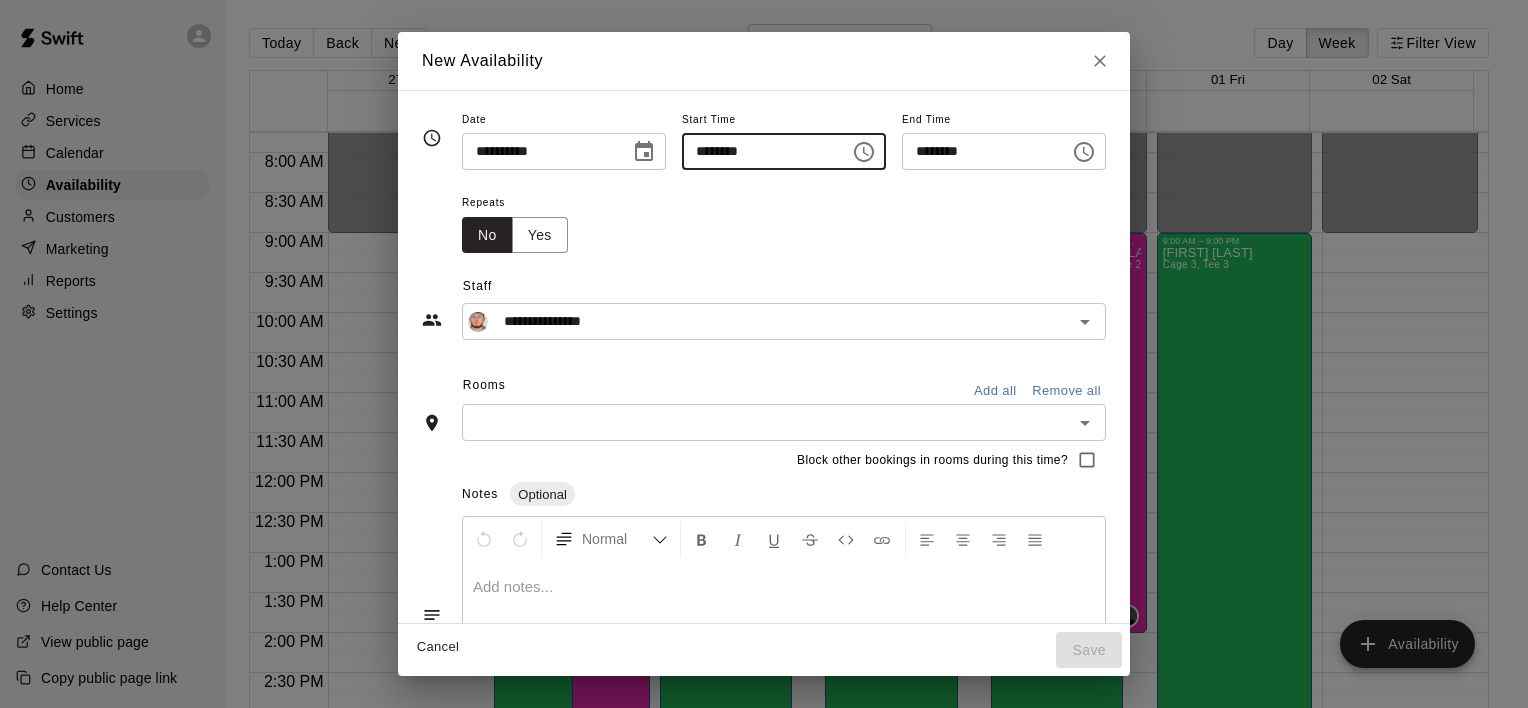 type on "********" 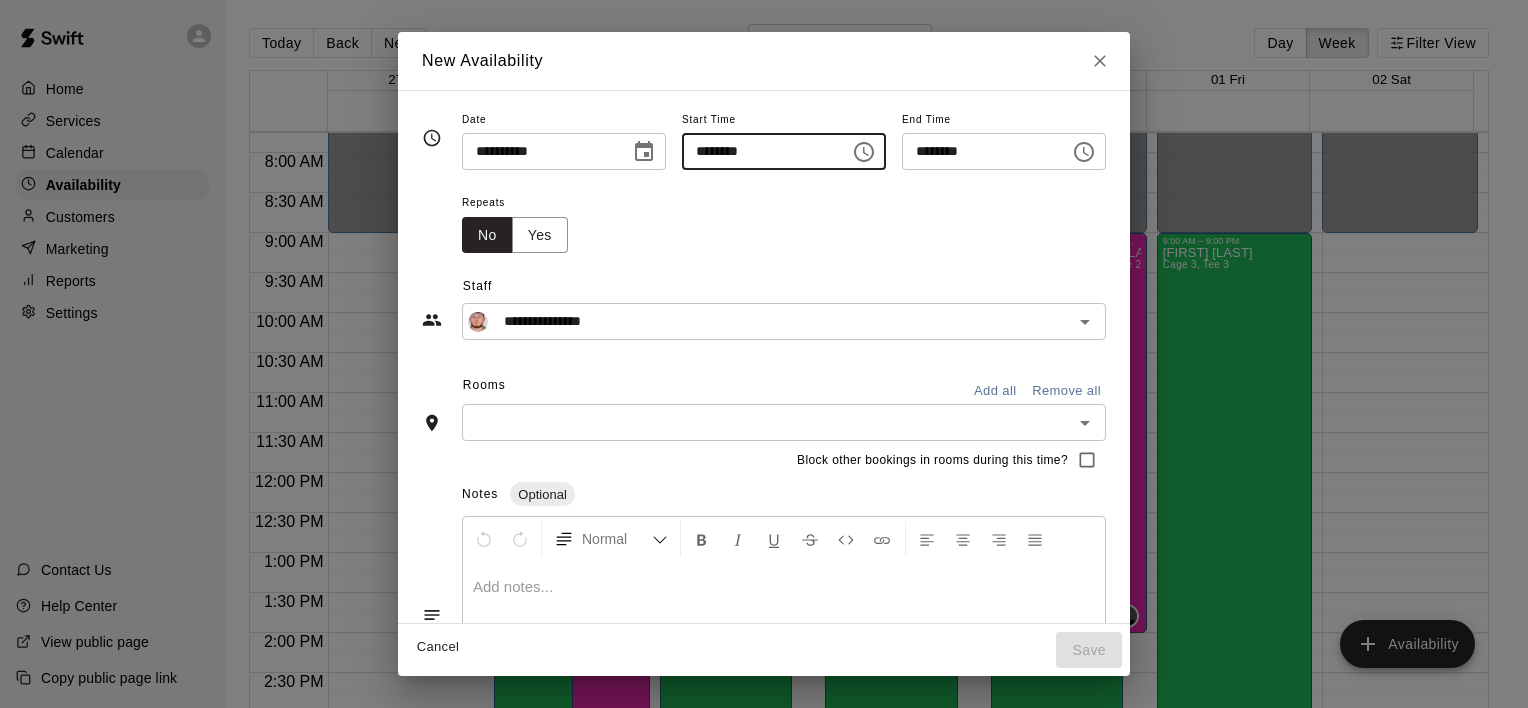 click at bounding box center (1084, 152) 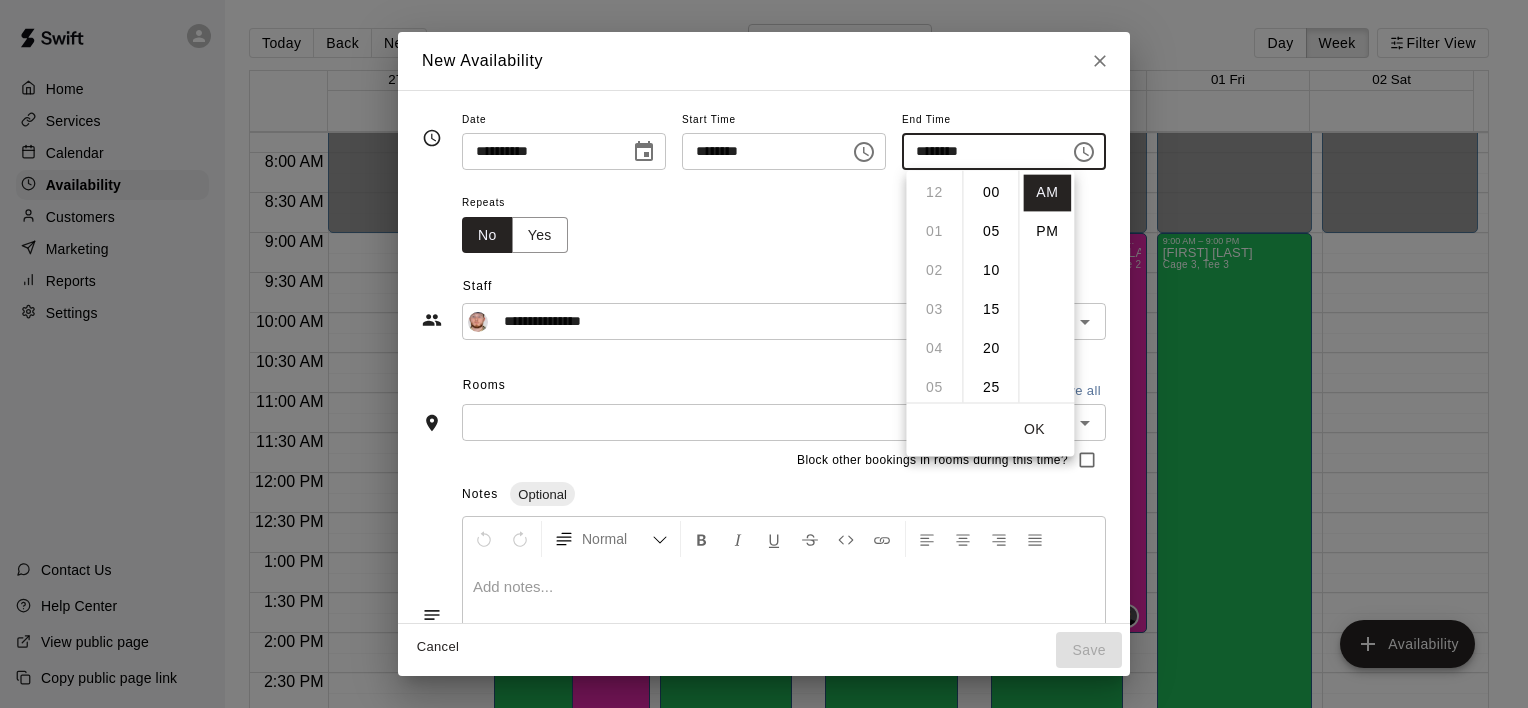 scroll, scrollTop: 351, scrollLeft: 0, axis: vertical 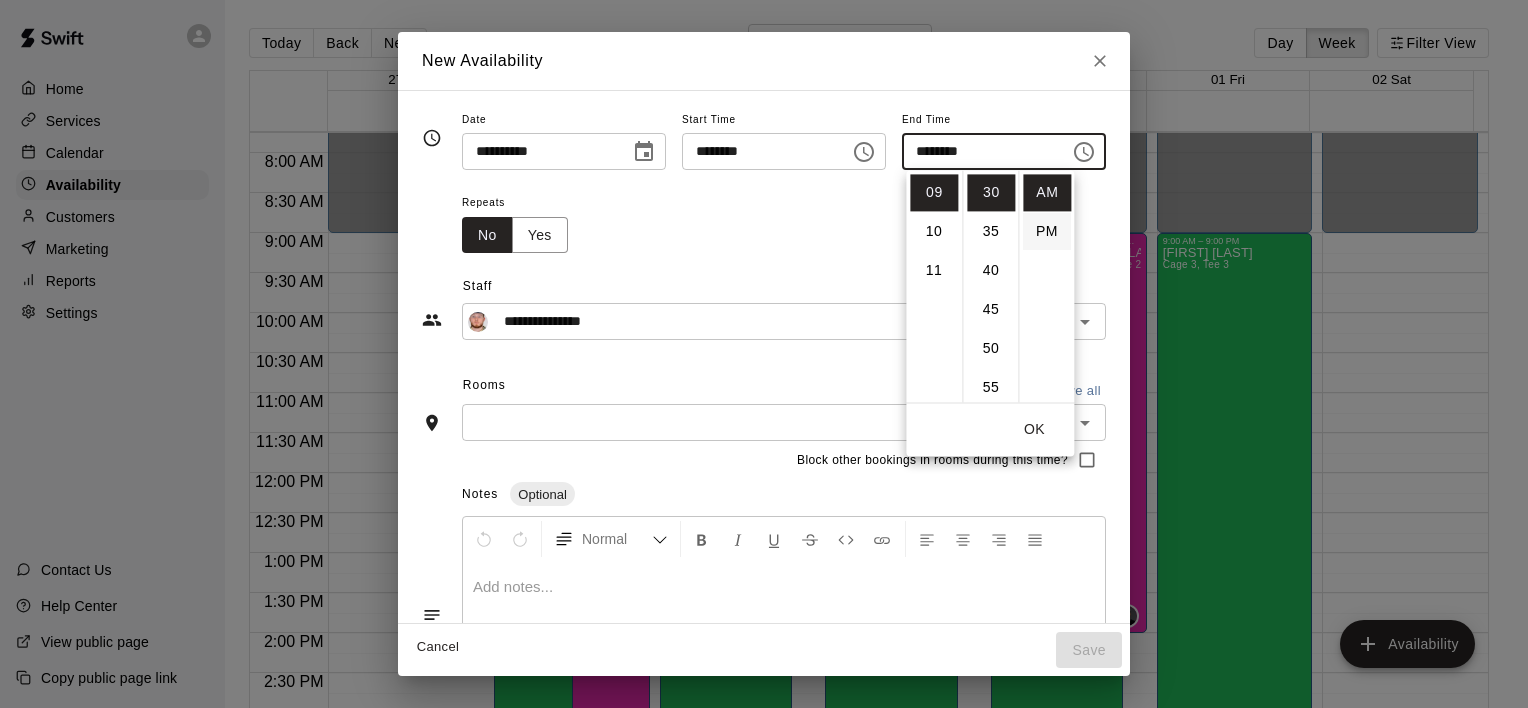 click on "PM" at bounding box center (1047, 231) 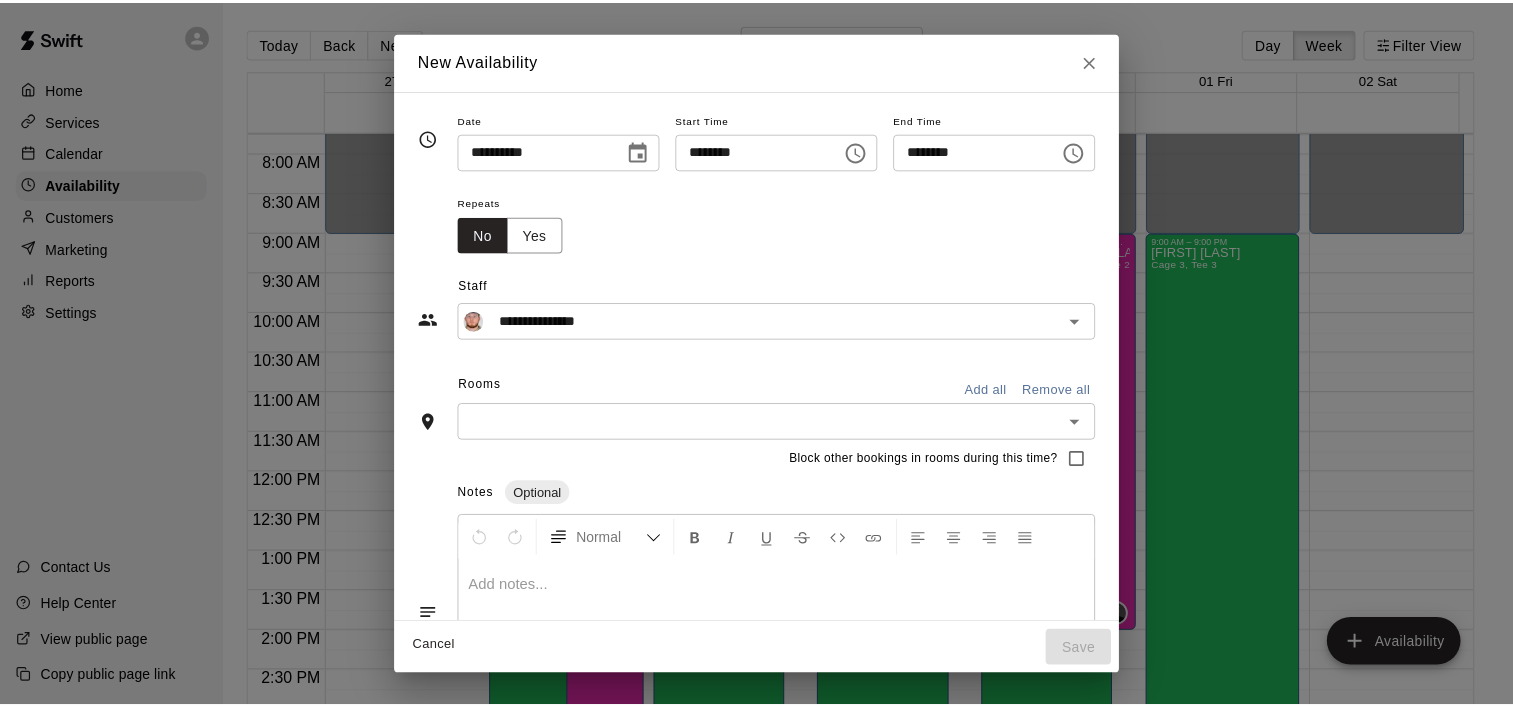 scroll, scrollTop: 36, scrollLeft: 0, axis: vertical 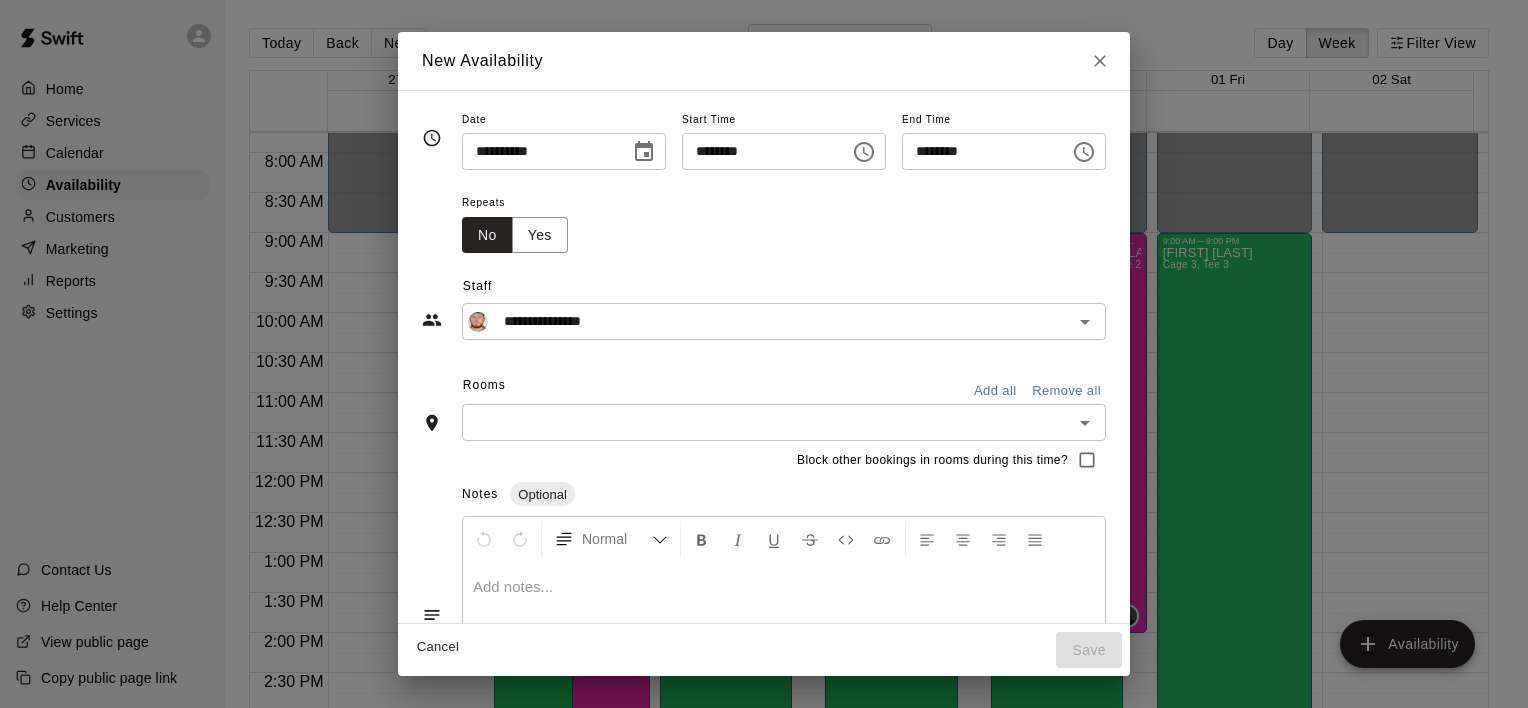 click on "********" at bounding box center (979, 151) 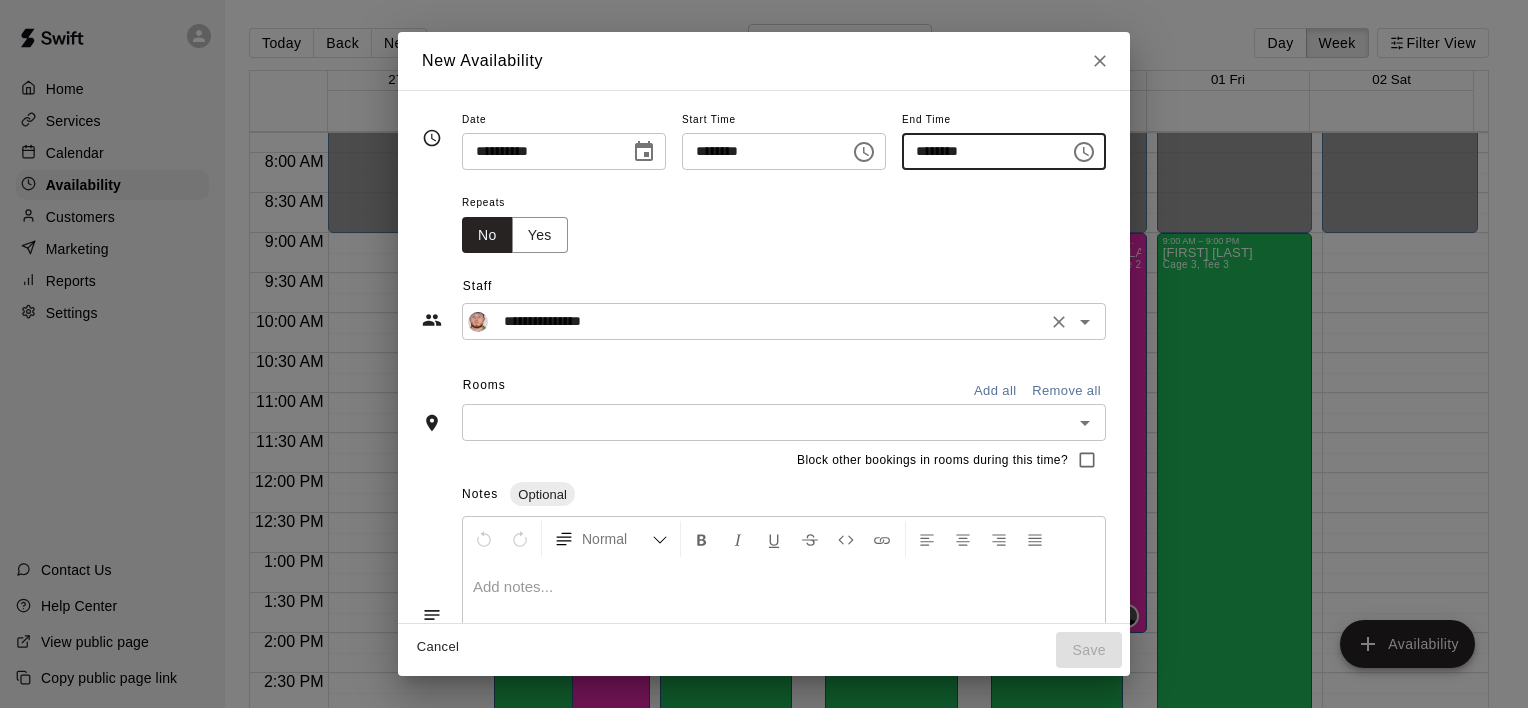 type on "********" 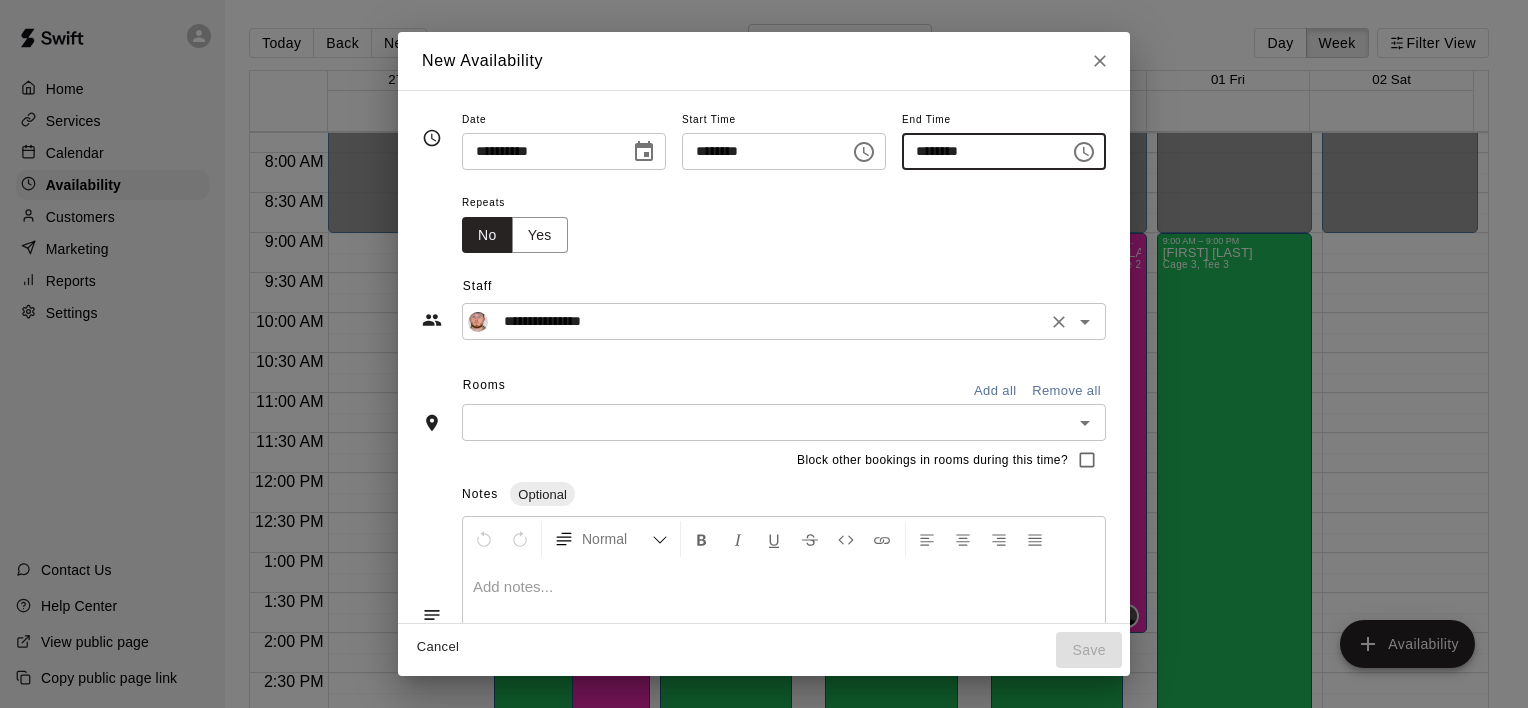 click on "**********" at bounding box center [768, 321] 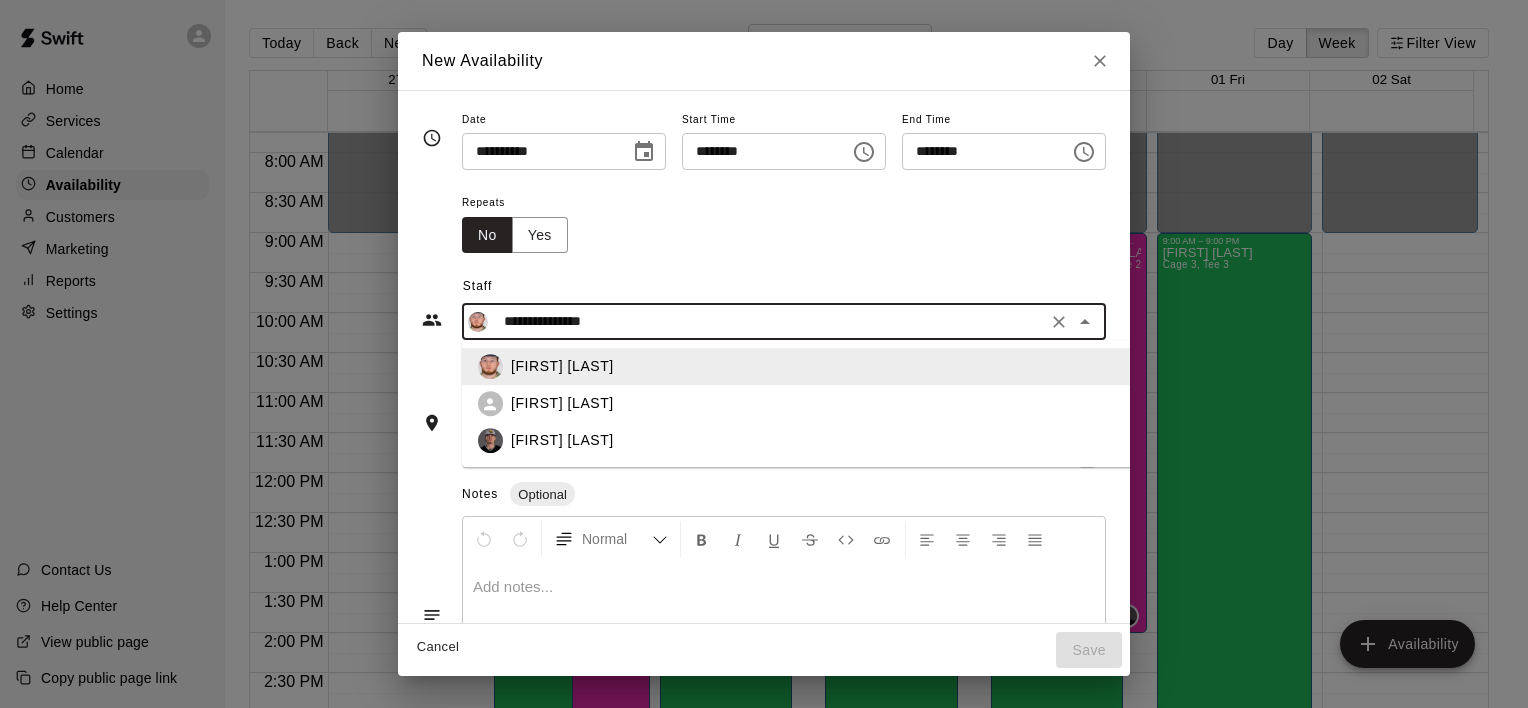 click on "[FIRST] [LAST]" at bounding box center [835, 441] 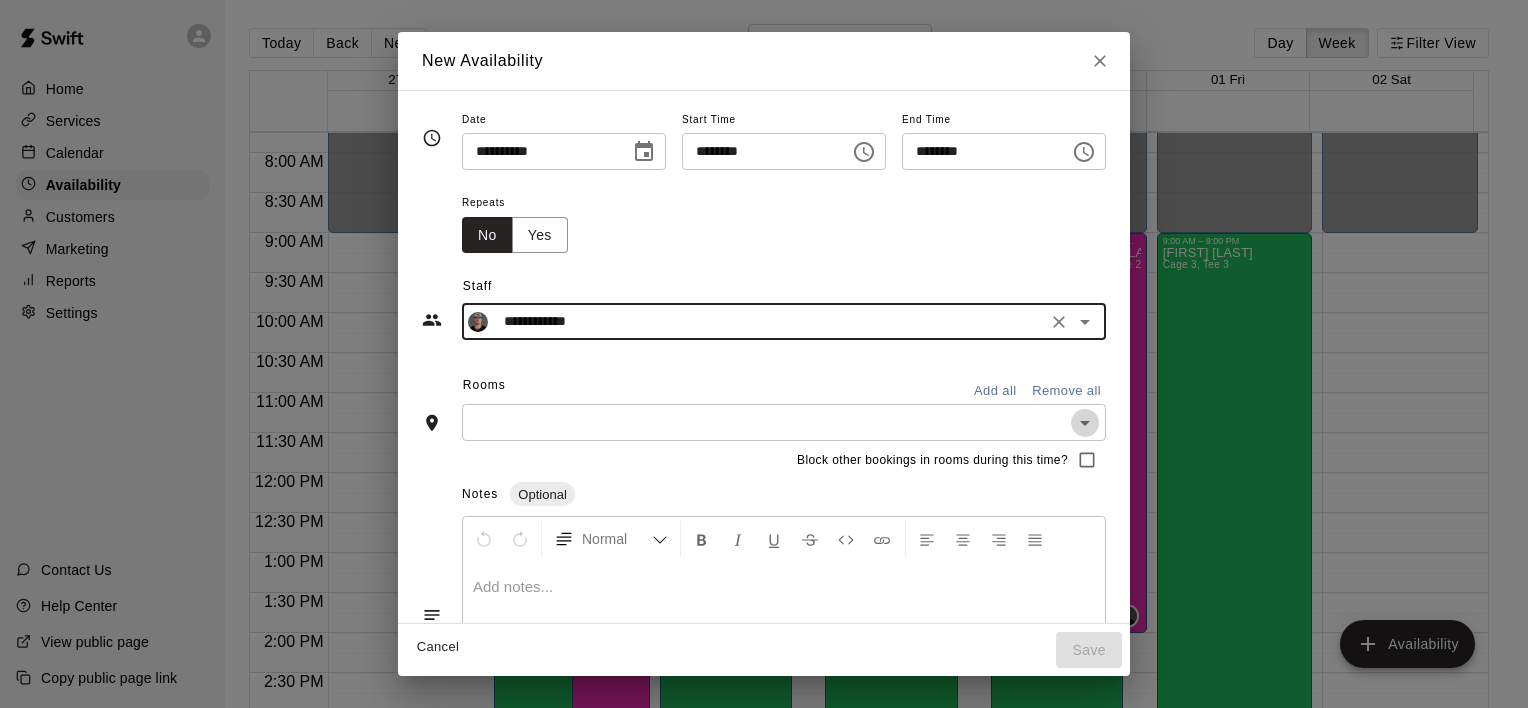 click 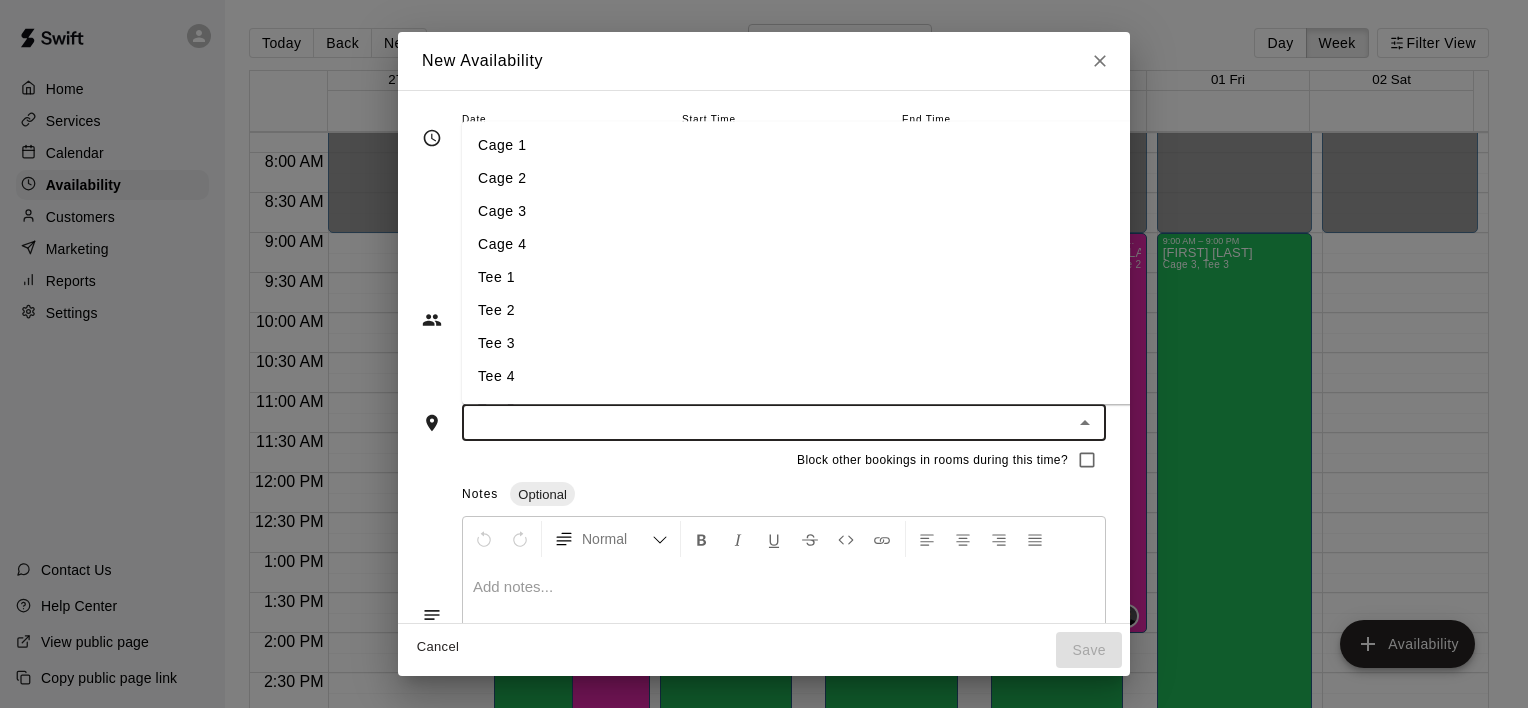 click on "Cage 2" at bounding box center (819, 178) 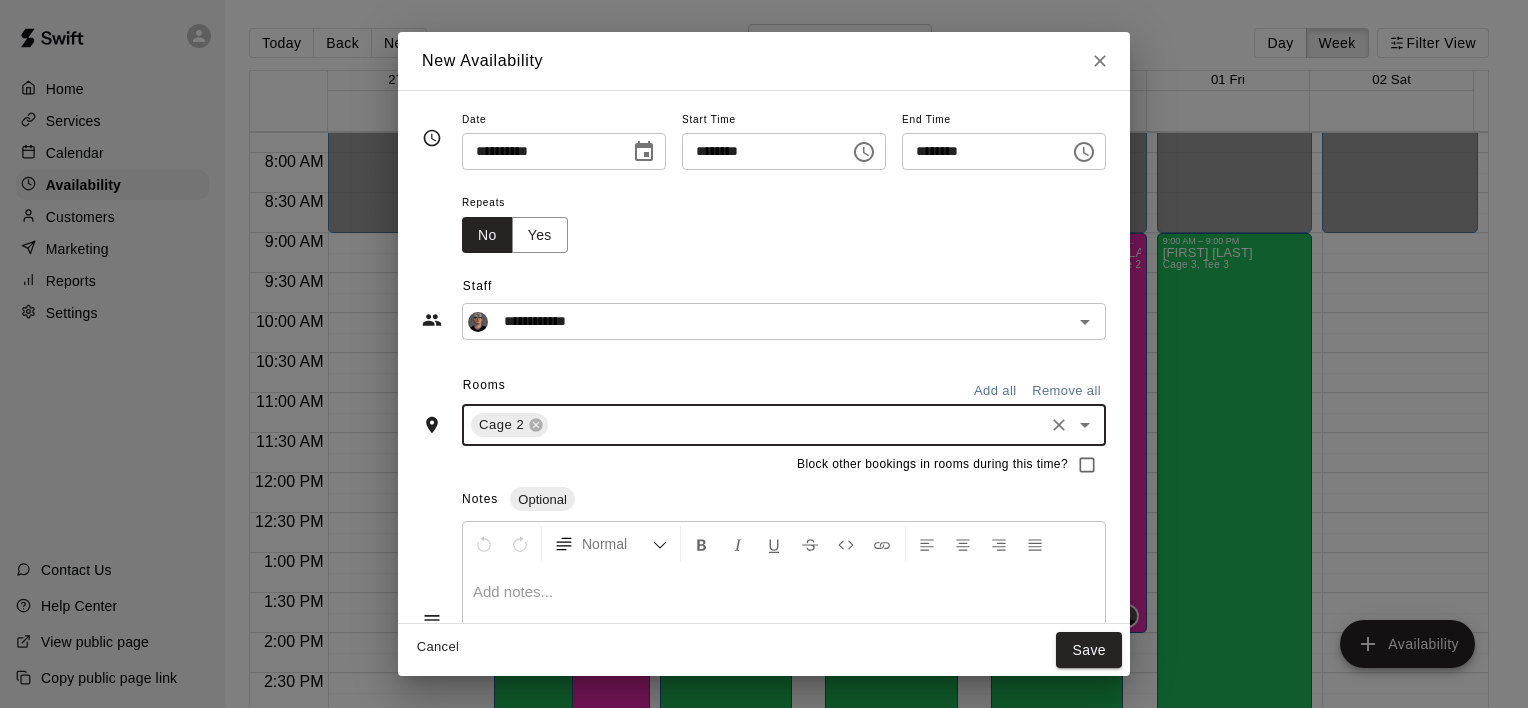click 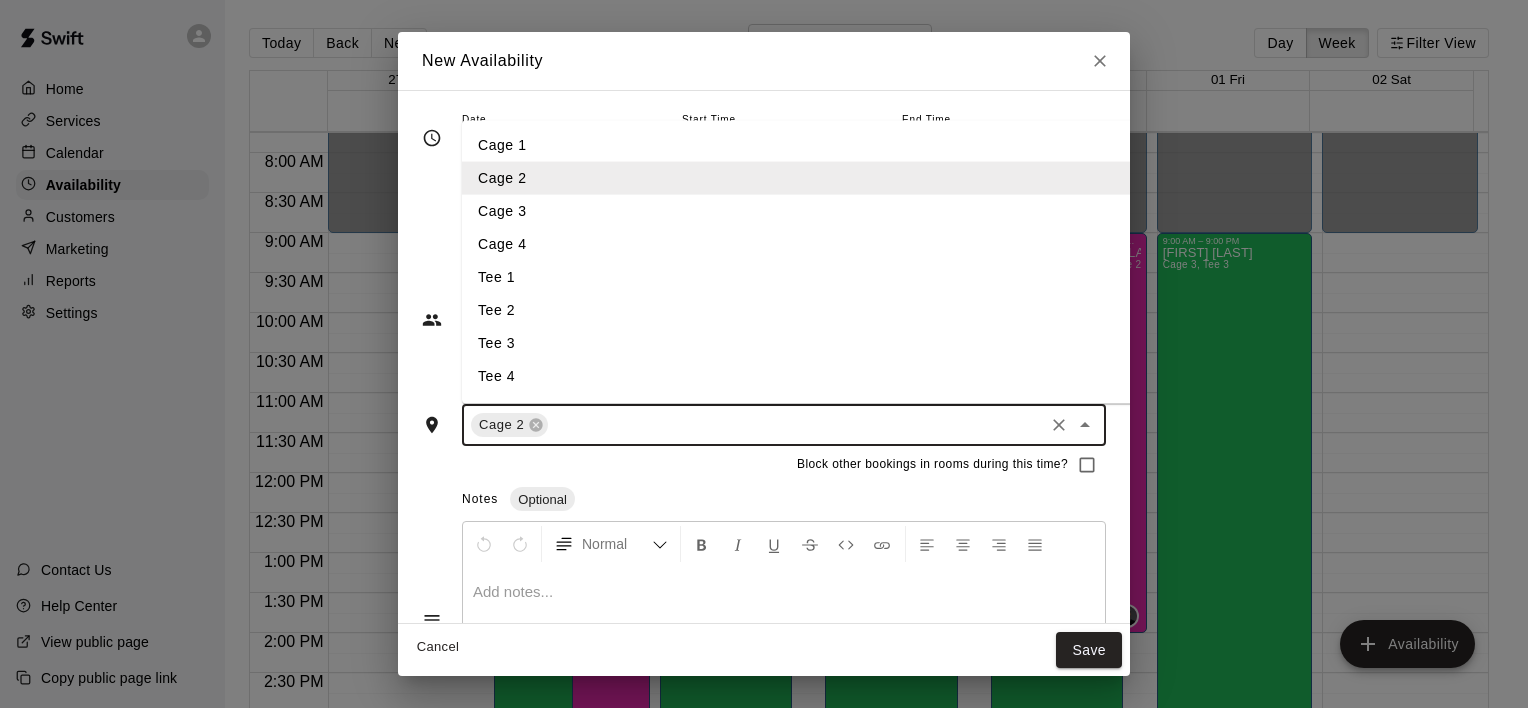 click on "Tee 2" at bounding box center [819, 310] 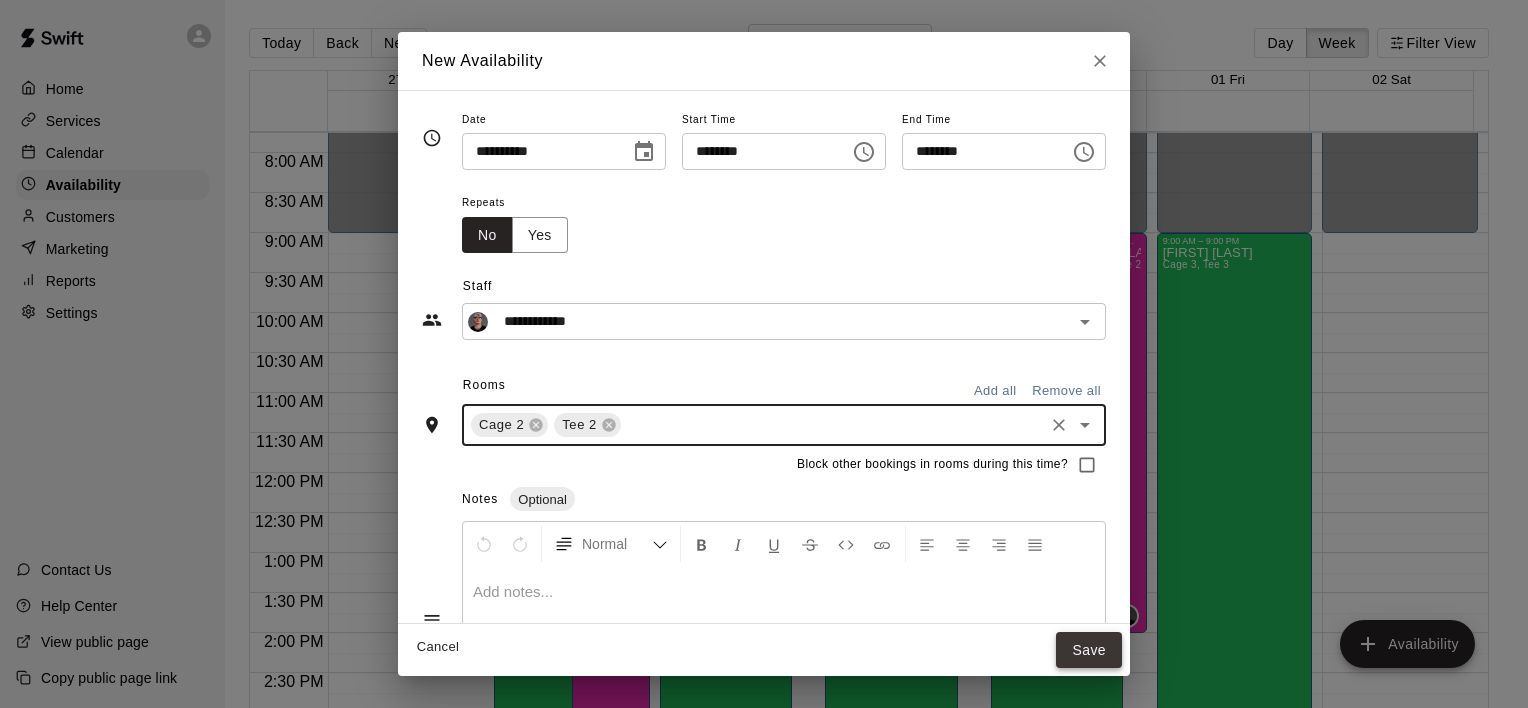 click on "Save" at bounding box center [1089, 650] 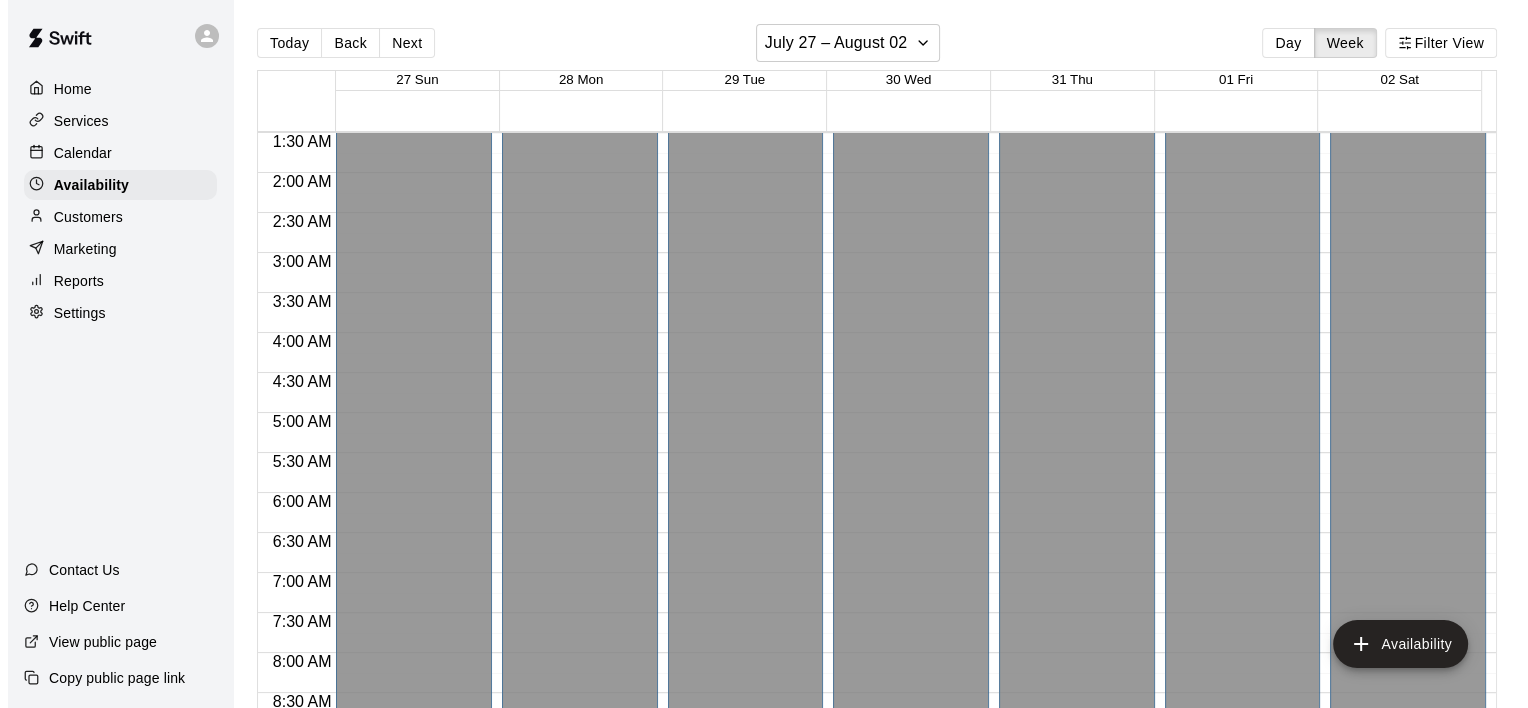 scroll, scrollTop: 0, scrollLeft: 0, axis: both 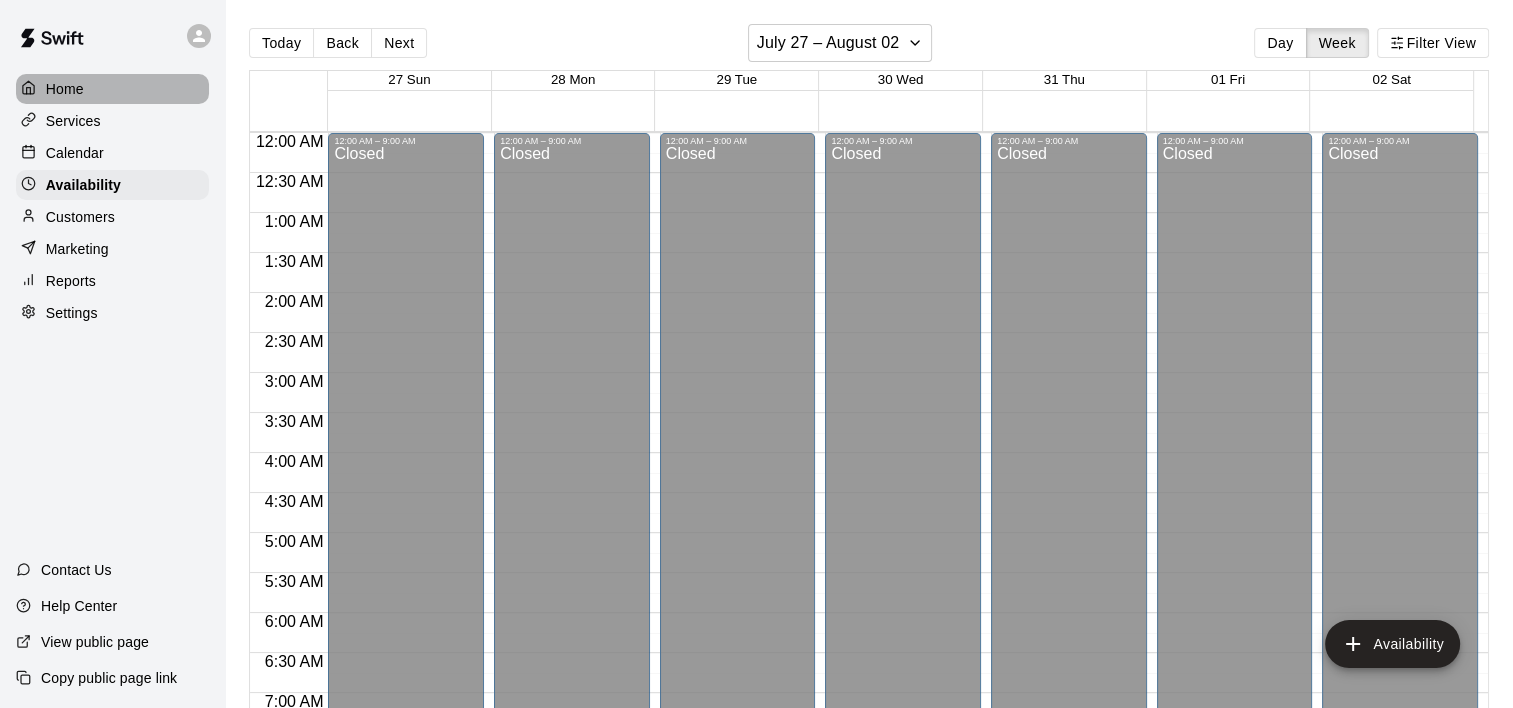 click on "Home" at bounding box center (65, 89) 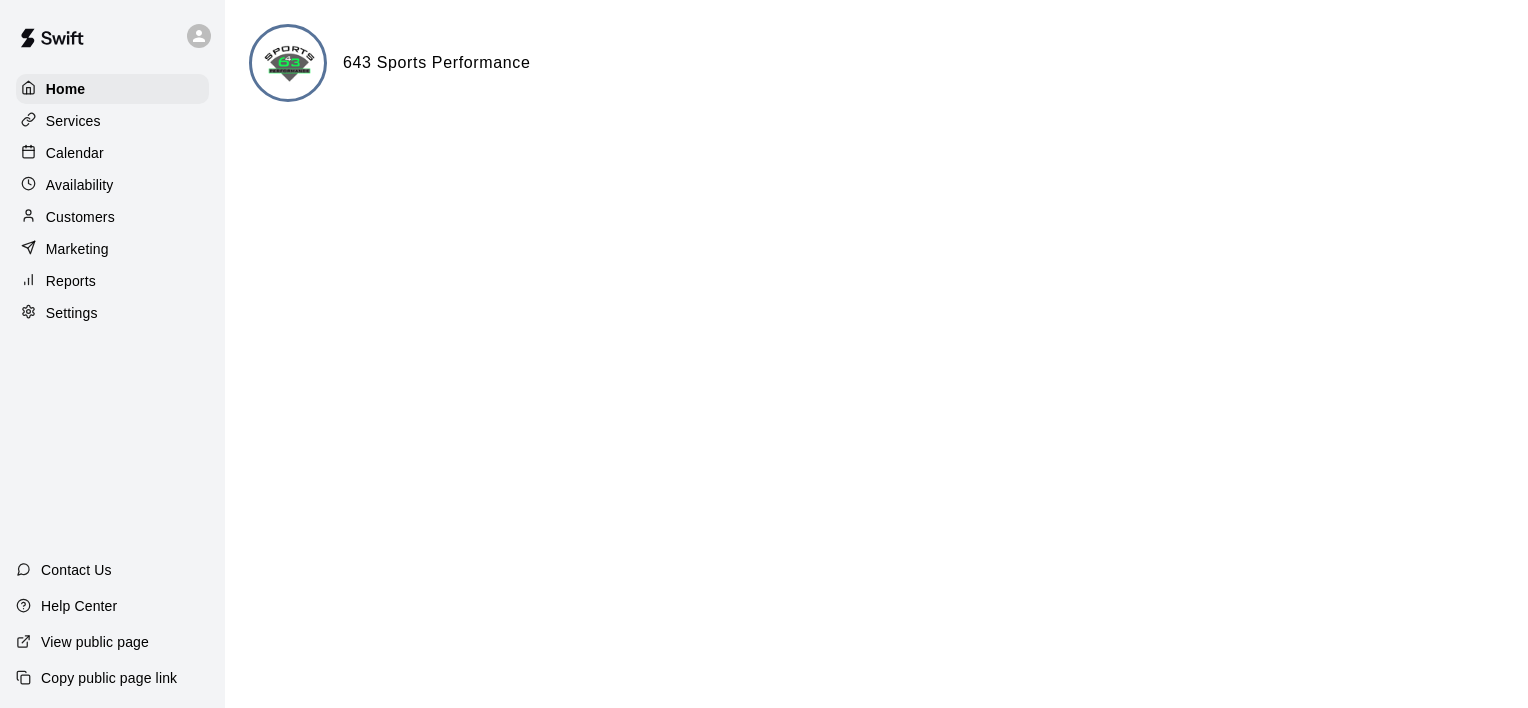 click 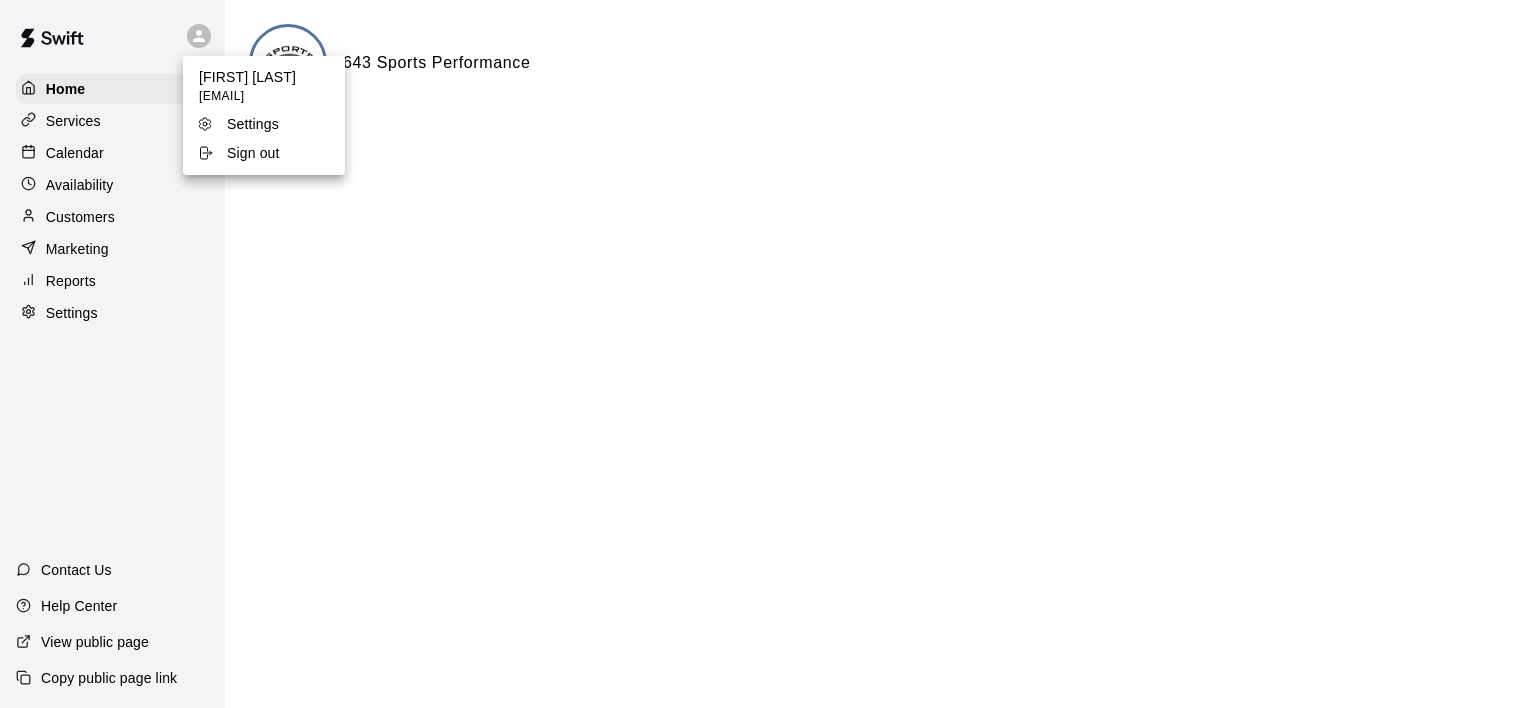 click on "Sign out" at bounding box center [253, 153] 